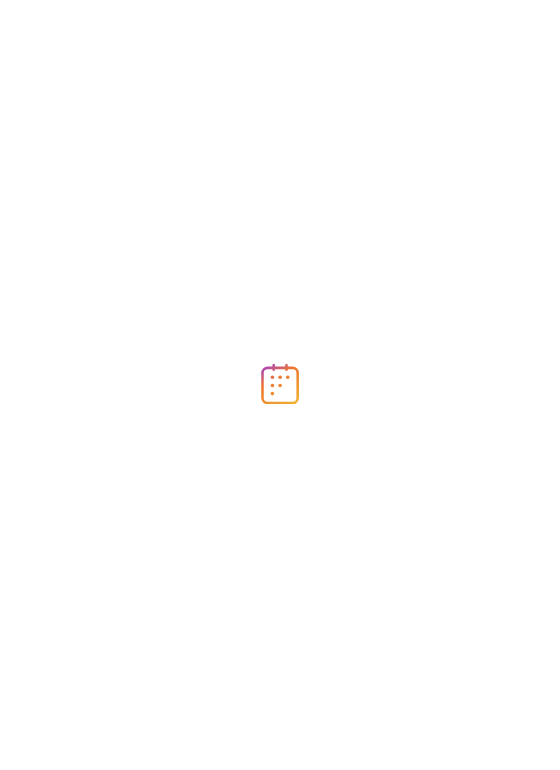 scroll, scrollTop: 0, scrollLeft: 0, axis: both 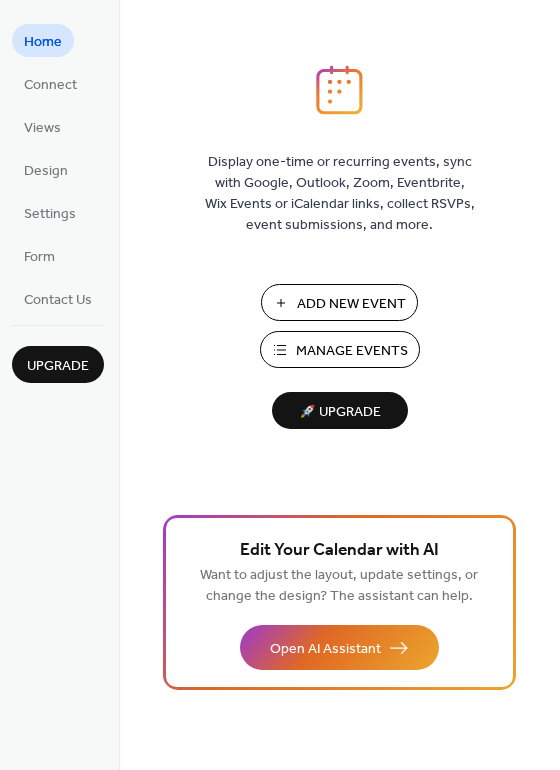 click on "Manage Events" at bounding box center [352, 351] 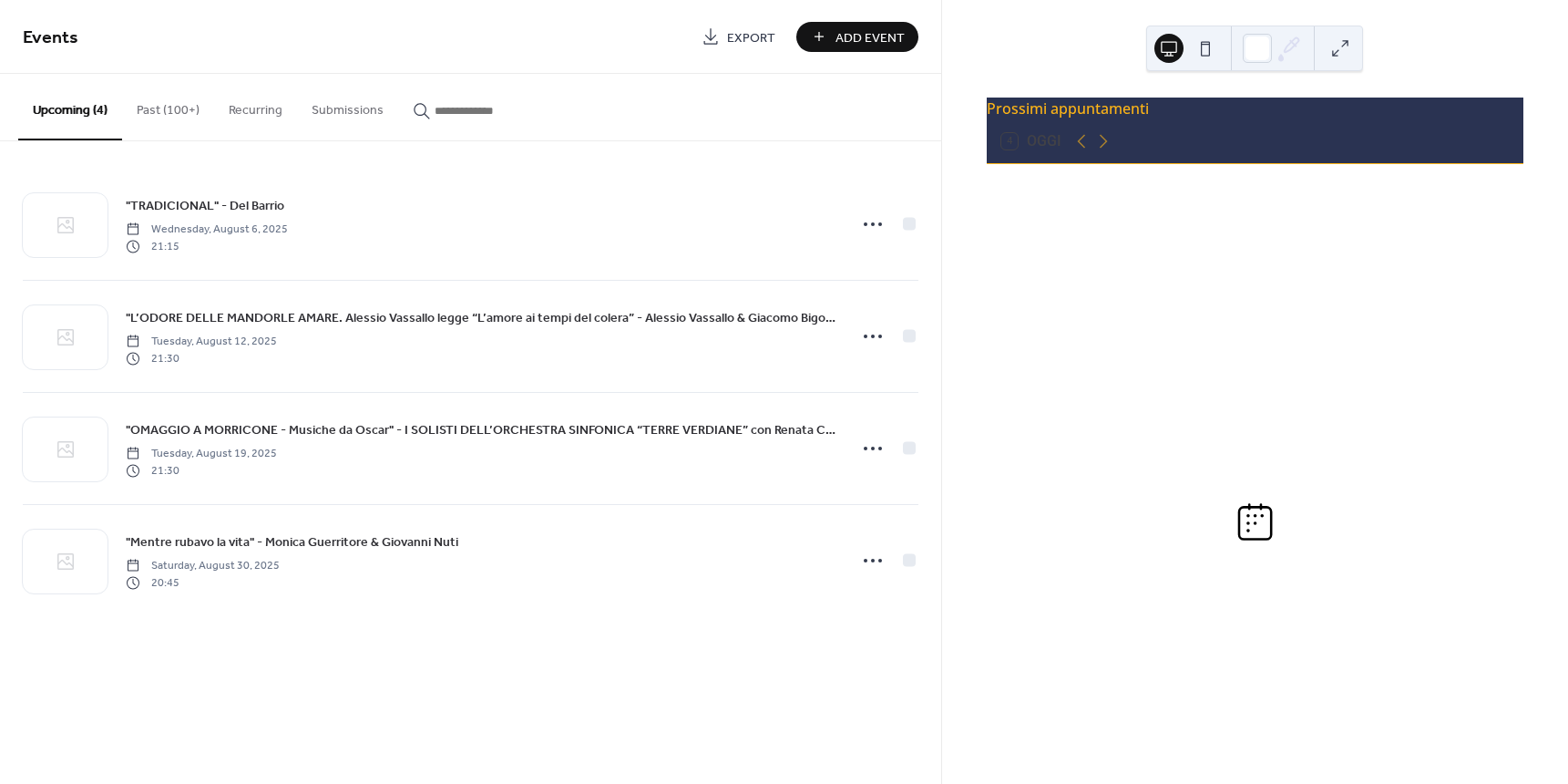 scroll, scrollTop: 0, scrollLeft: 0, axis: both 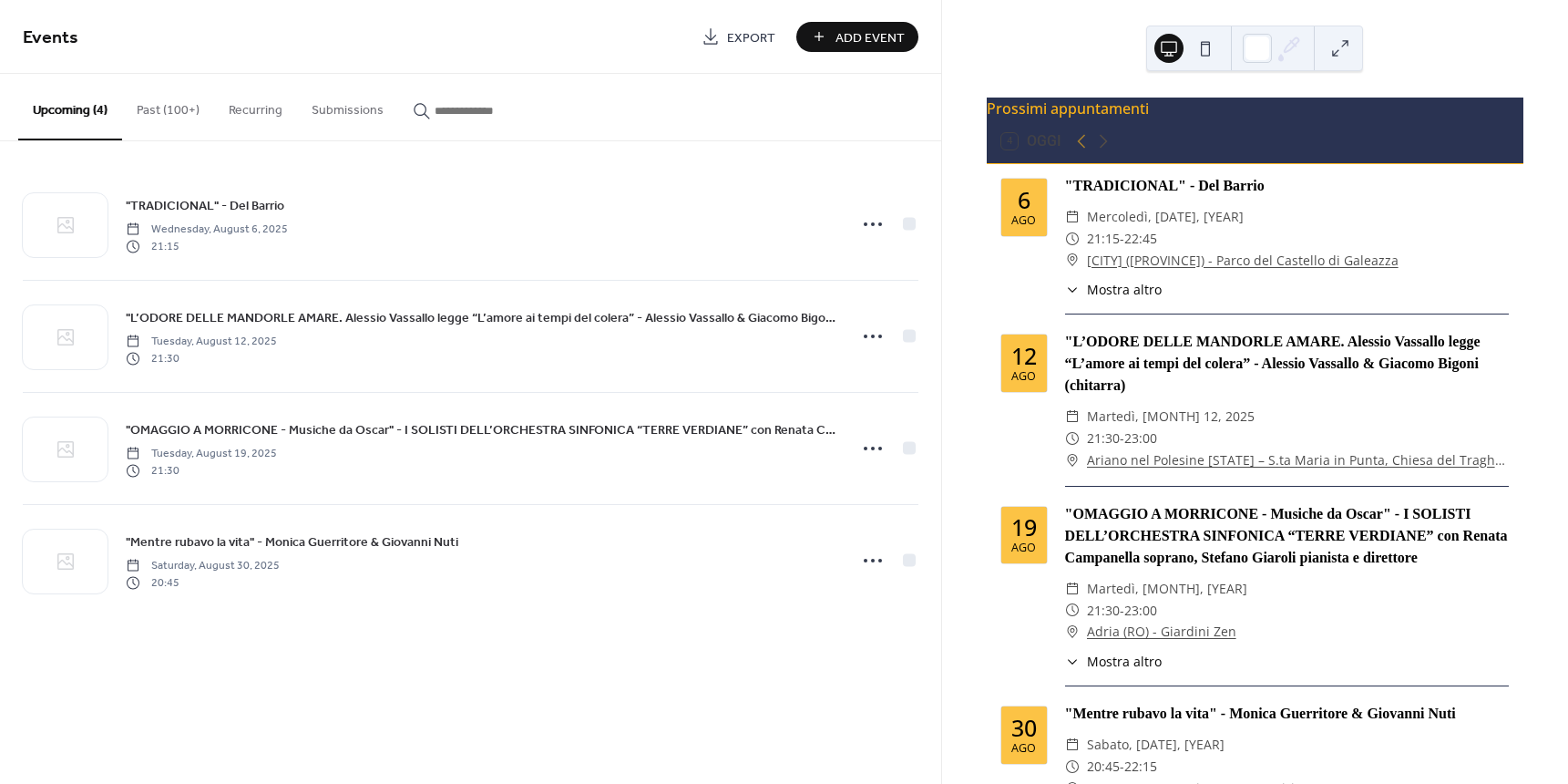 click at bounding box center [489, 110] 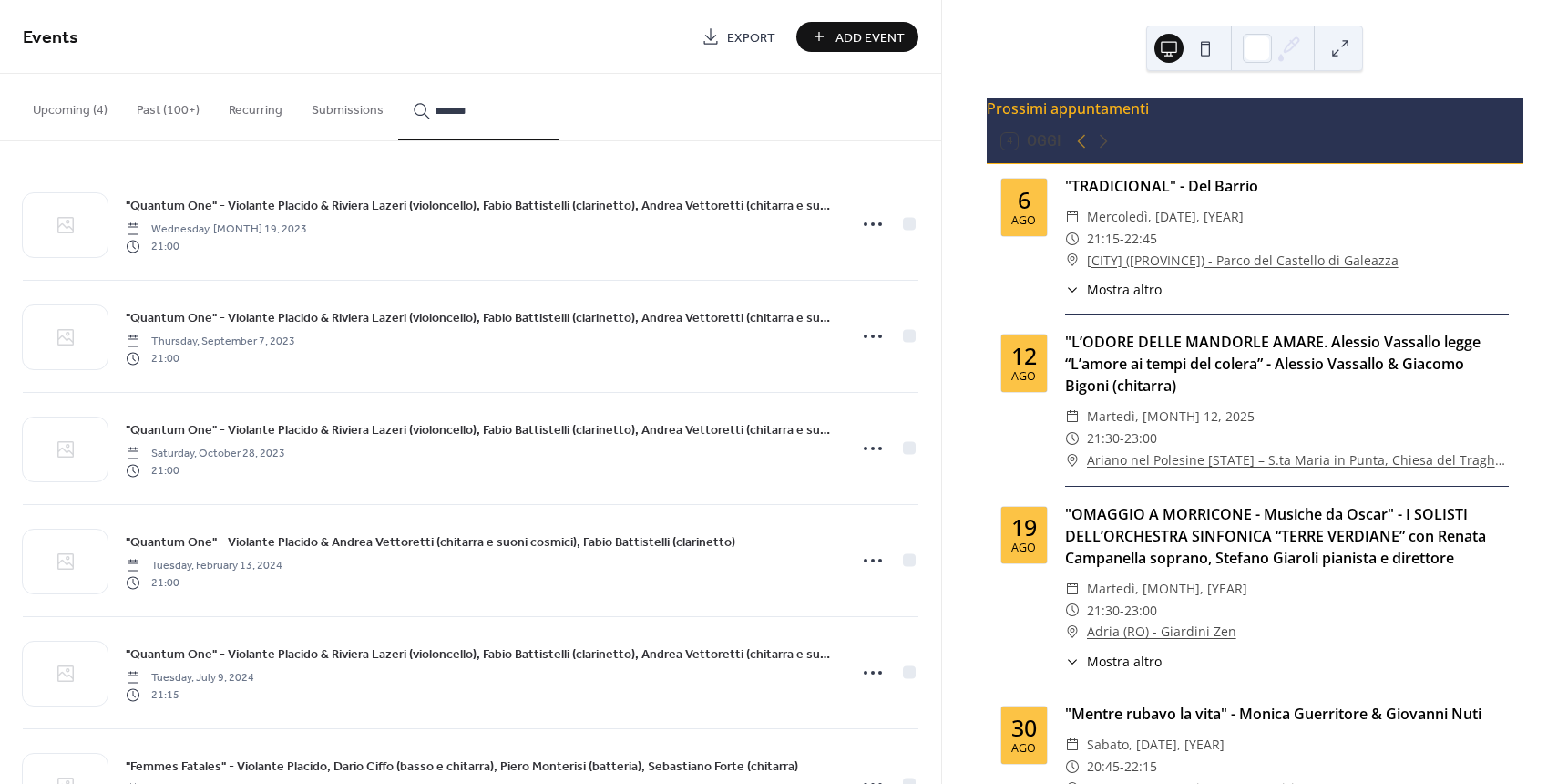 scroll, scrollTop: 84, scrollLeft: 0, axis: vertical 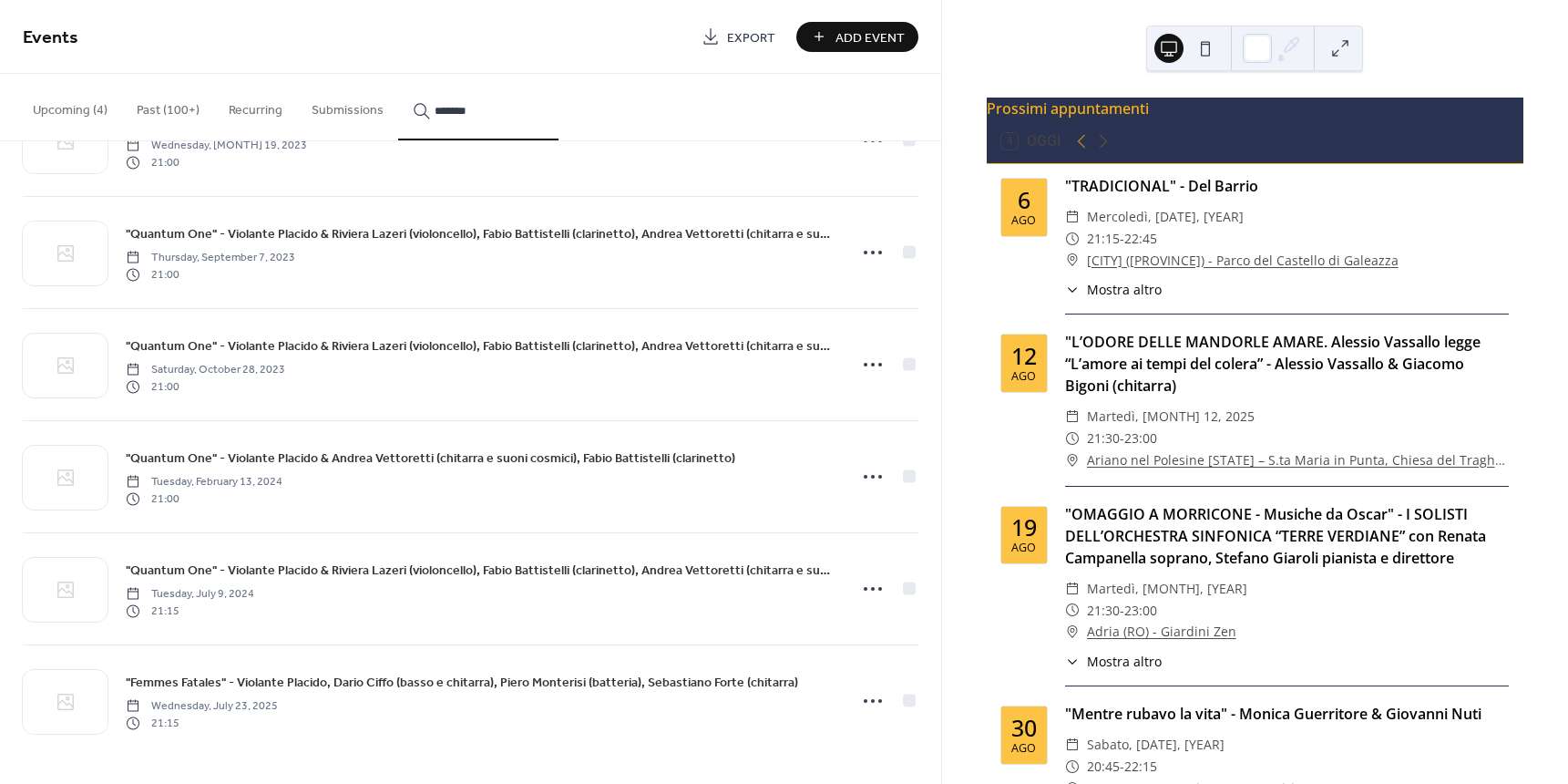 type on "*******" 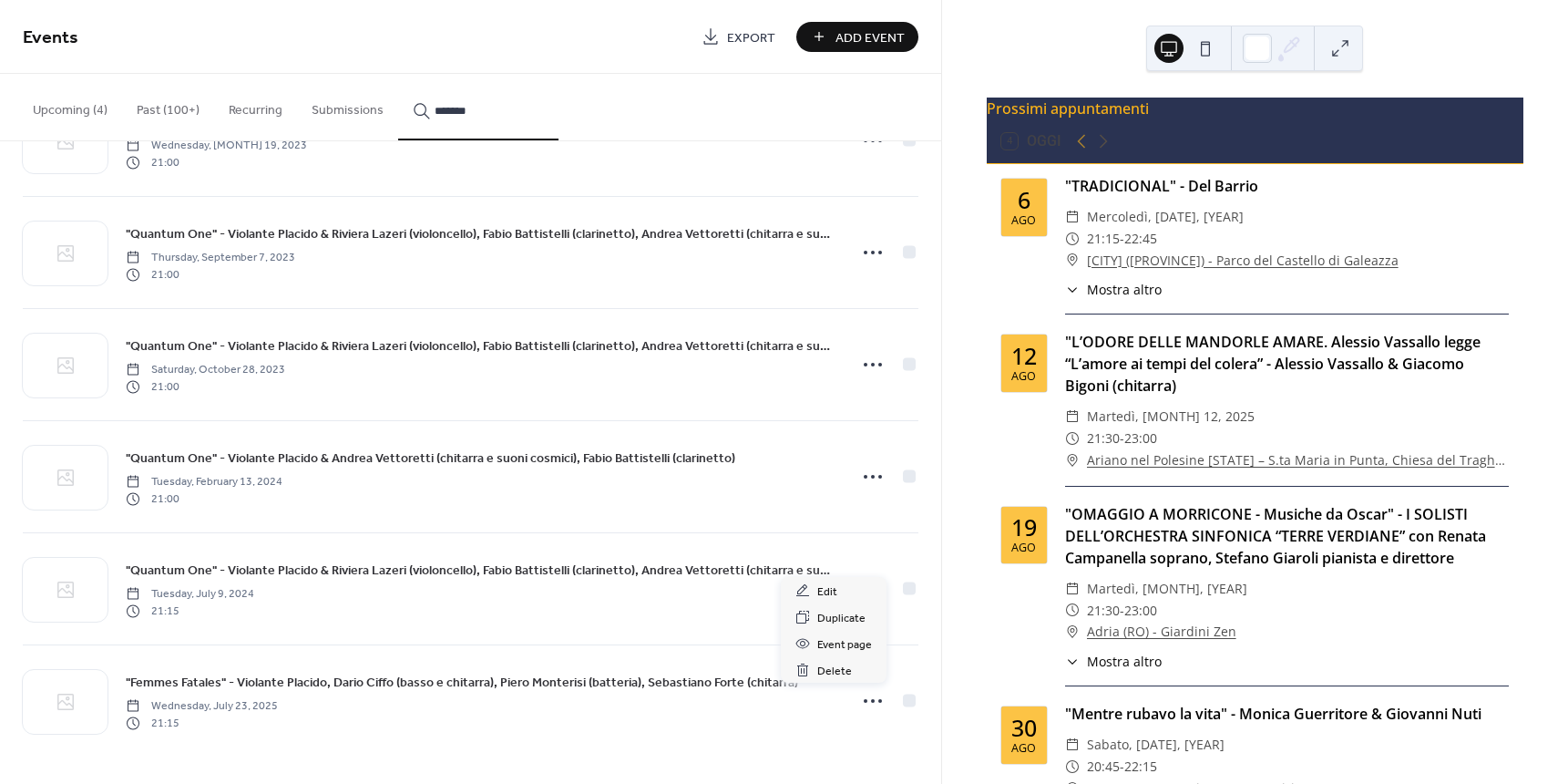 click 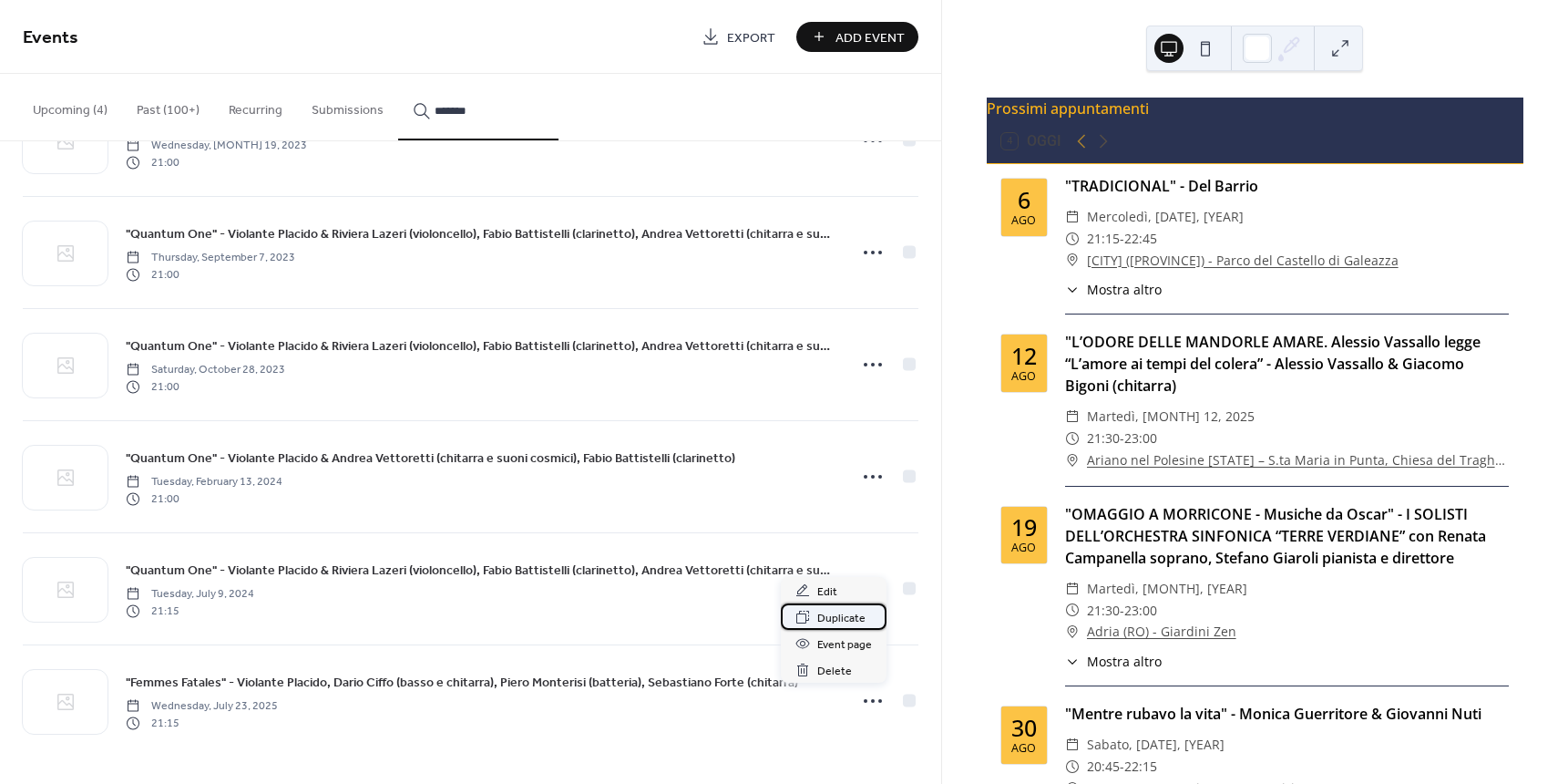 click on "Duplicate" at bounding box center (841, 618) 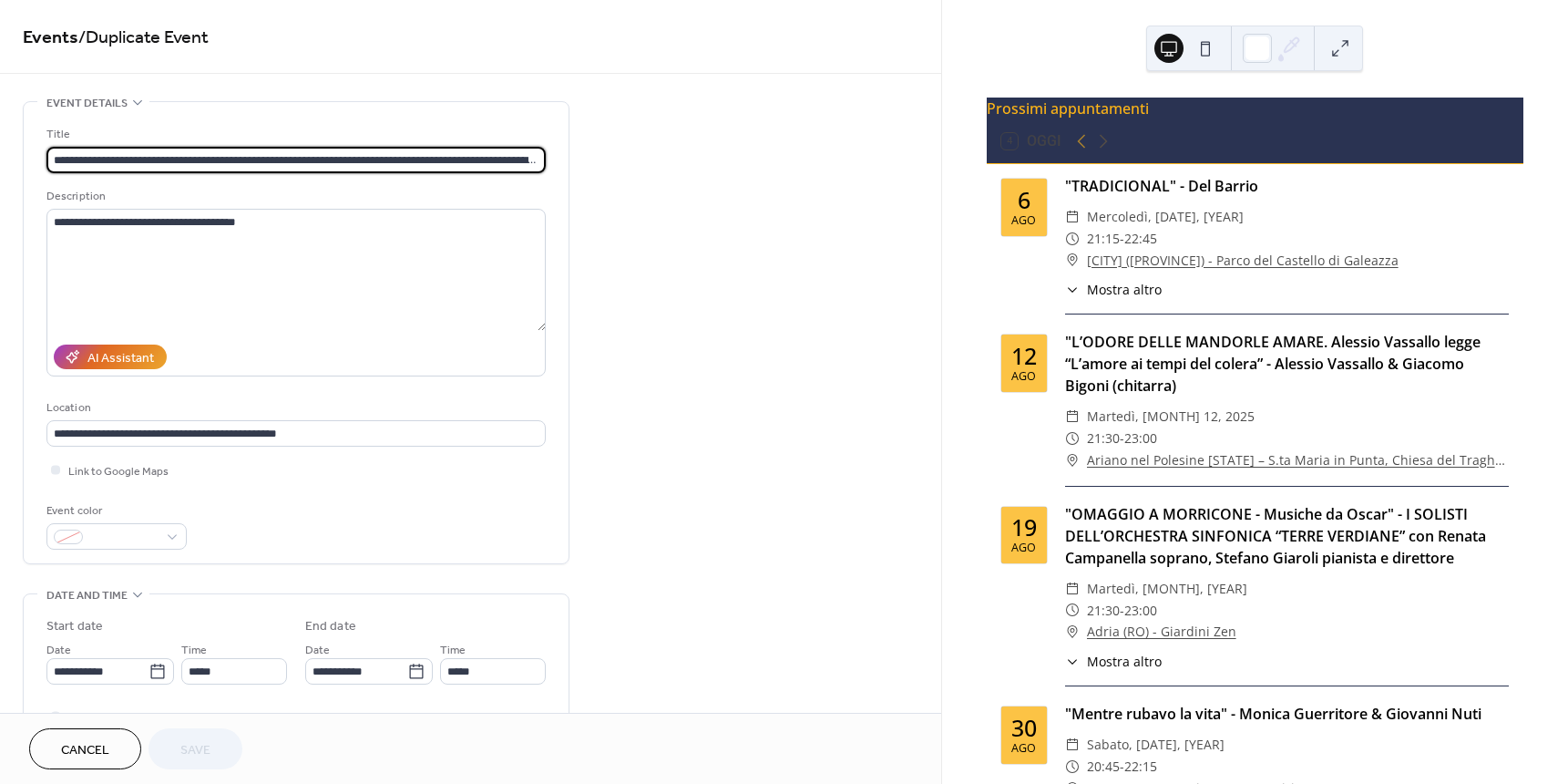 scroll, scrollTop: 0, scrollLeft: 83, axis: horizontal 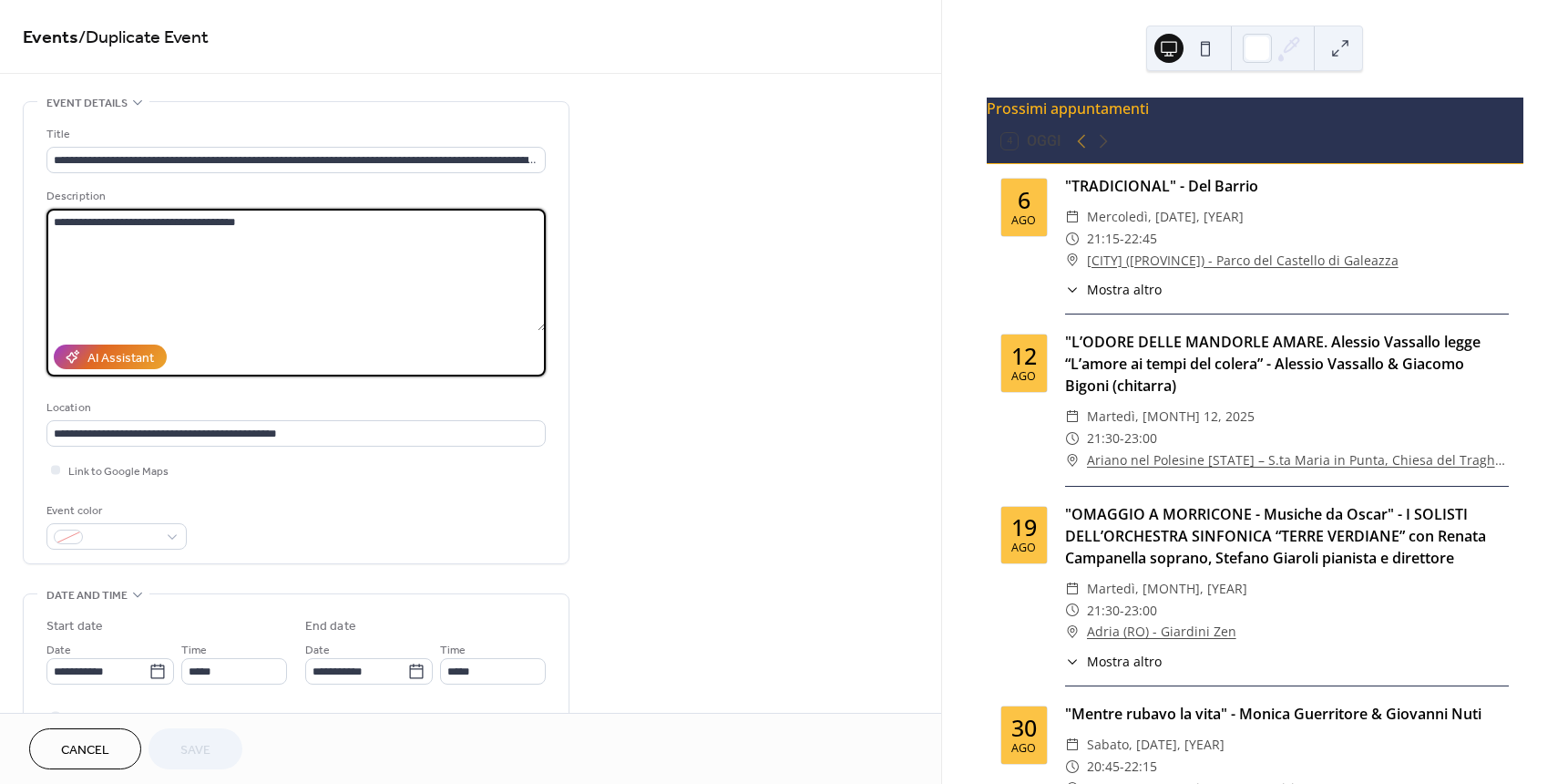 drag, startPoint x: 277, startPoint y: 222, endPoint x: -38, endPoint y: 212, distance: 315.15869 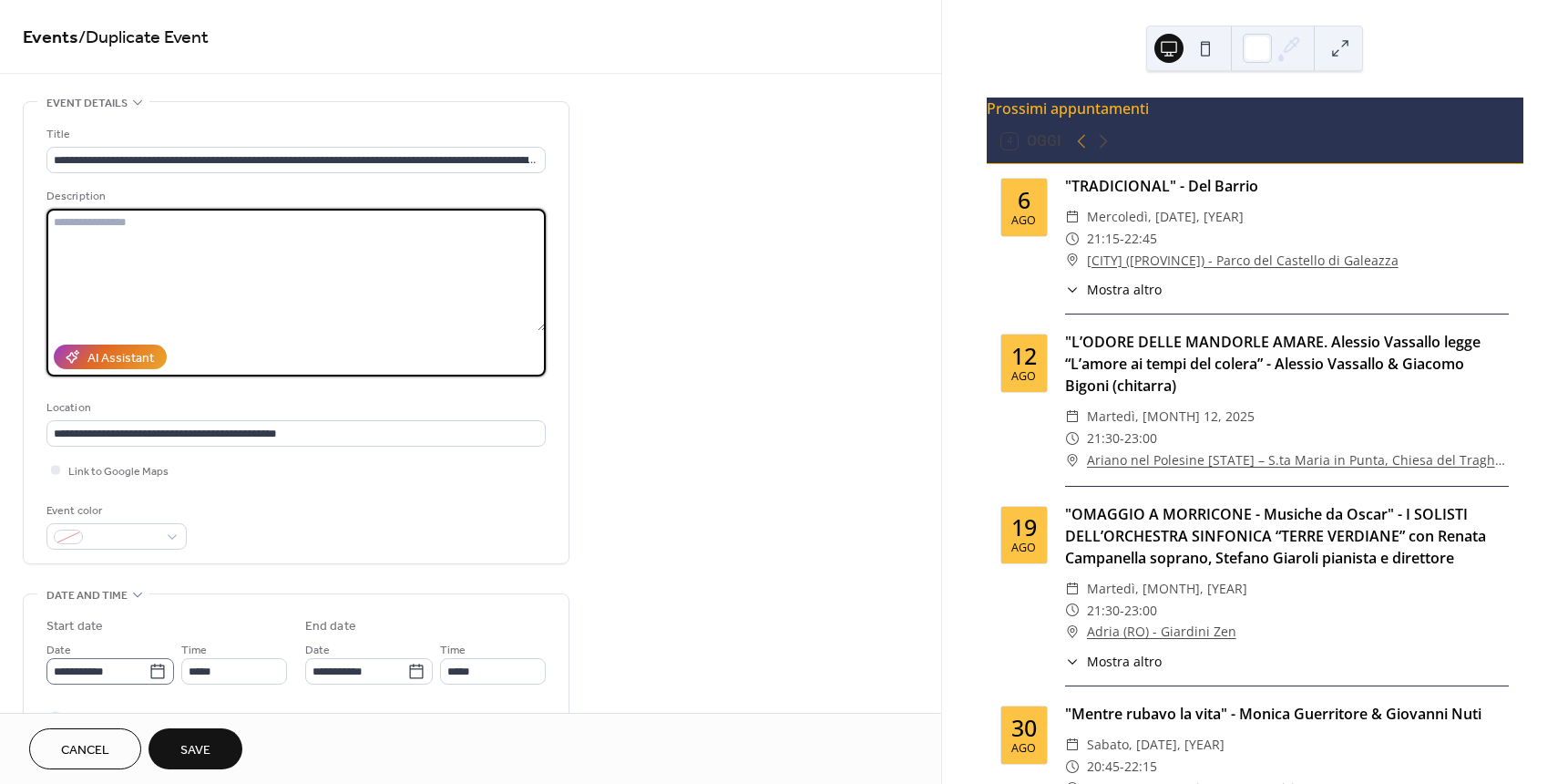 type 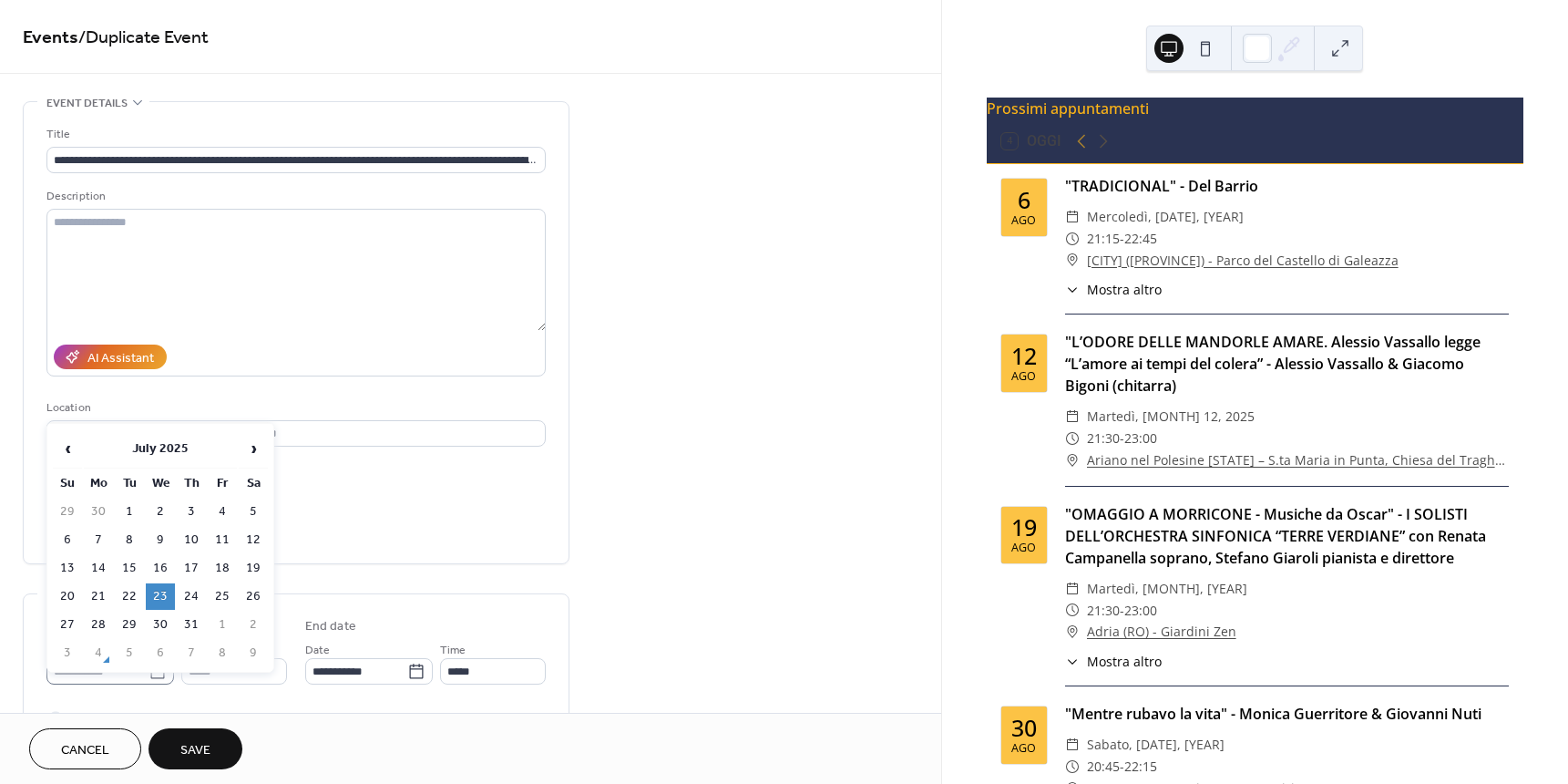 click 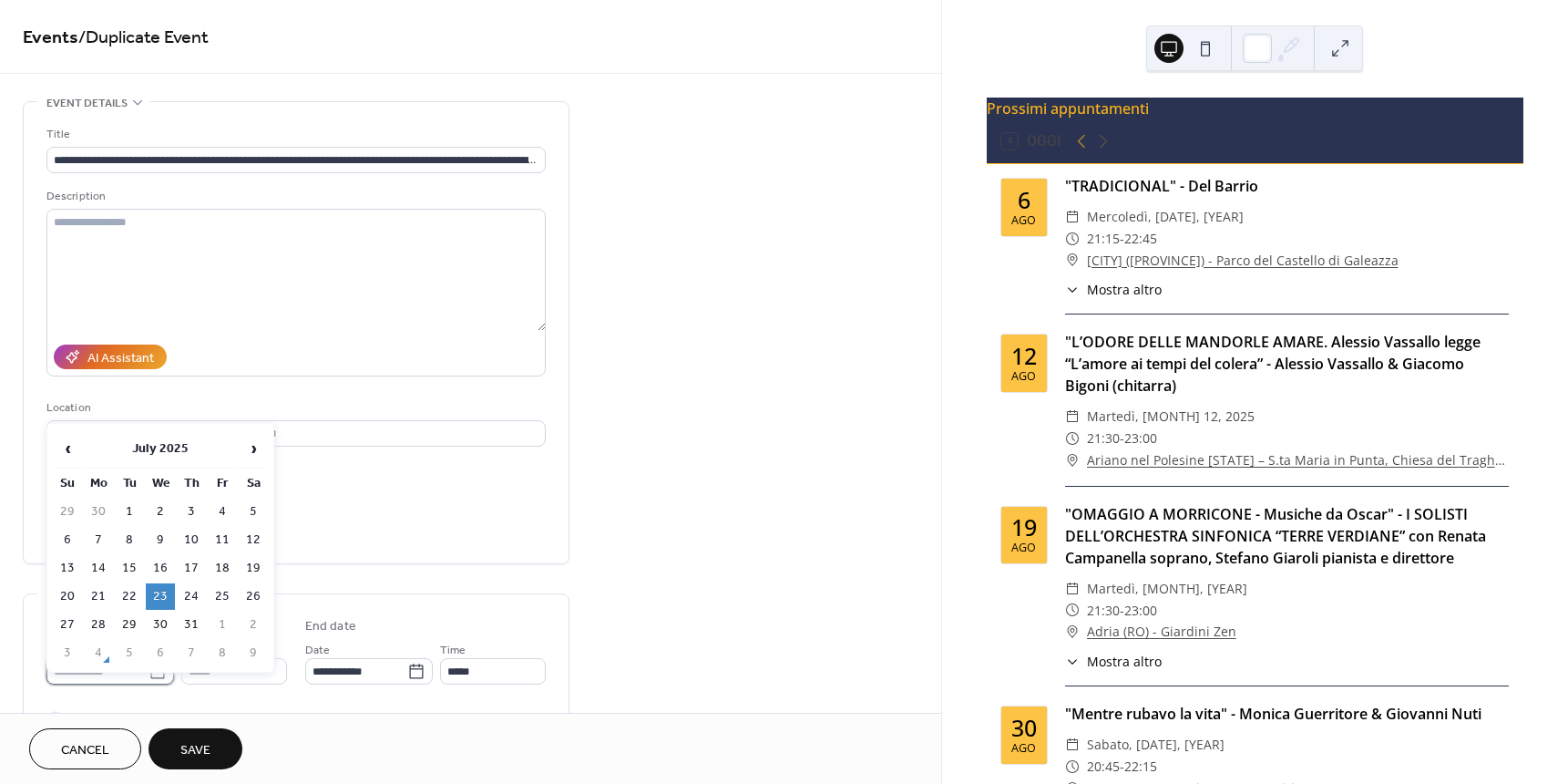 click on "**********" at bounding box center [97, 671] 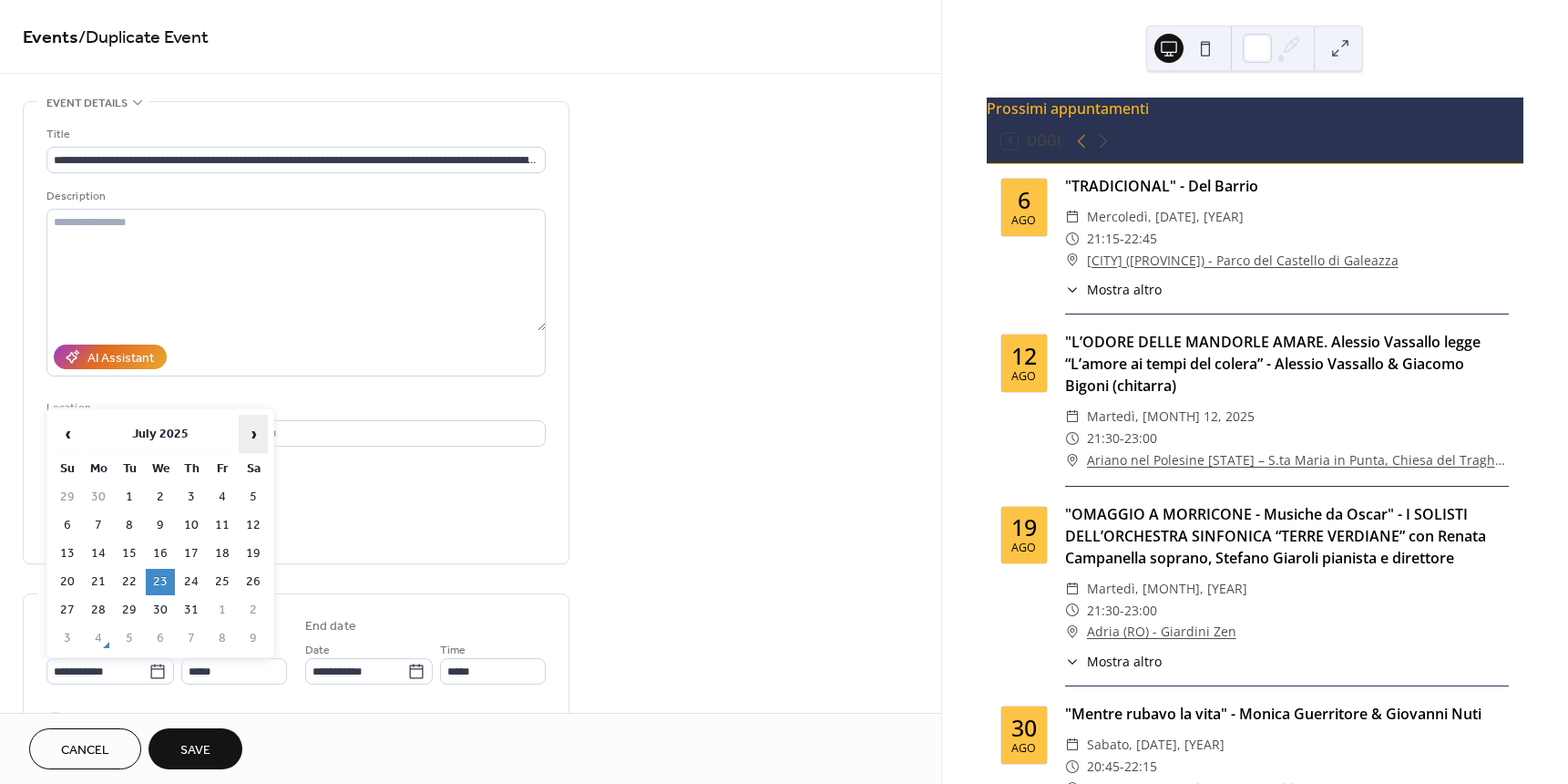 click on "›" at bounding box center (253, 434) 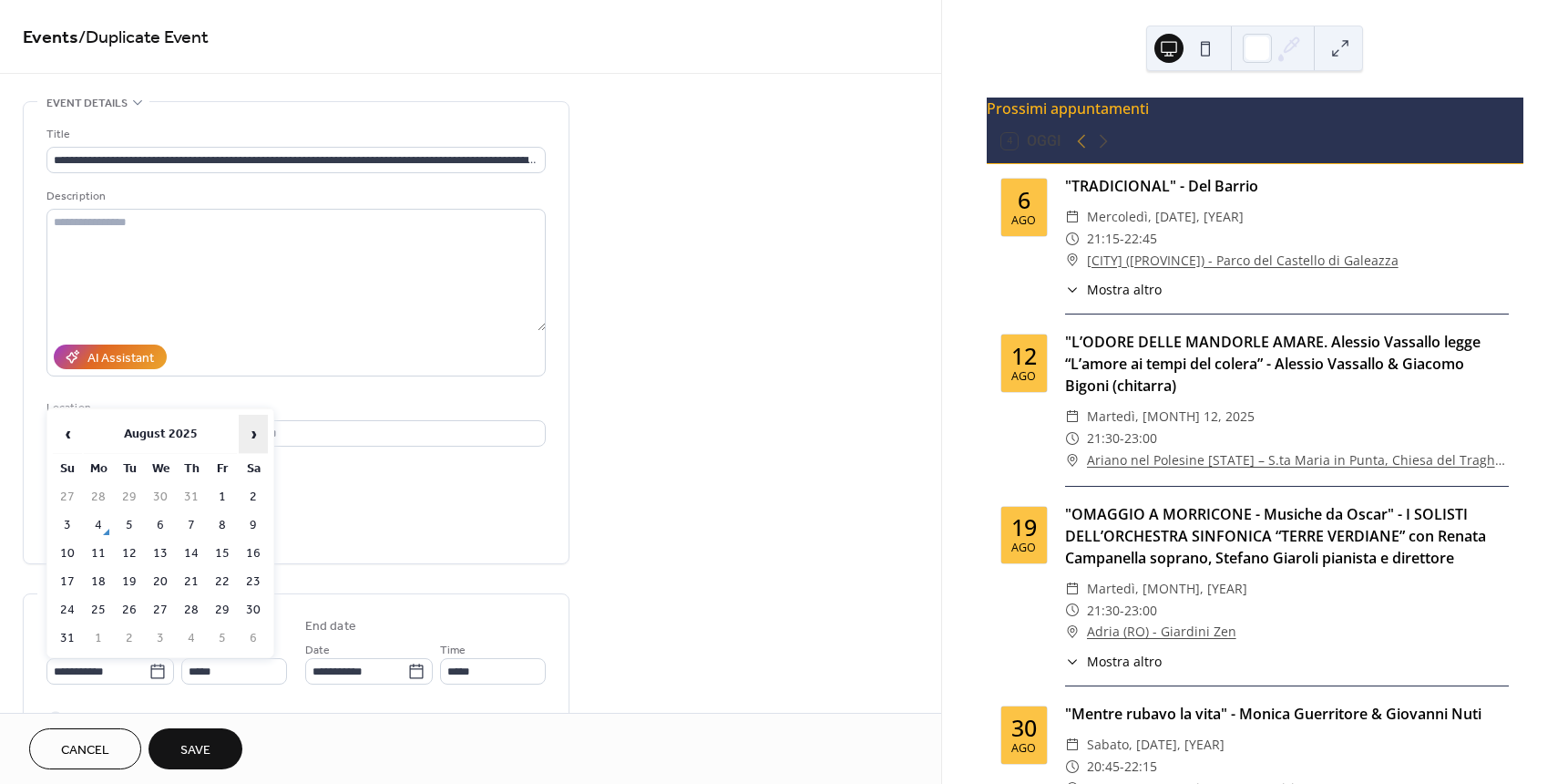 click on "›" at bounding box center (253, 434) 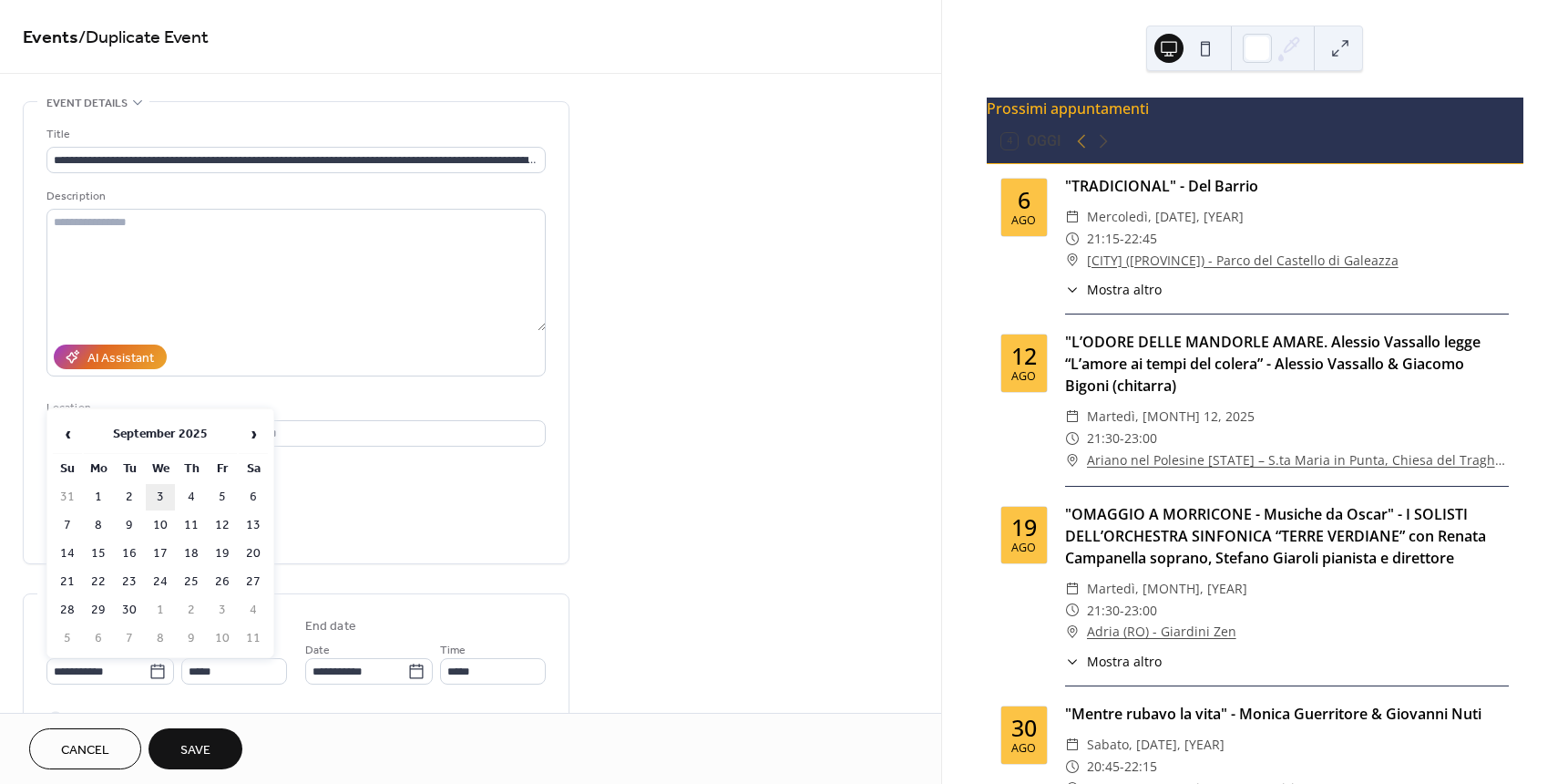 click on "3" at bounding box center (160, 497) 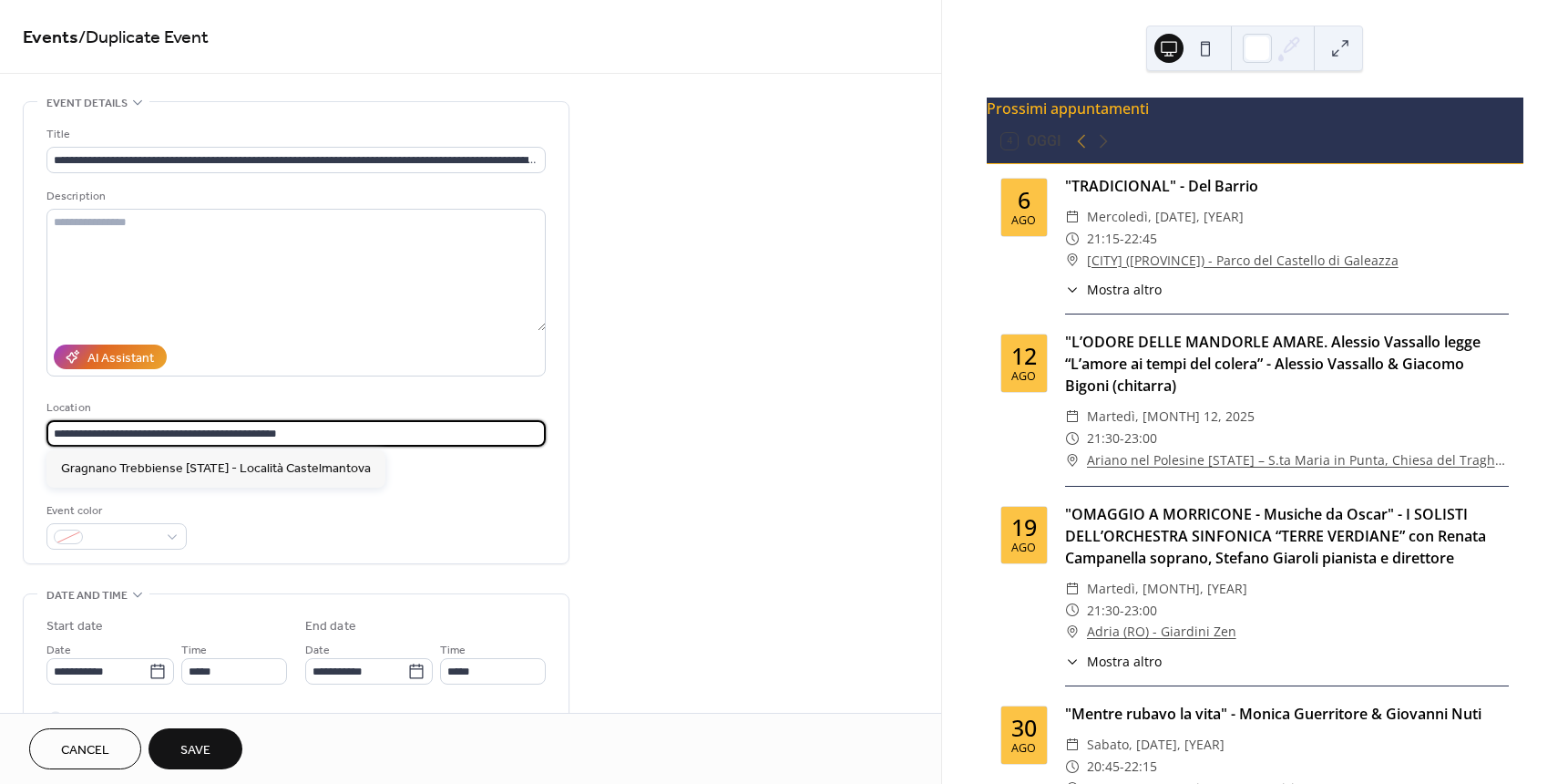 drag, startPoint x: 292, startPoint y: 429, endPoint x: 32, endPoint y: 428, distance: 260.00192 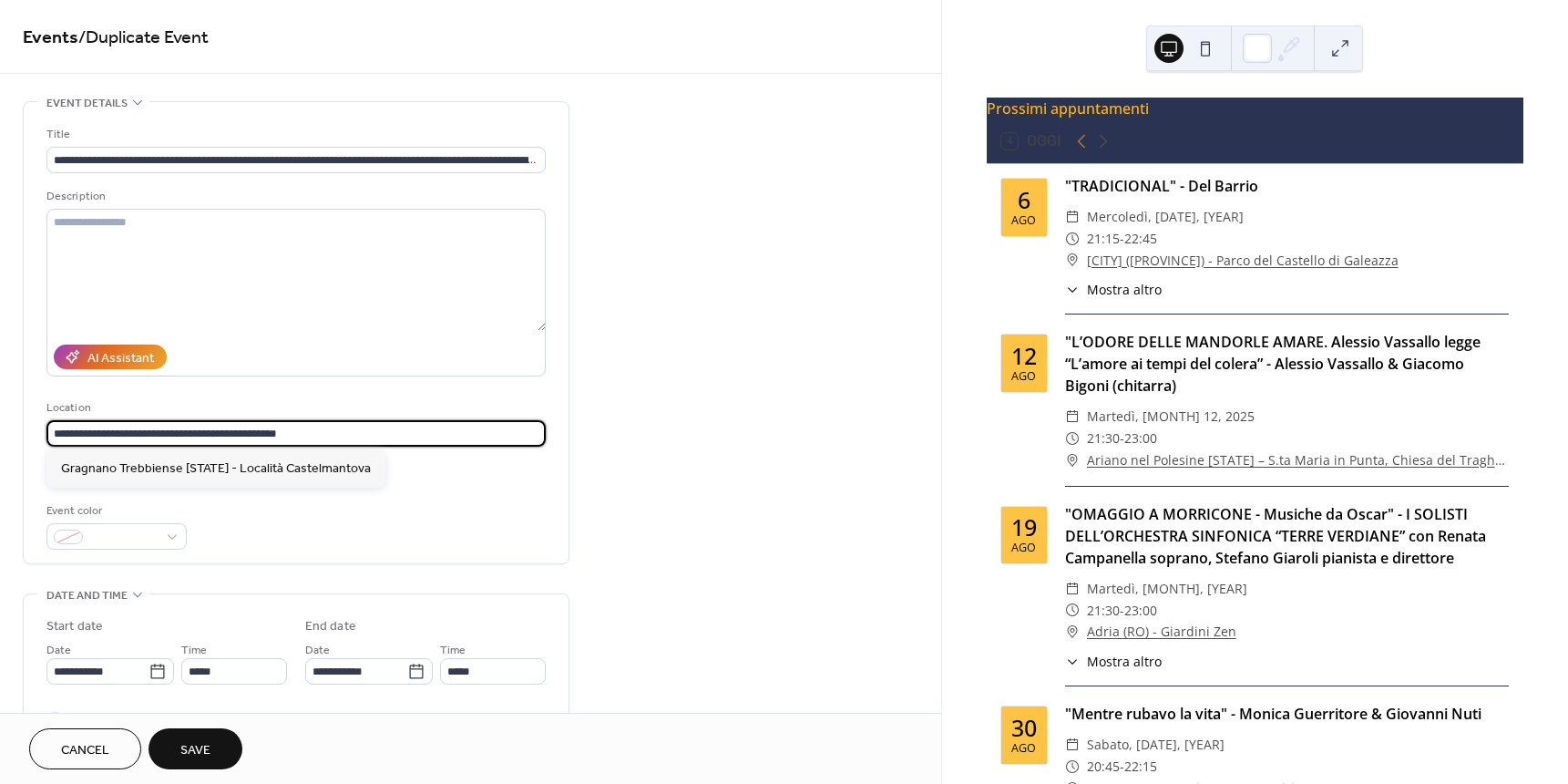 click on "**********" at bounding box center [296, 333] 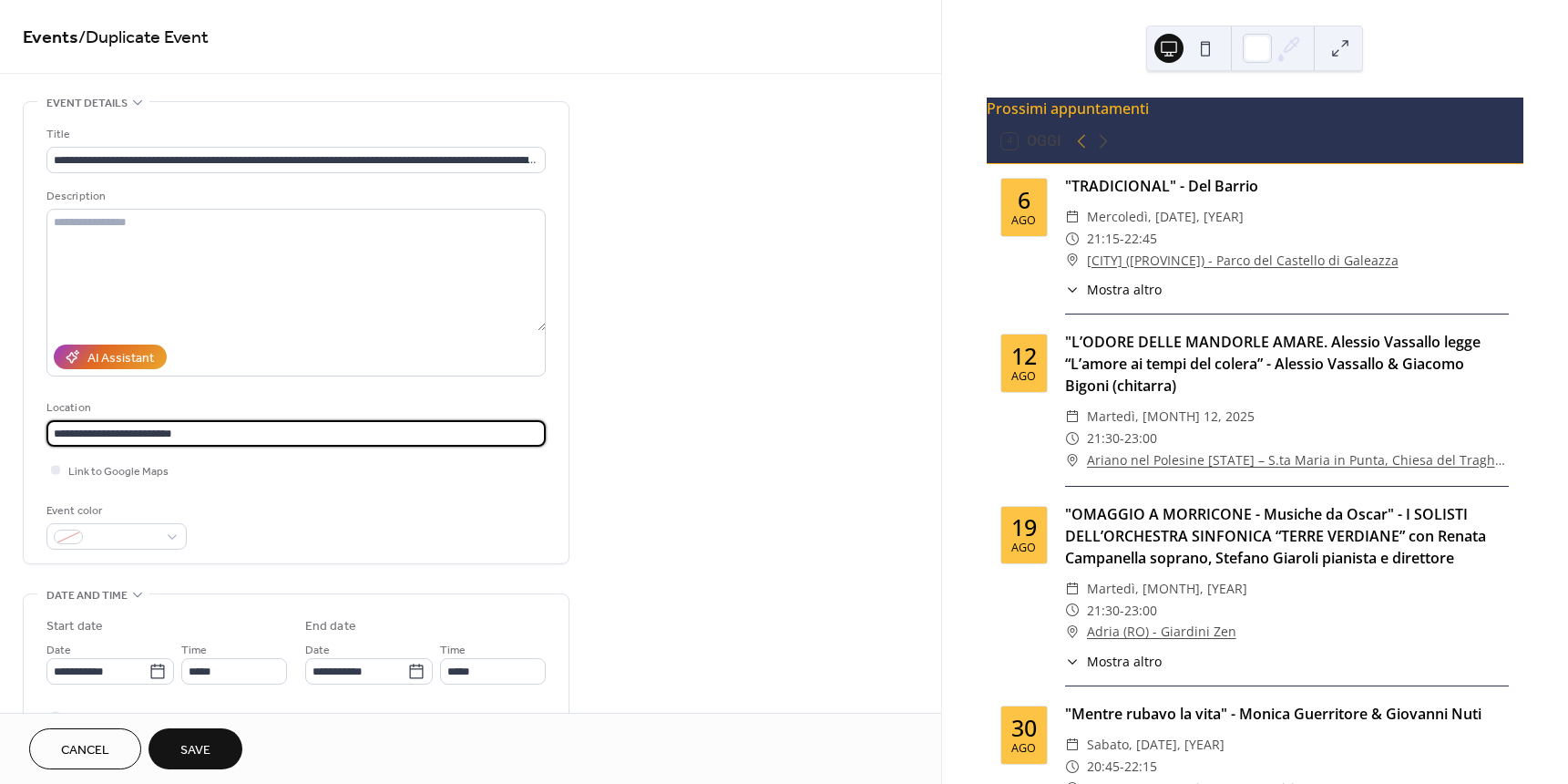 type on "**********" 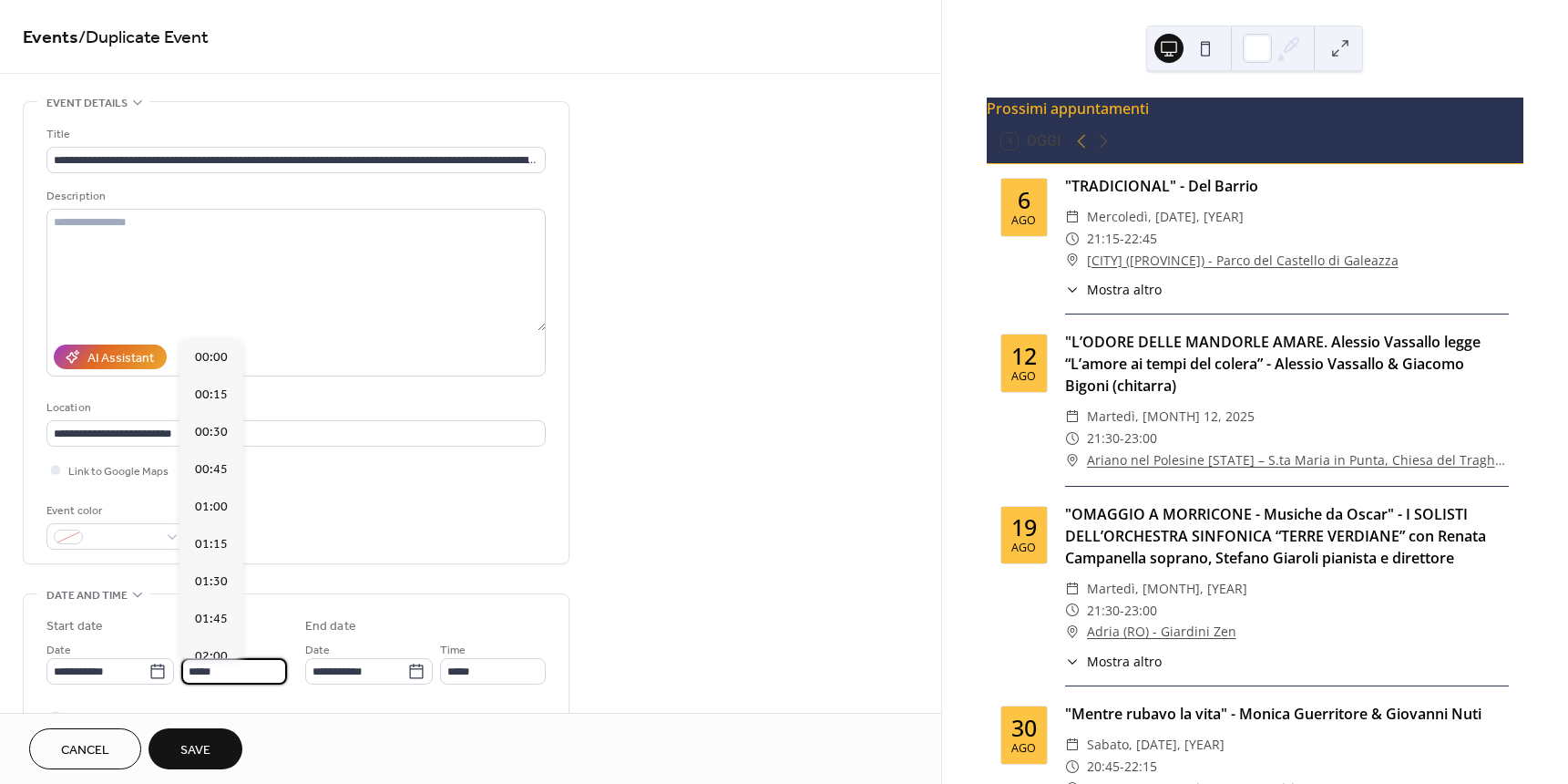 click on "*****" at bounding box center (234, 671) 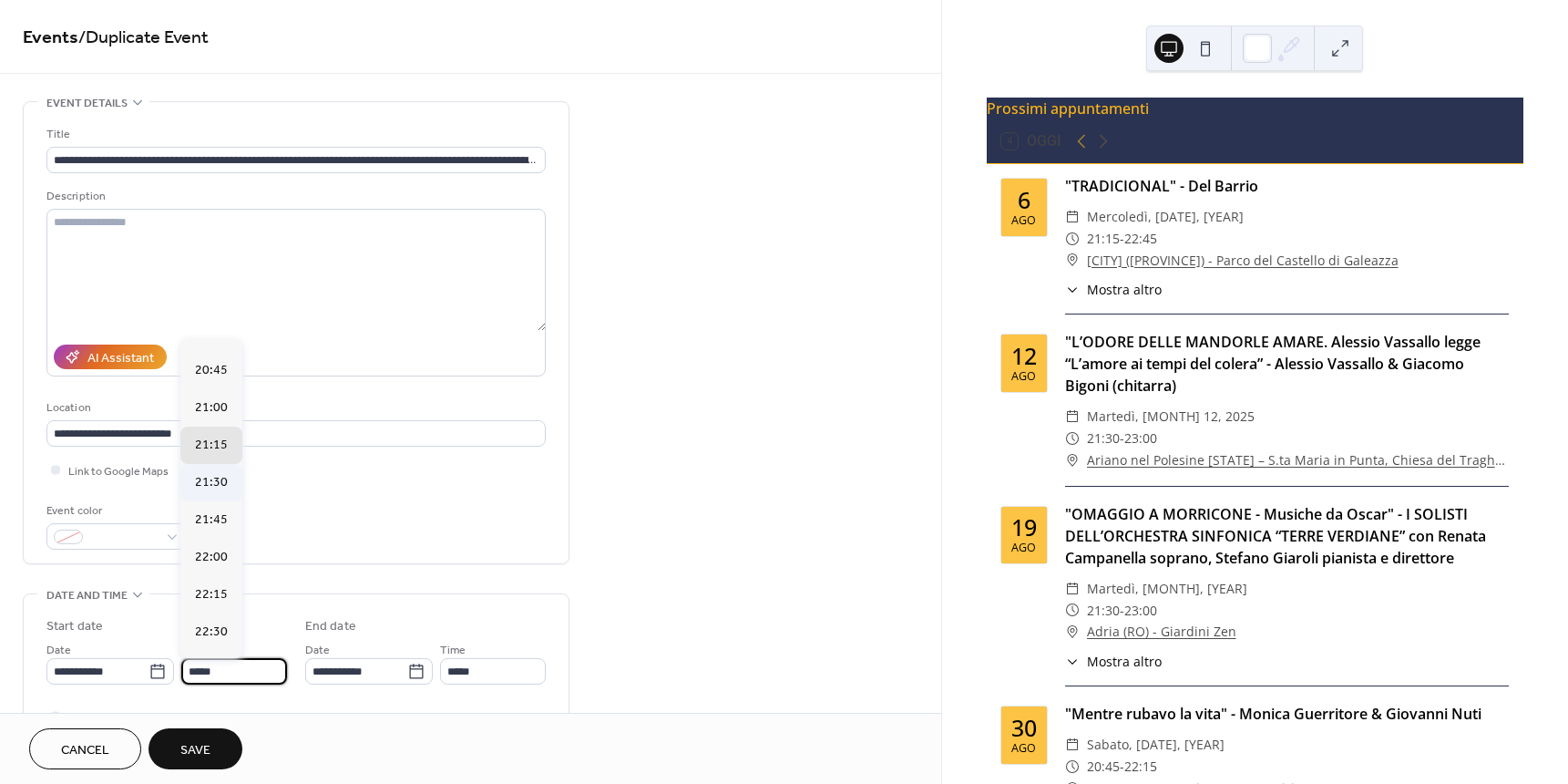 scroll, scrollTop: 3086, scrollLeft: 0, axis: vertical 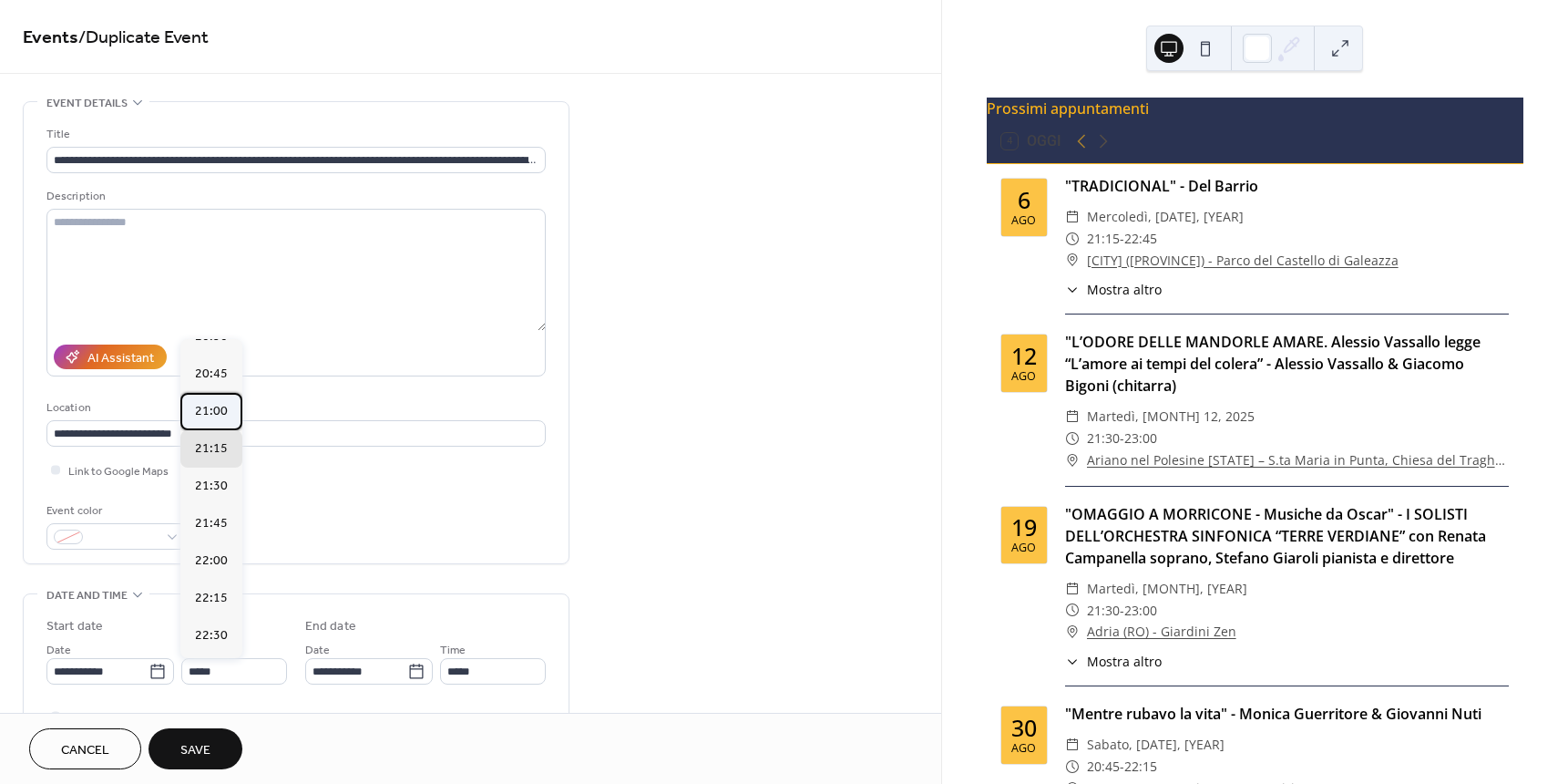 click on "21:00" at bounding box center (211, 411) 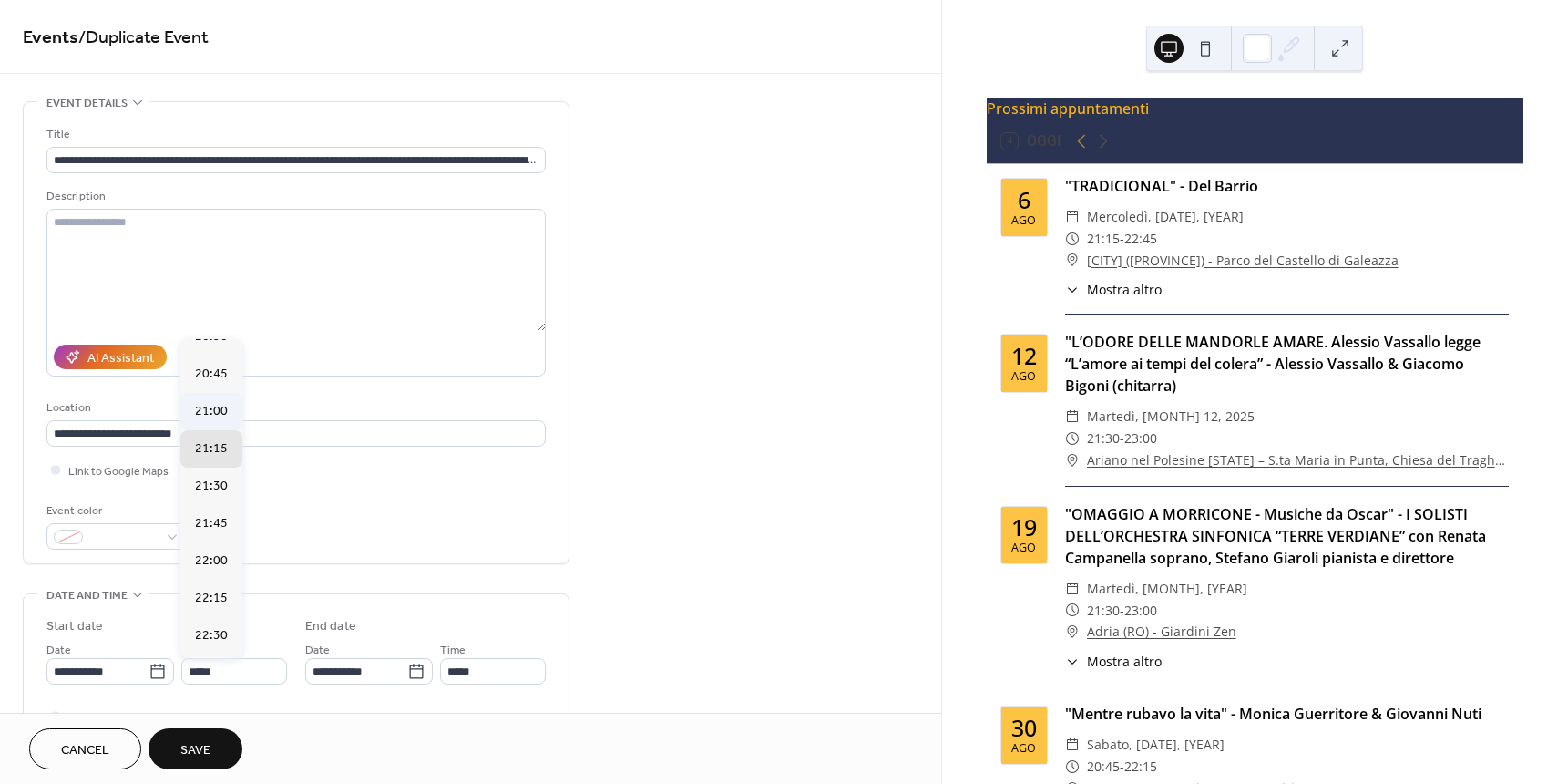 type on "*****" 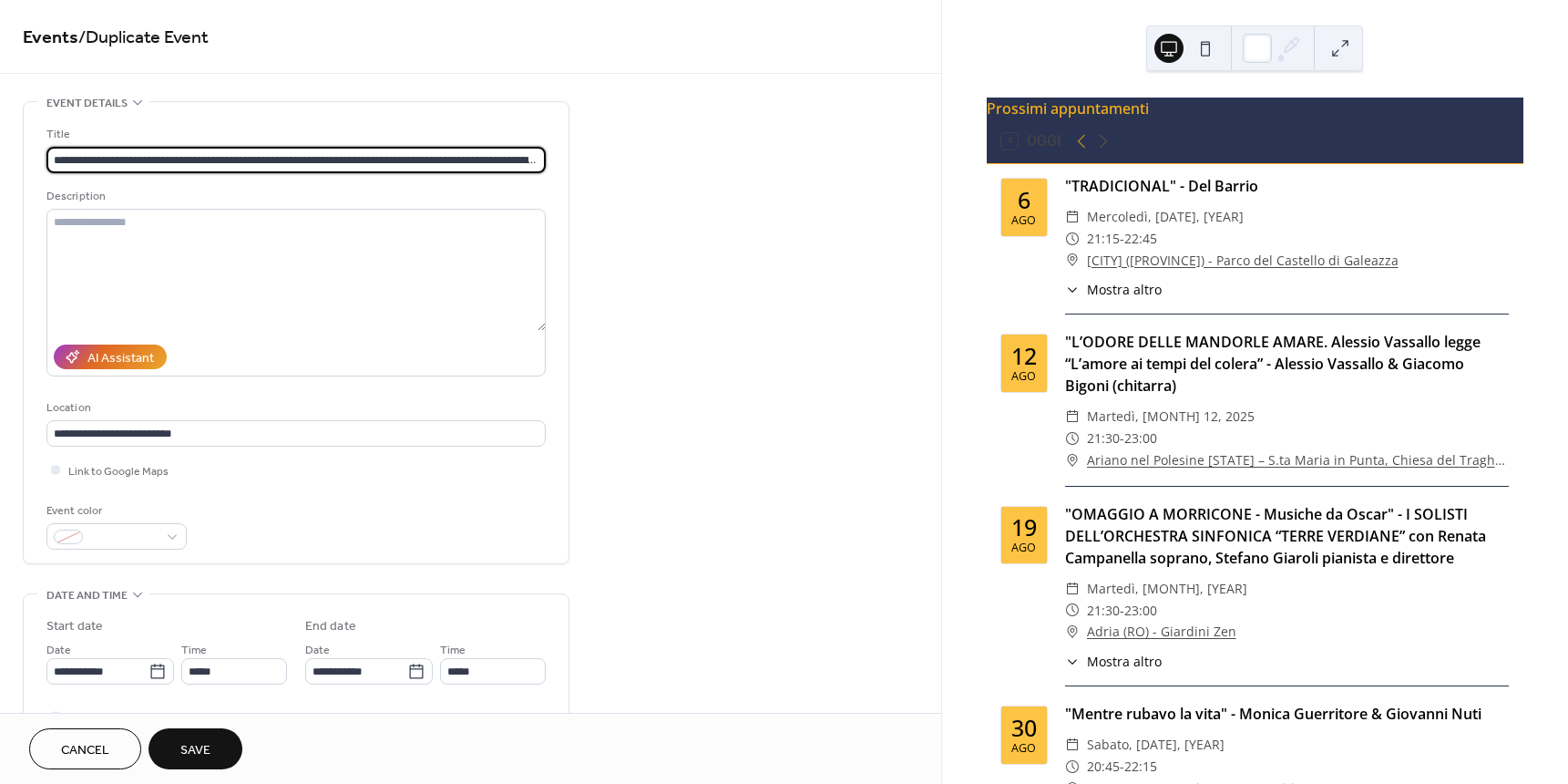 drag, startPoint x: 372, startPoint y: 158, endPoint x: 442, endPoint y: 157, distance: 70.00714 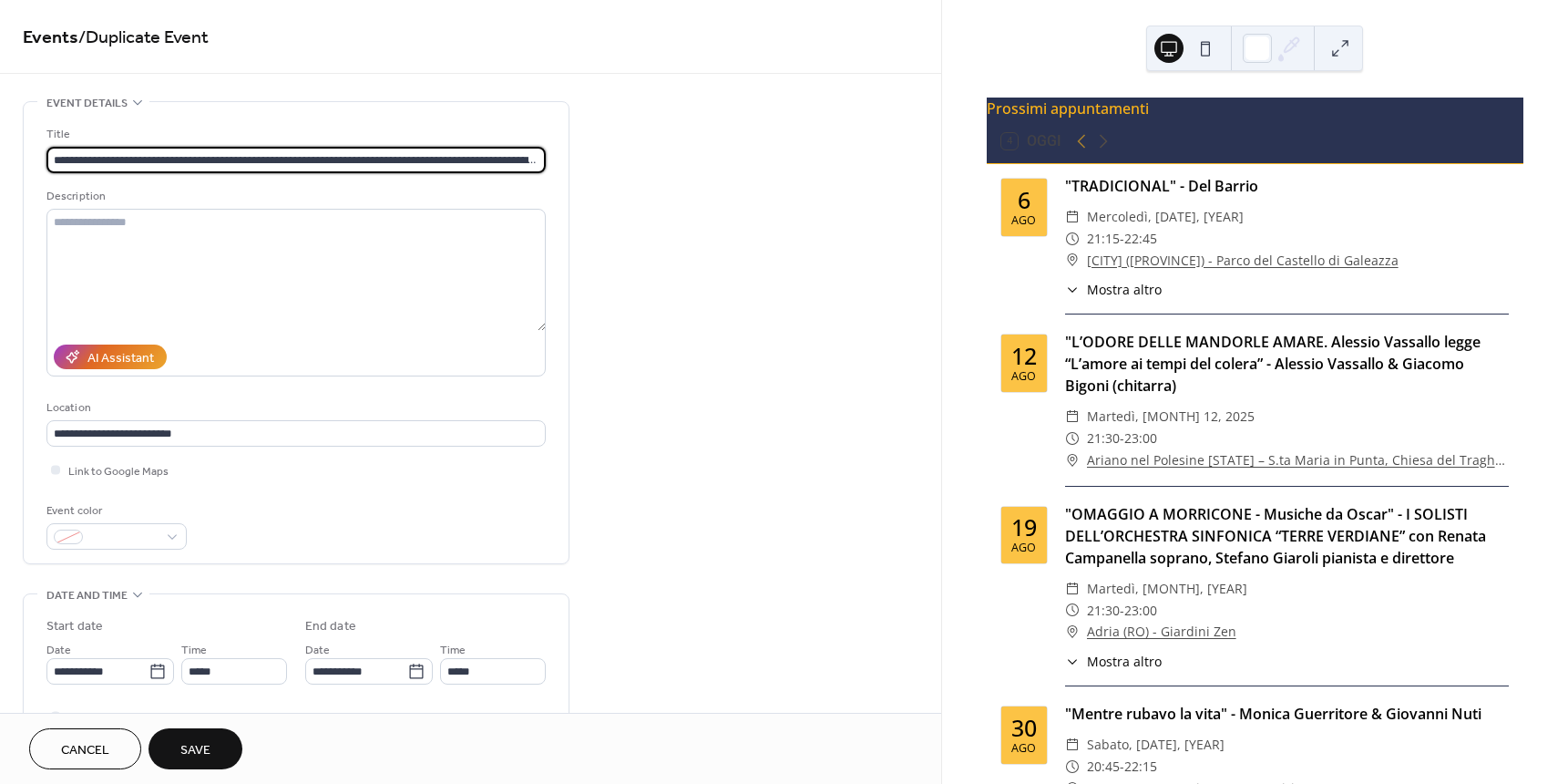 click on "**********" at bounding box center [296, 160] 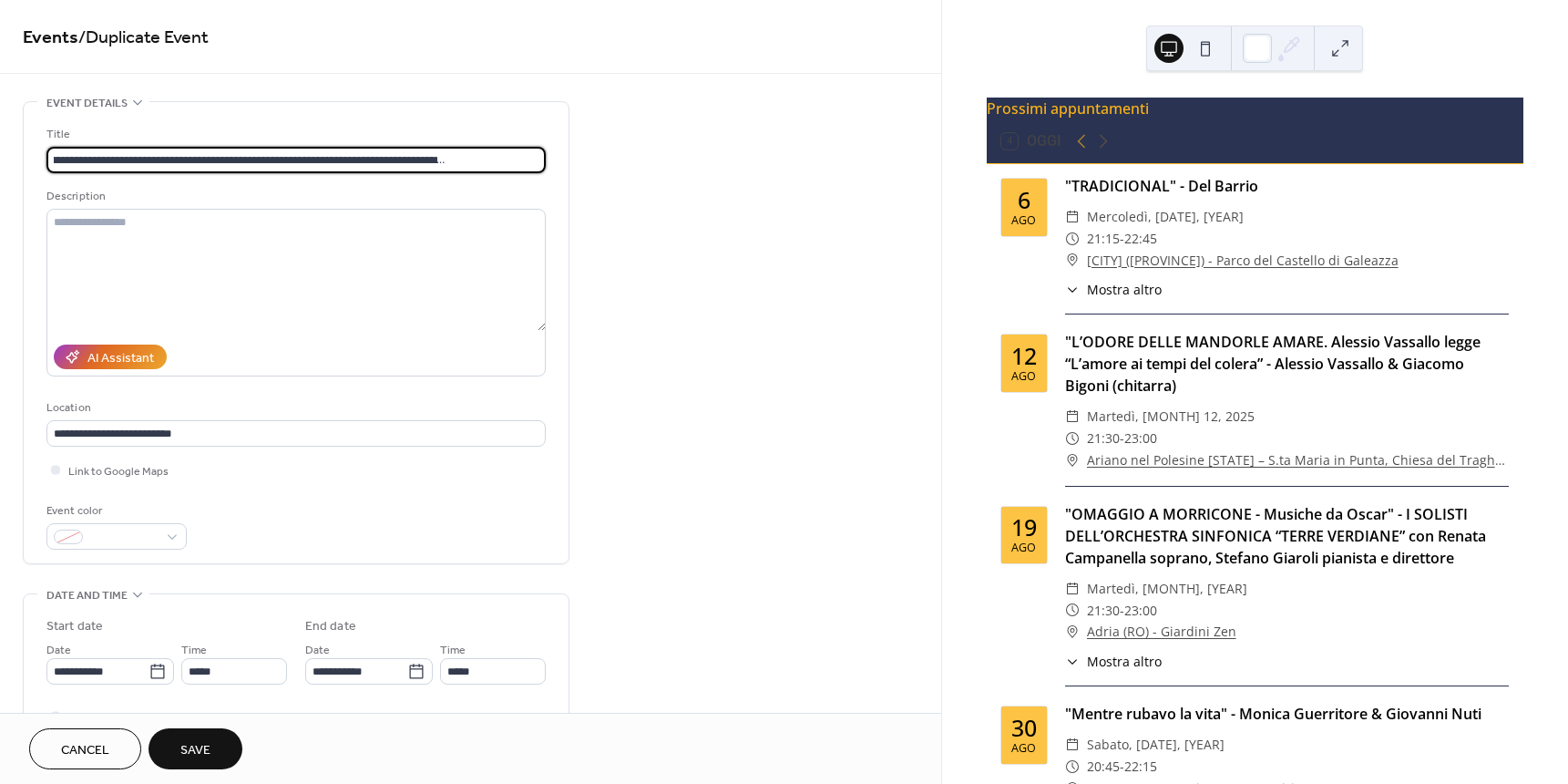 scroll, scrollTop: 0, scrollLeft: 93, axis: horizontal 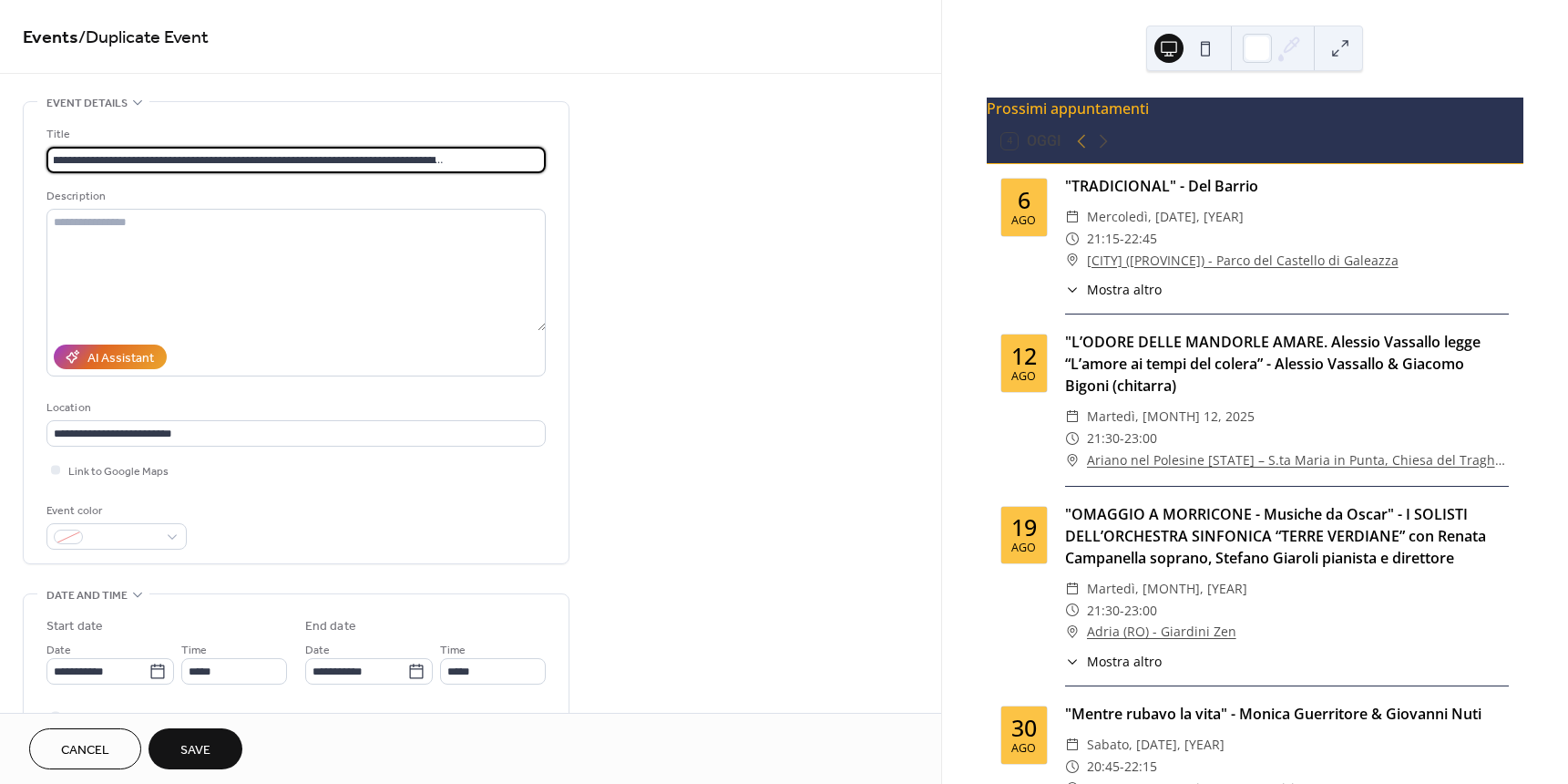 drag, startPoint x: 138, startPoint y: 157, endPoint x: 275, endPoint y: 153, distance: 137.05838 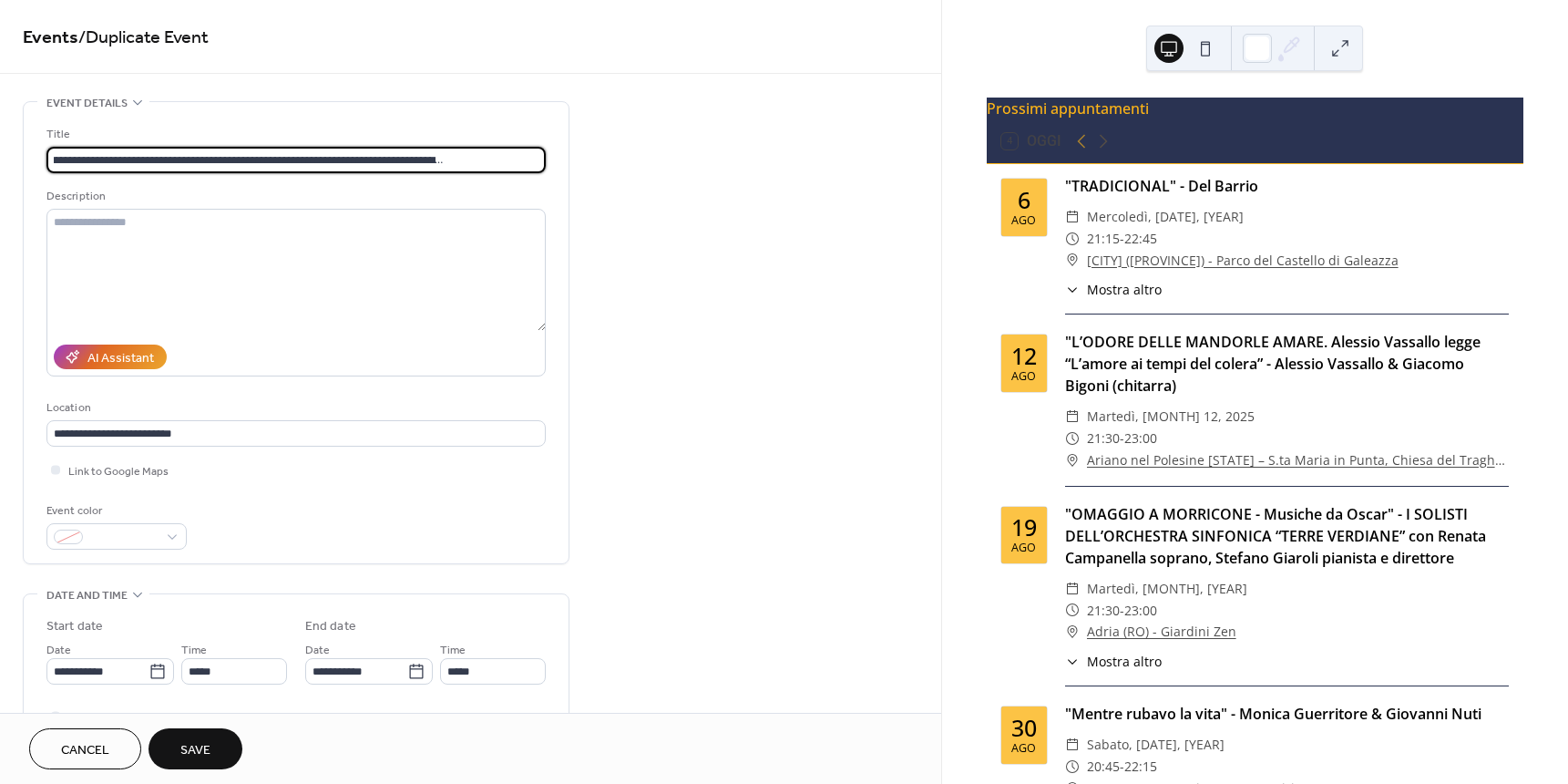 click on "**********" at bounding box center (296, 160) 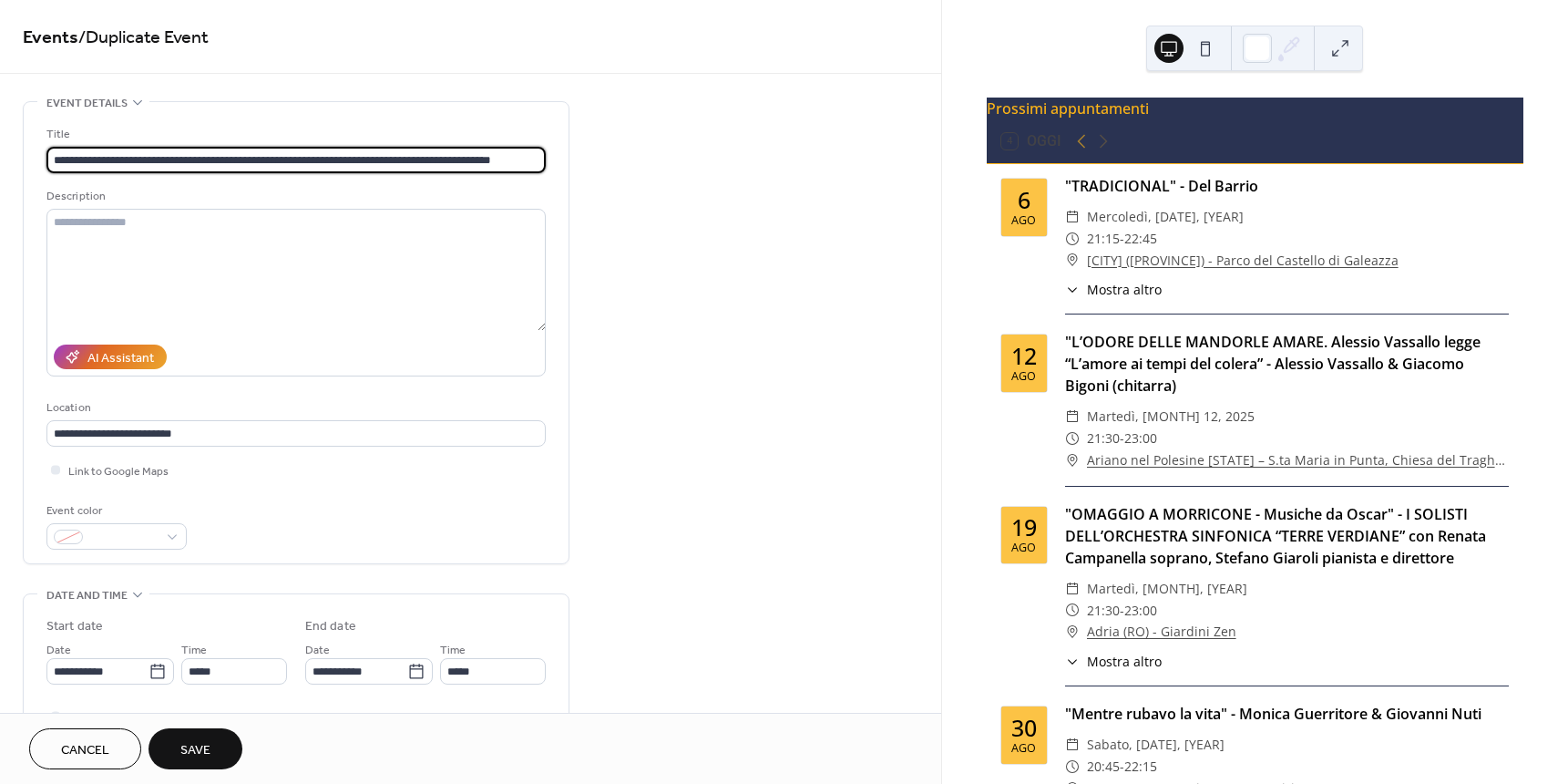 scroll, scrollTop: 0, scrollLeft: 0, axis: both 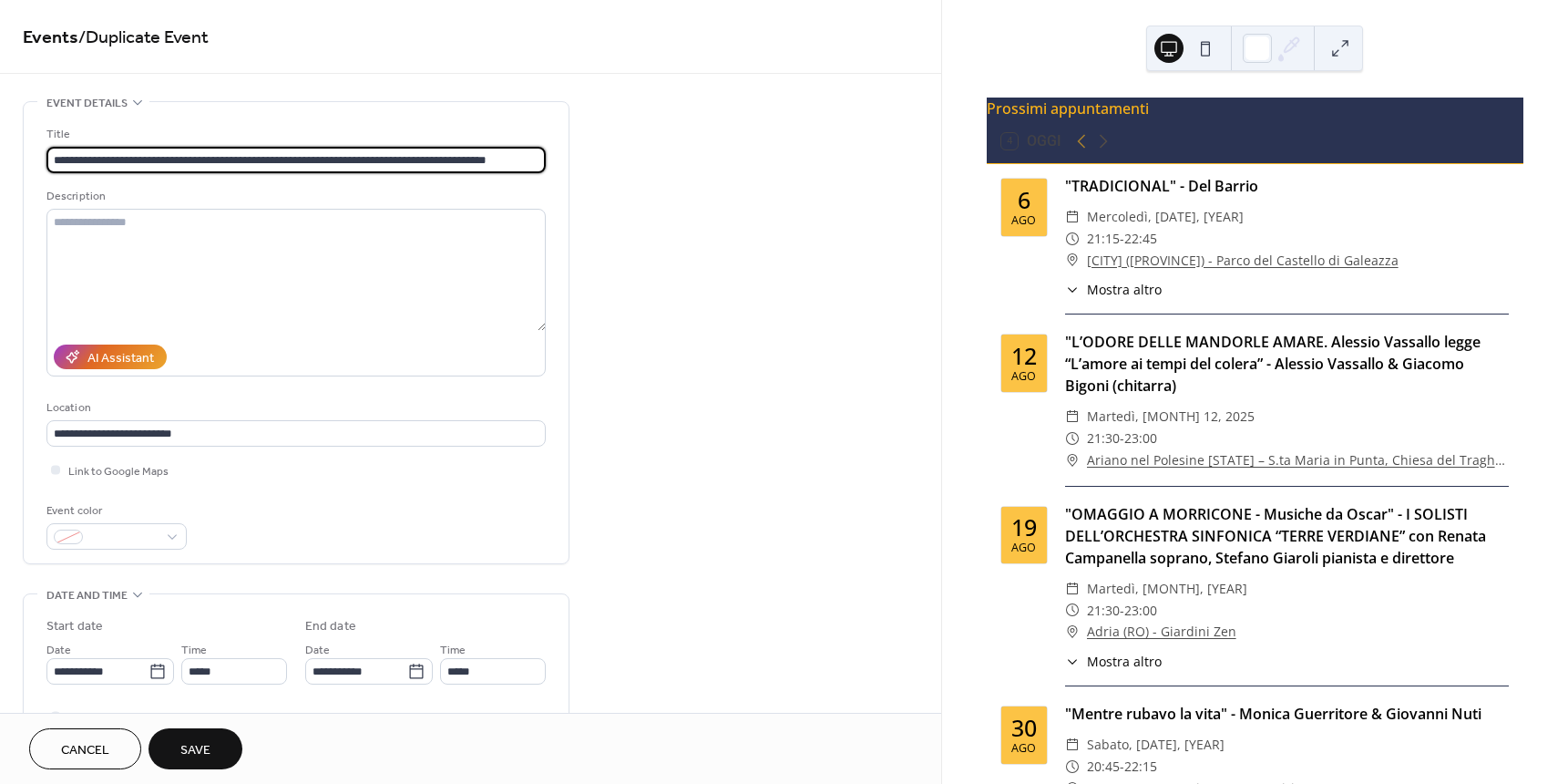 click on "**********" at bounding box center (296, 160) 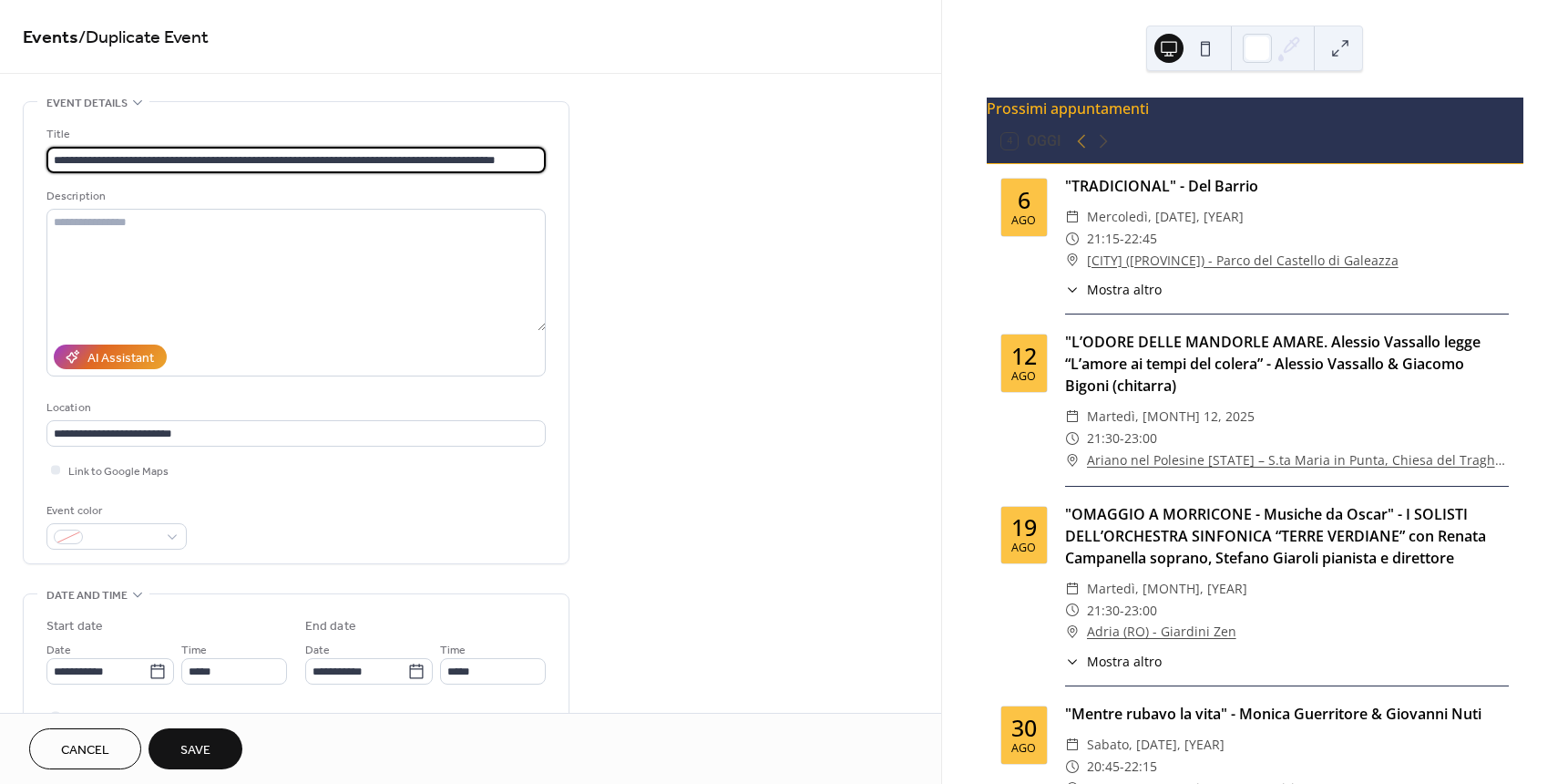 paste on "**********" 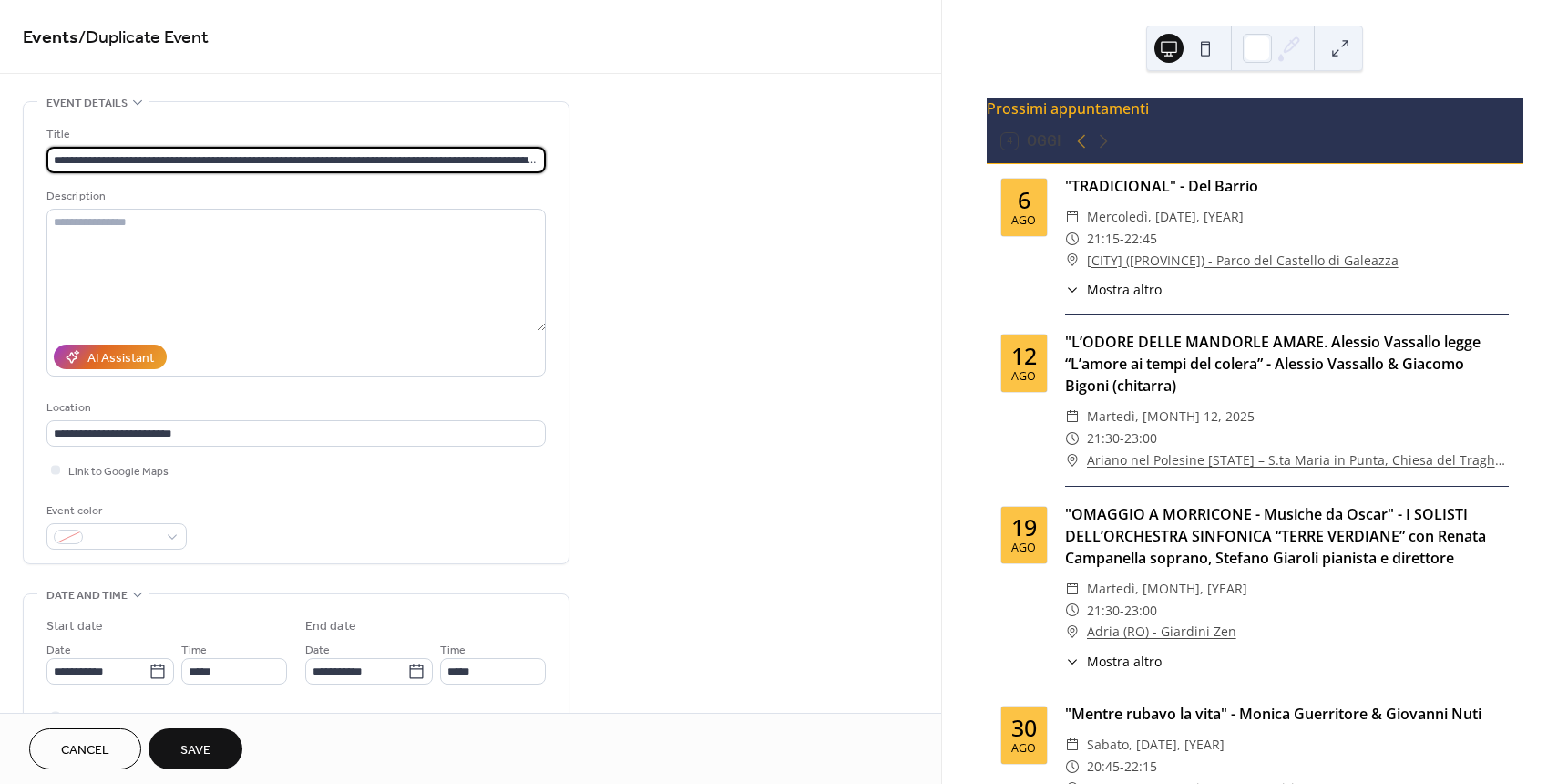 scroll, scrollTop: 0, scrollLeft: 213, axis: horizontal 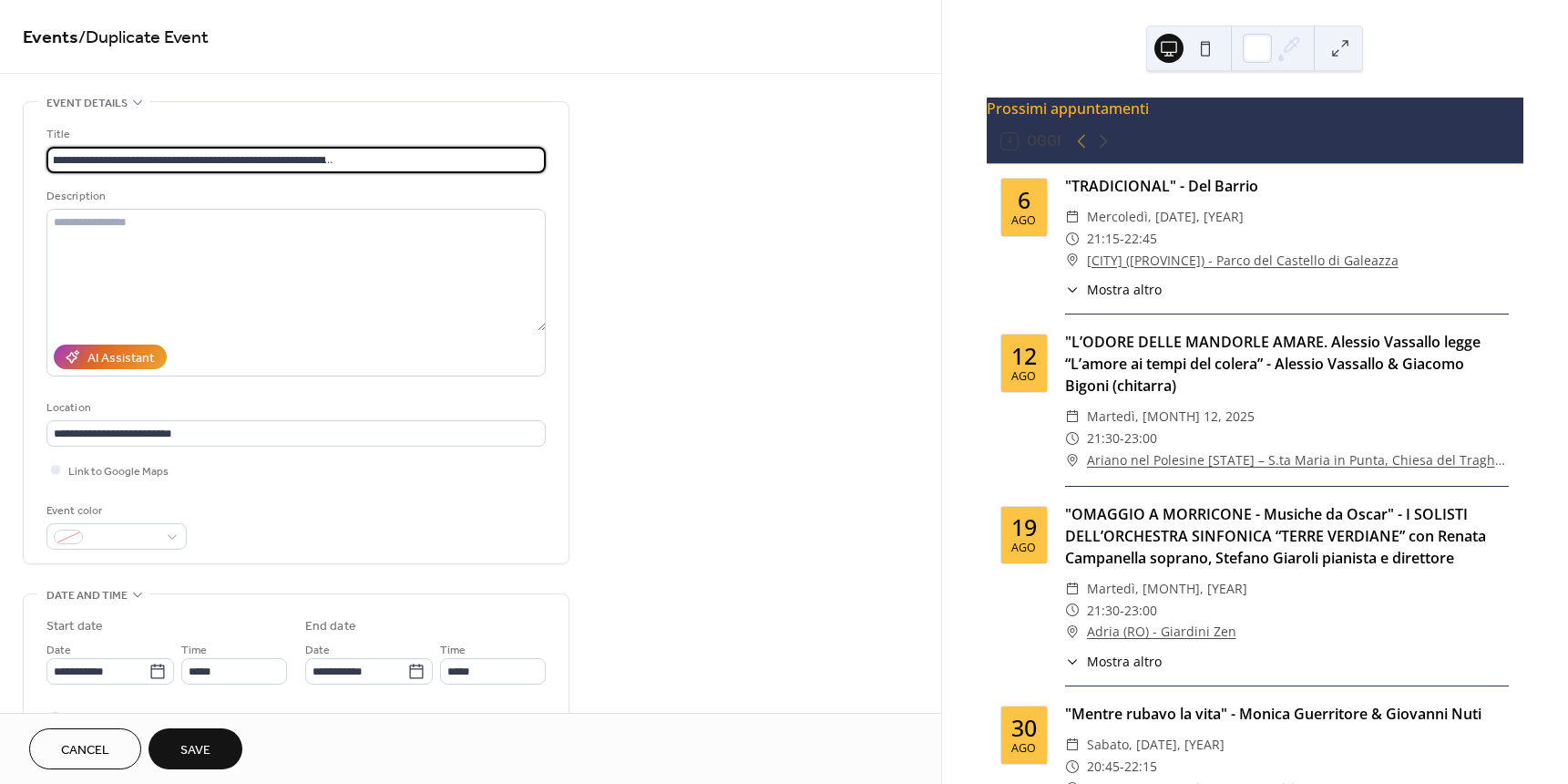 drag, startPoint x: 413, startPoint y: 155, endPoint x: 281, endPoint y: 150, distance: 132.09466 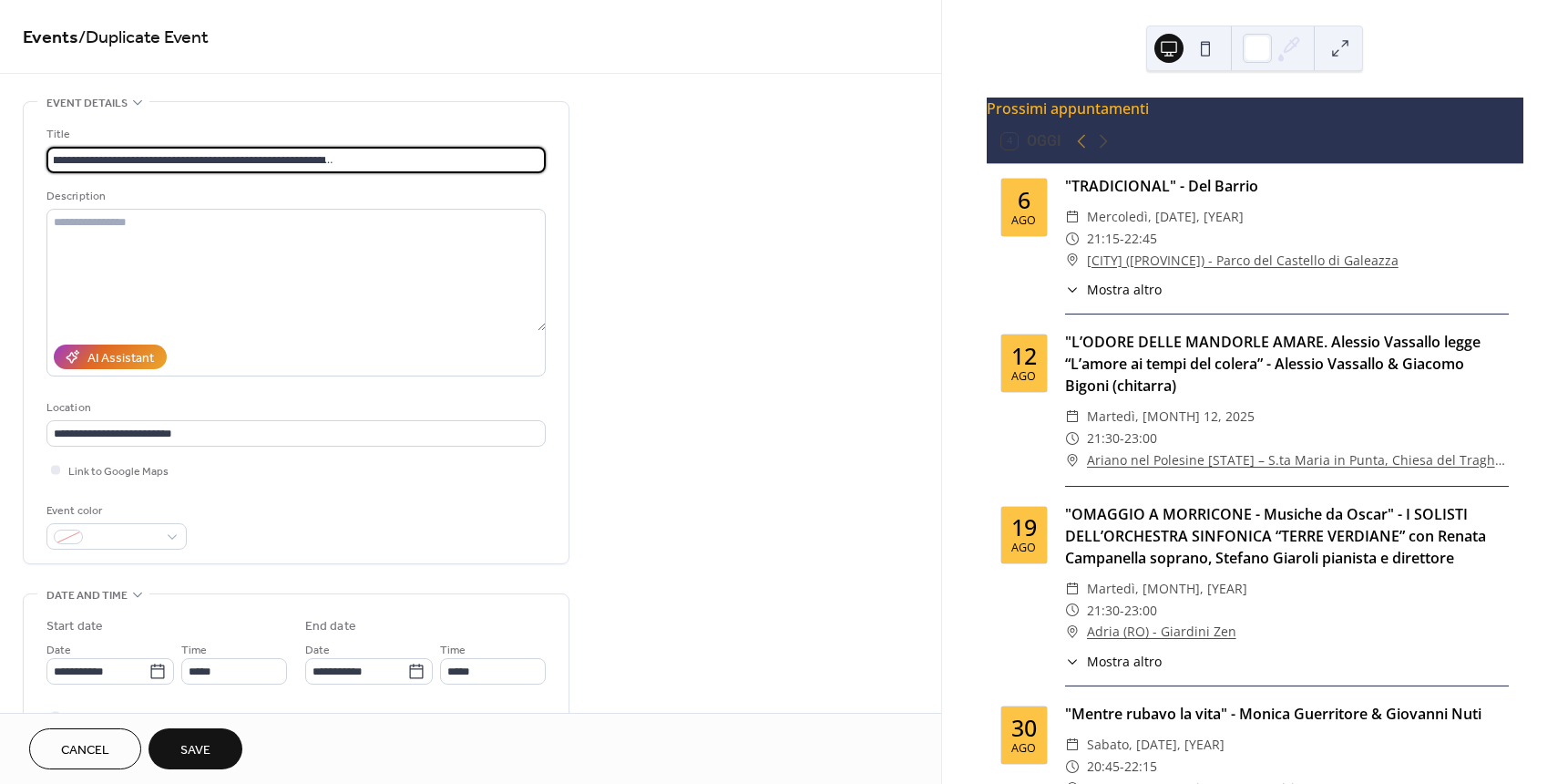 click on "**********" at bounding box center [296, 160] 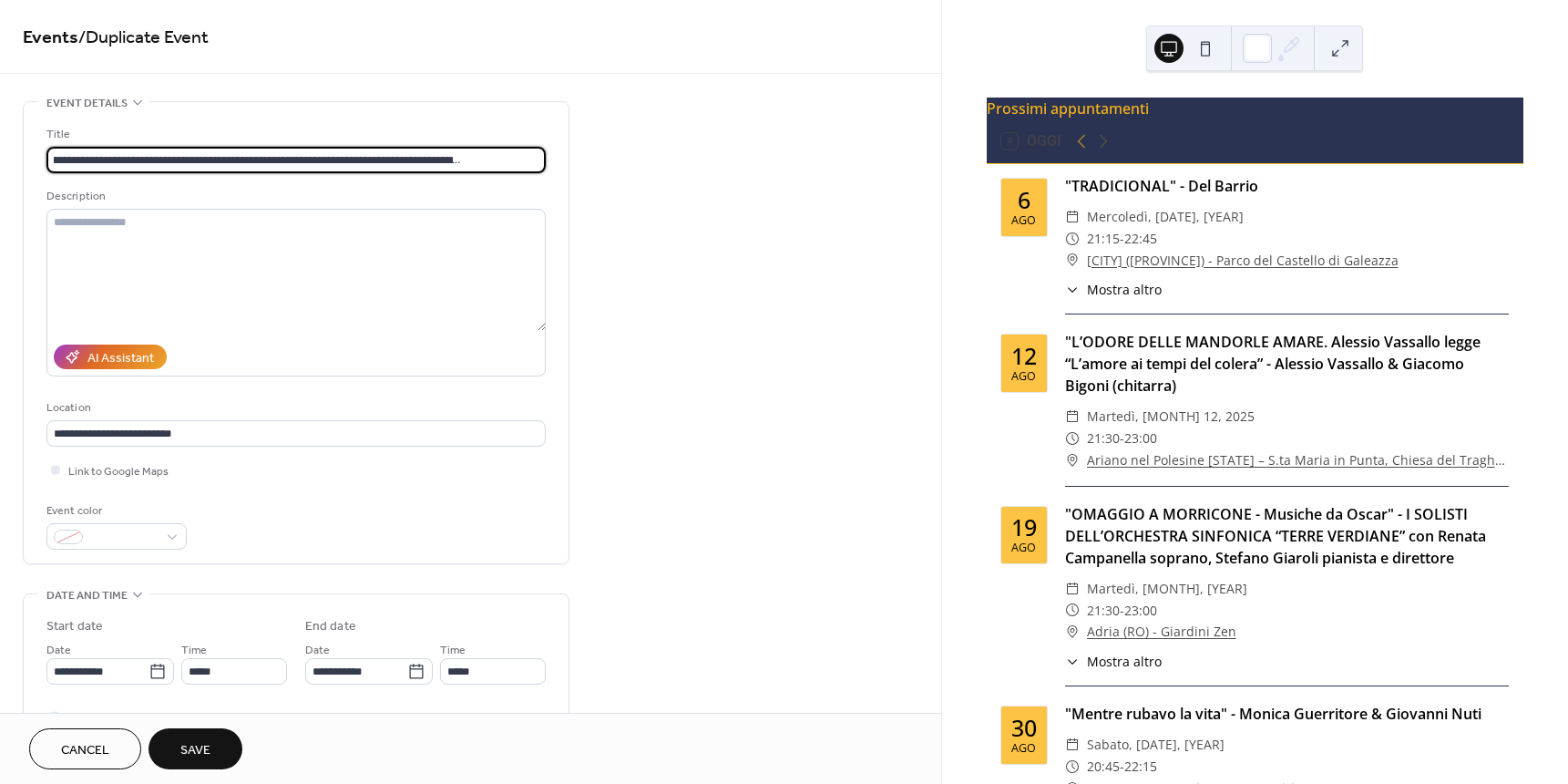 scroll, scrollTop: 0, scrollLeft: 83, axis: horizontal 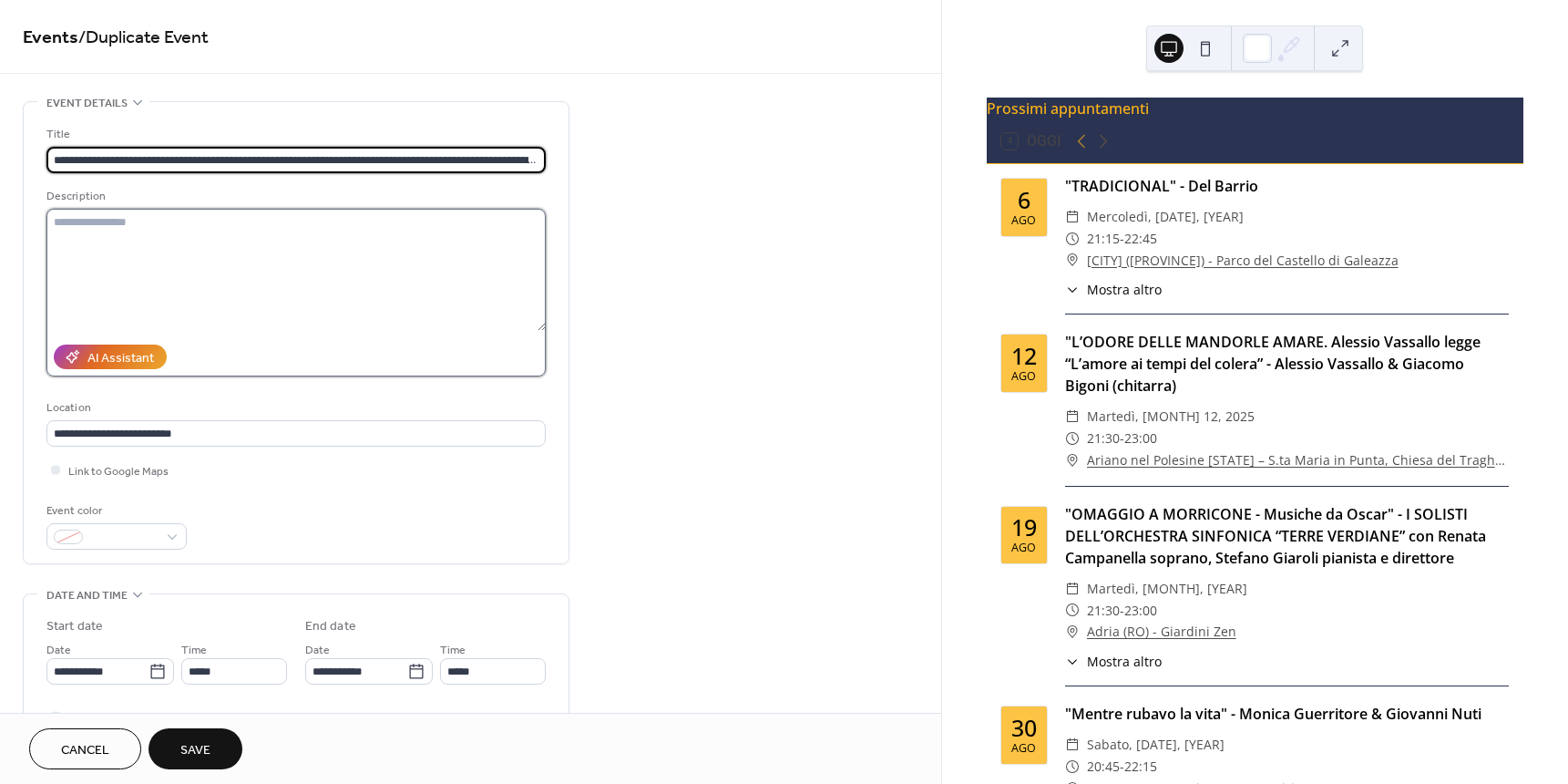click at bounding box center [296, 270] 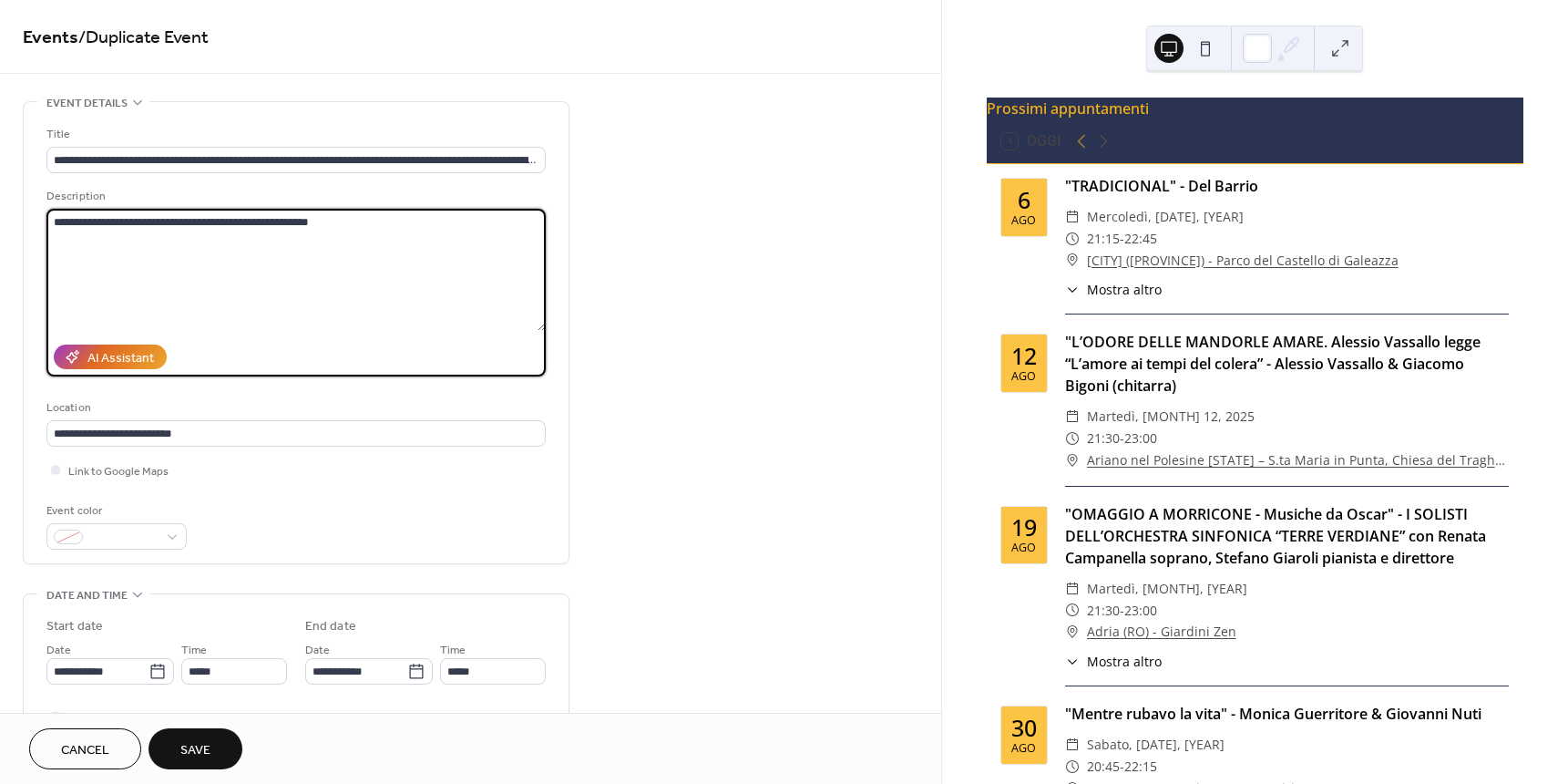 type on "**********" 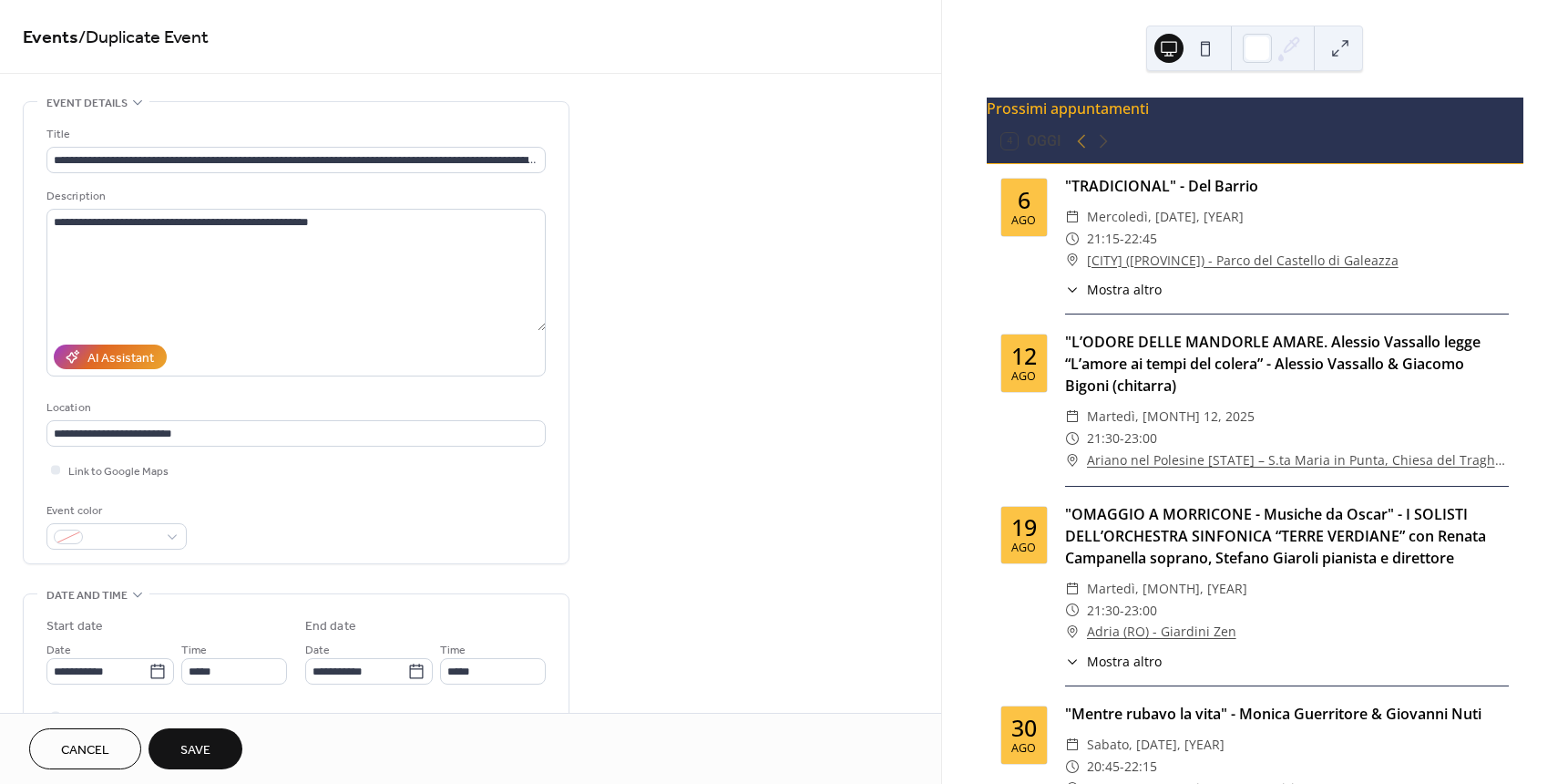 click on "Save" at bounding box center [195, 750] 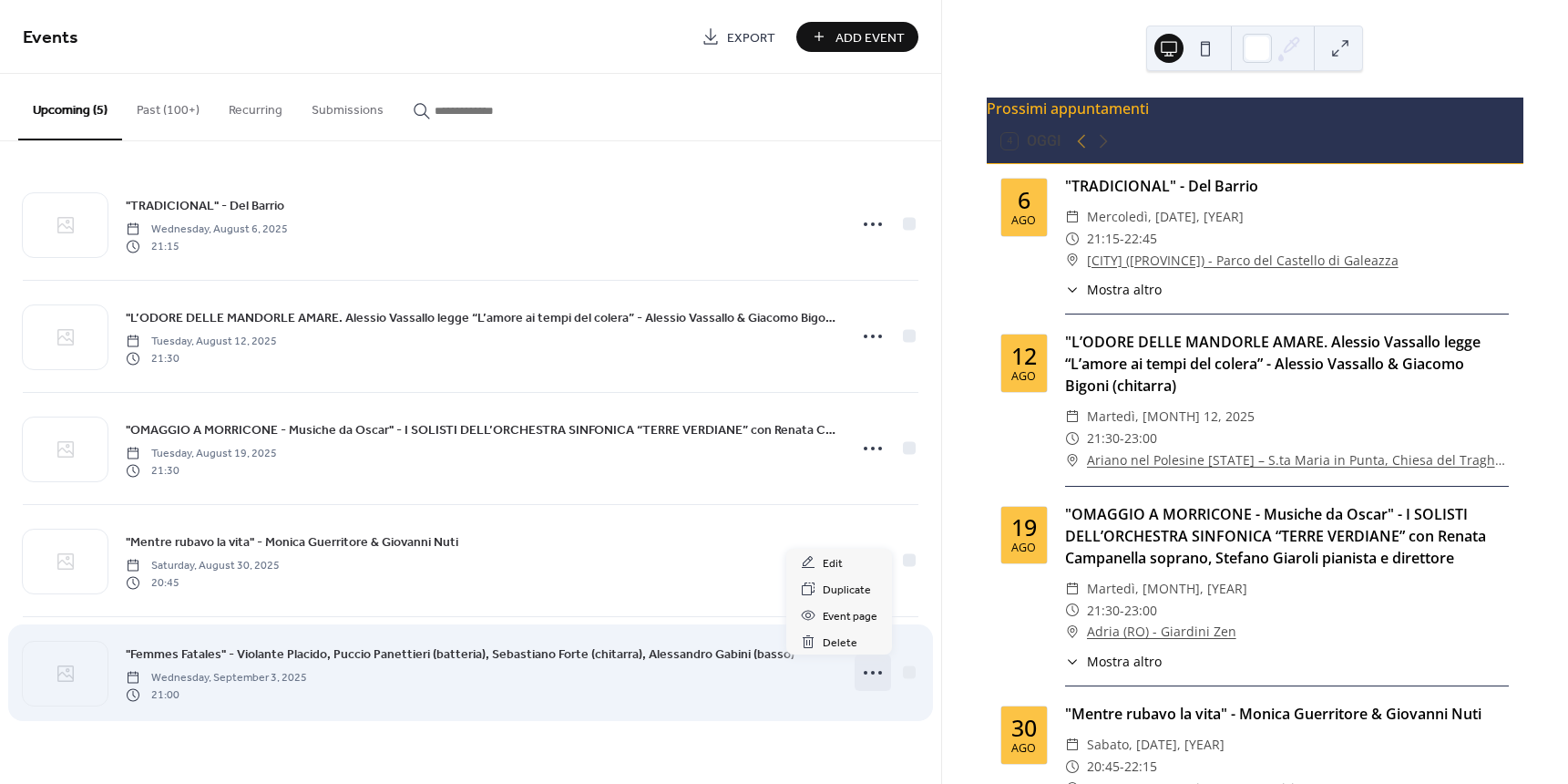 click at bounding box center (873, 673) 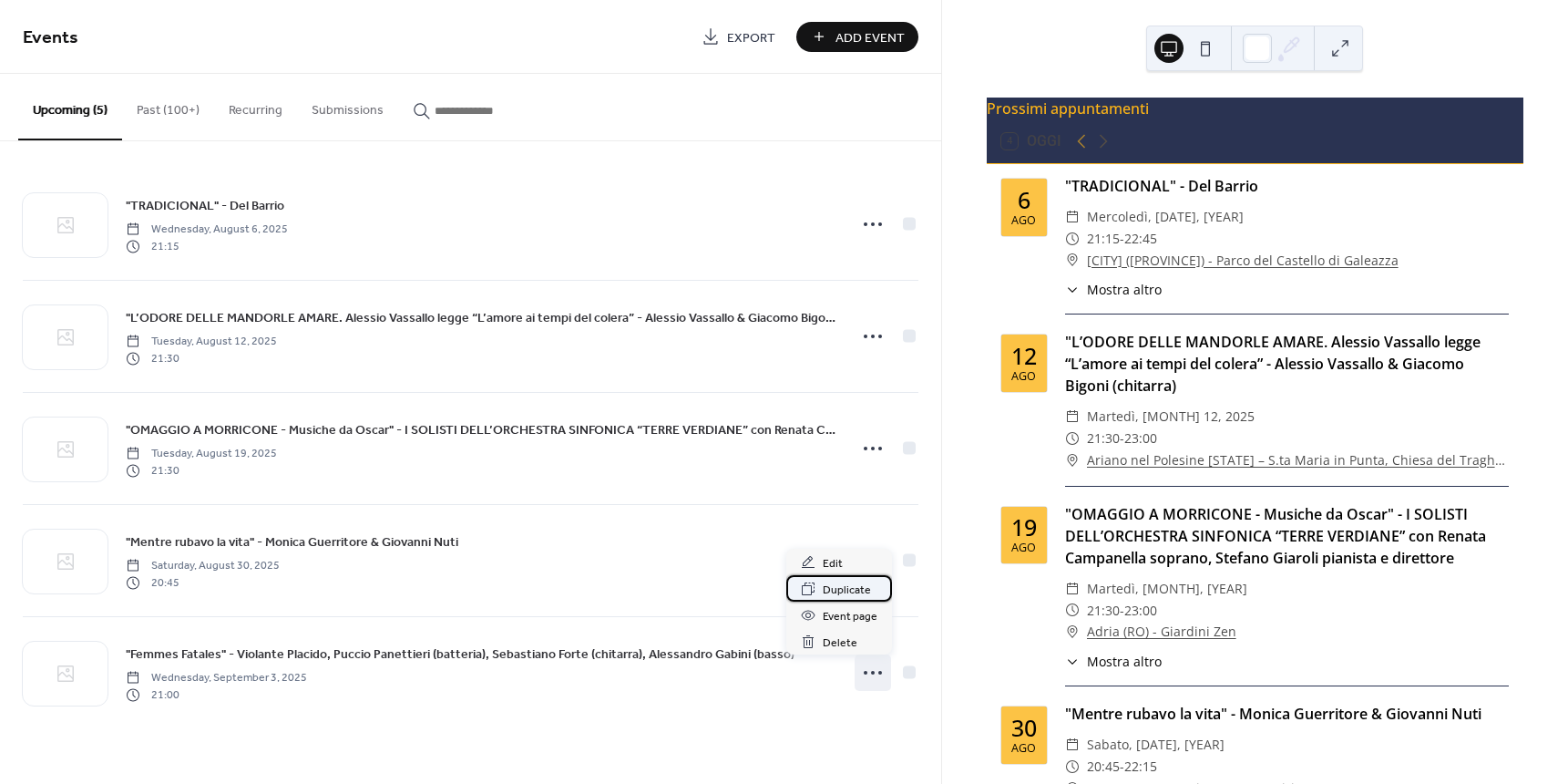 click on "Duplicate" at bounding box center [846, 590] 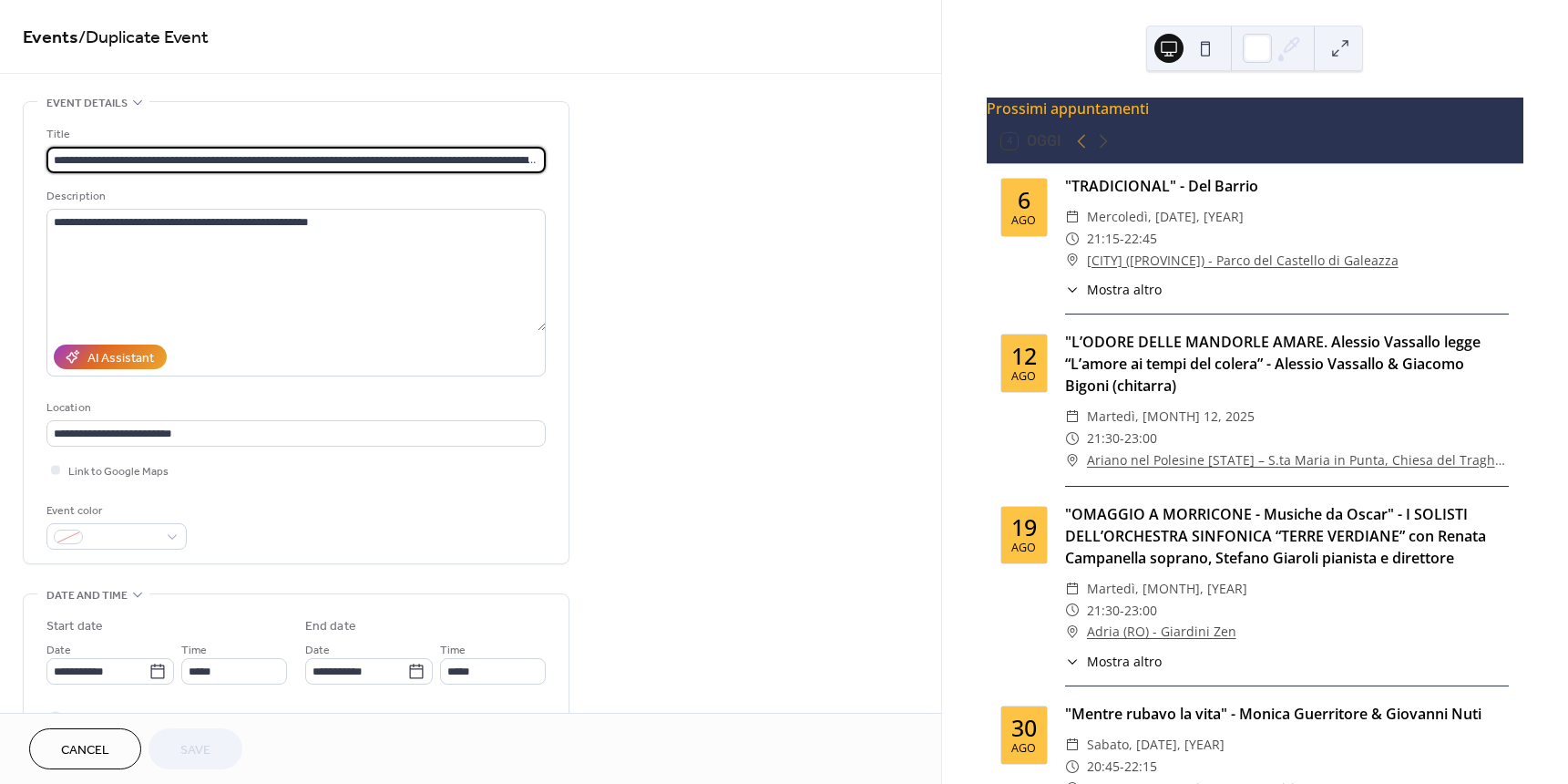 scroll, scrollTop: 0, scrollLeft: 83, axis: horizontal 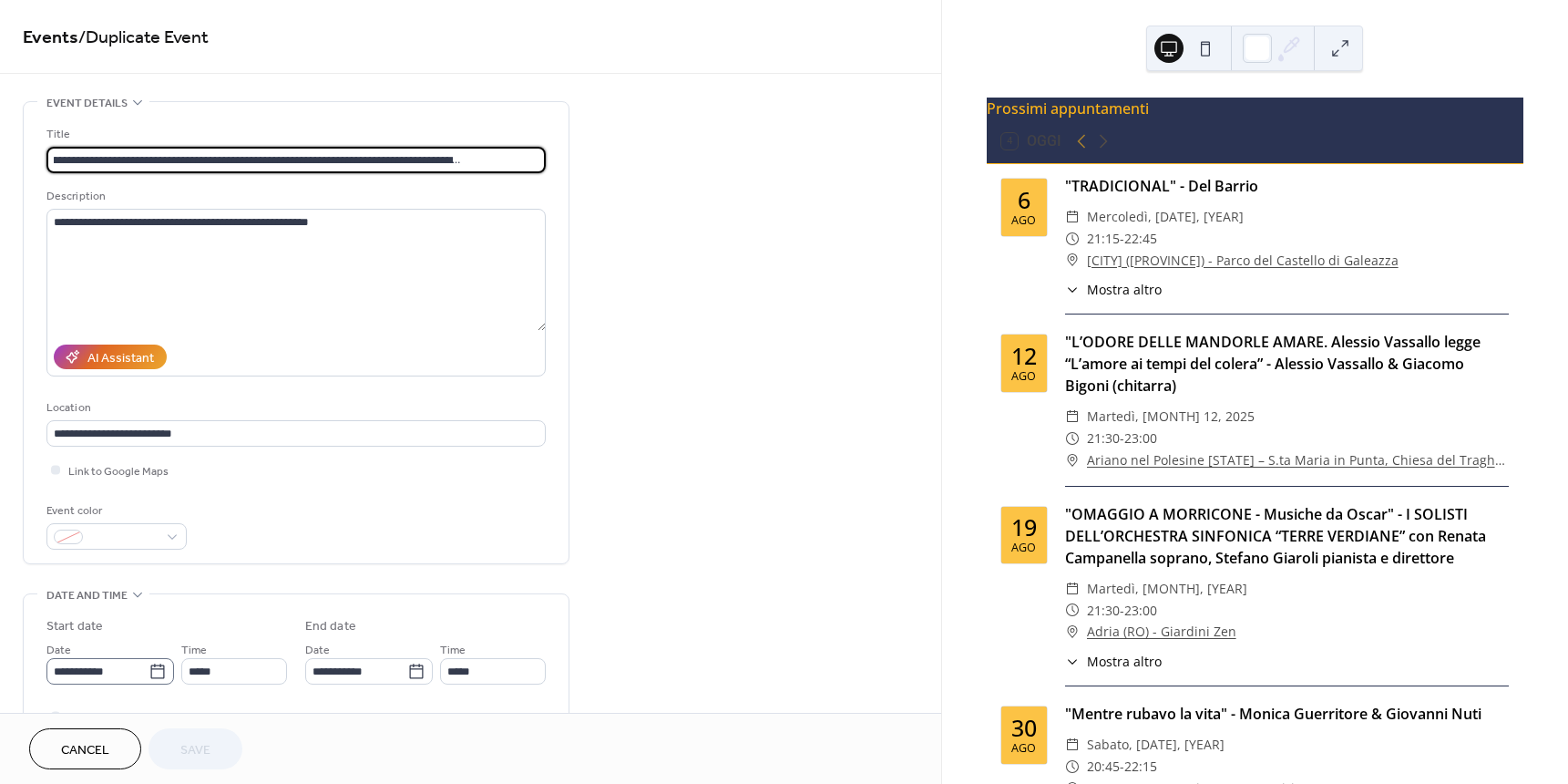 click 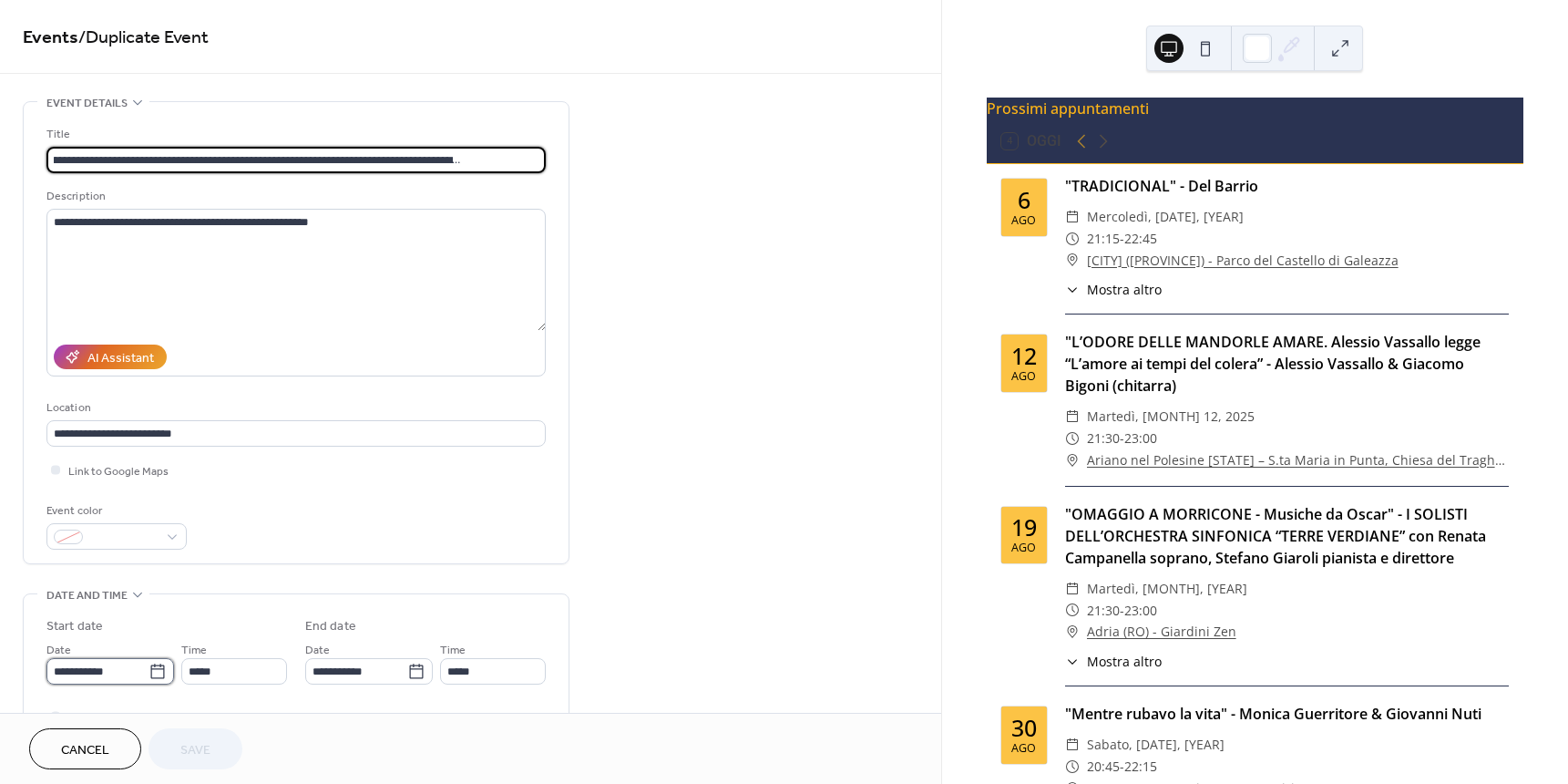 click on "**********" at bounding box center [97, 671] 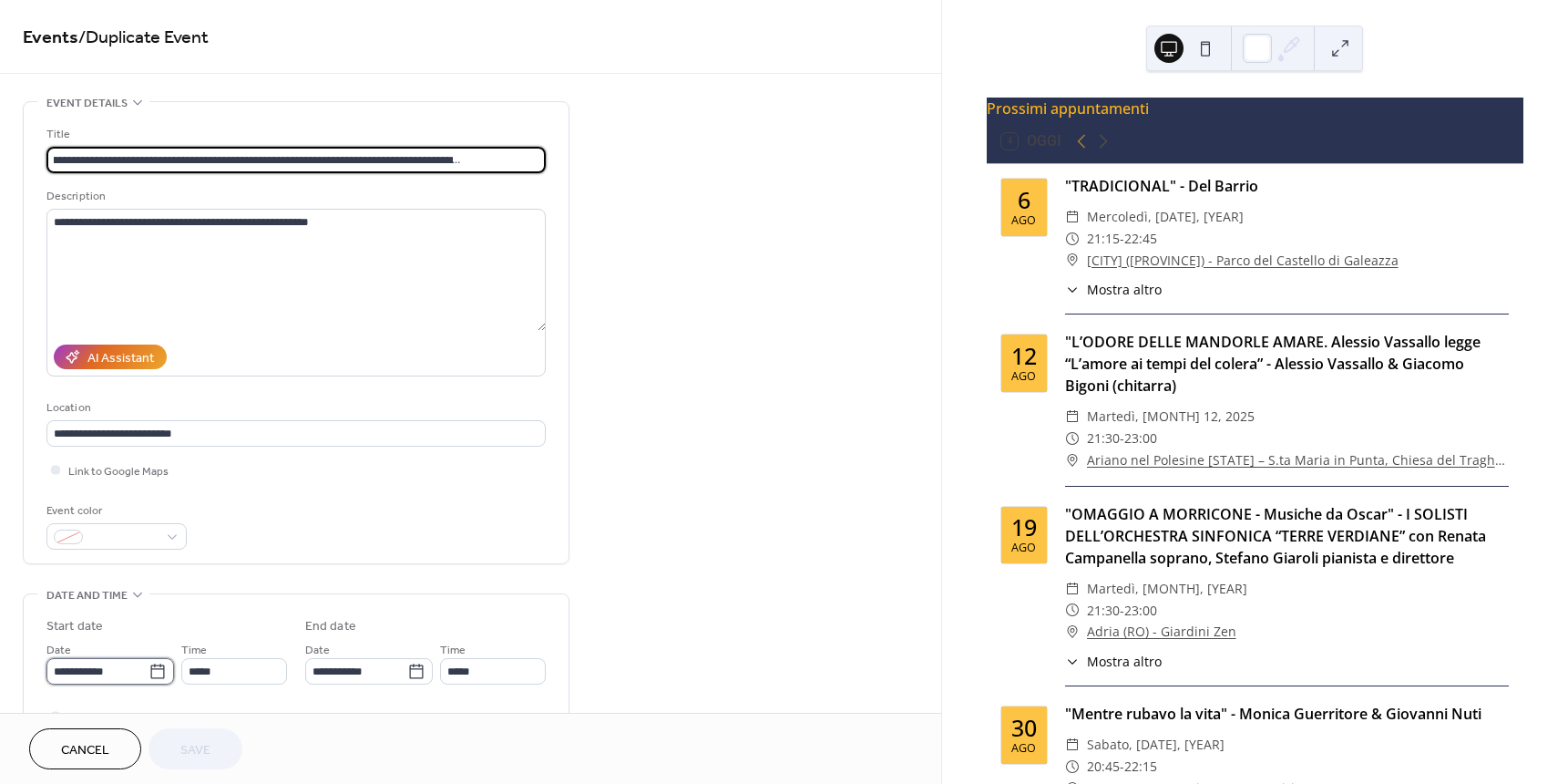 scroll, scrollTop: 0, scrollLeft: 0, axis: both 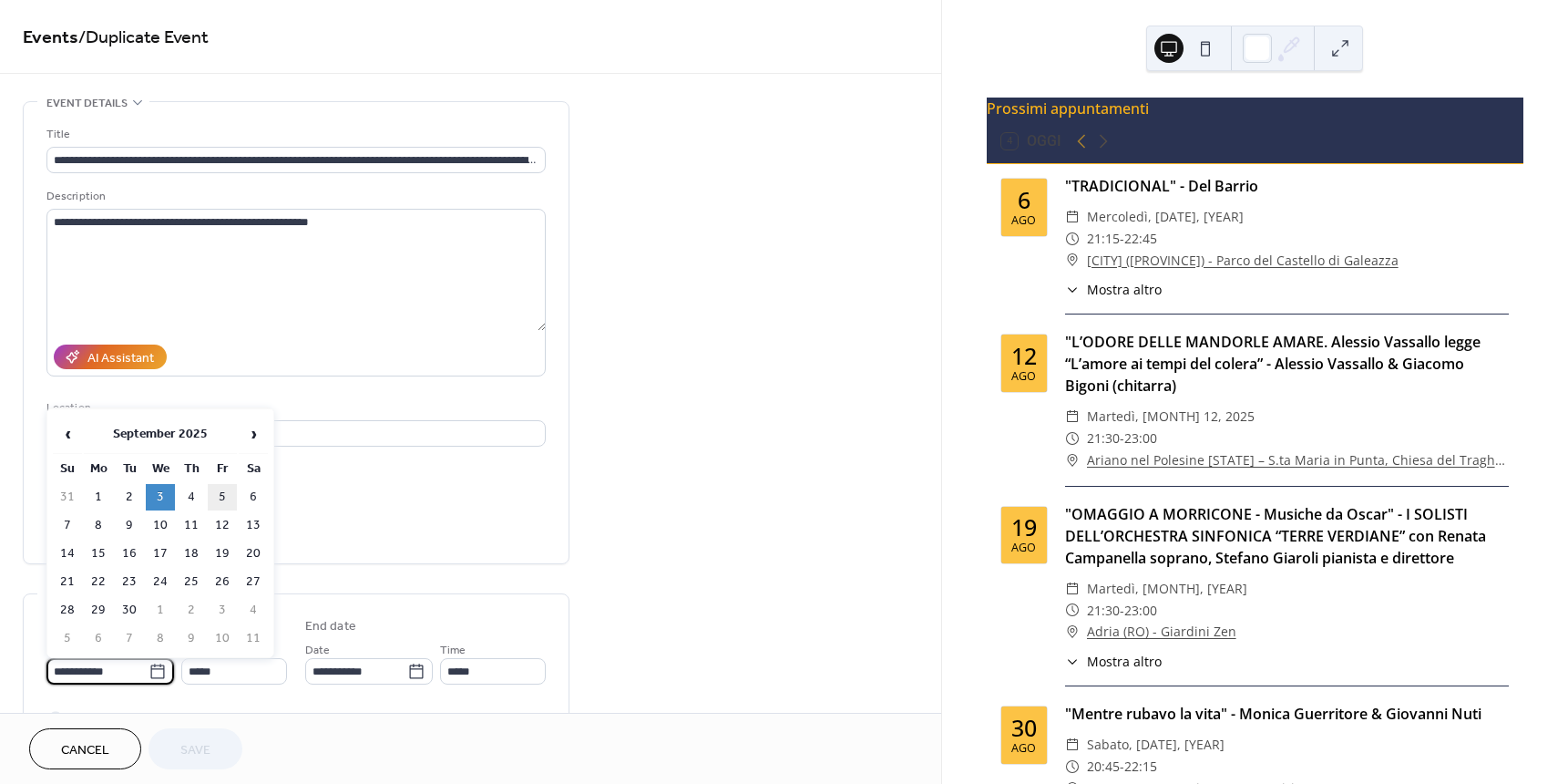 click on "5" at bounding box center [222, 497] 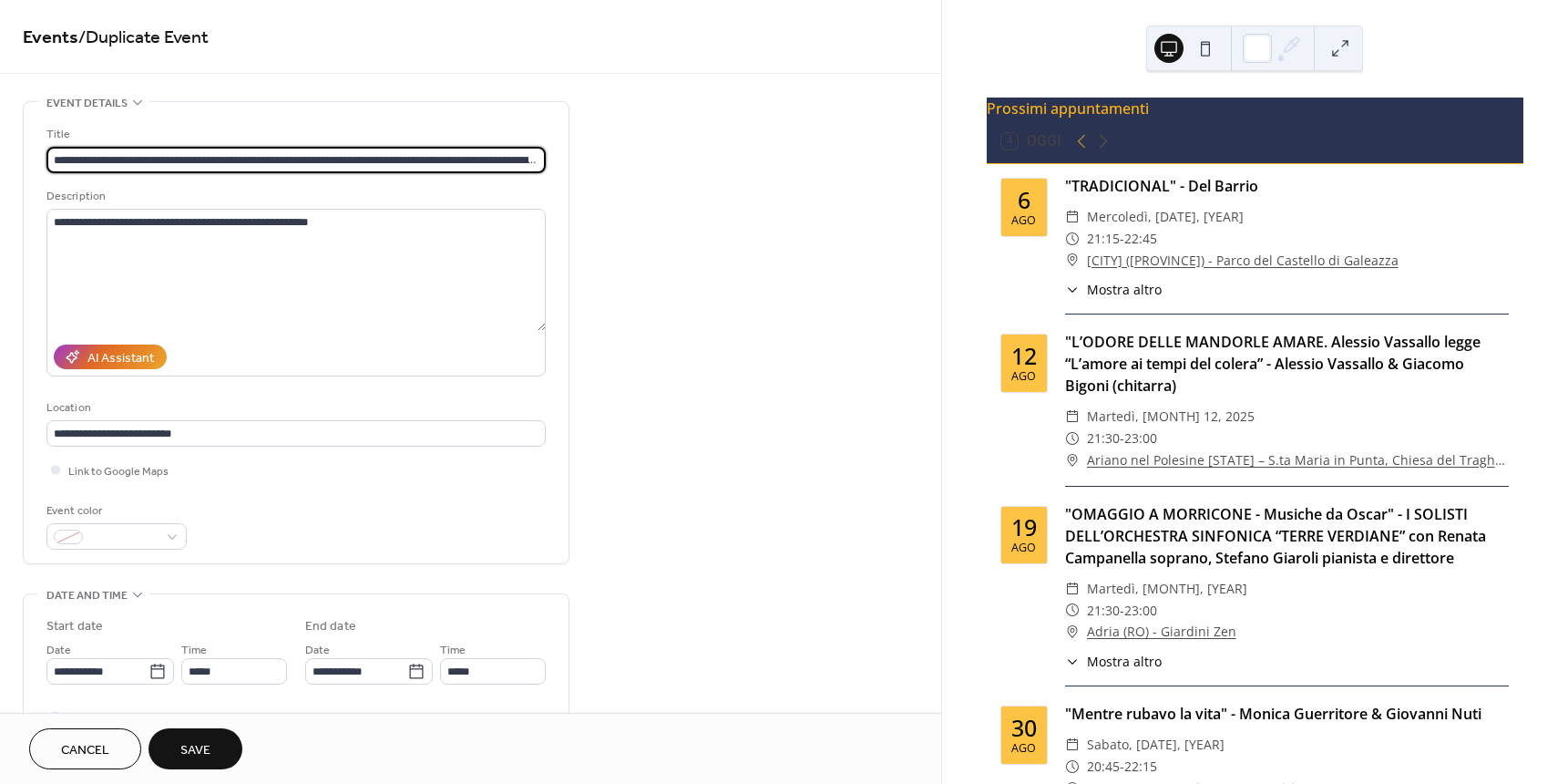 scroll, scrollTop: 0, scrollLeft: 83, axis: horizontal 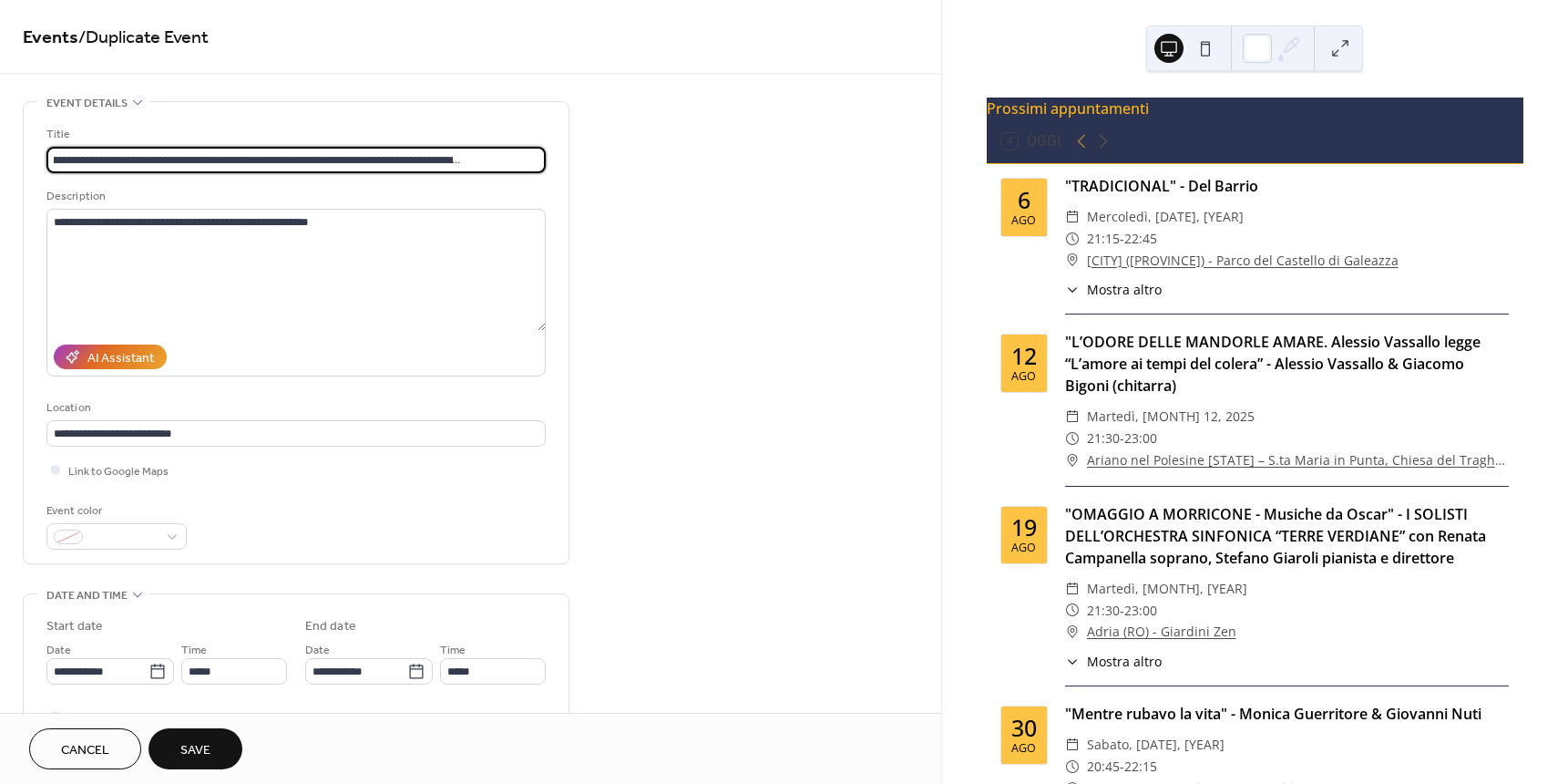 drag, startPoint x: 55, startPoint y: 159, endPoint x: 646, endPoint y: 164, distance: 591.0212 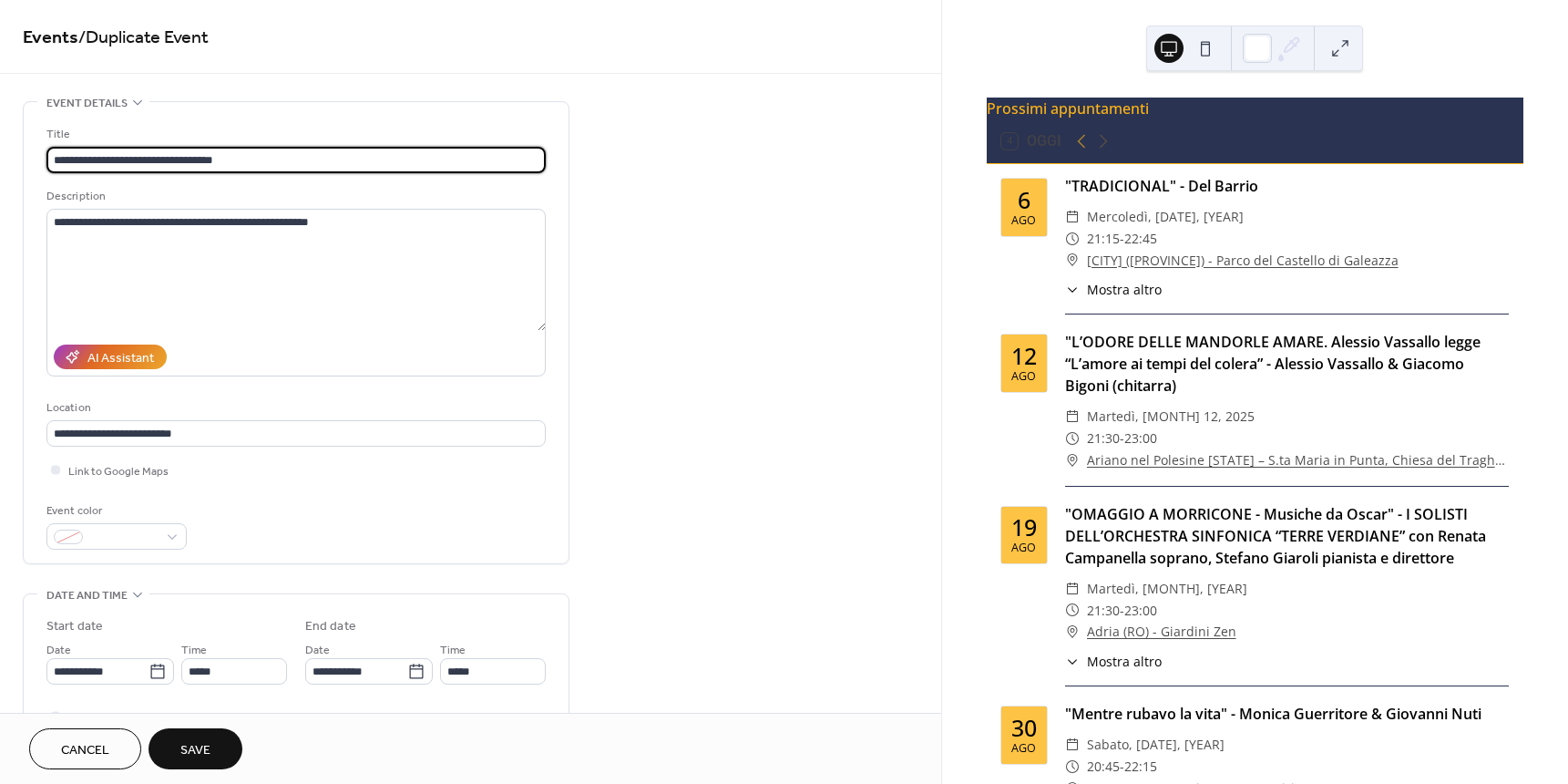 scroll, scrollTop: 0, scrollLeft: 0, axis: both 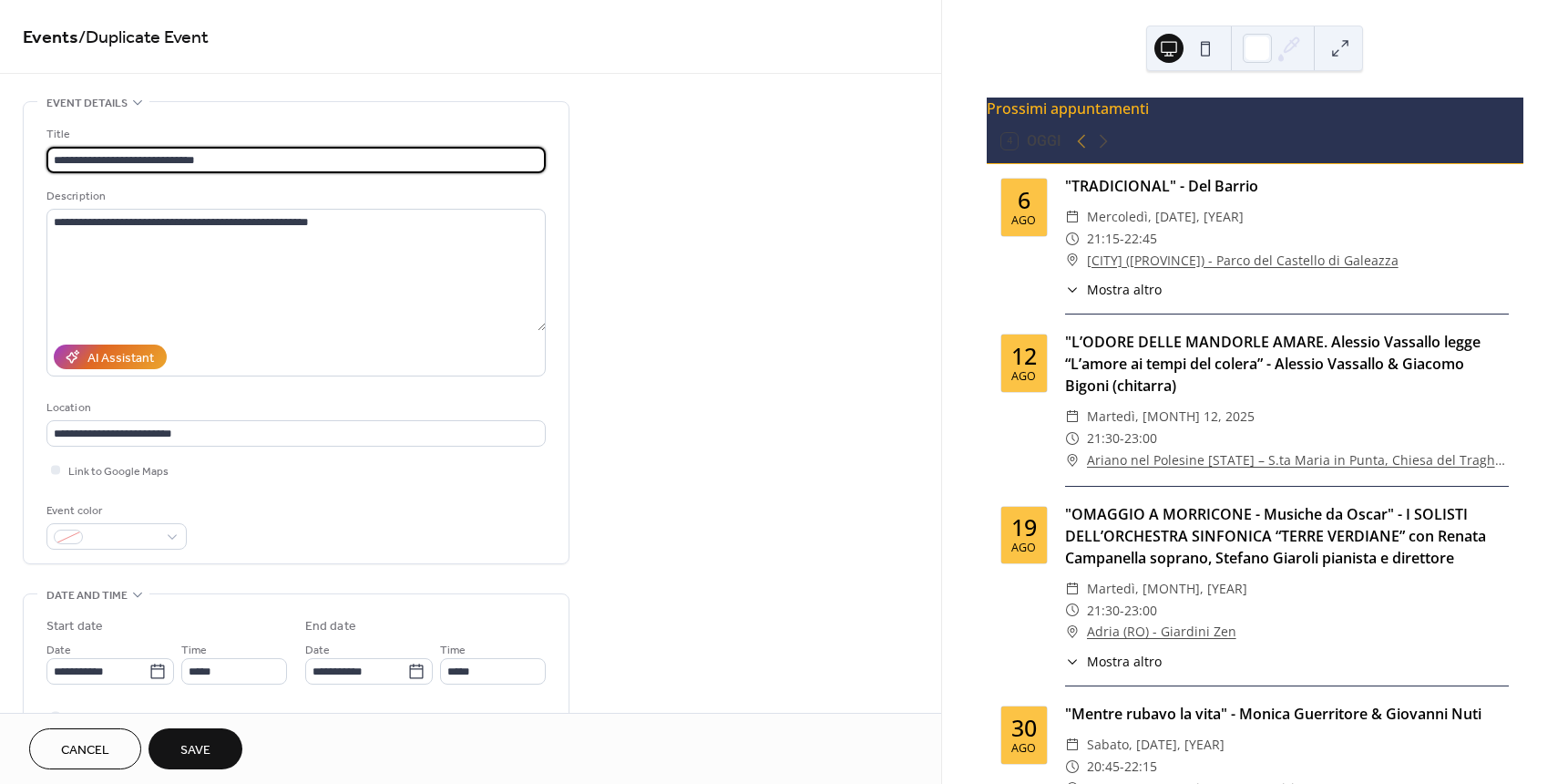 paste on "*****" 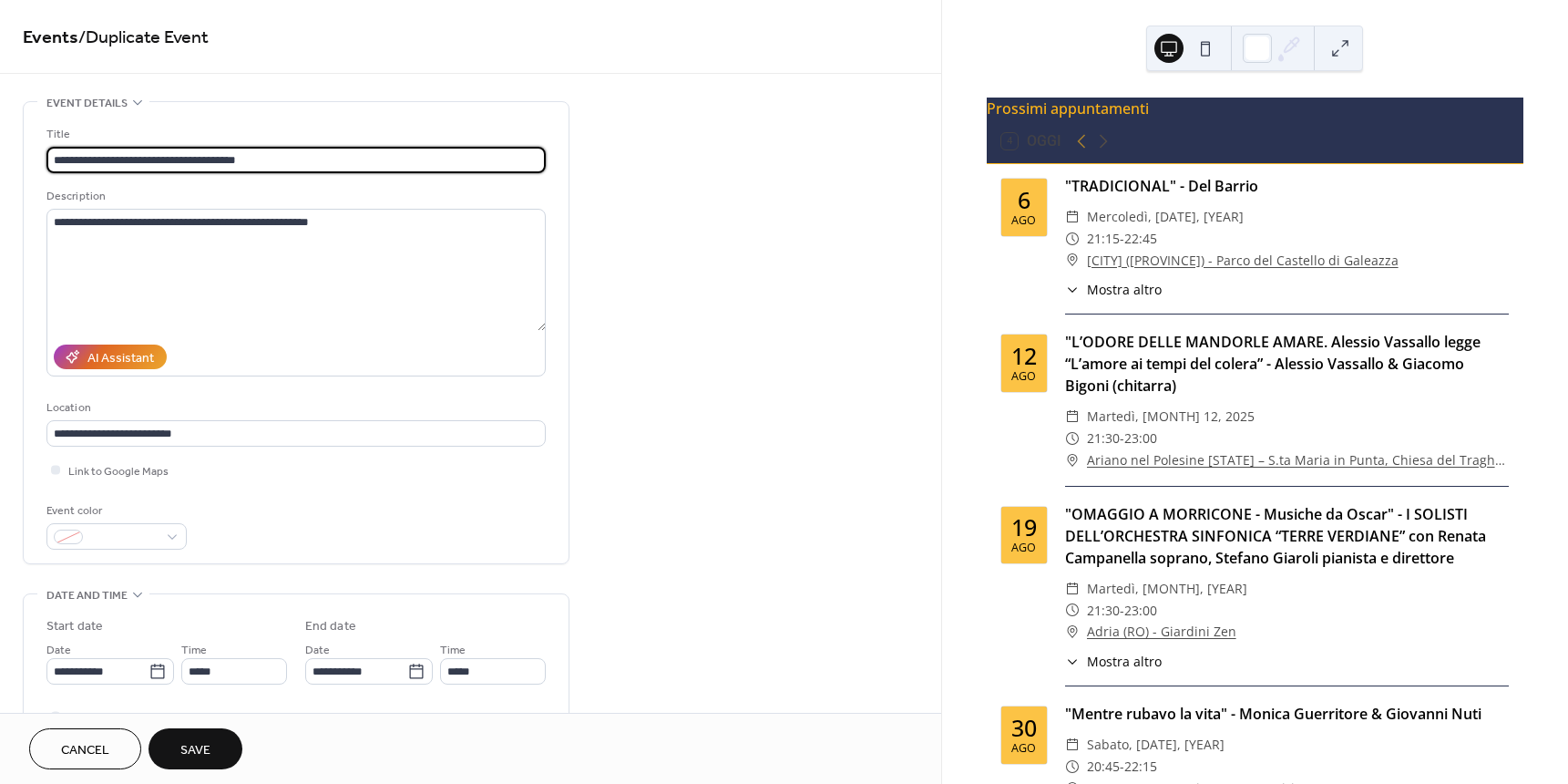 click on "**********" at bounding box center (296, 160) 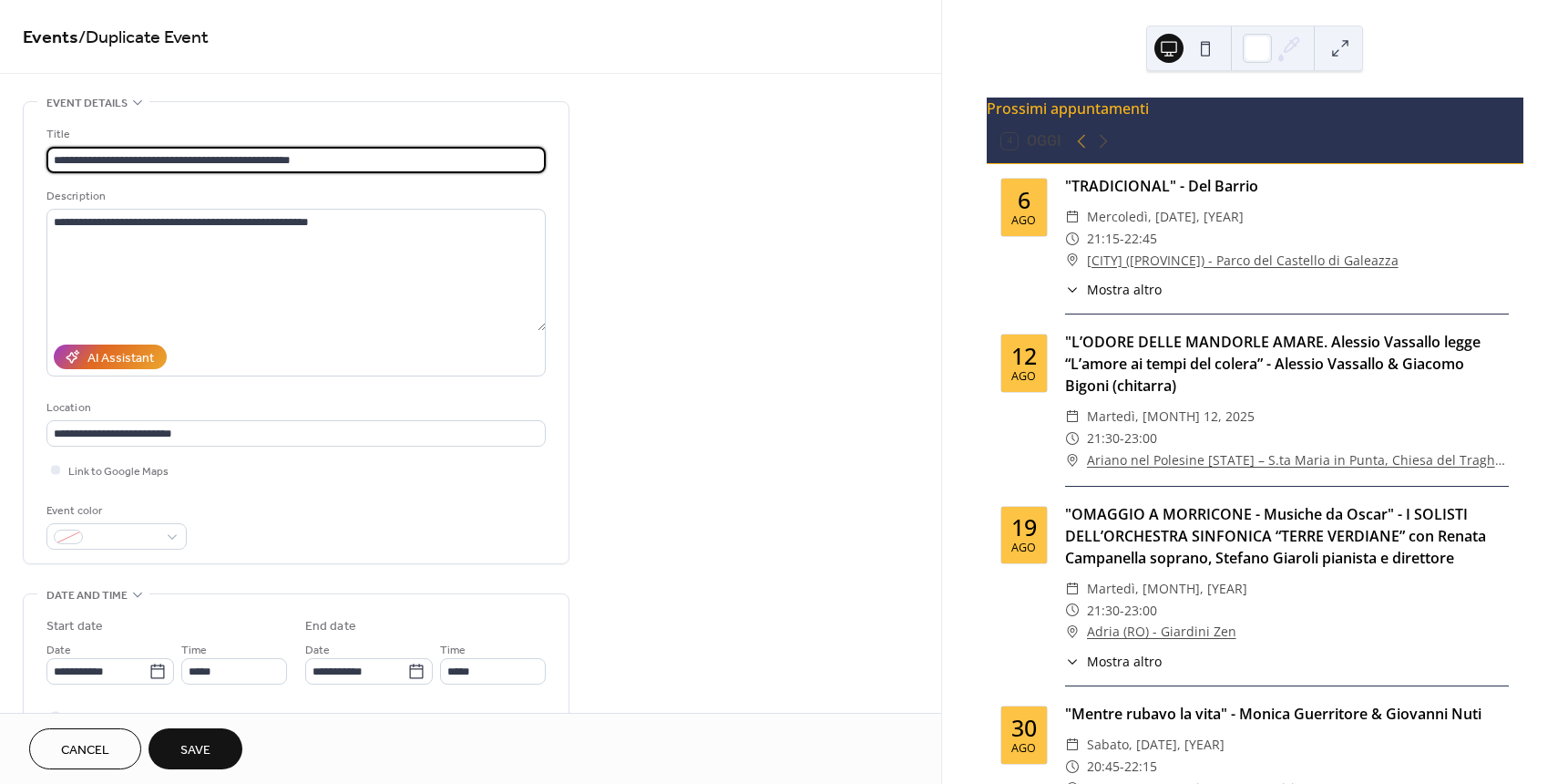 type on "**********" 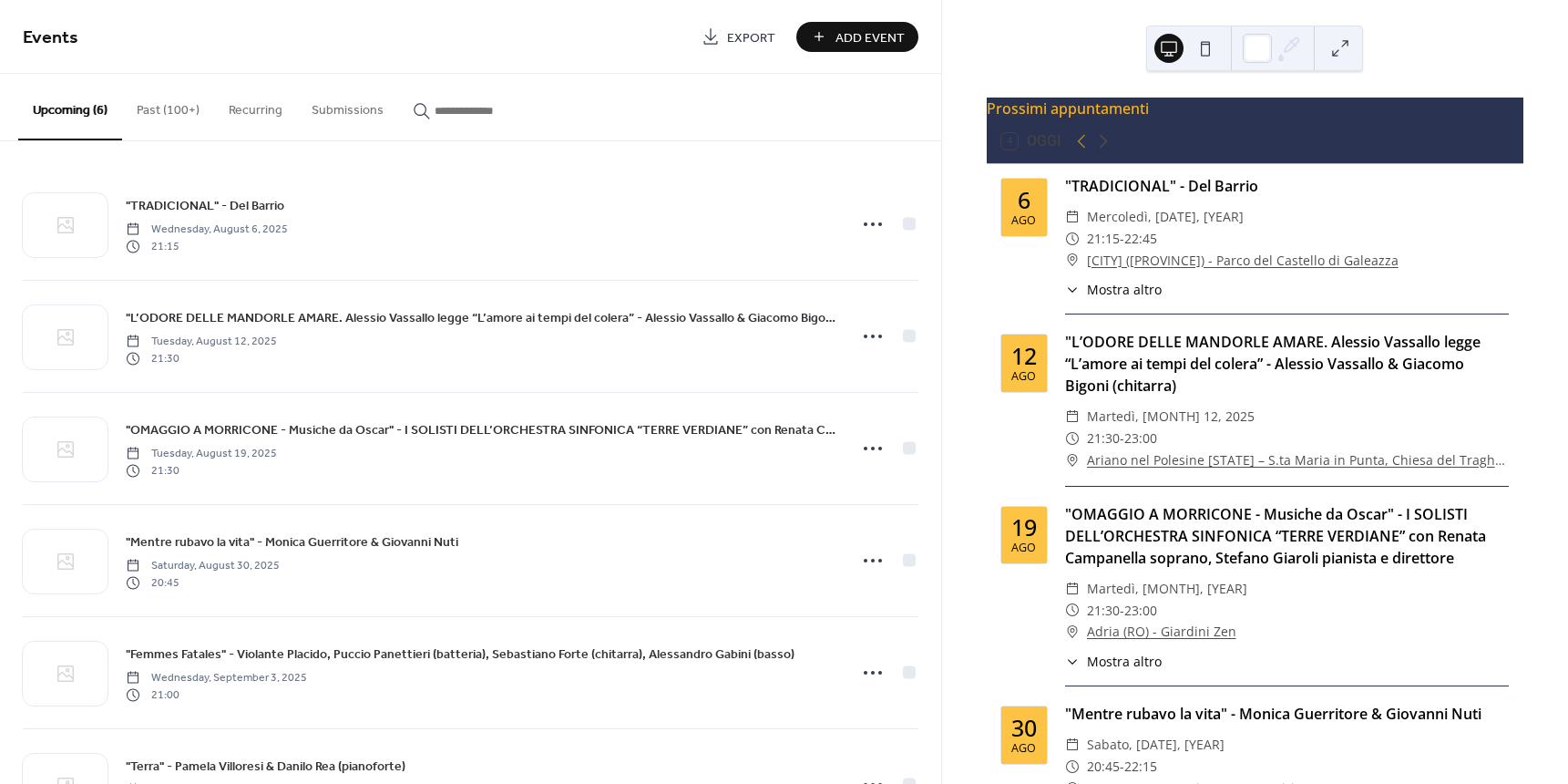 click at bounding box center (489, 110) 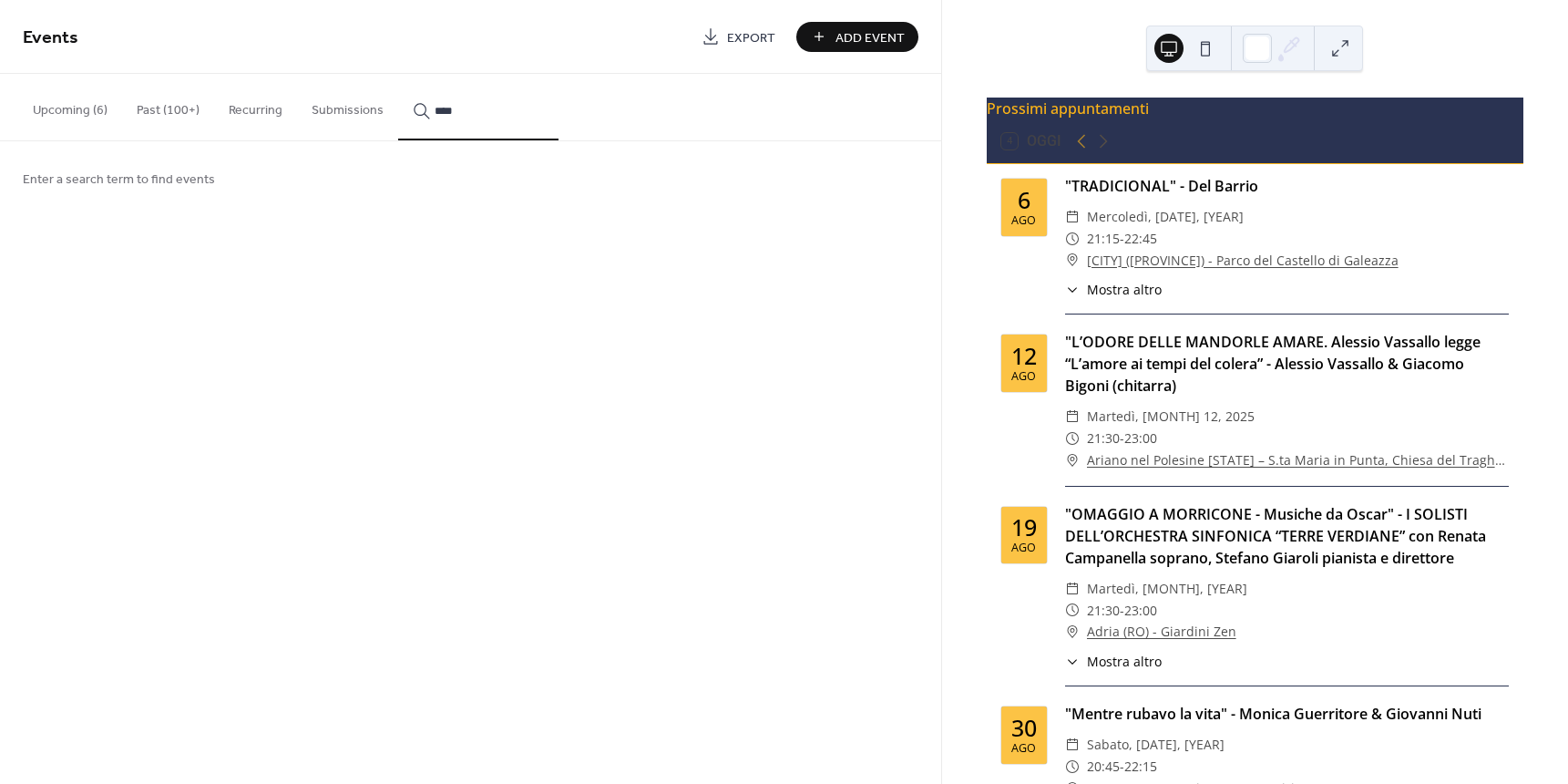 type on "****" 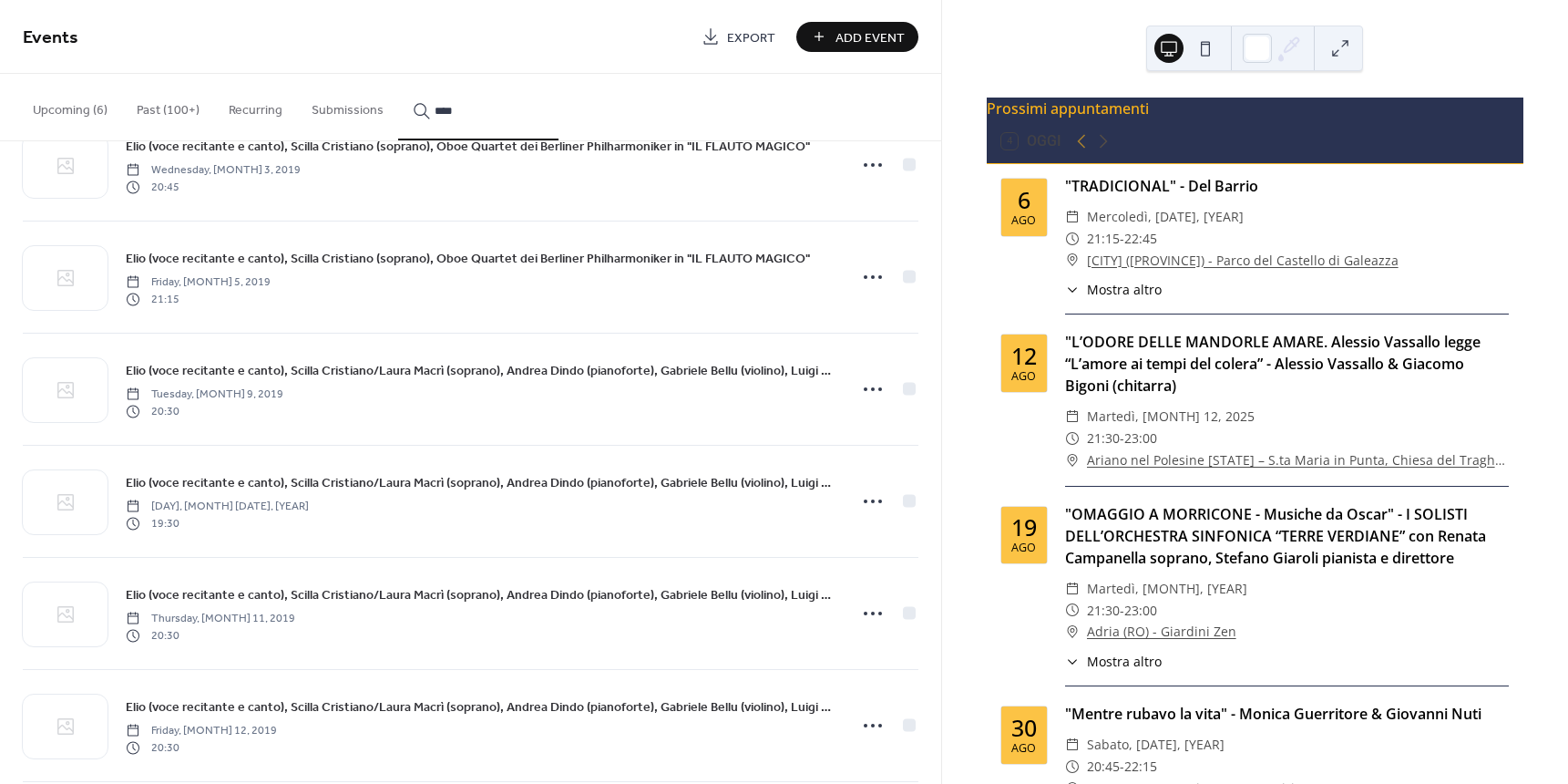 scroll, scrollTop: 2409, scrollLeft: 0, axis: vertical 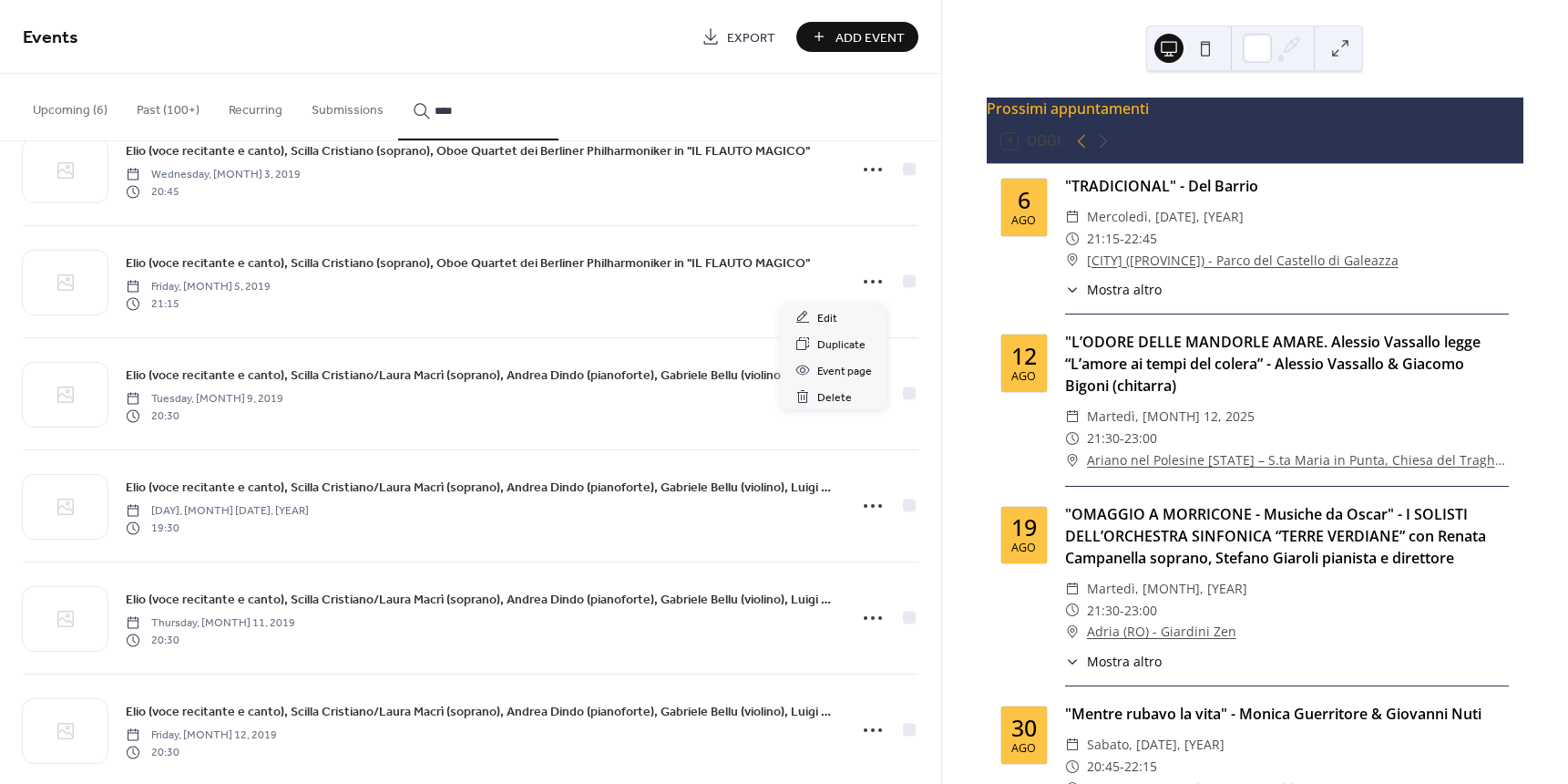click 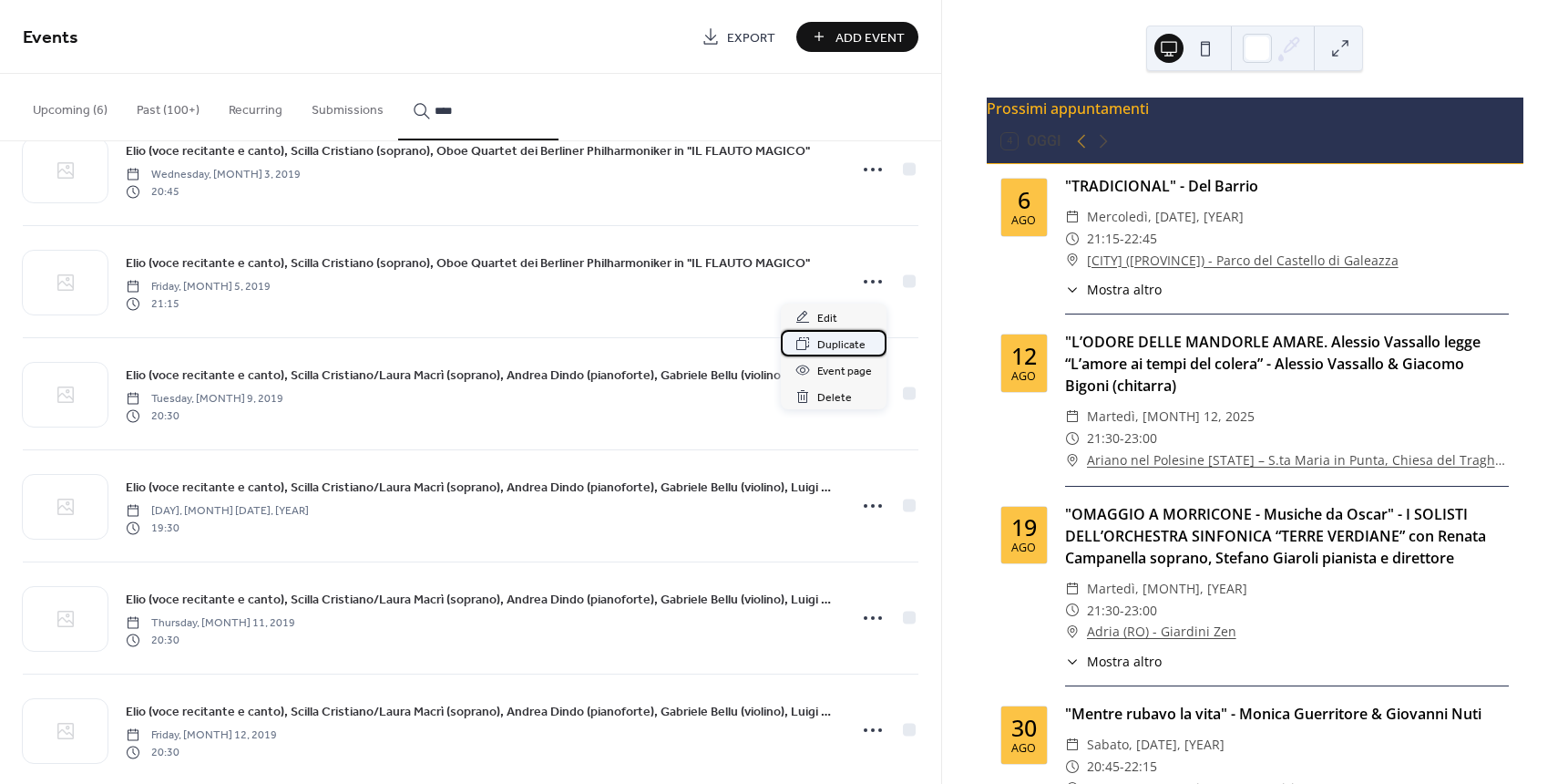 click on "Duplicate" at bounding box center [841, 345] 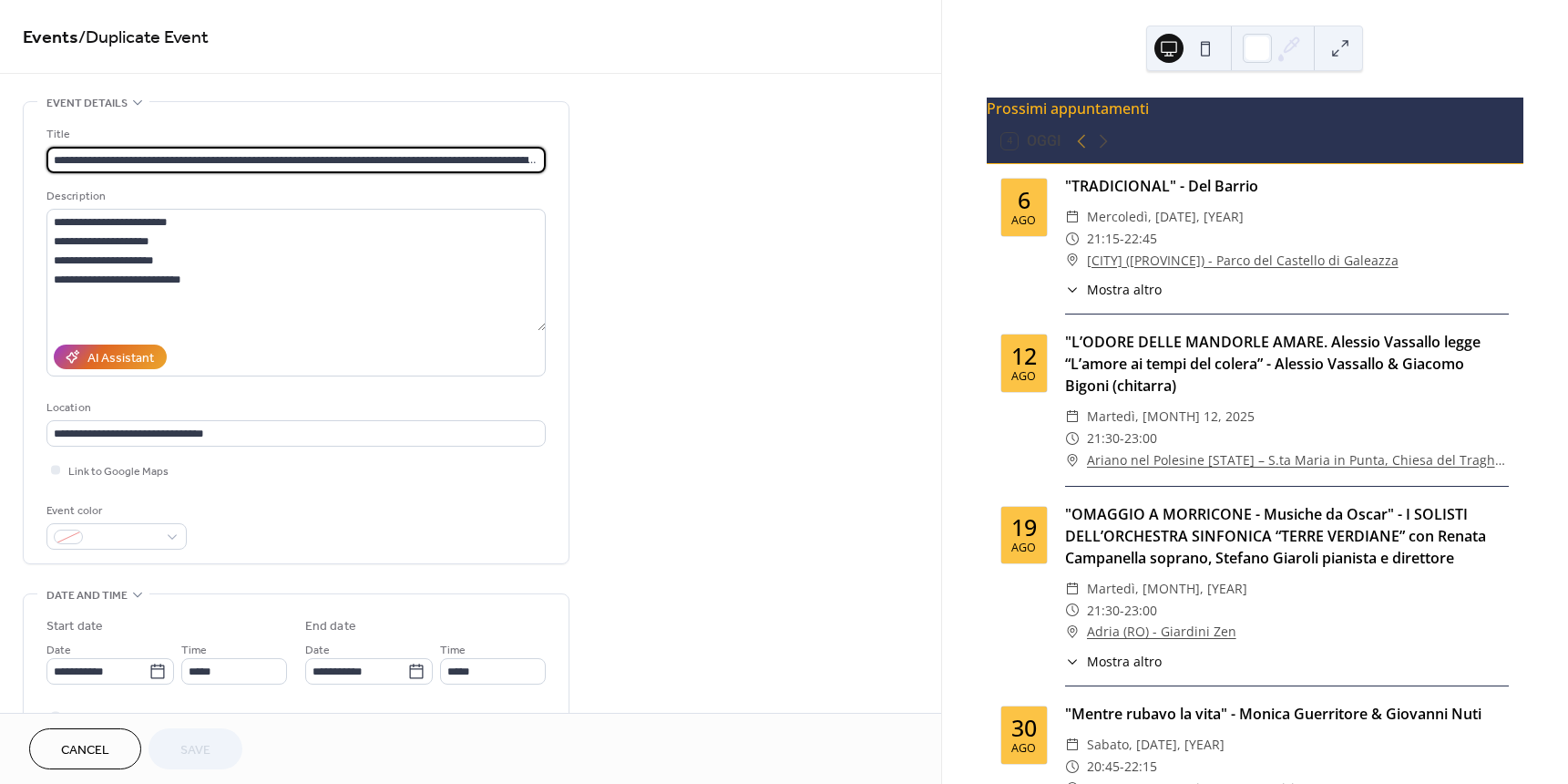 scroll, scrollTop: 0, scrollLeft: 96, axis: horizontal 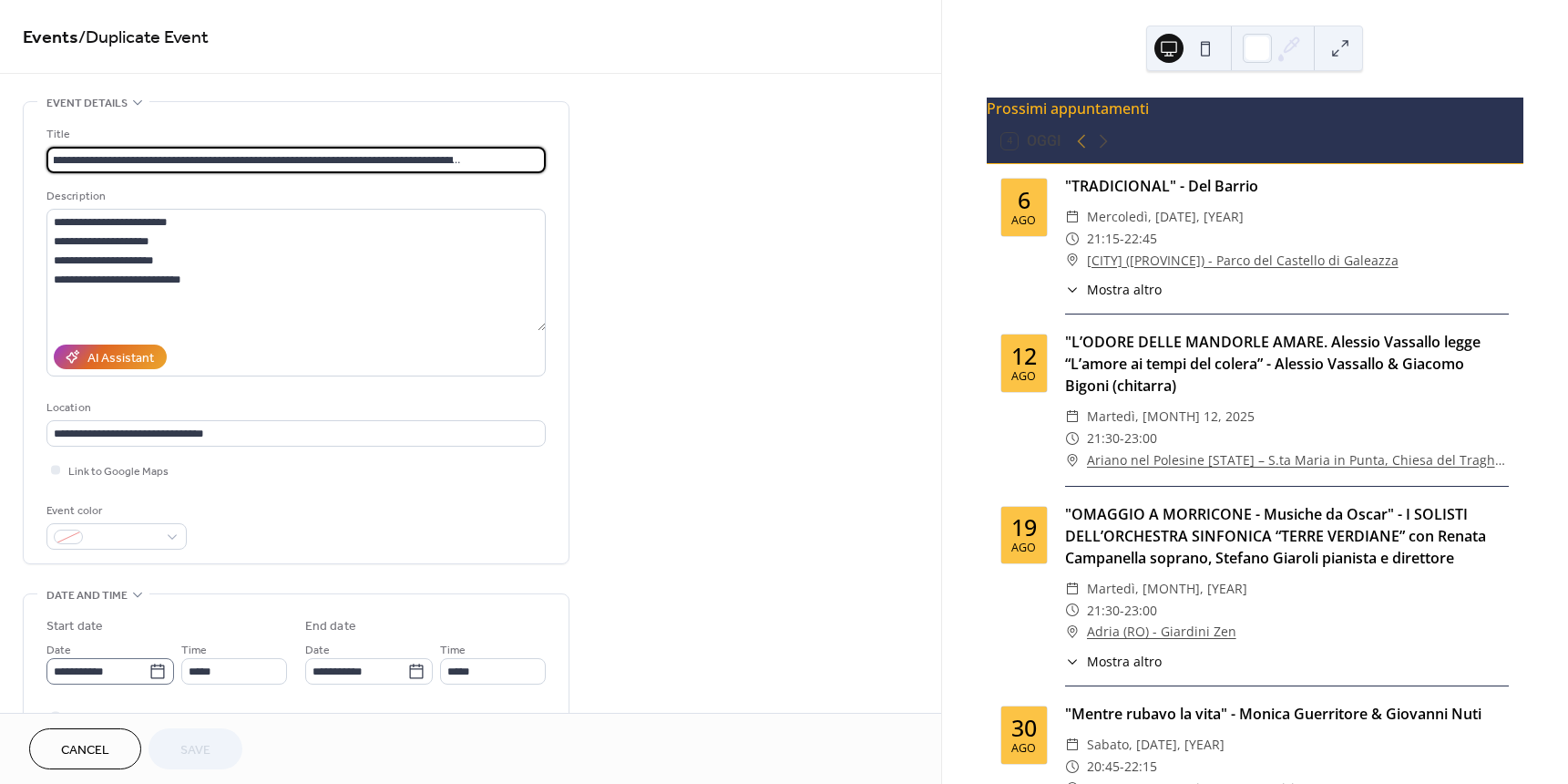 click 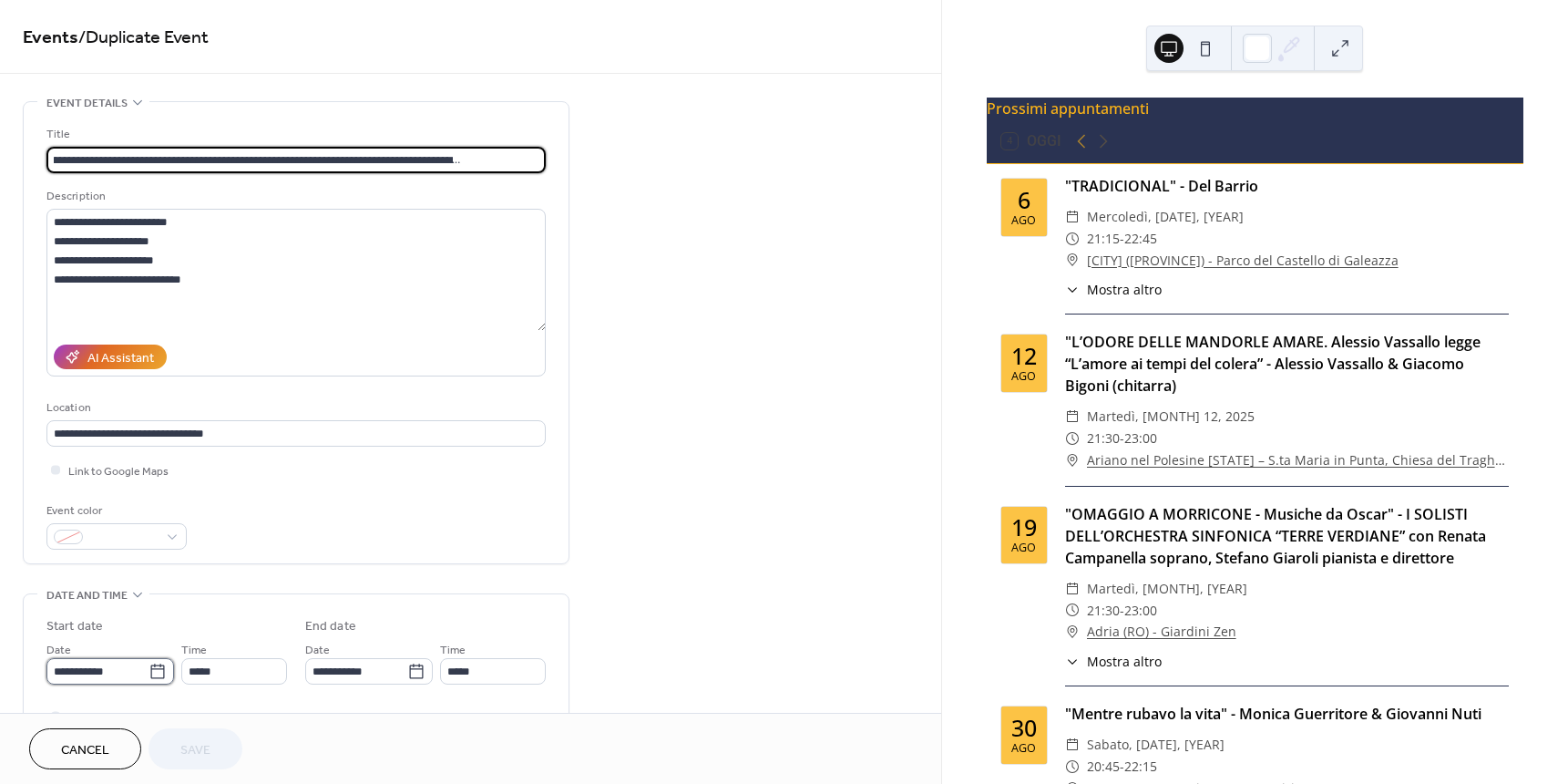 click on "**********" at bounding box center (97, 671) 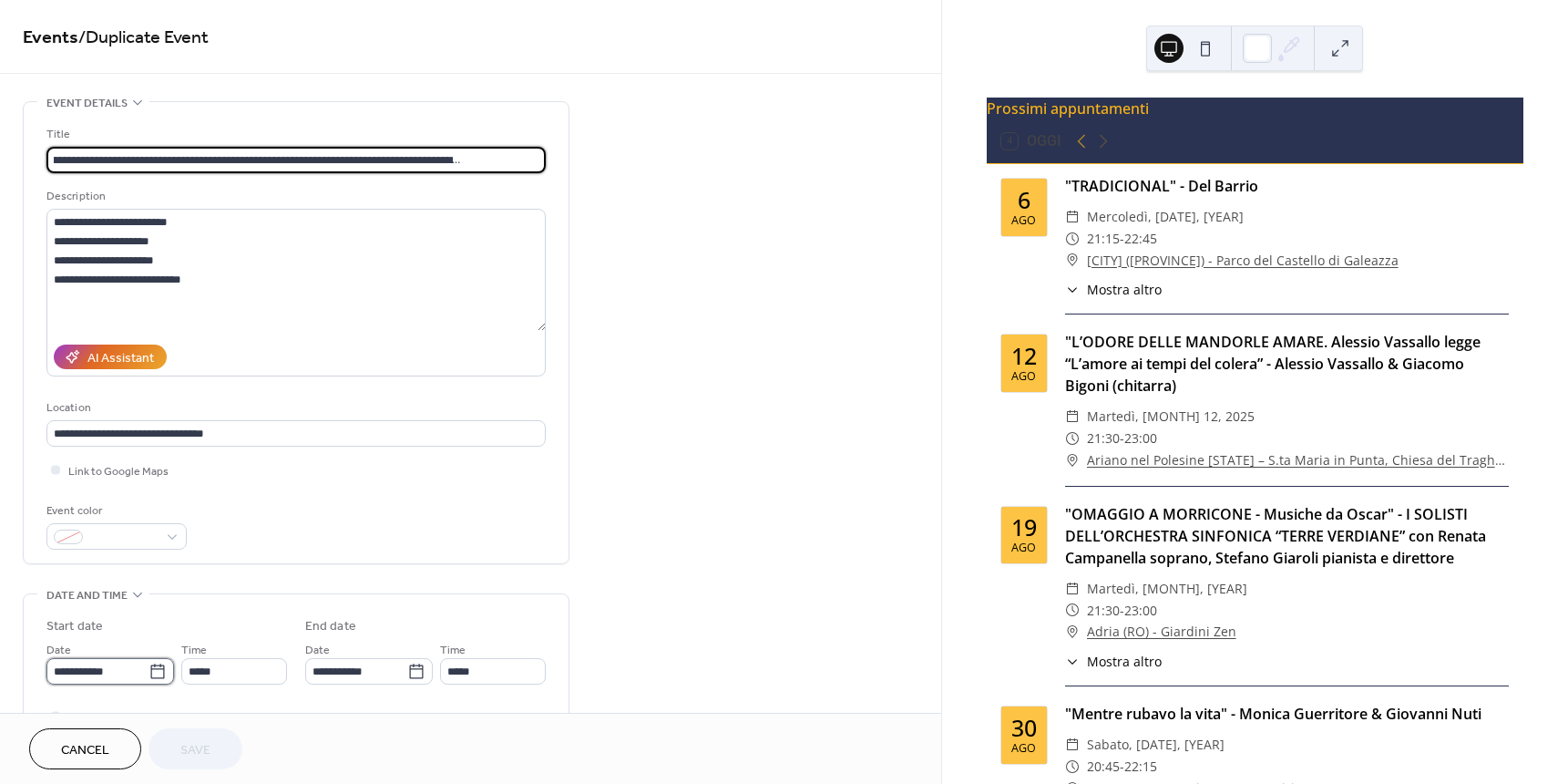 scroll, scrollTop: 0, scrollLeft: 0, axis: both 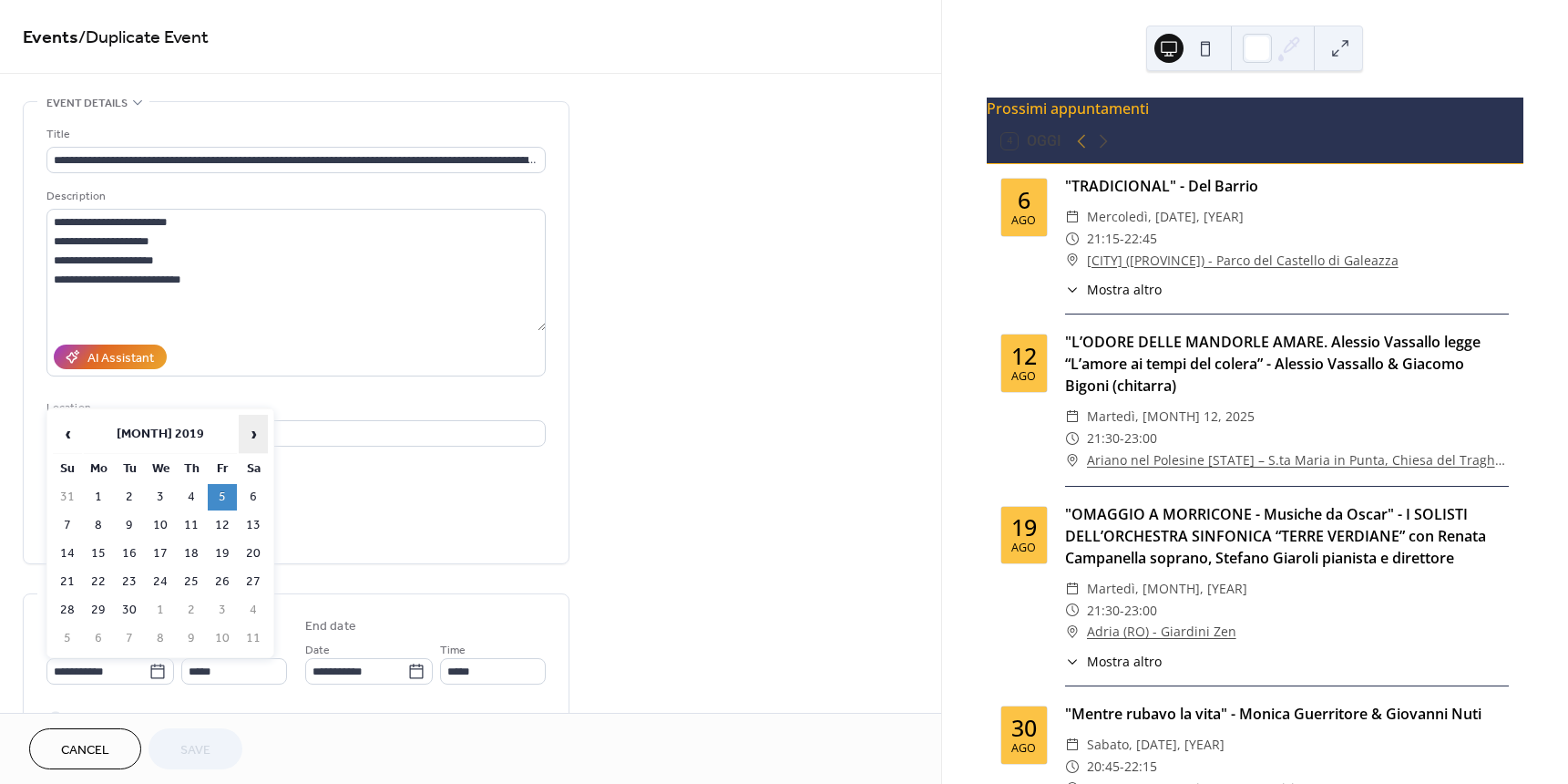 click on "›" at bounding box center [253, 434] 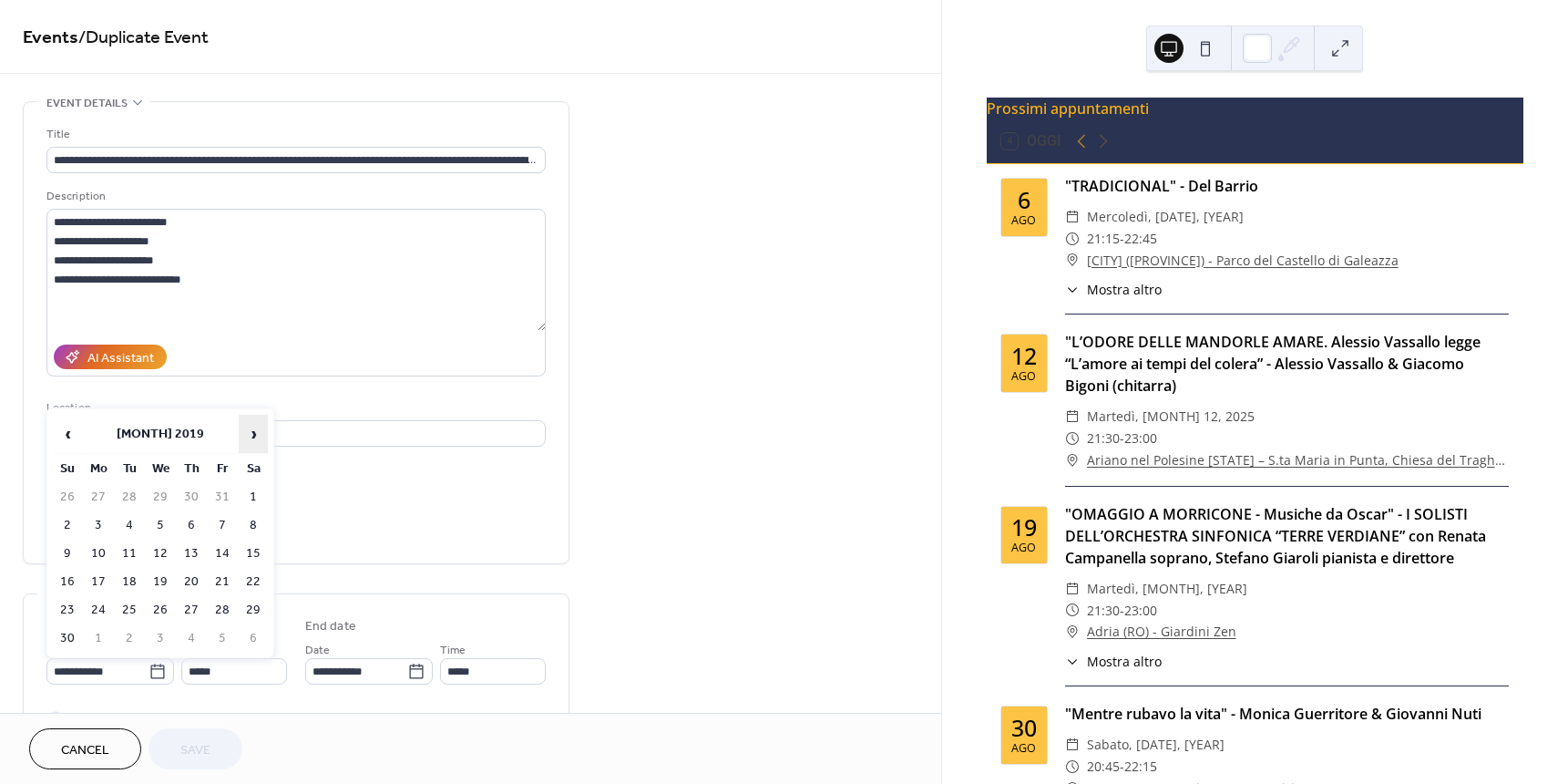 click on "›" at bounding box center [253, 434] 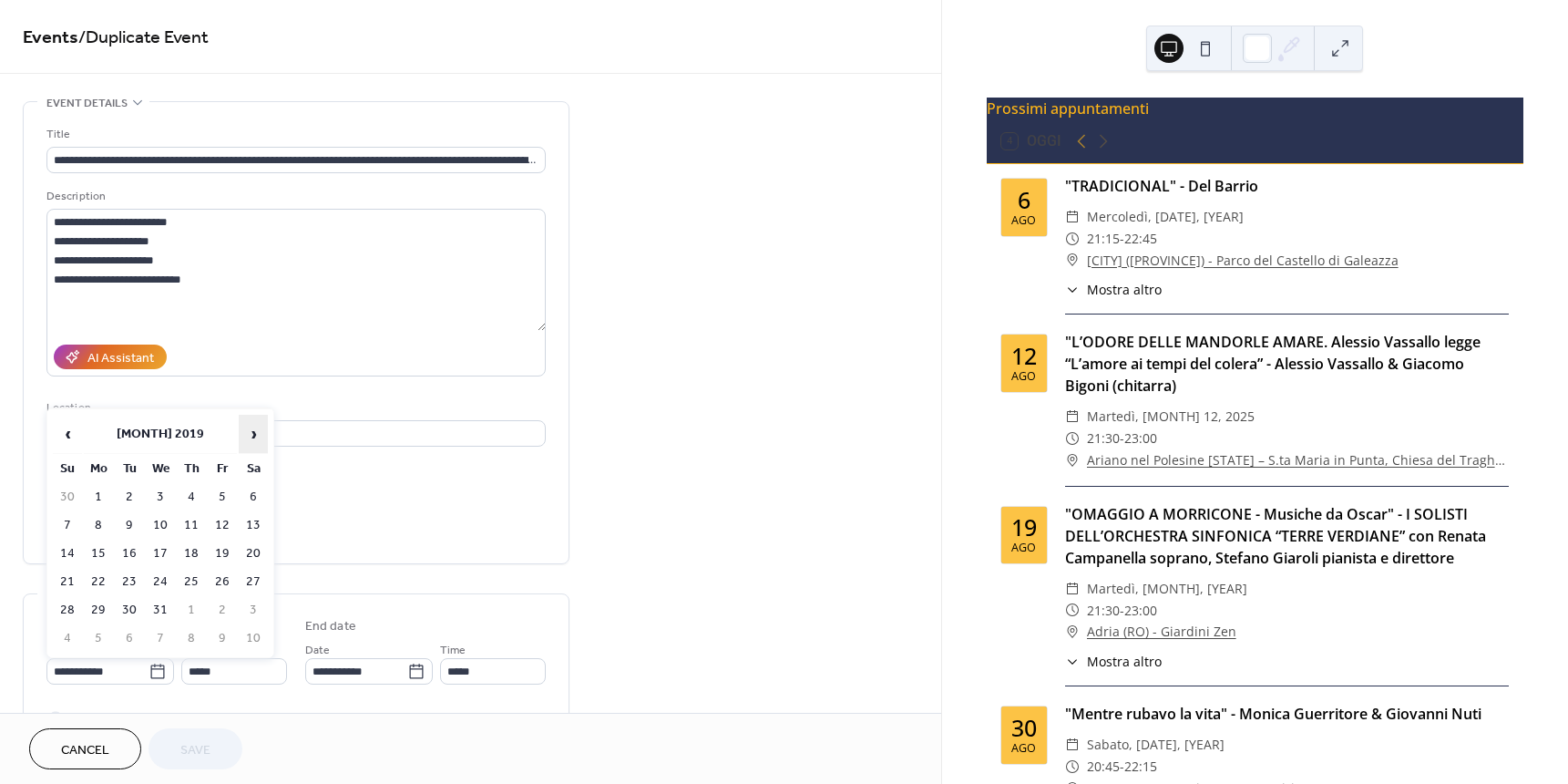 click on "›" at bounding box center [253, 434] 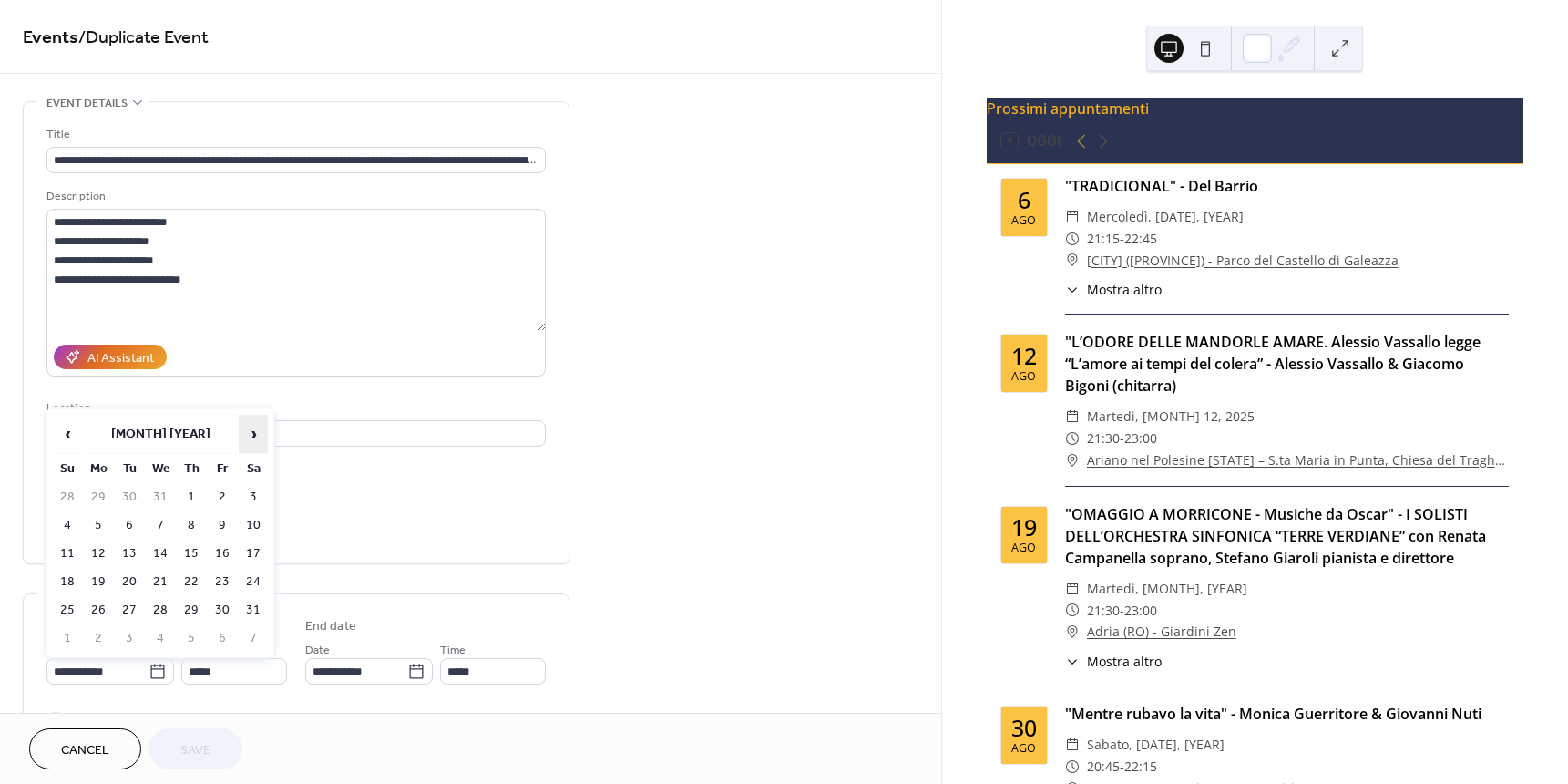 click on "›" at bounding box center (253, 434) 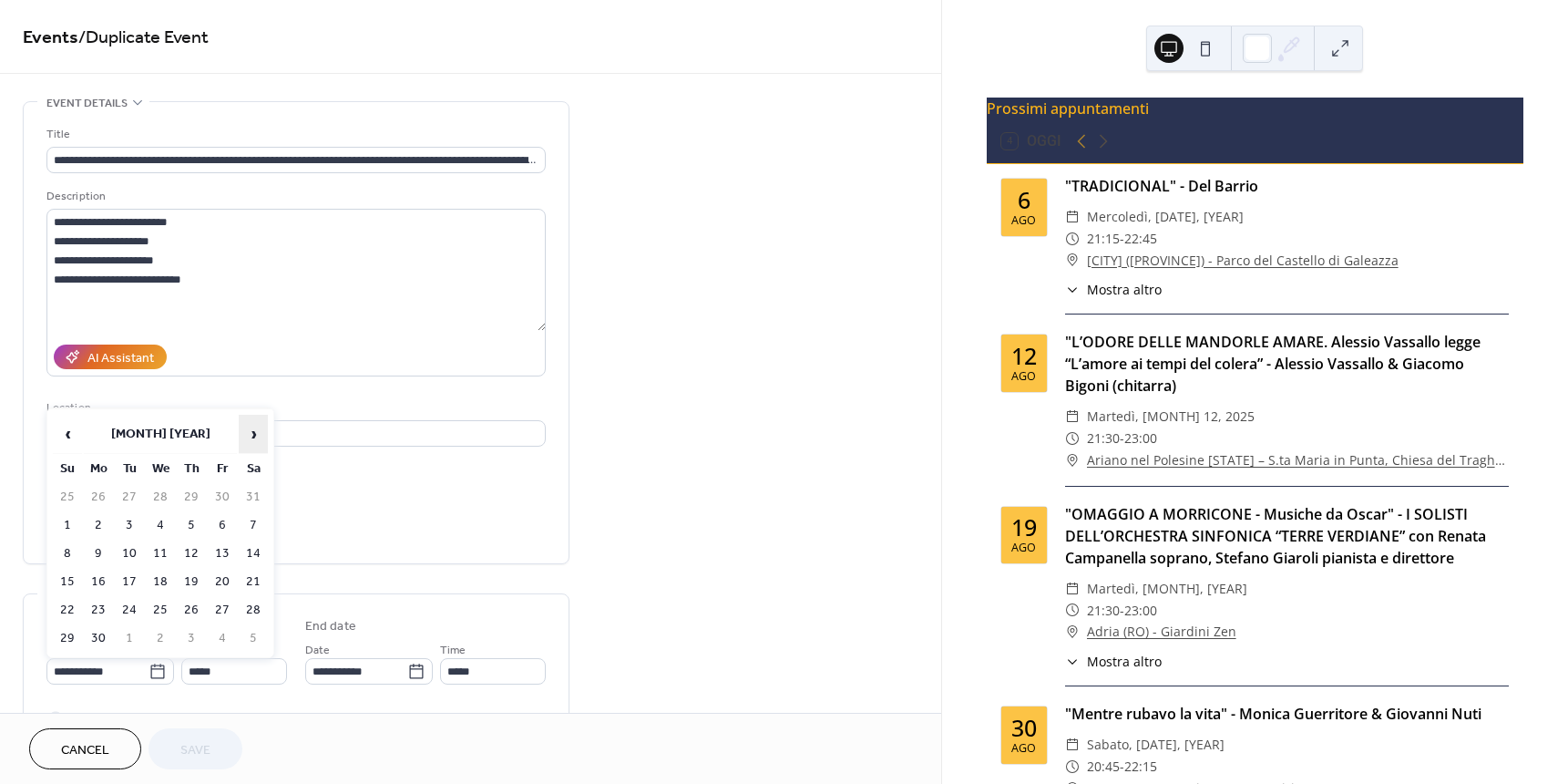 click on "›" at bounding box center (253, 434) 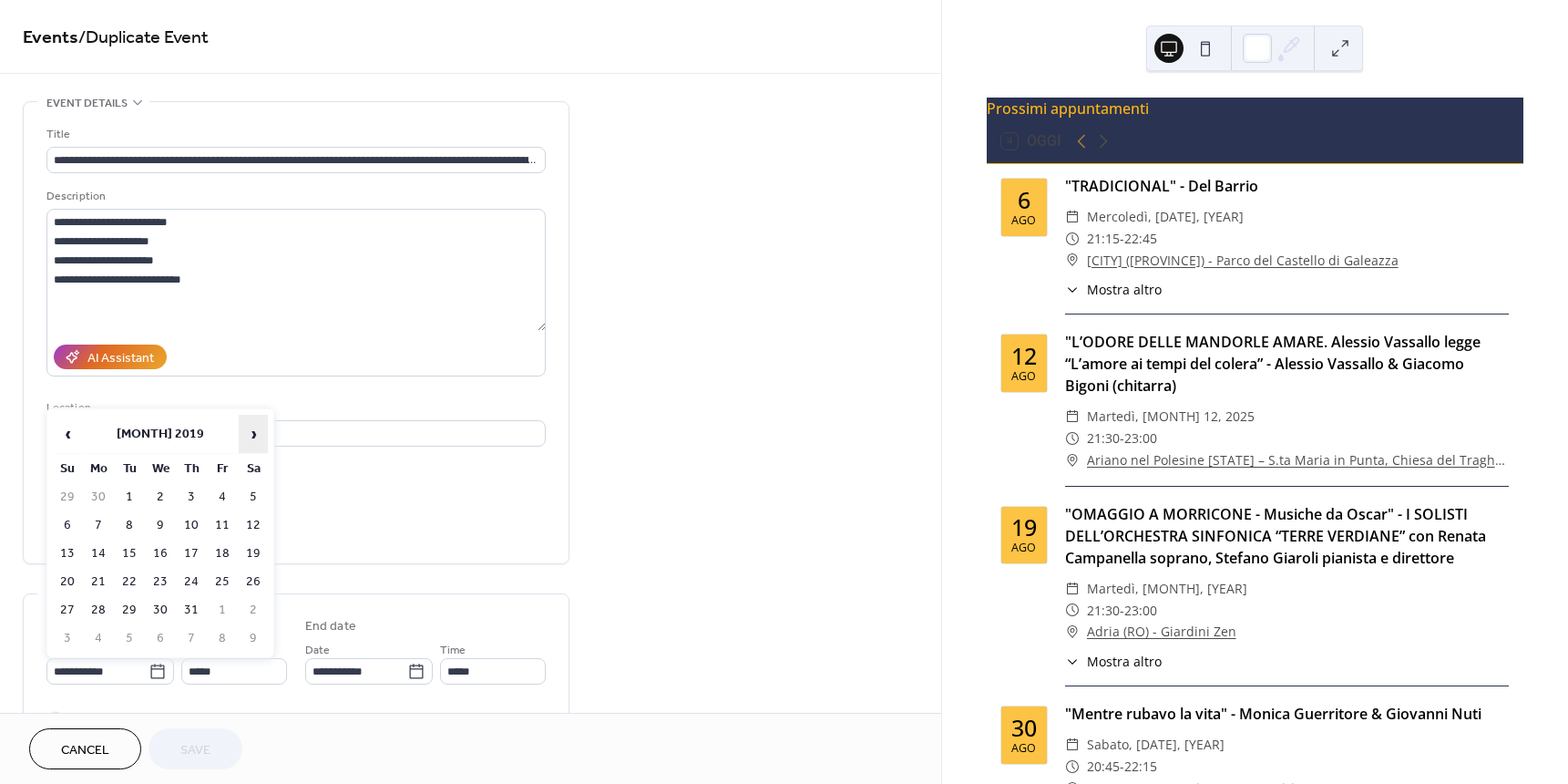 click on "›" at bounding box center (253, 434) 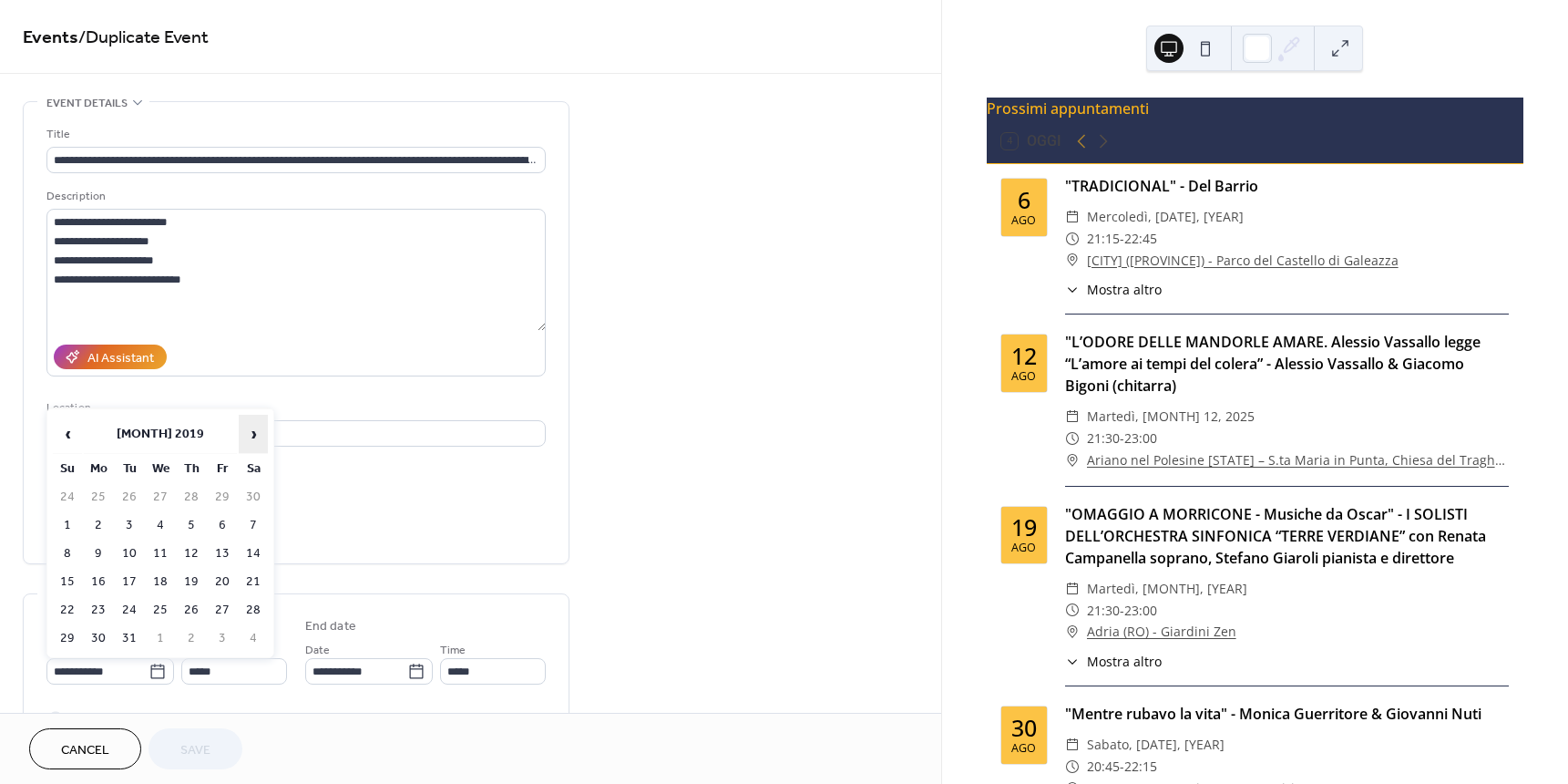 click on "›" at bounding box center (253, 434) 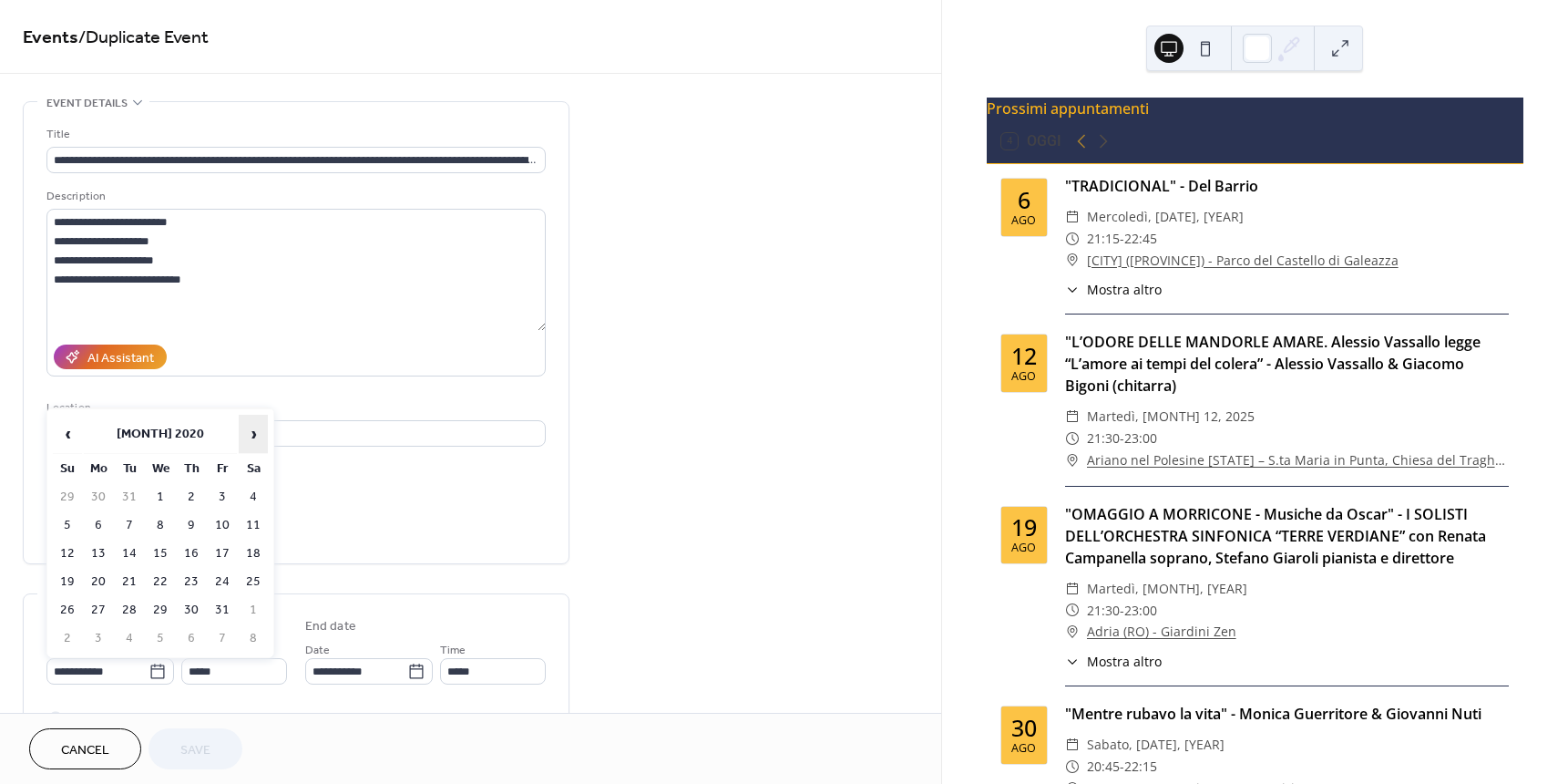 click on "›" at bounding box center (253, 434) 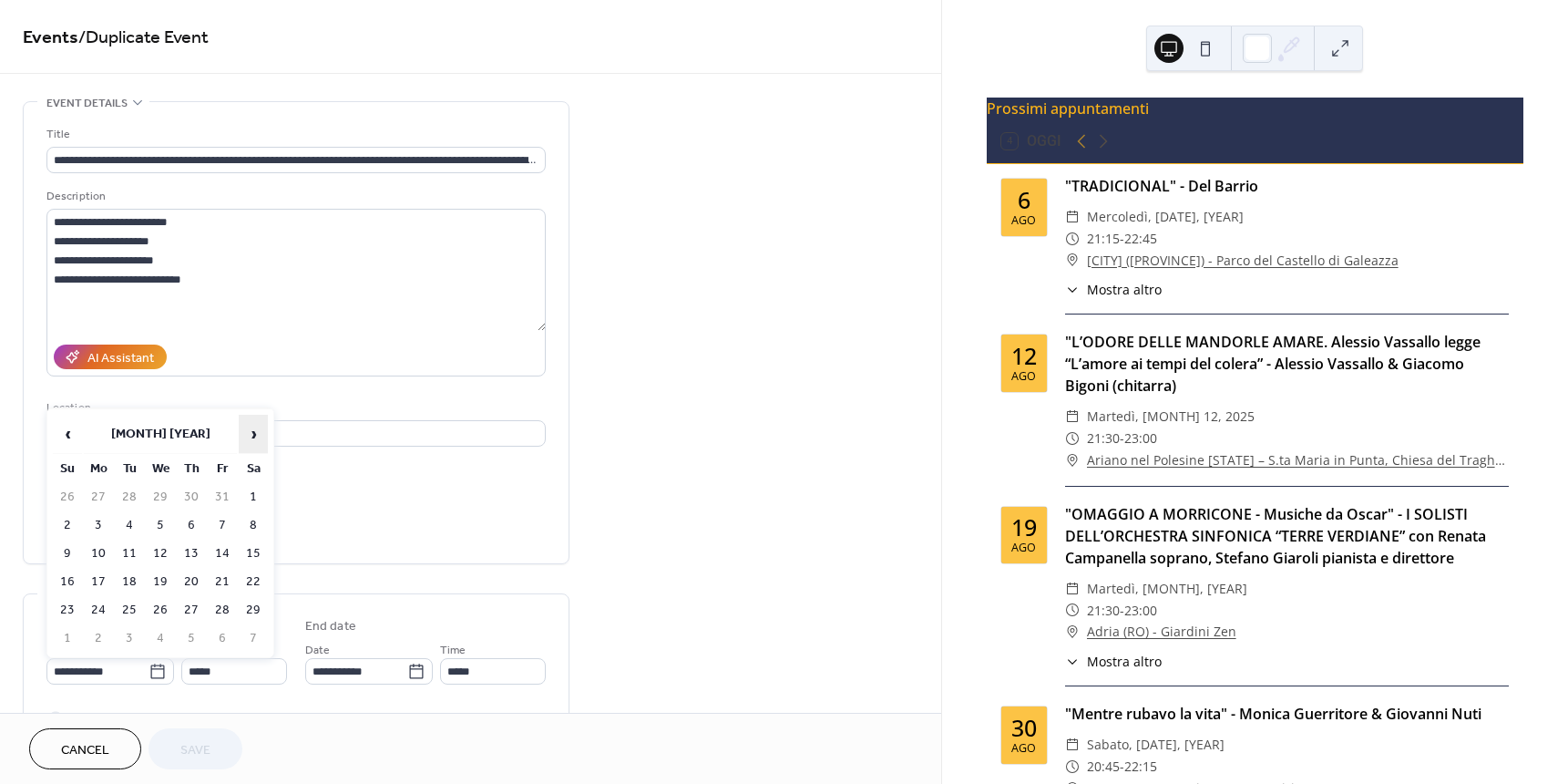 click on "›" at bounding box center (253, 434) 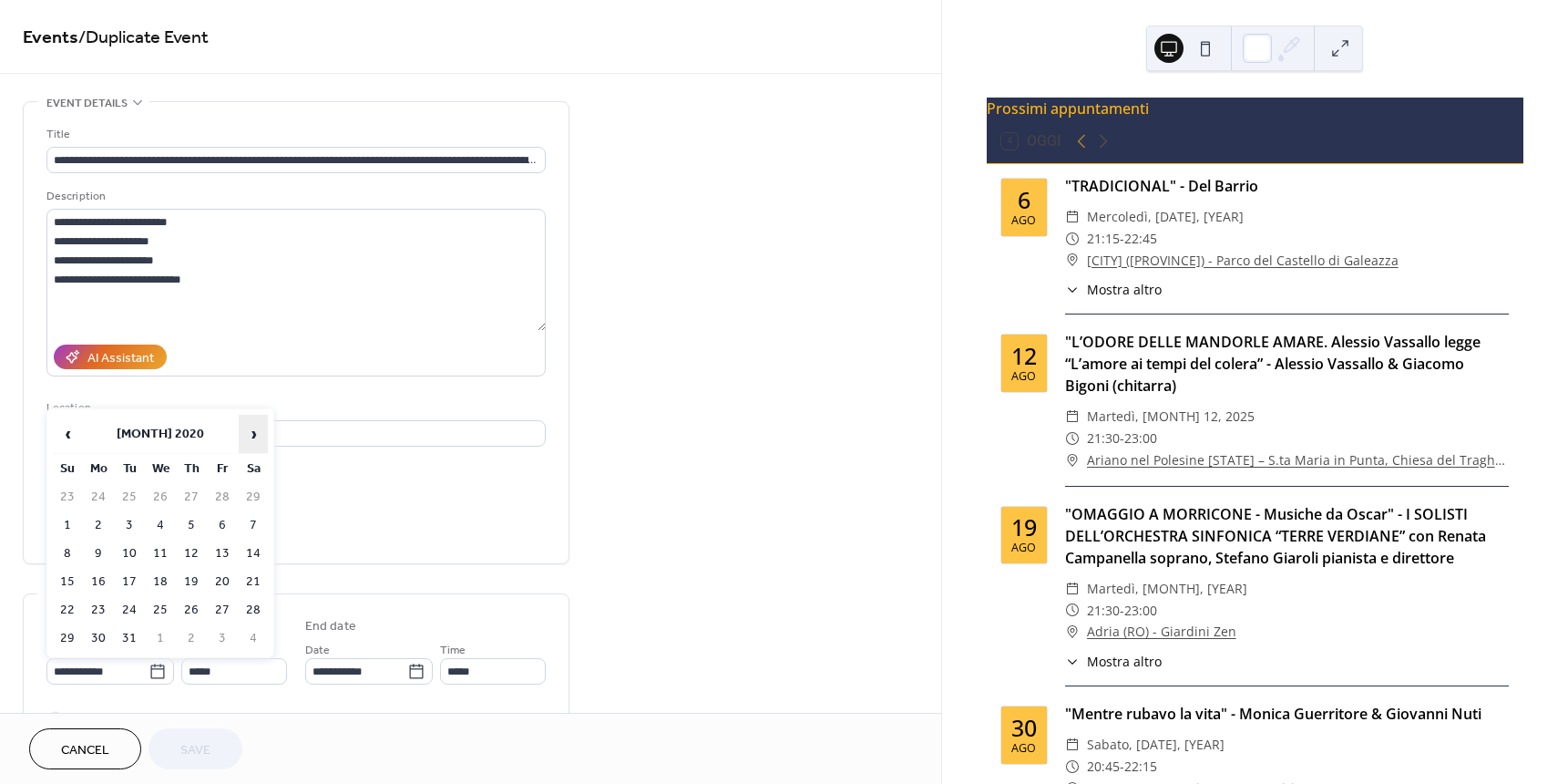 click on "›" at bounding box center [253, 434] 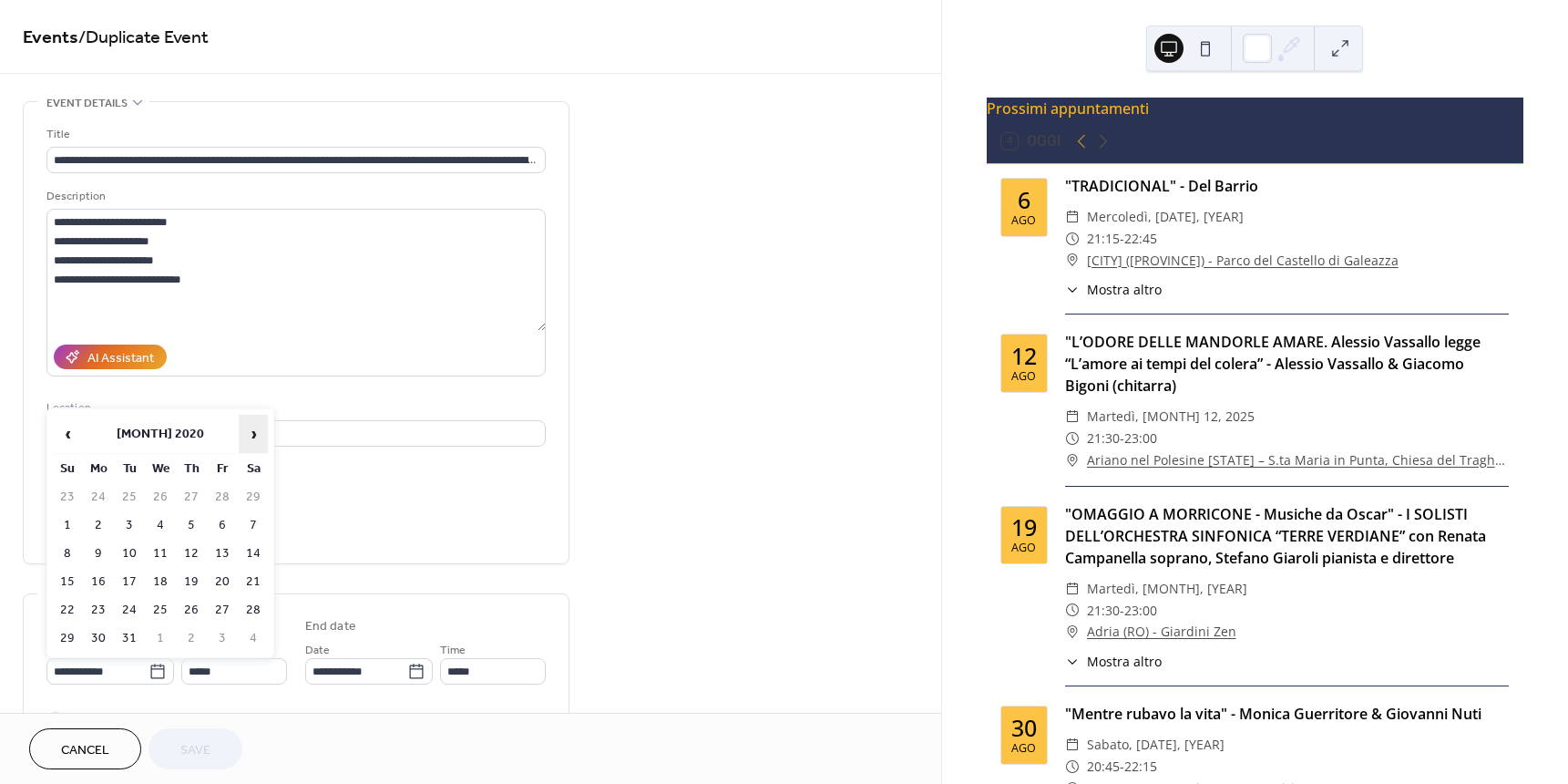 click on "›" at bounding box center (253, 434) 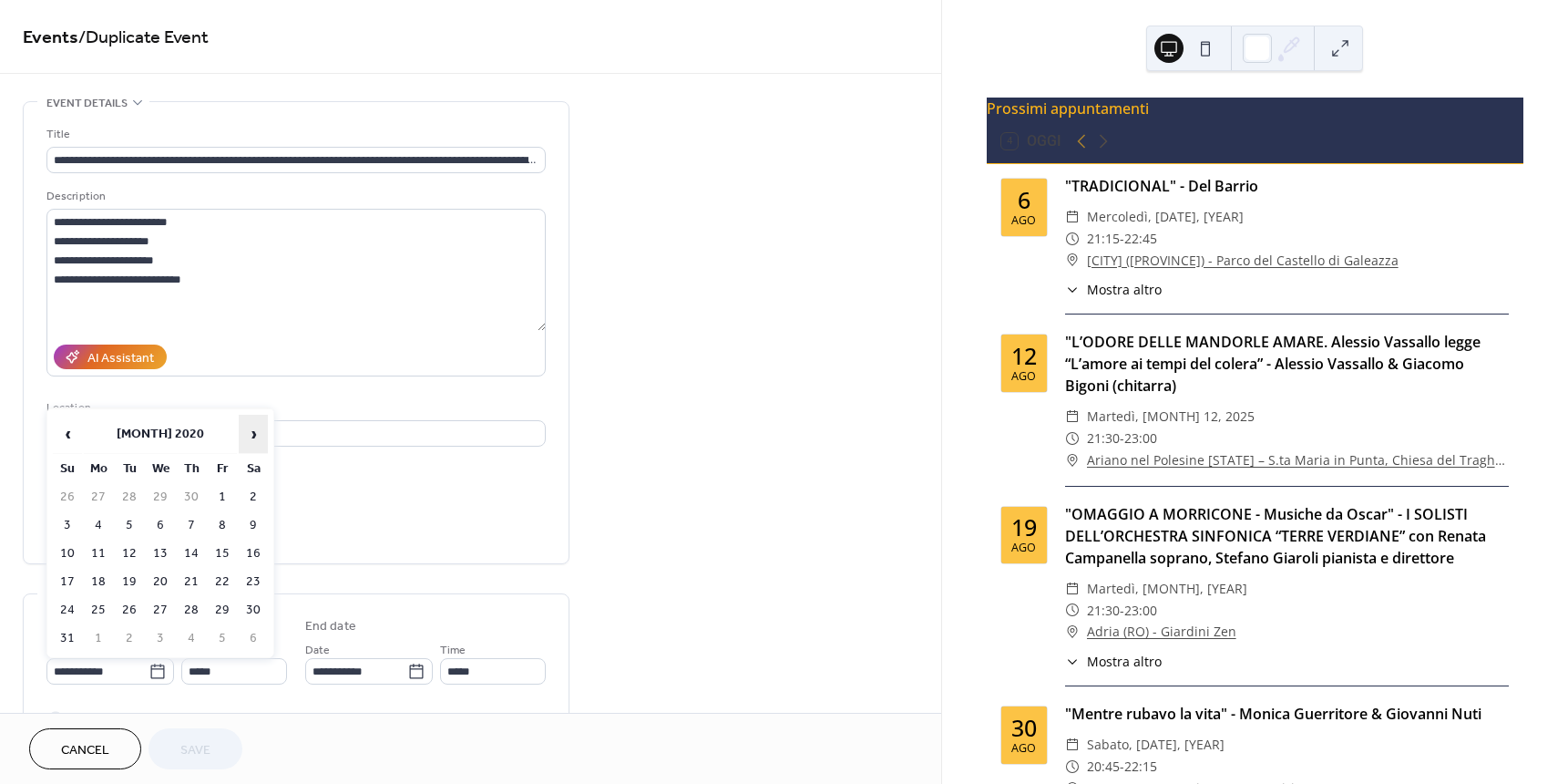 click on "›" at bounding box center (253, 434) 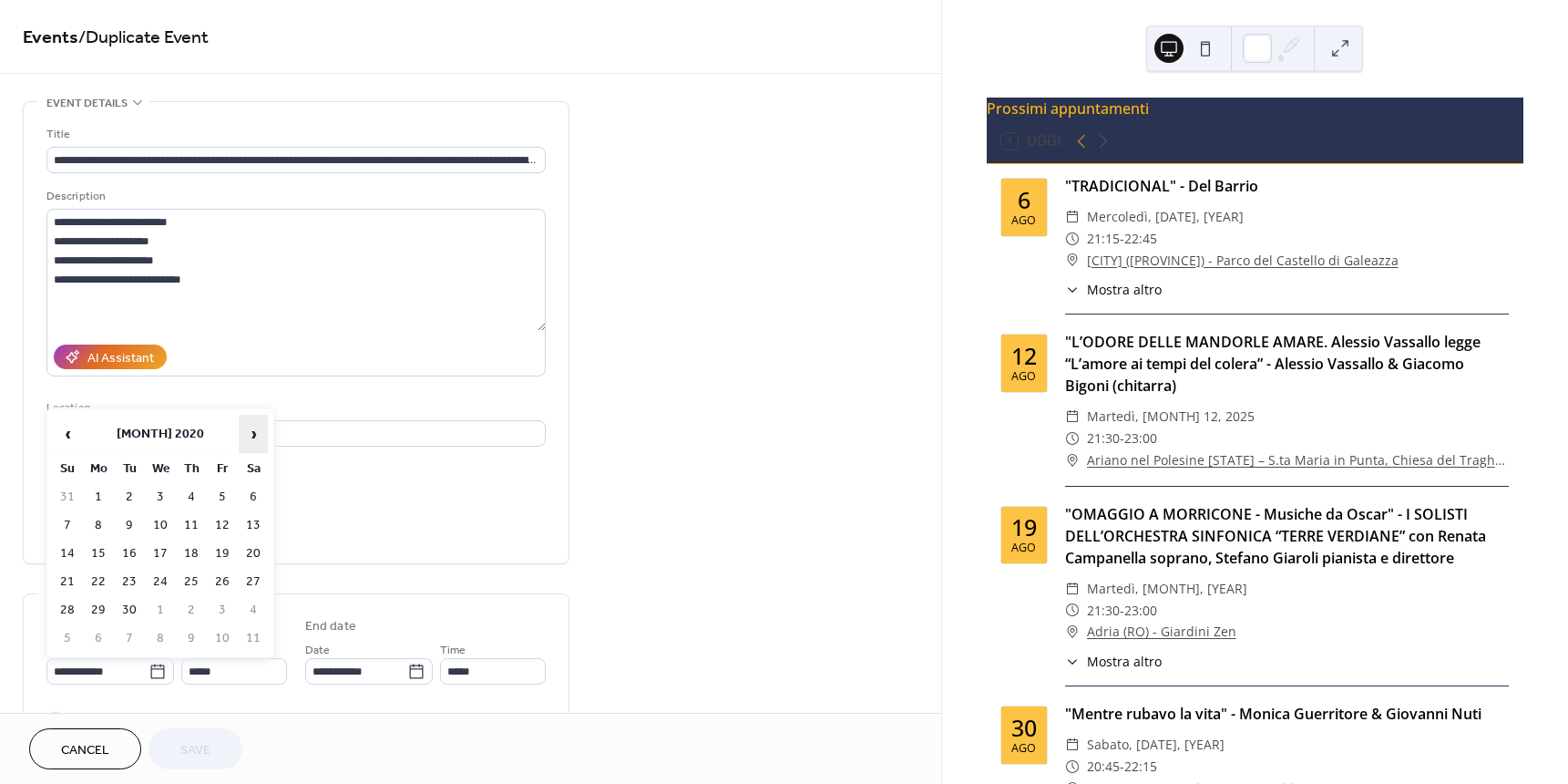 click on "›" at bounding box center (253, 434) 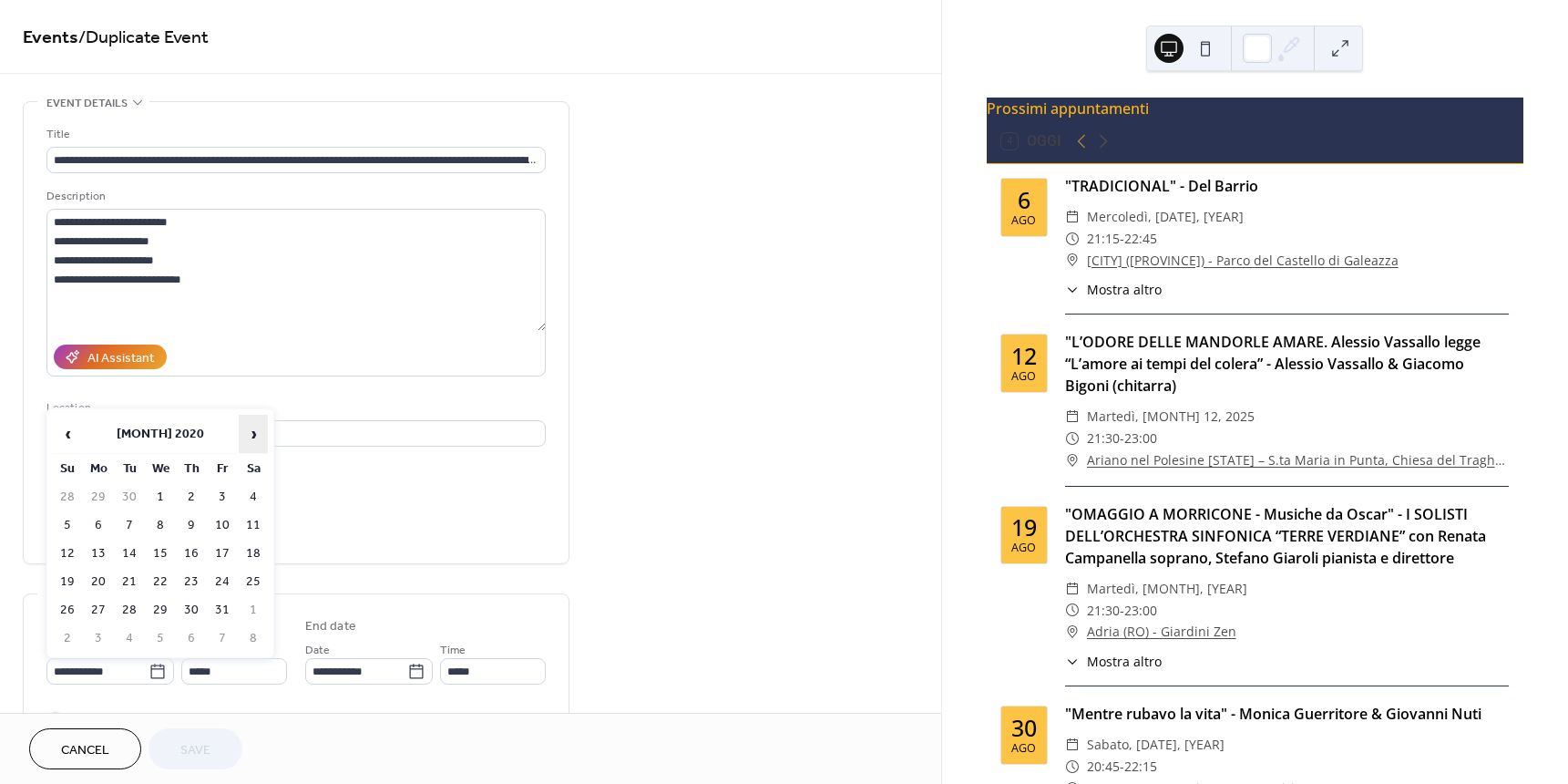 click on "›" at bounding box center [253, 434] 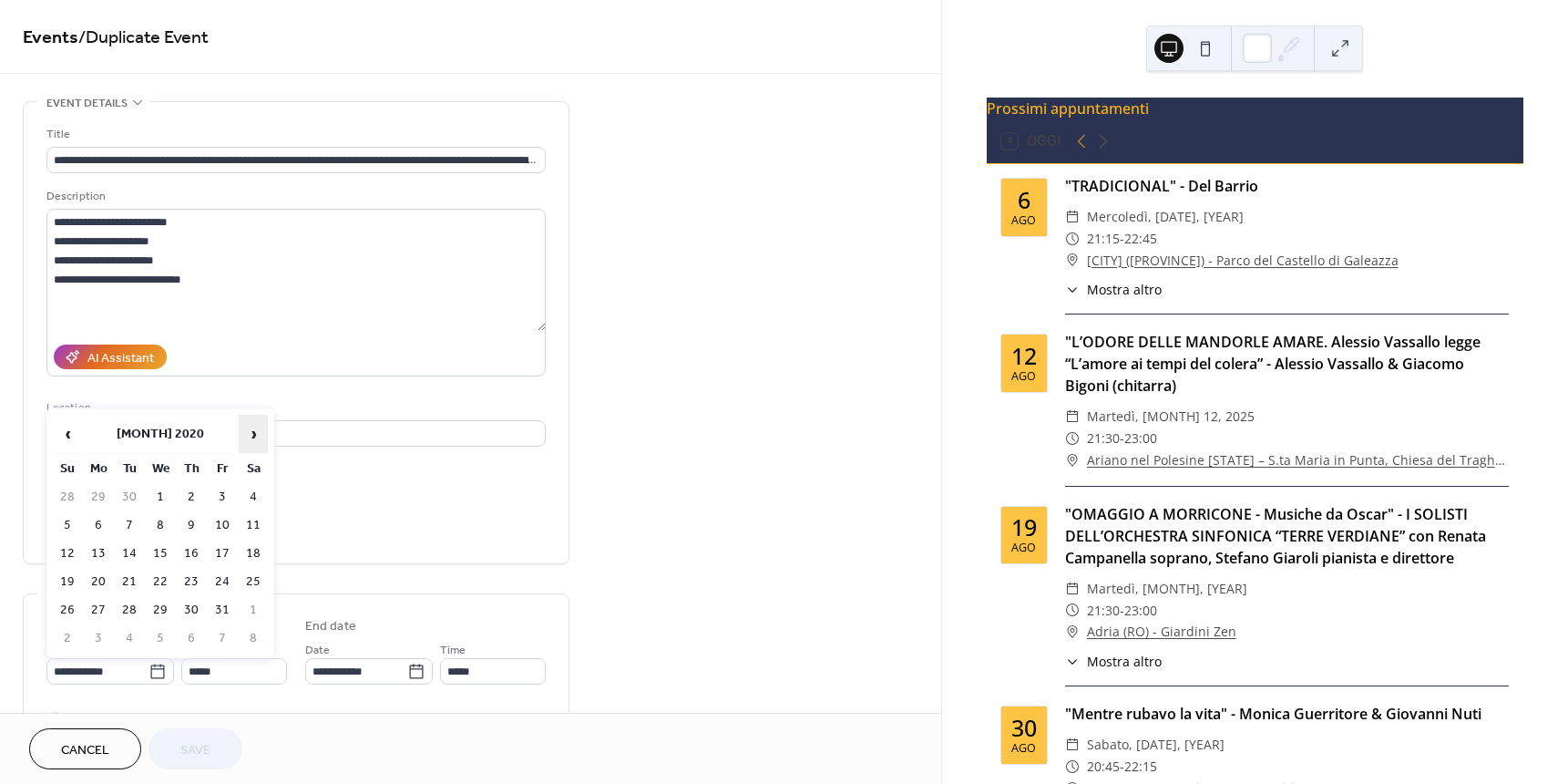 click on "›" at bounding box center (253, 434) 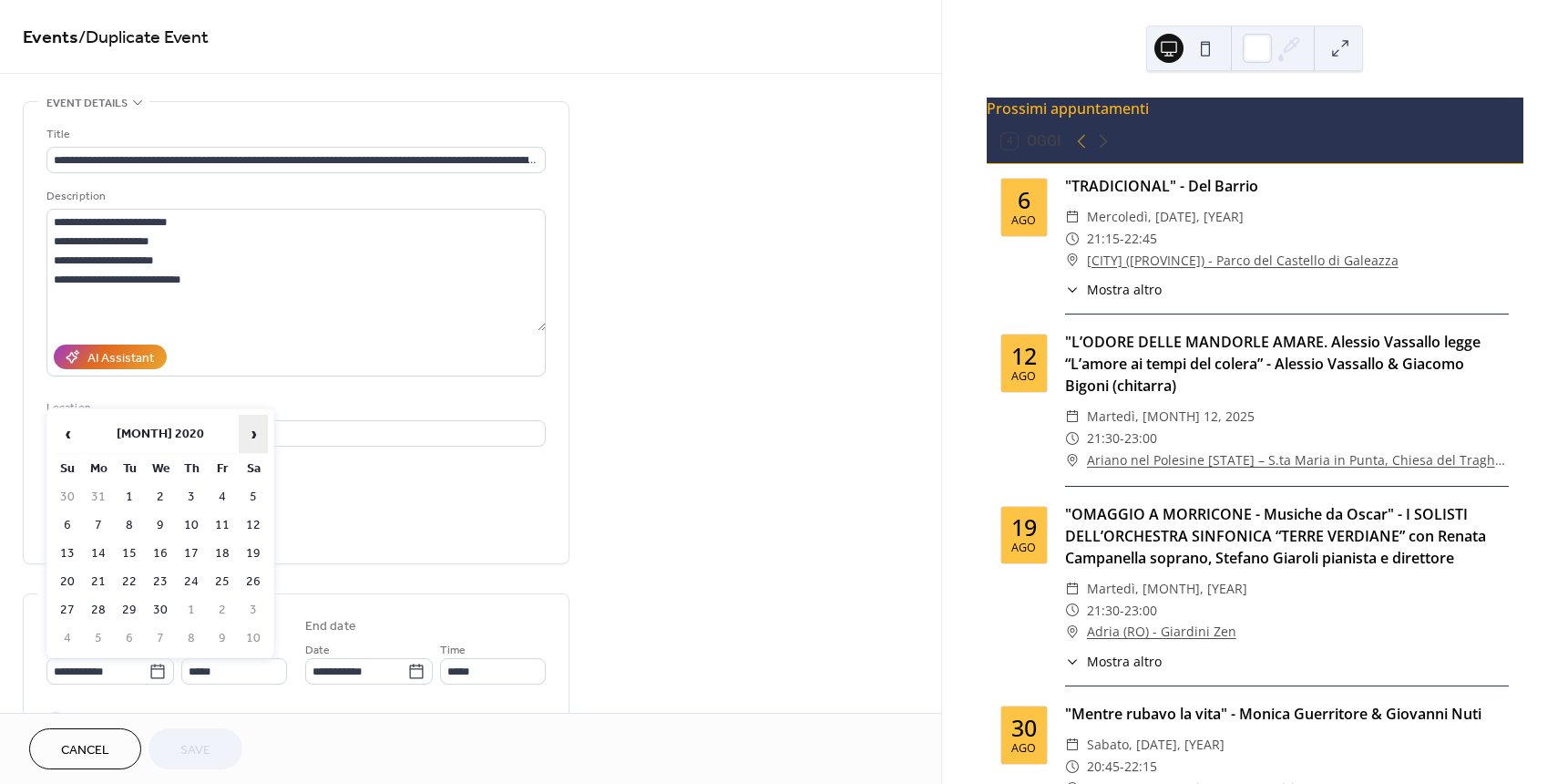 click on "›" at bounding box center (253, 434) 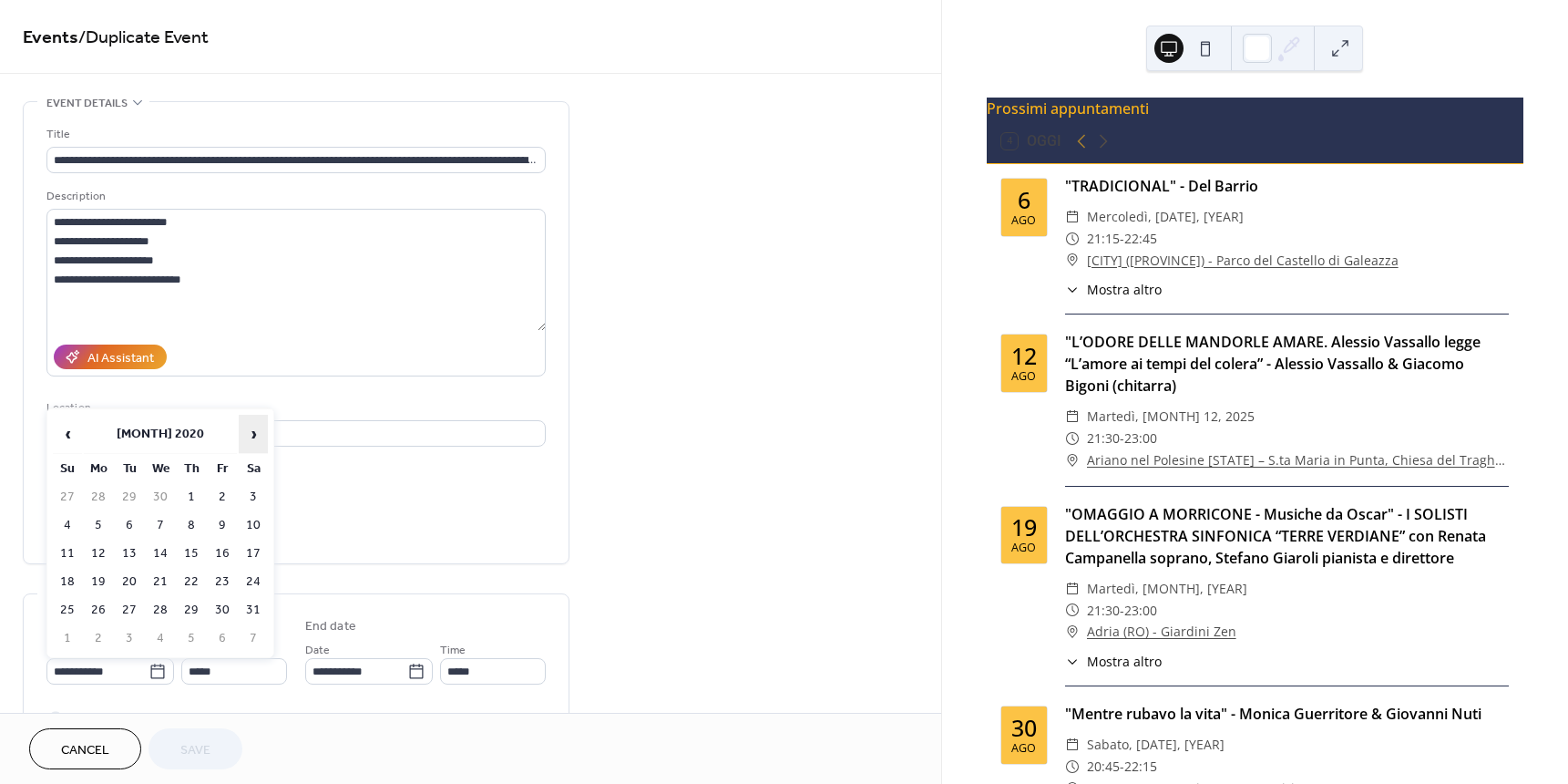 click on "›" at bounding box center [253, 434] 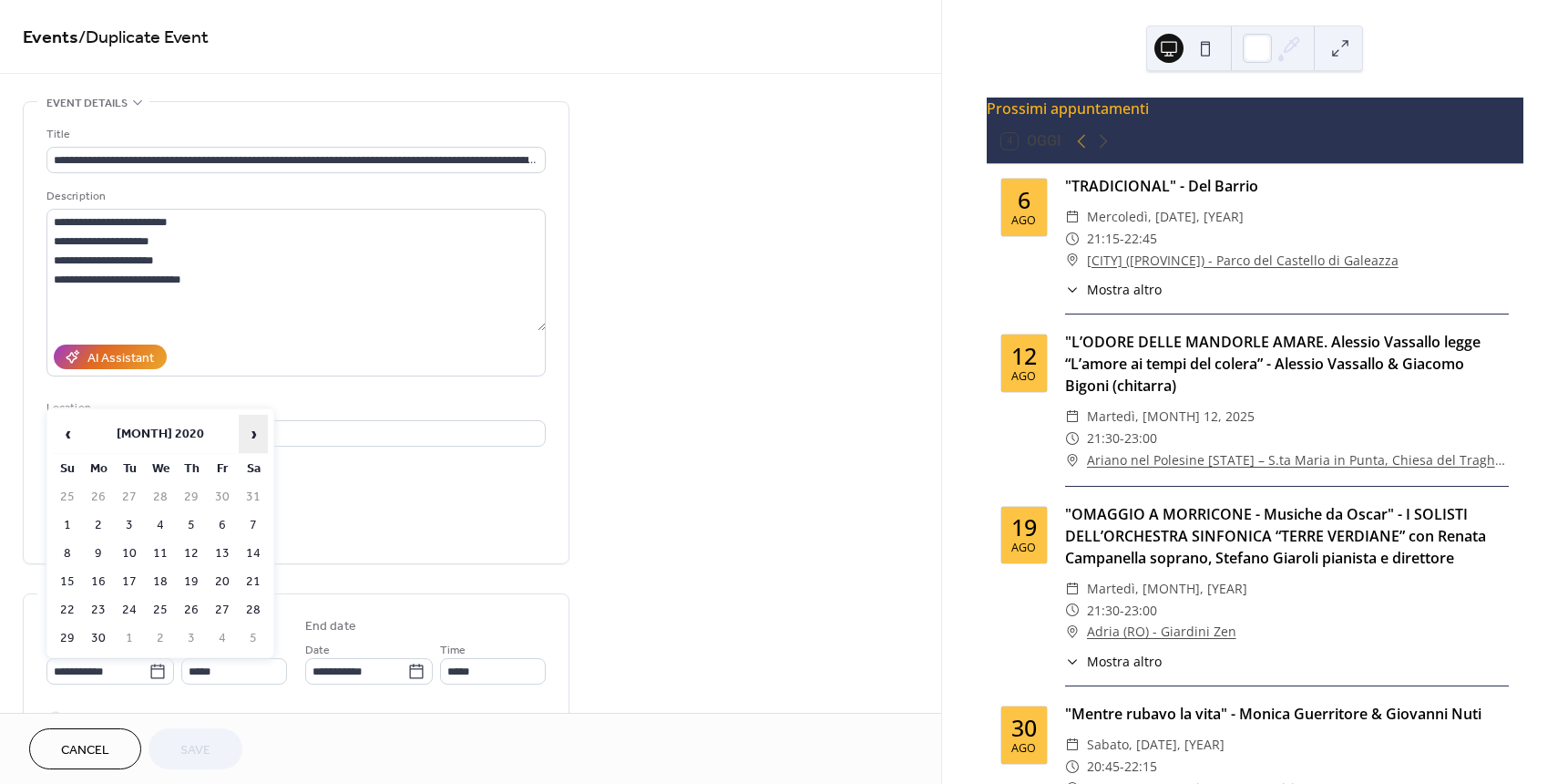 click on "›" at bounding box center [253, 434] 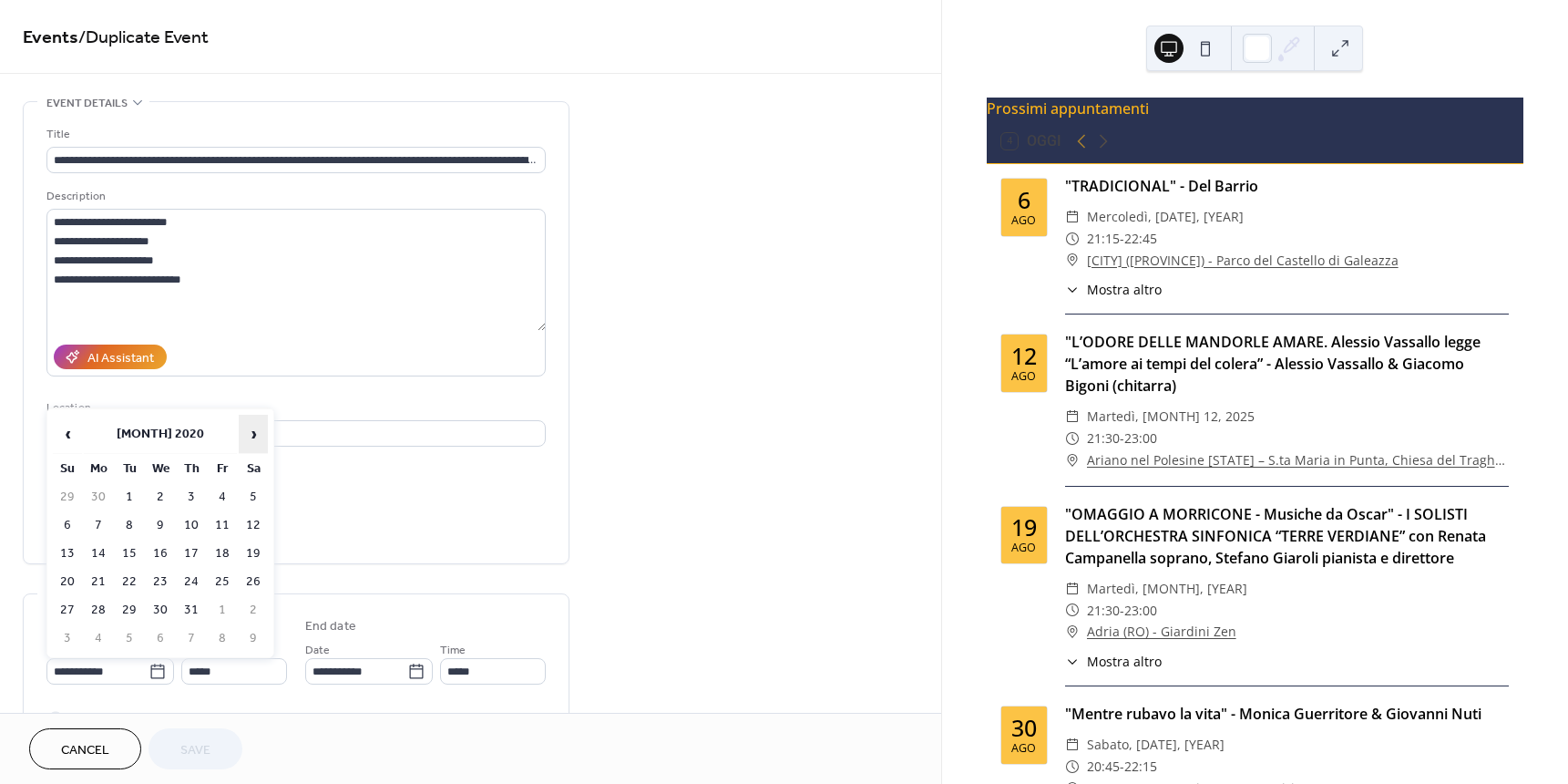 click on "›" at bounding box center (253, 434) 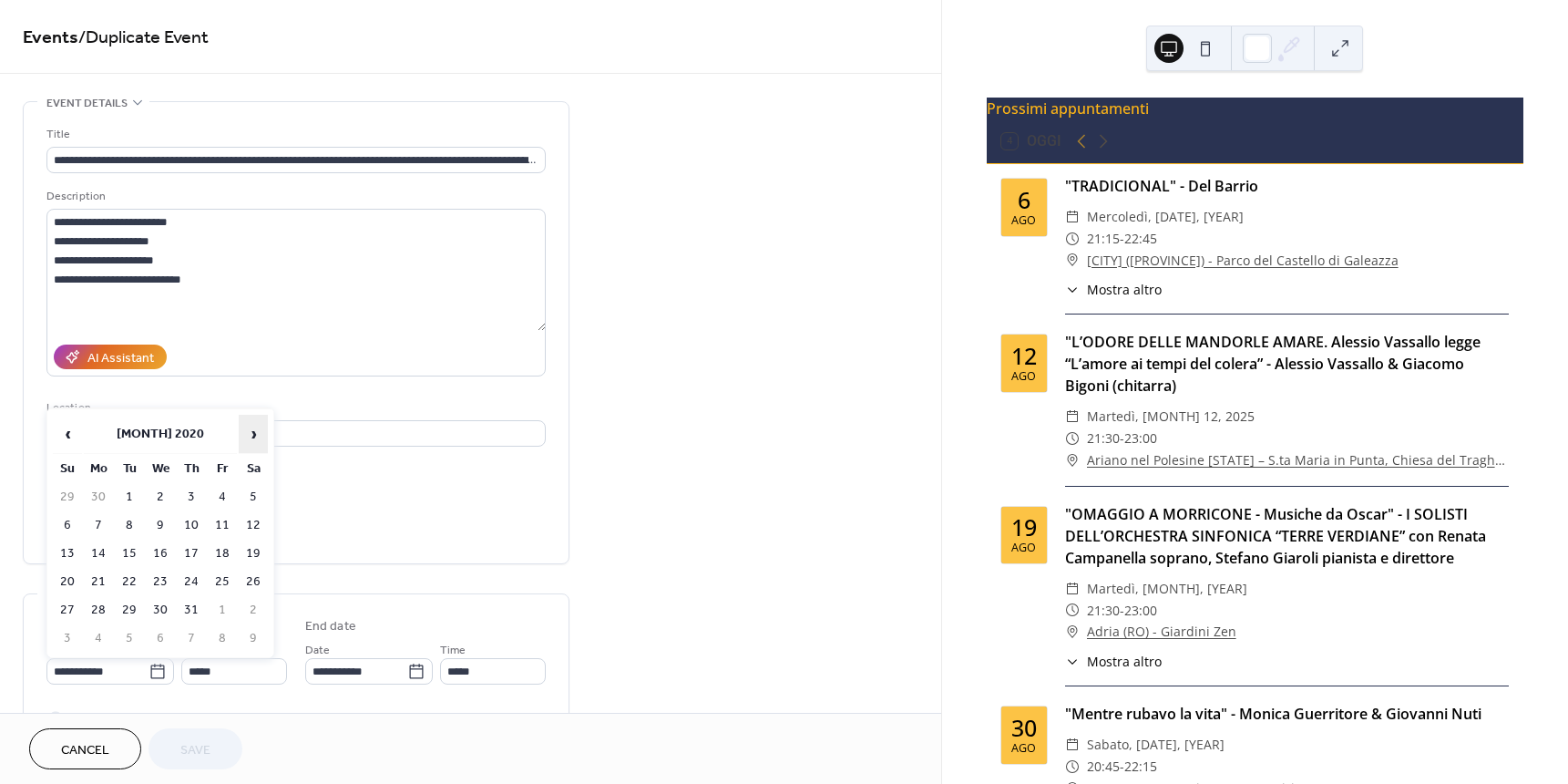 click on "›" at bounding box center [253, 434] 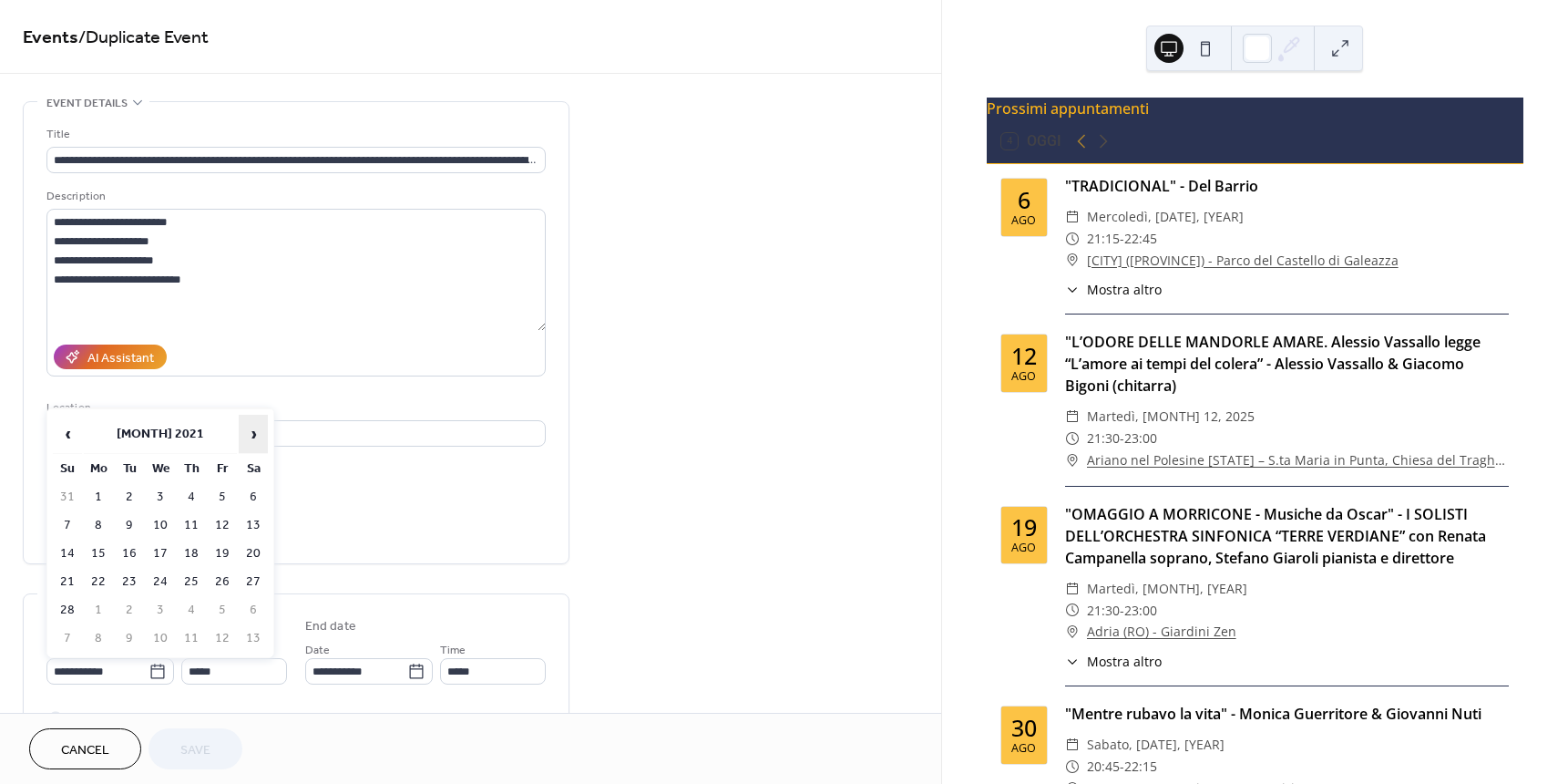 click on "›" at bounding box center (253, 434) 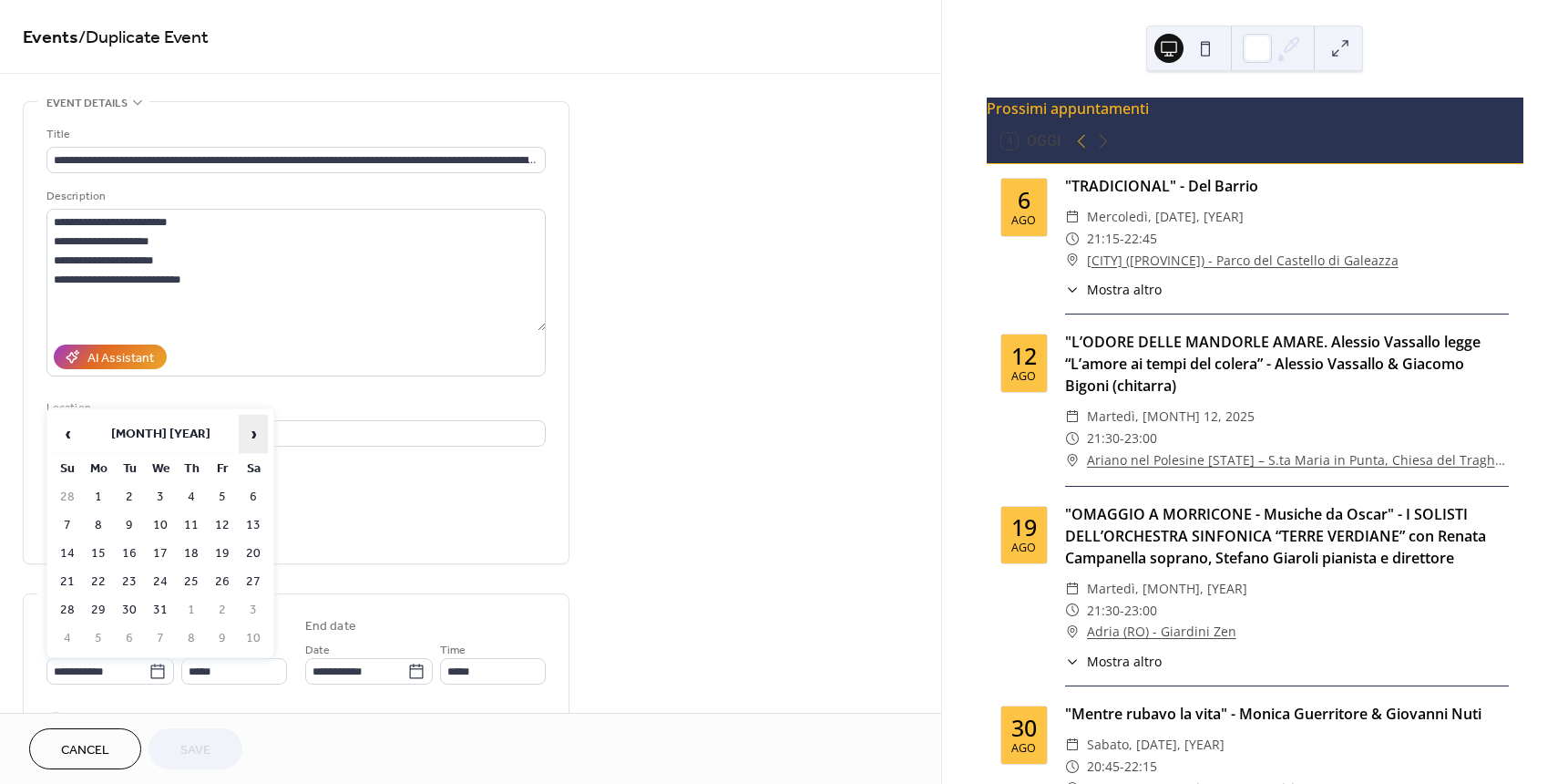 click on "›" at bounding box center [253, 434] 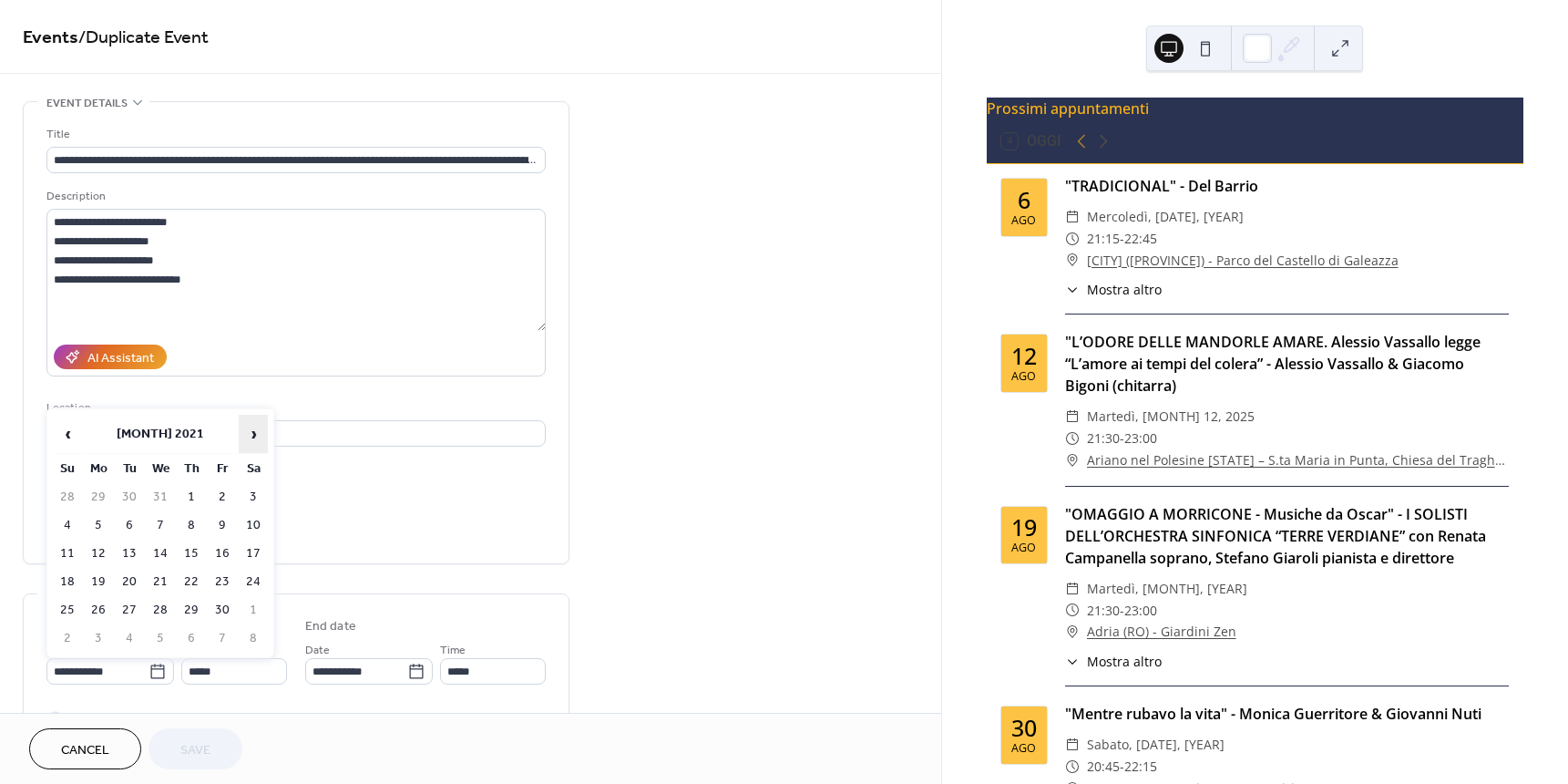 click on "›" at bounding box center (253, 434) 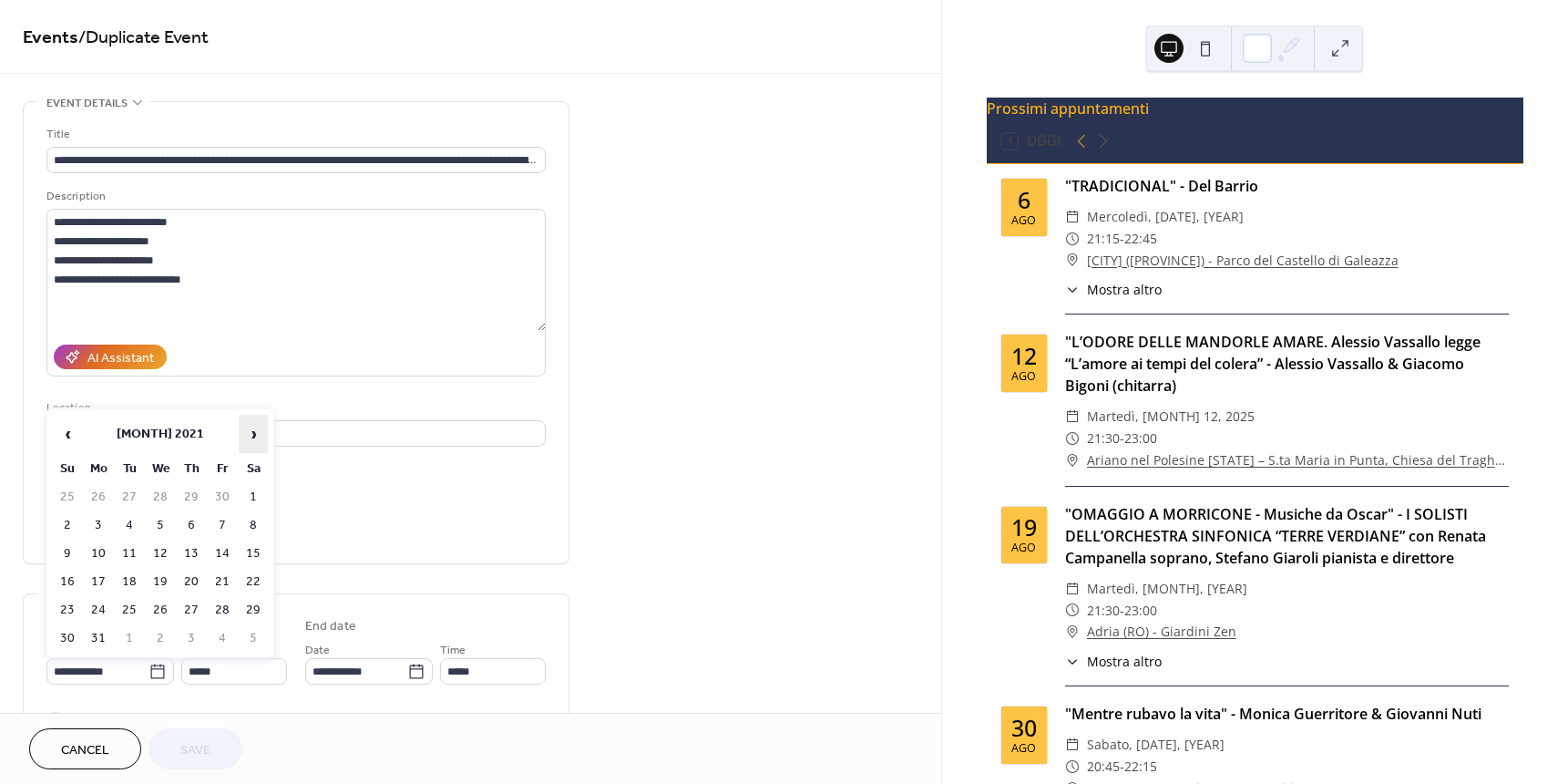 click on "›" at bounding box center (253, 434) 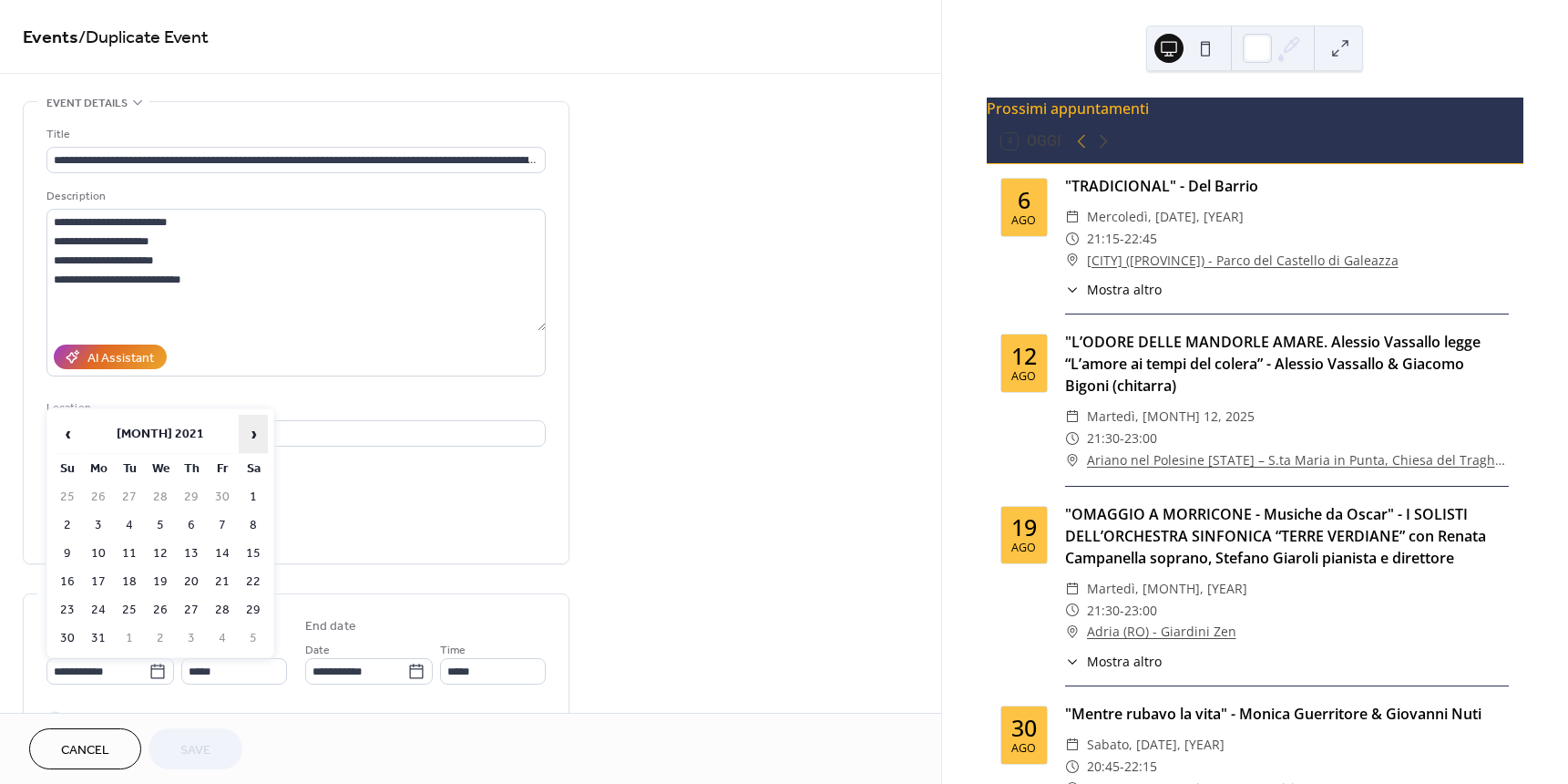 click on "›" at bounding box center (253, 434) 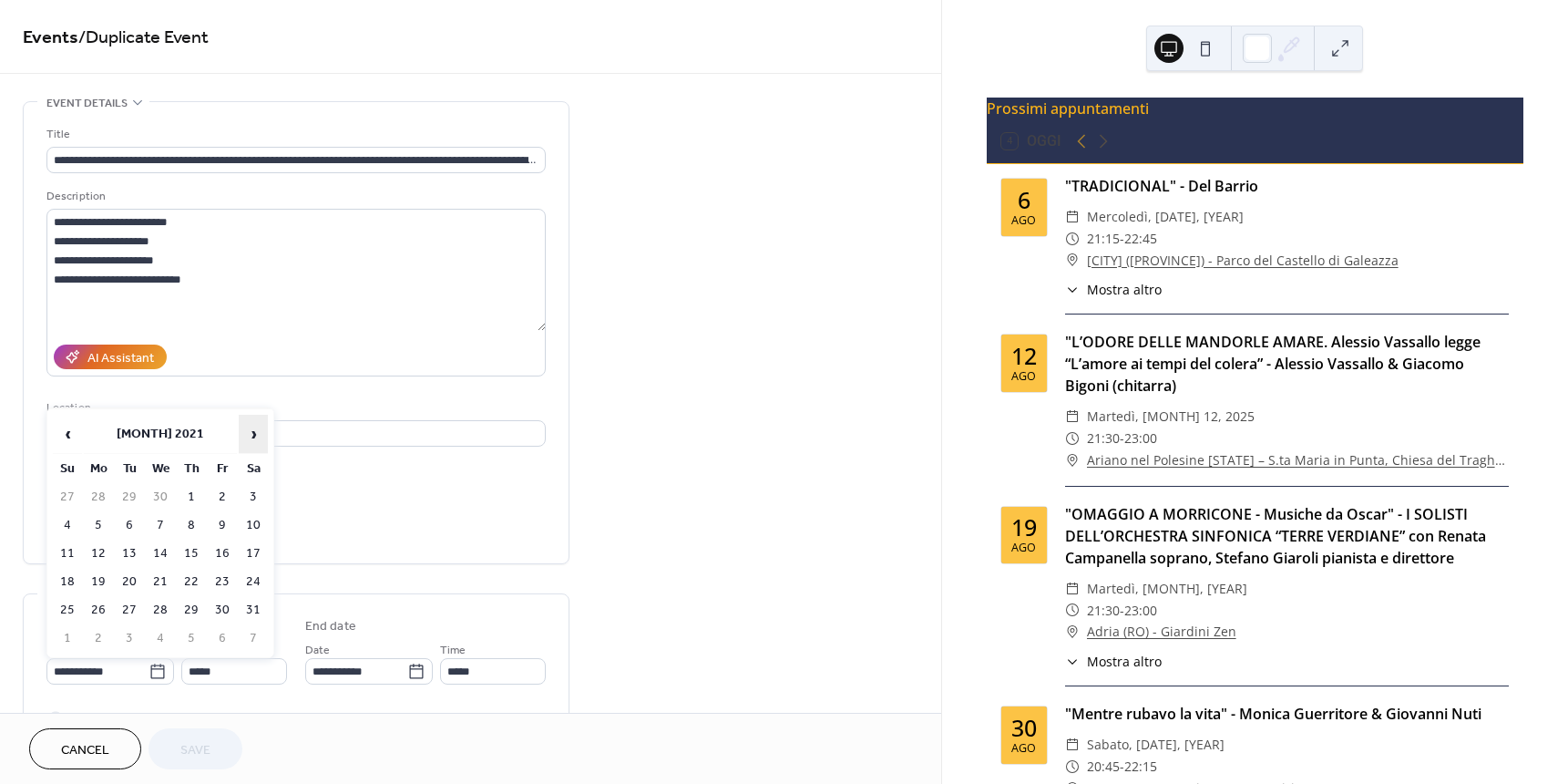 click on "›" at bounding box center (253, 434) 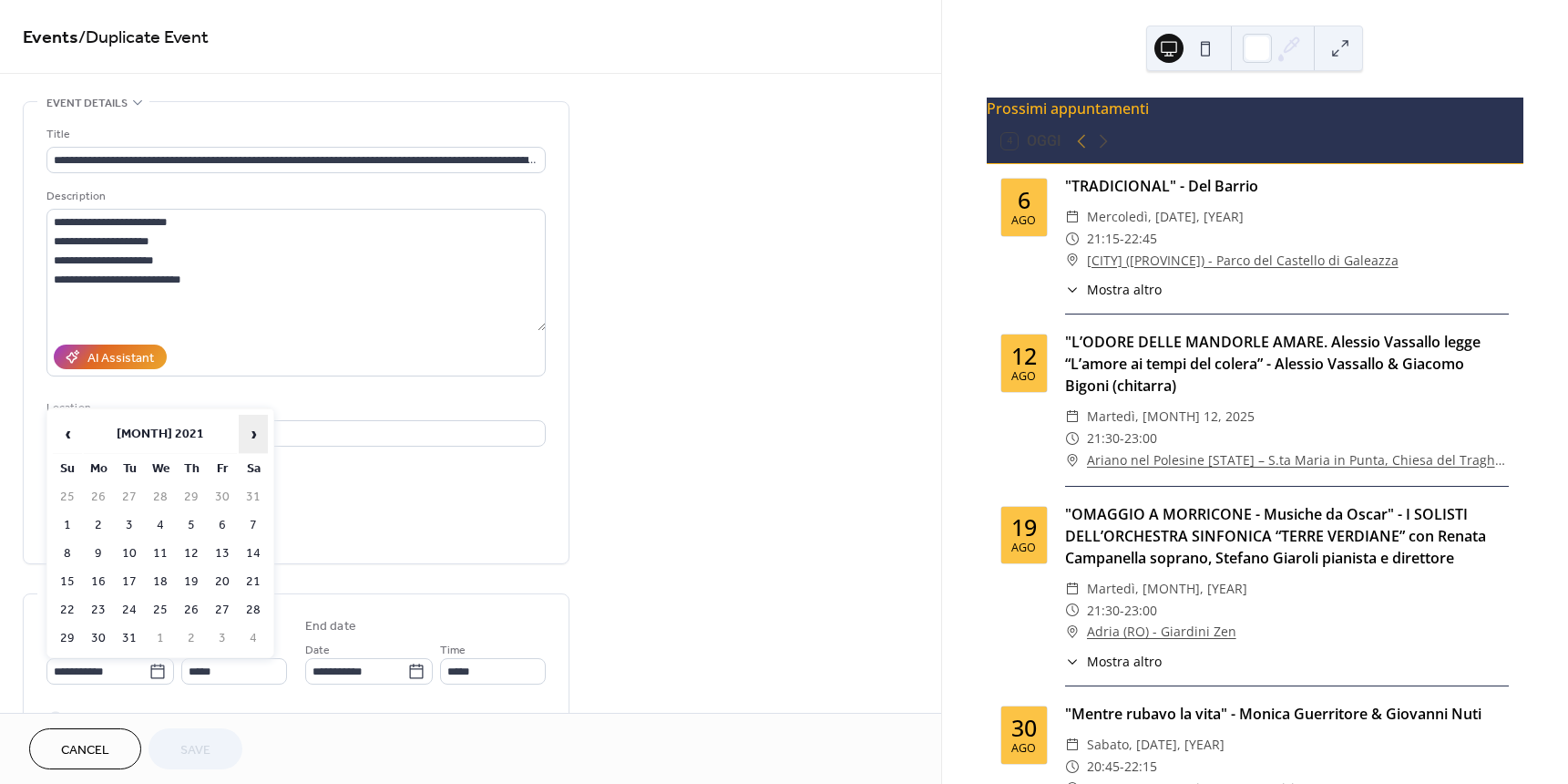 click on "›" at bounding box center [253, 434] 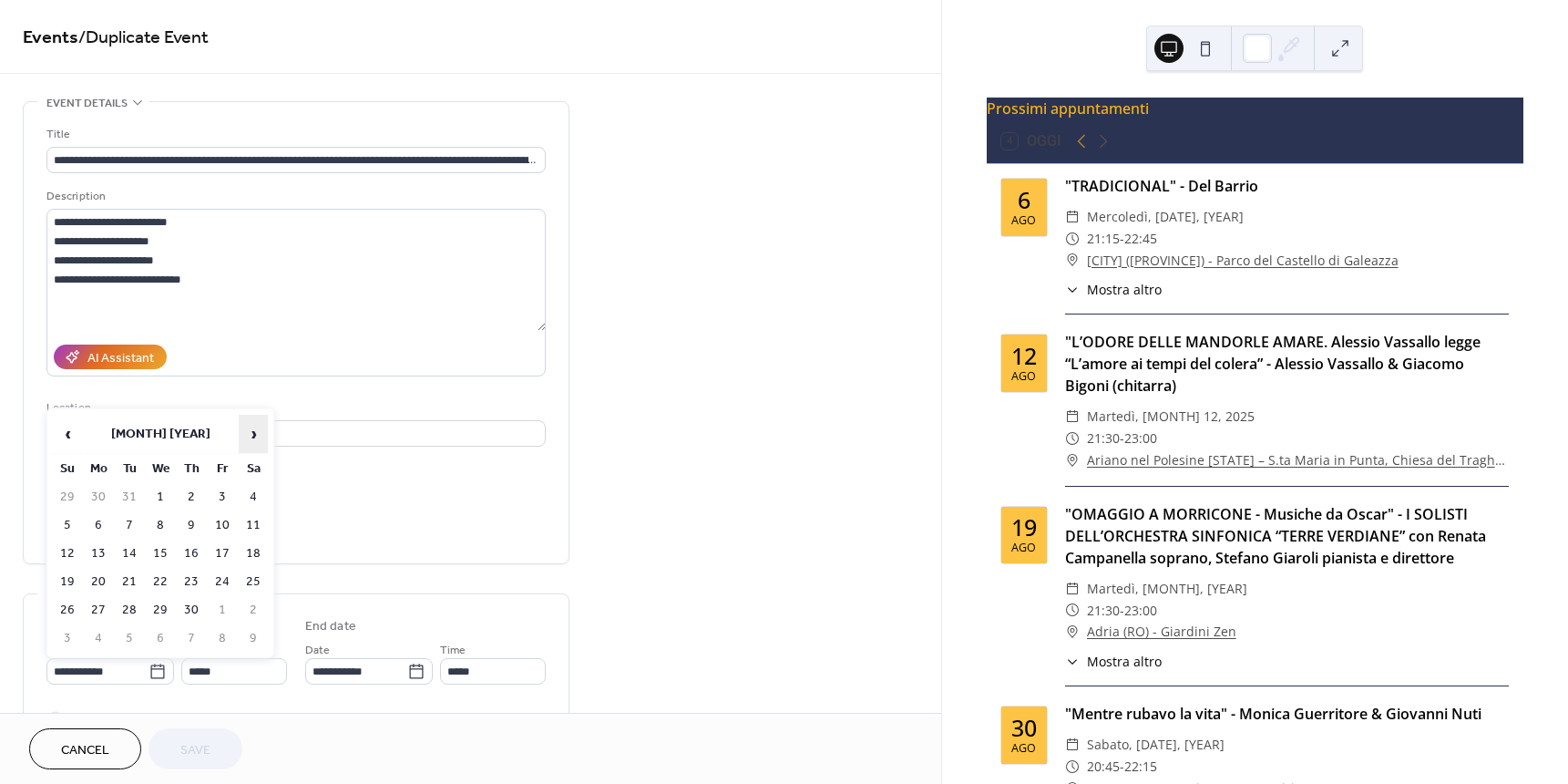 click on "›" at bounding box center [253, 434] 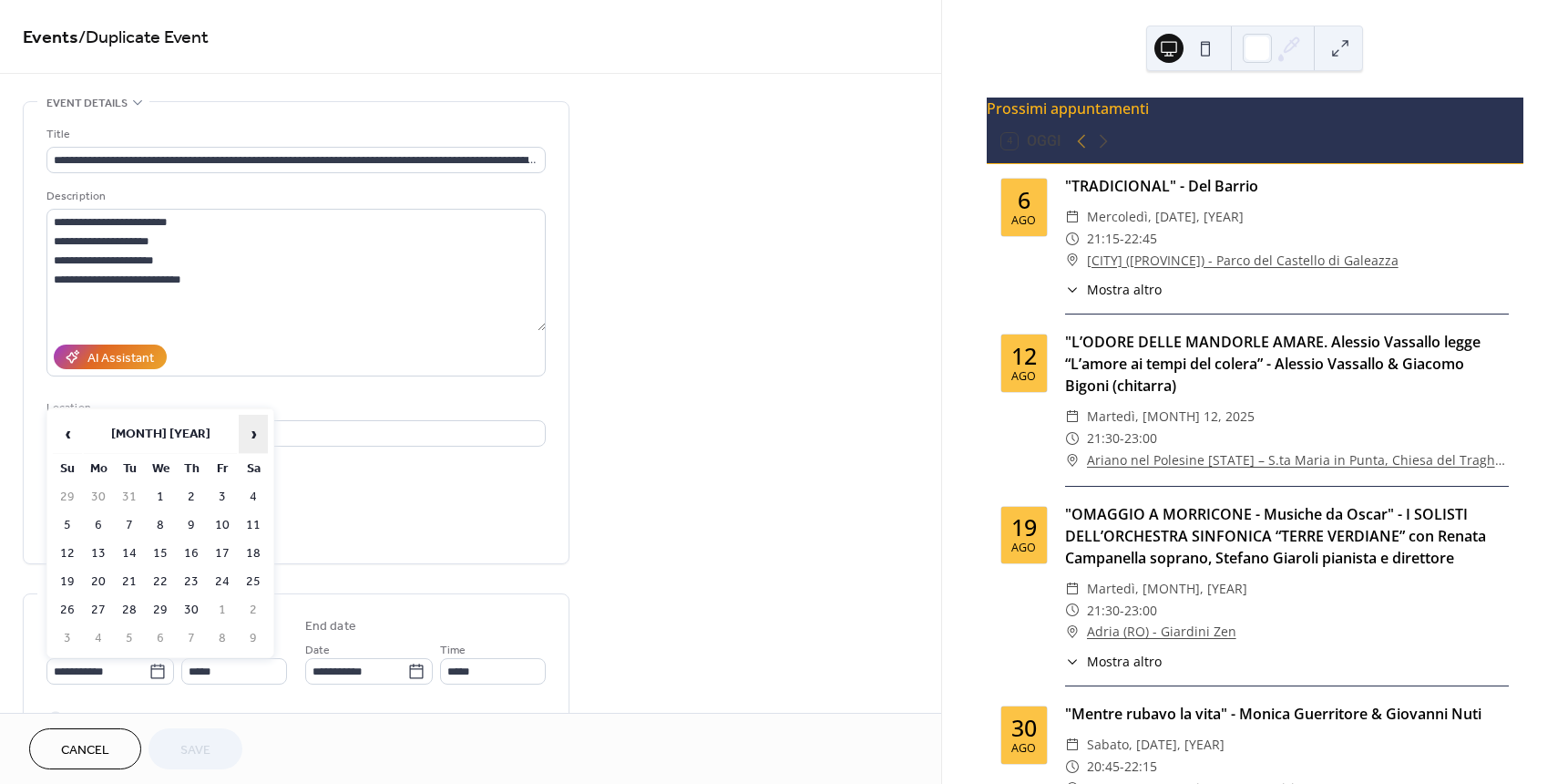 click on "›" at bounding box center [253, 434] 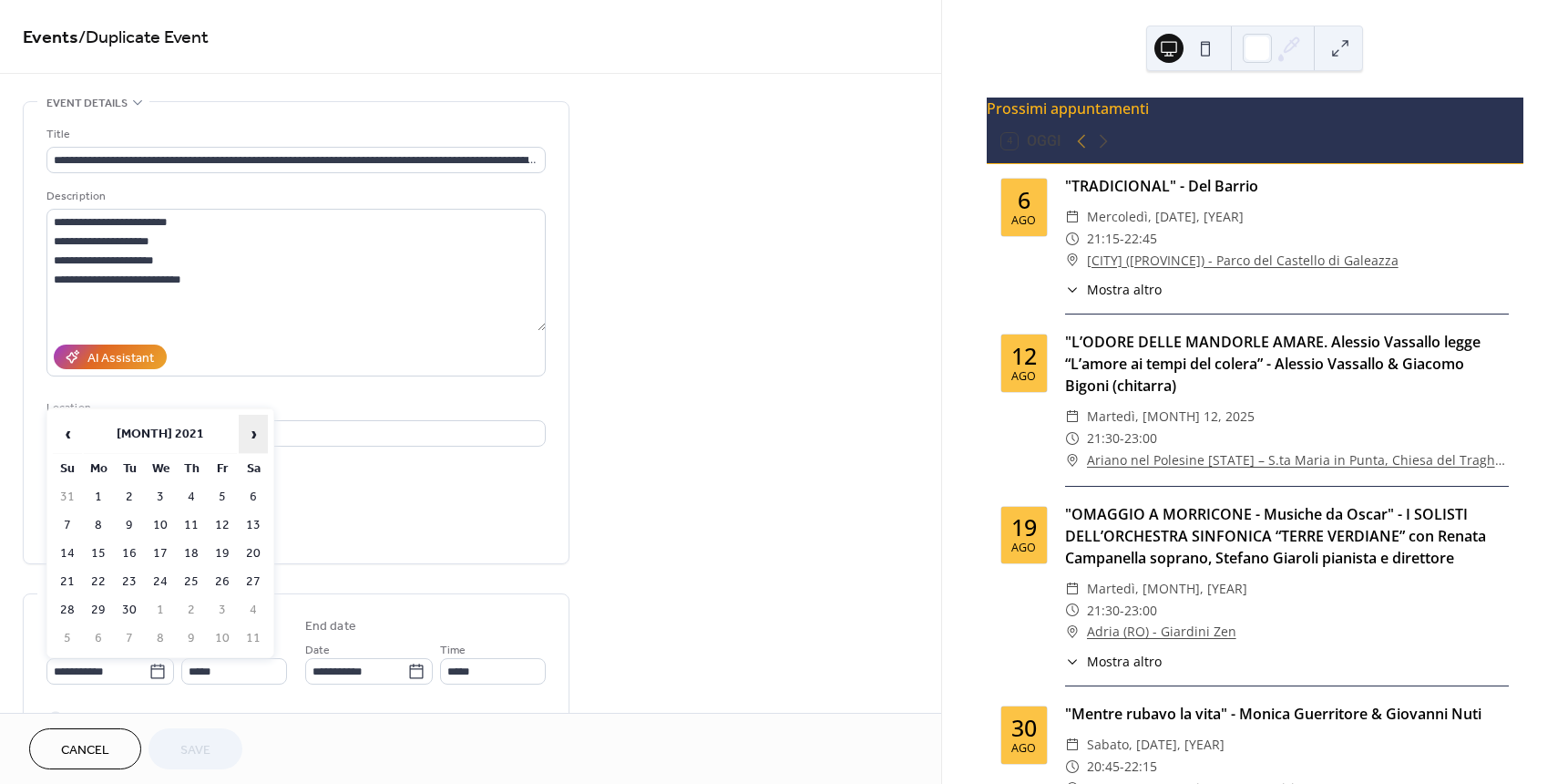 click on "›" at bounding box center [253, 434] 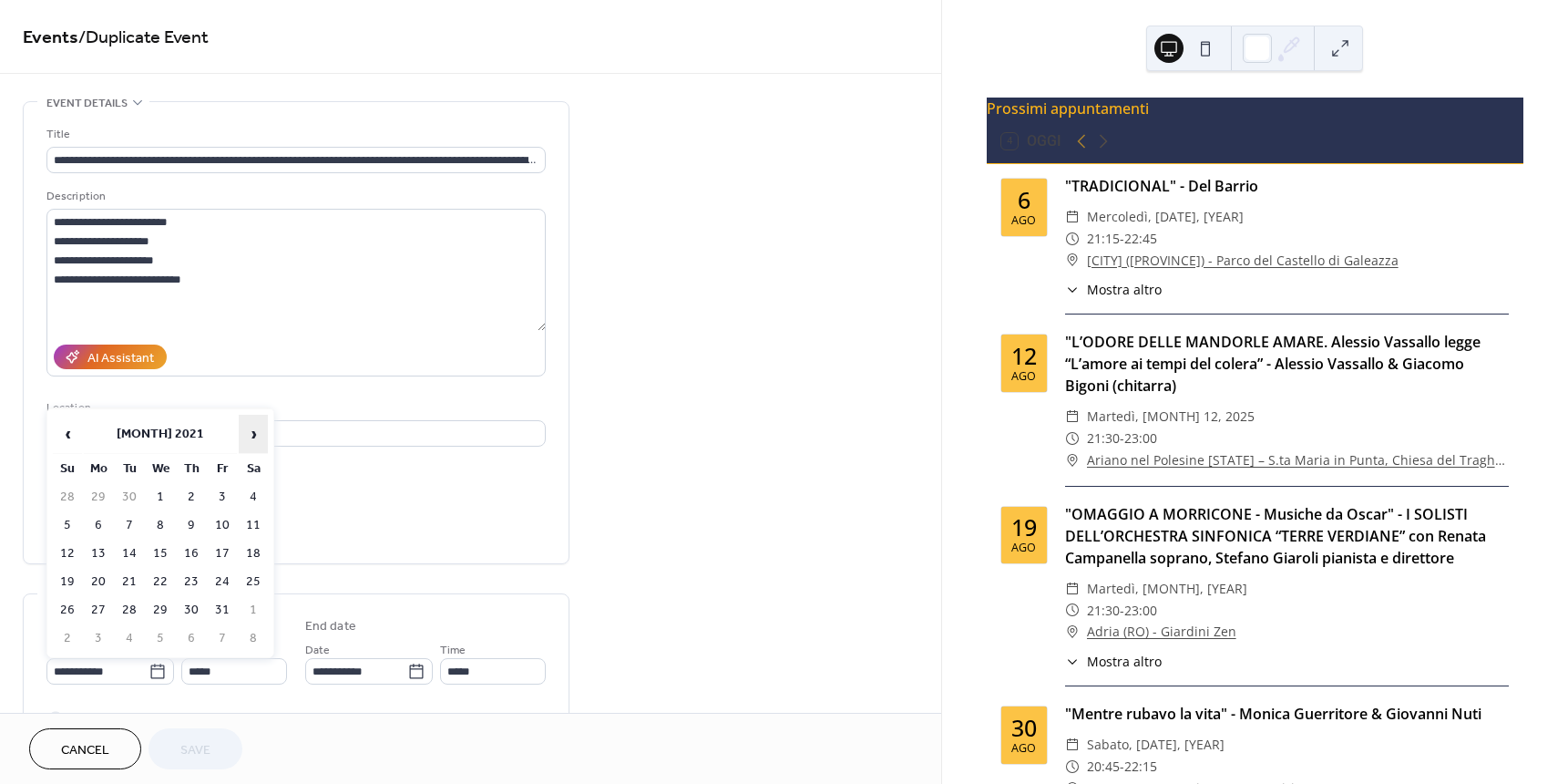 click on "›" at bounding box center (253, 434) 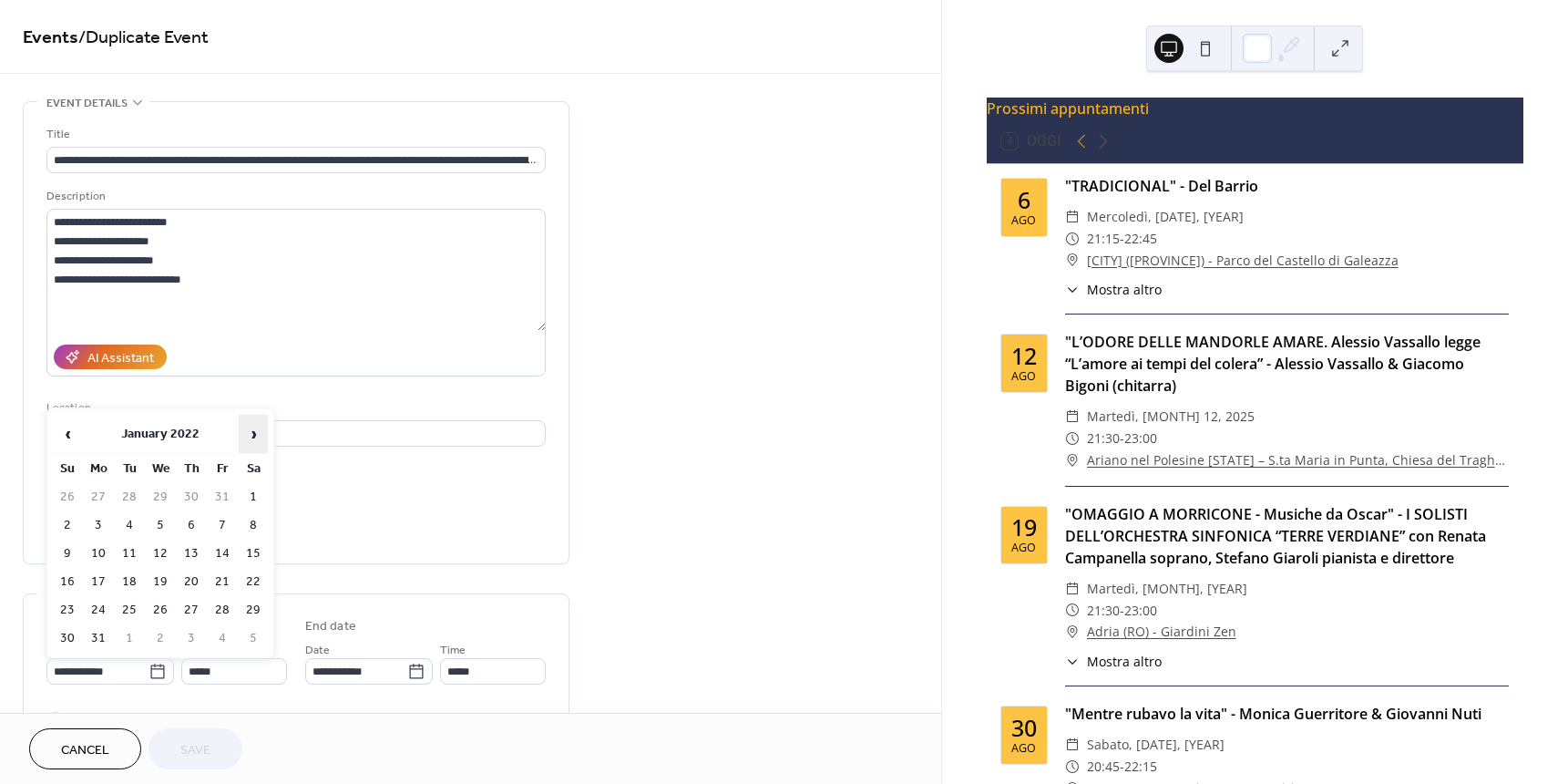 click on "›" at bounding box center (253, 434) 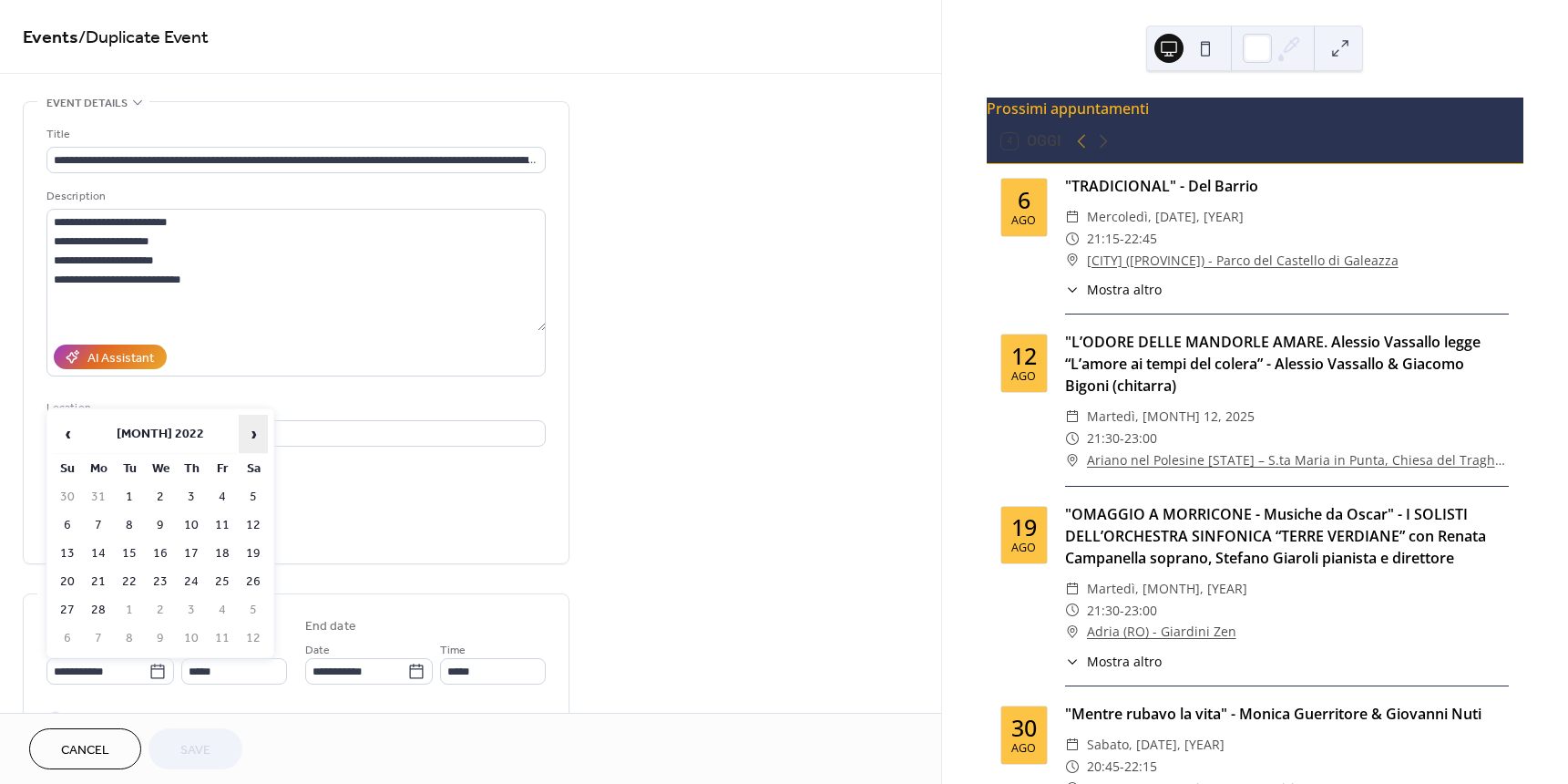 click on "›" at bounding box center [253, 434] 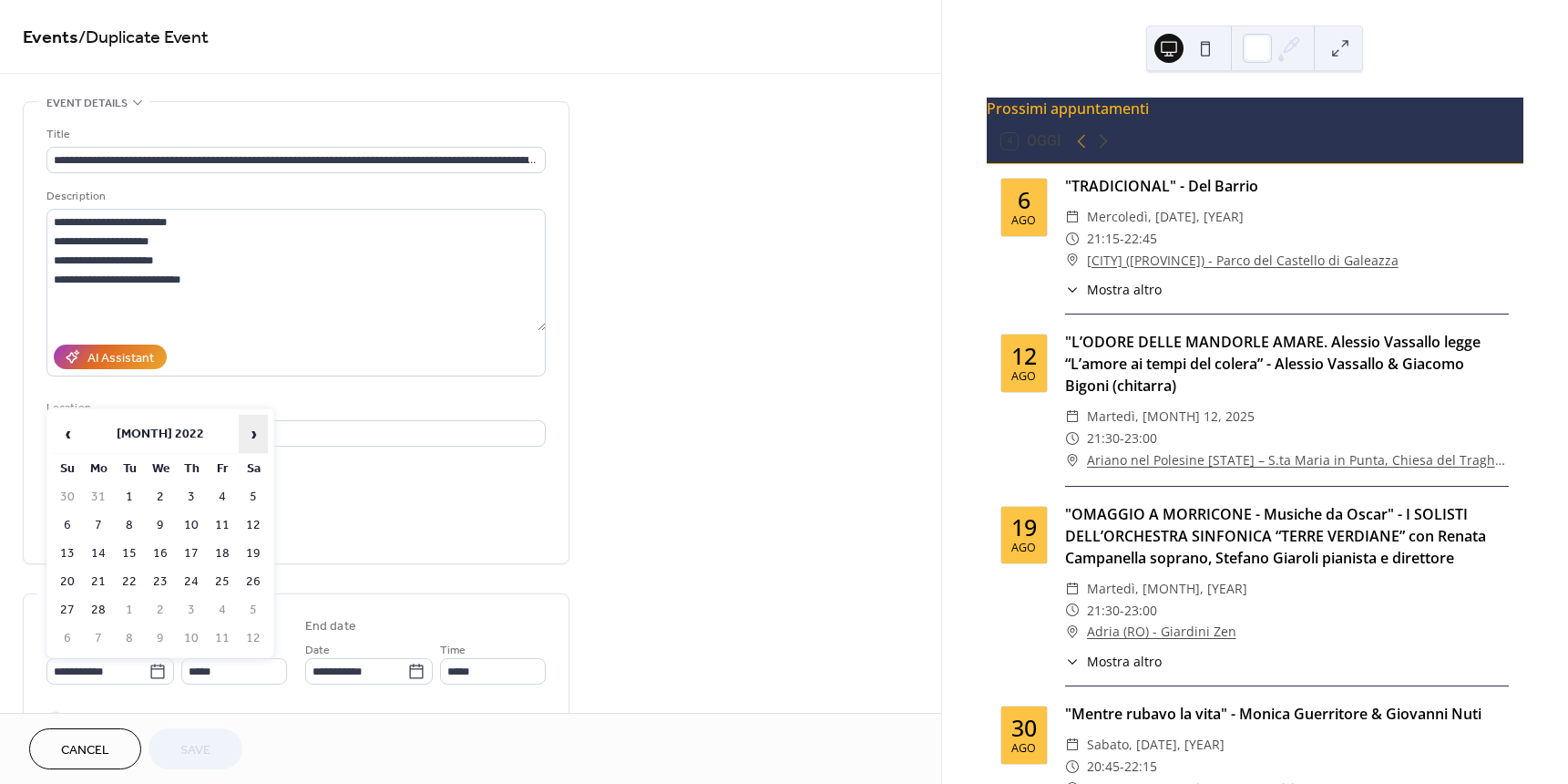 click on "›" at bounding box center [253, 434] 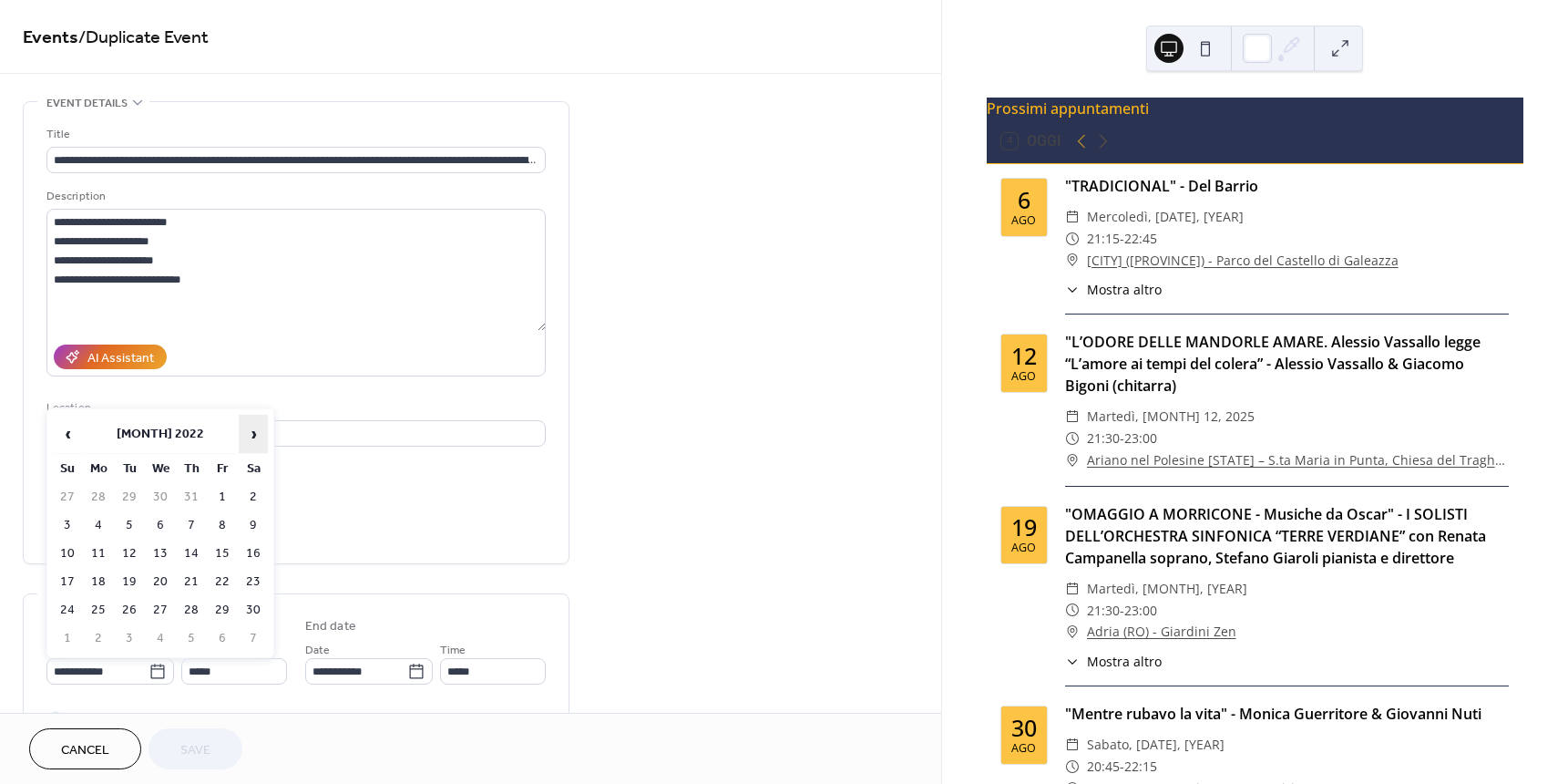 click on "›" at bounding box center [253, 434] 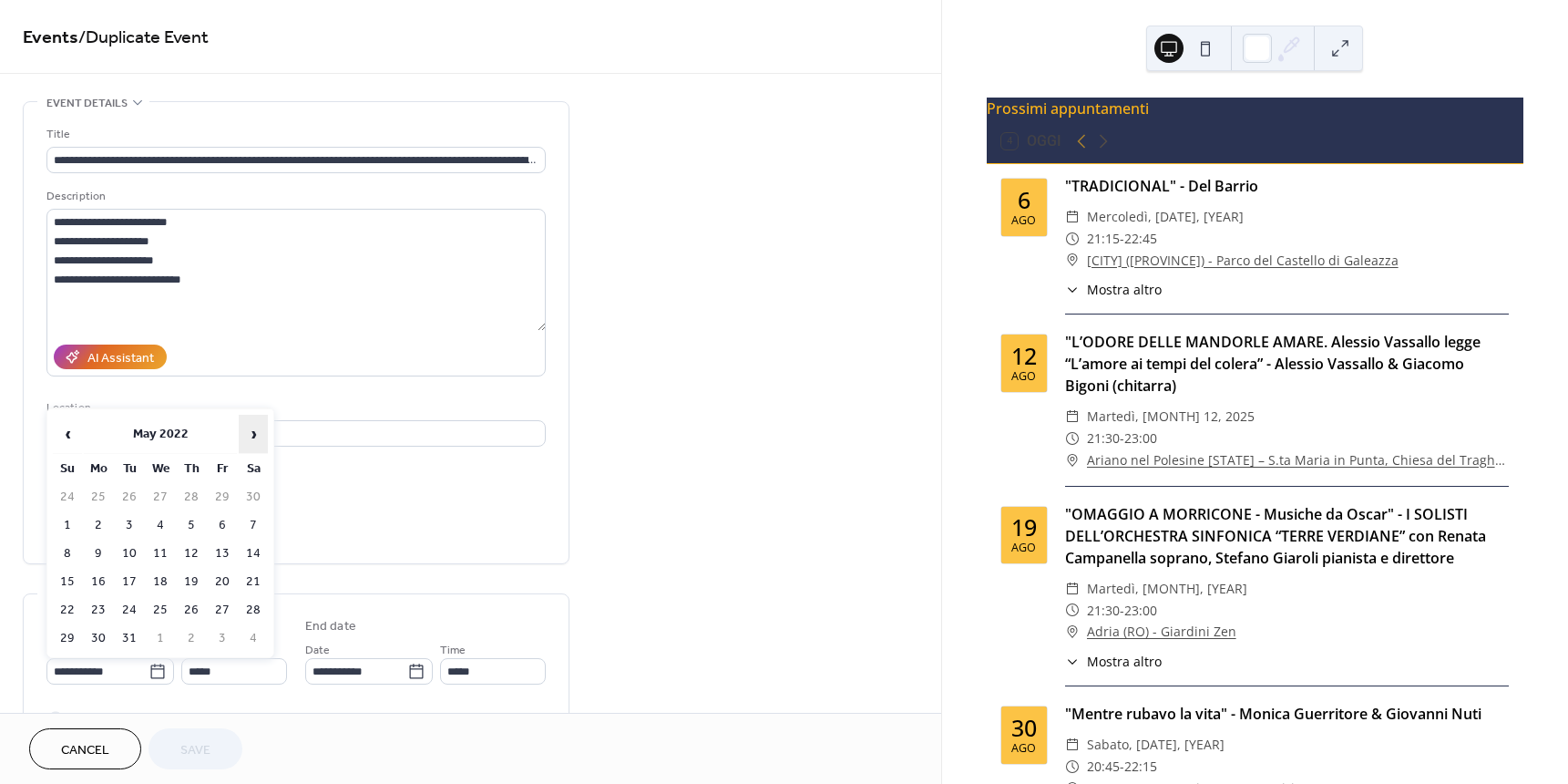 click on "›" at bounding box center [253, 434] 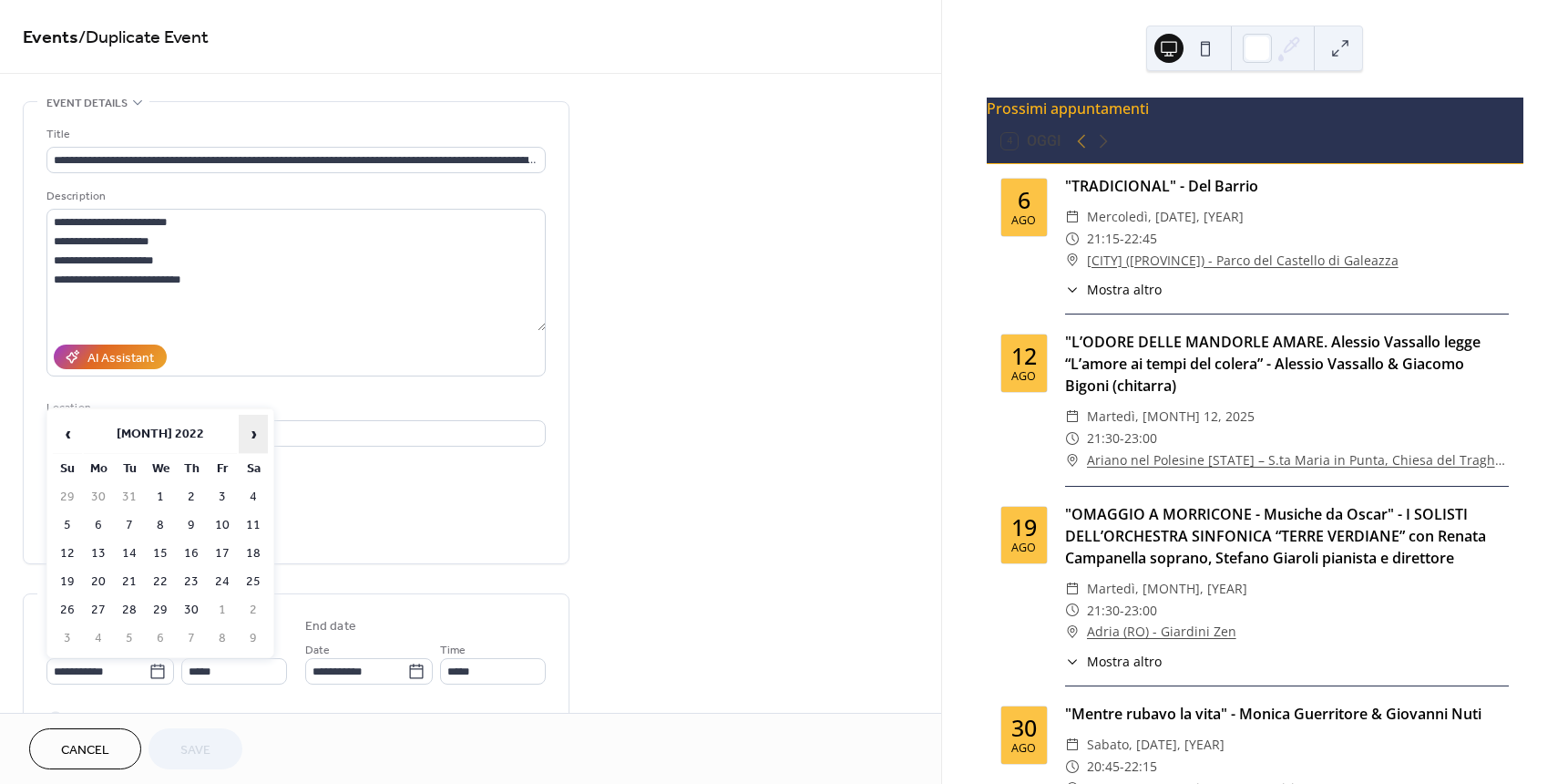 click on "›" at bounding box center (253, 434) 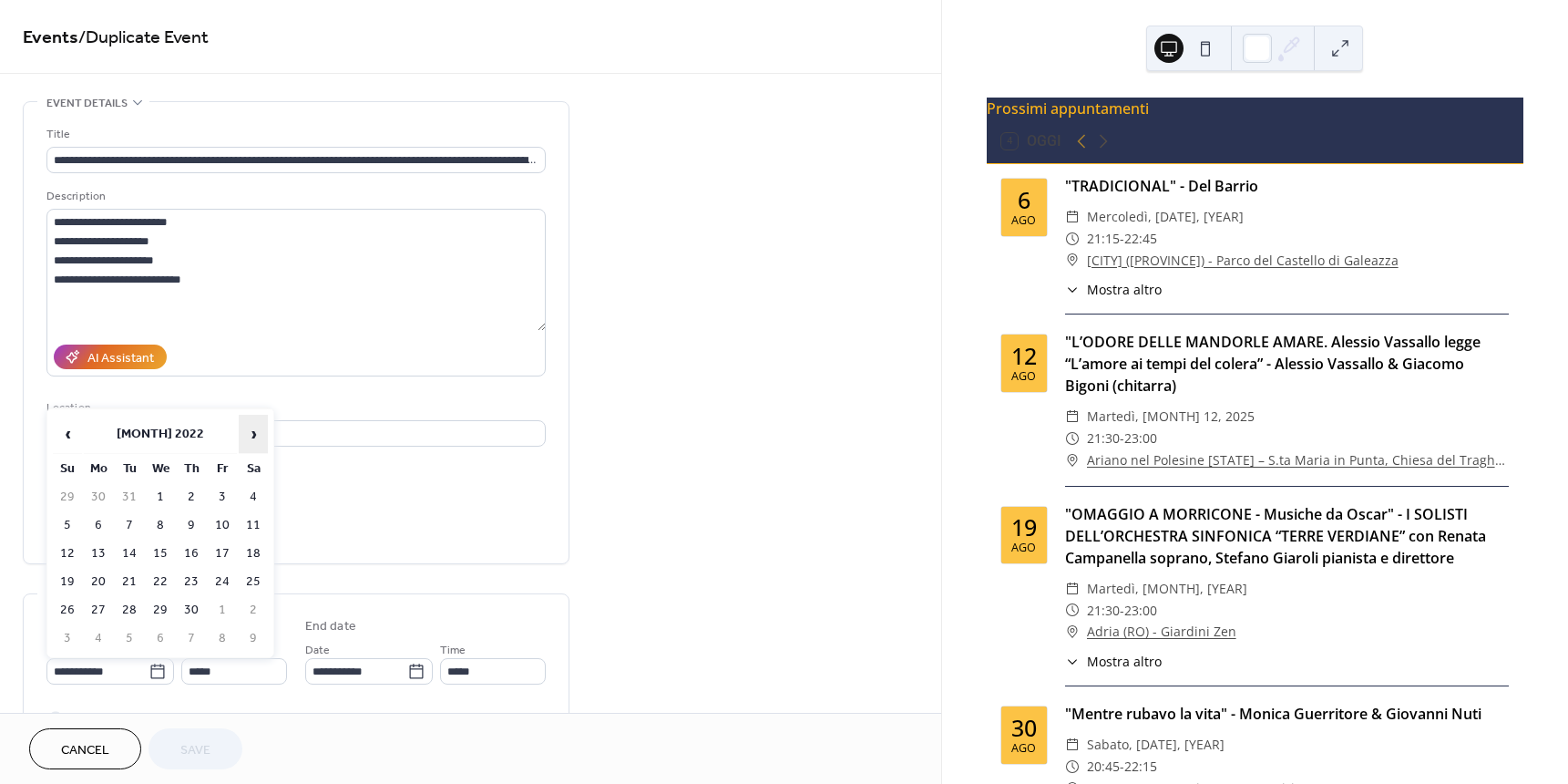 click on "›" at bounding box center [253, 434] 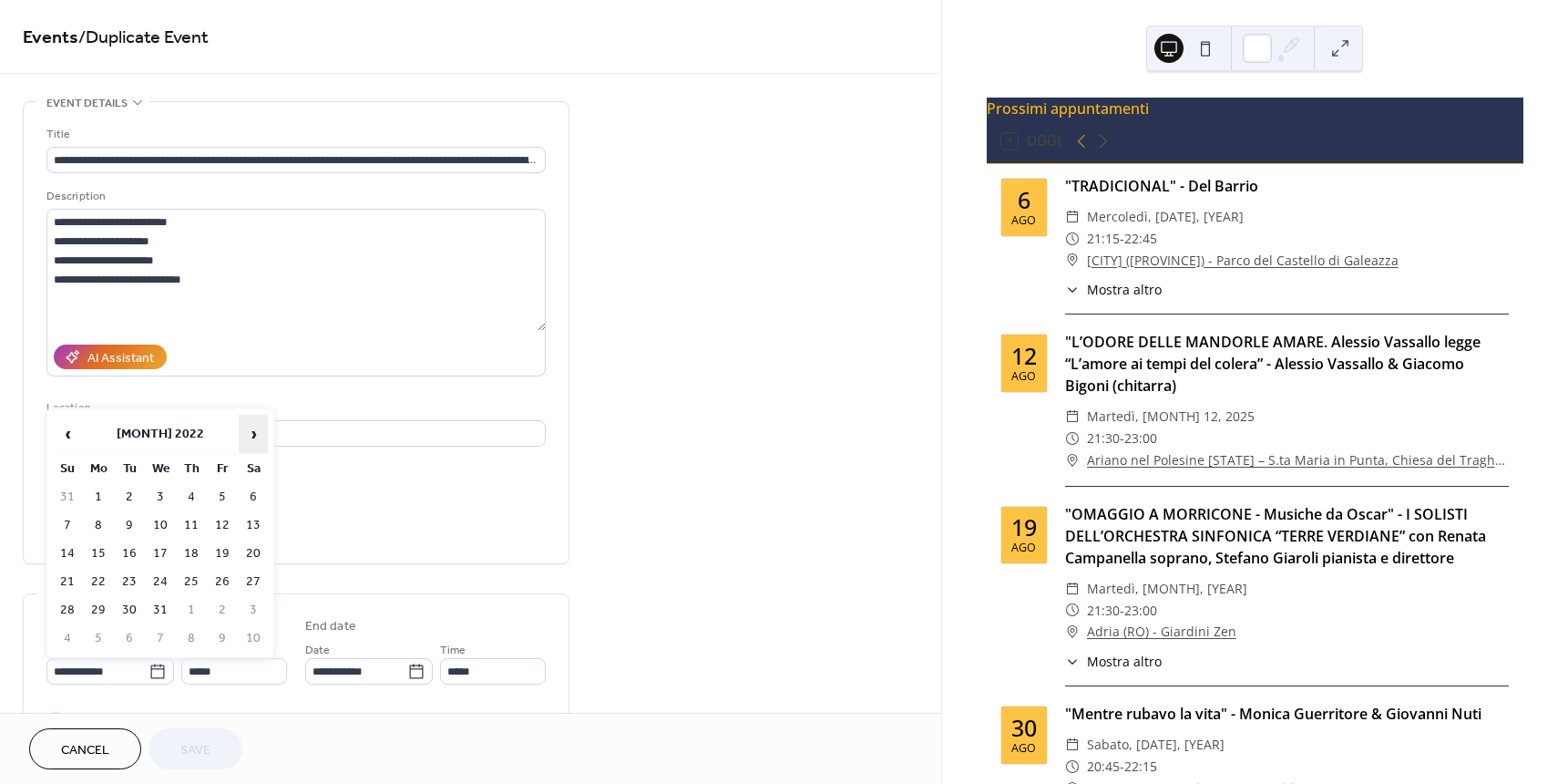 click on "›" at bounding box center (253, 434) 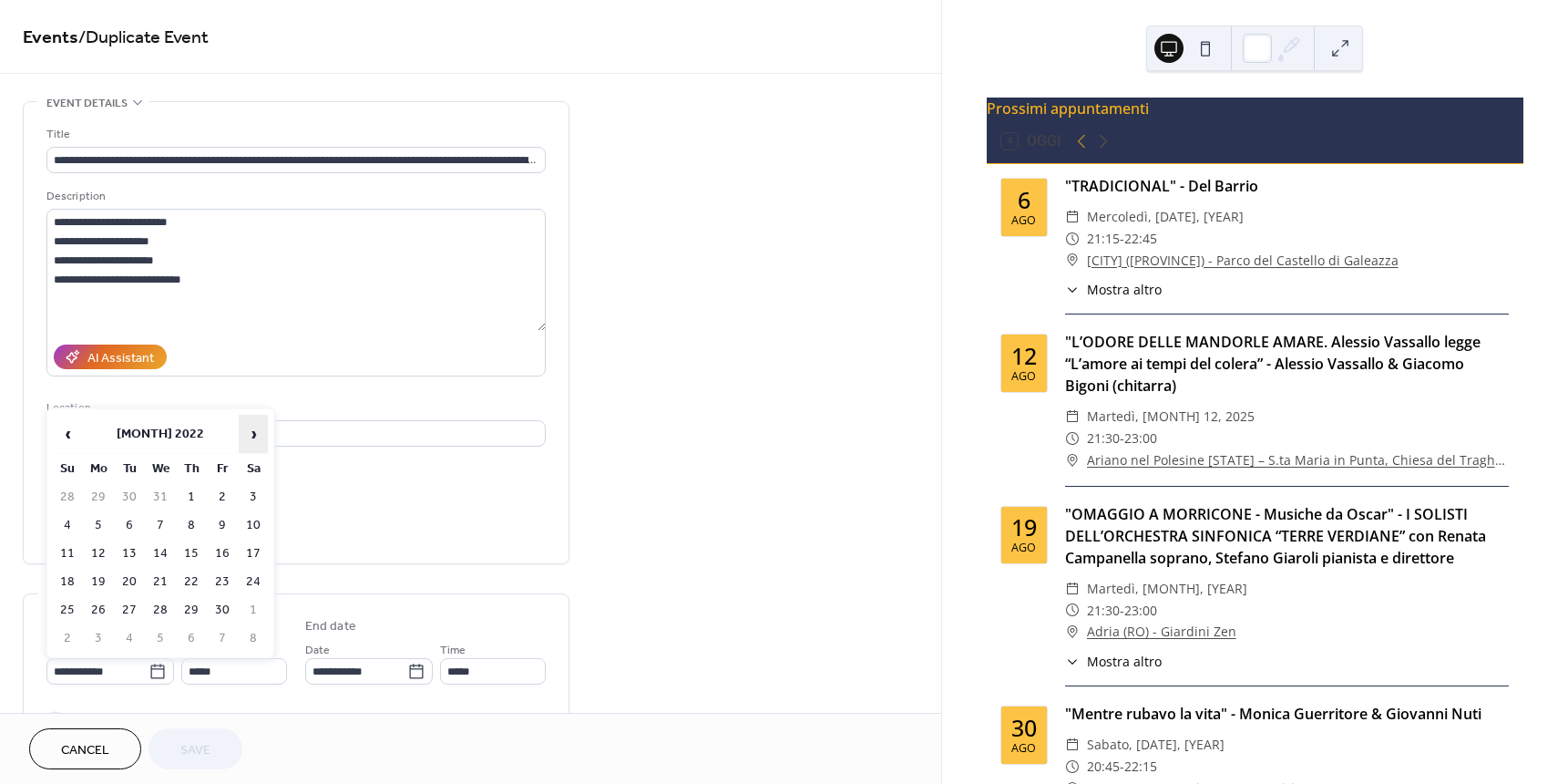 click on "›" at bounding box center [253, 434] 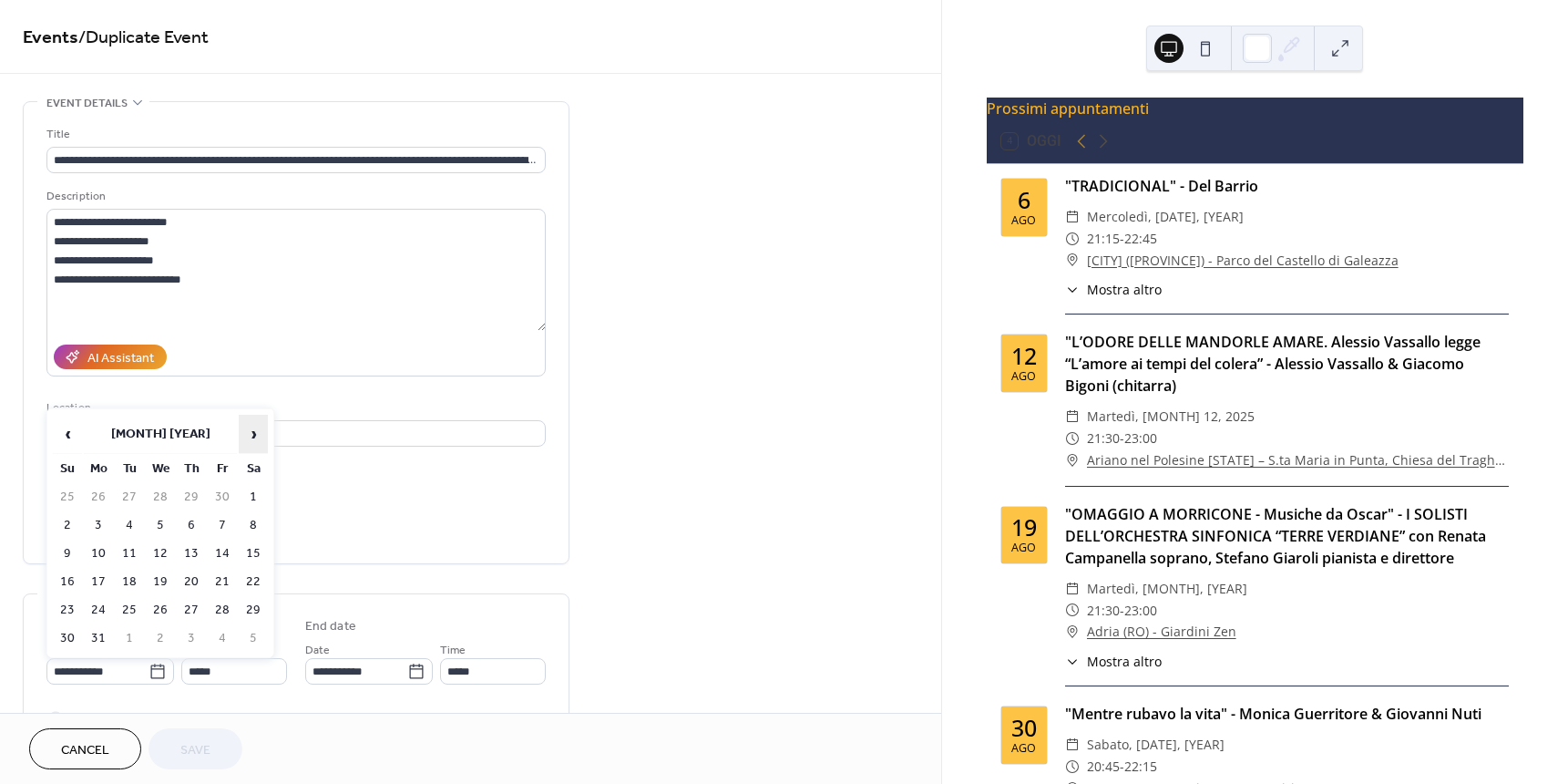 click on "›" at bounding box center [253, 434] 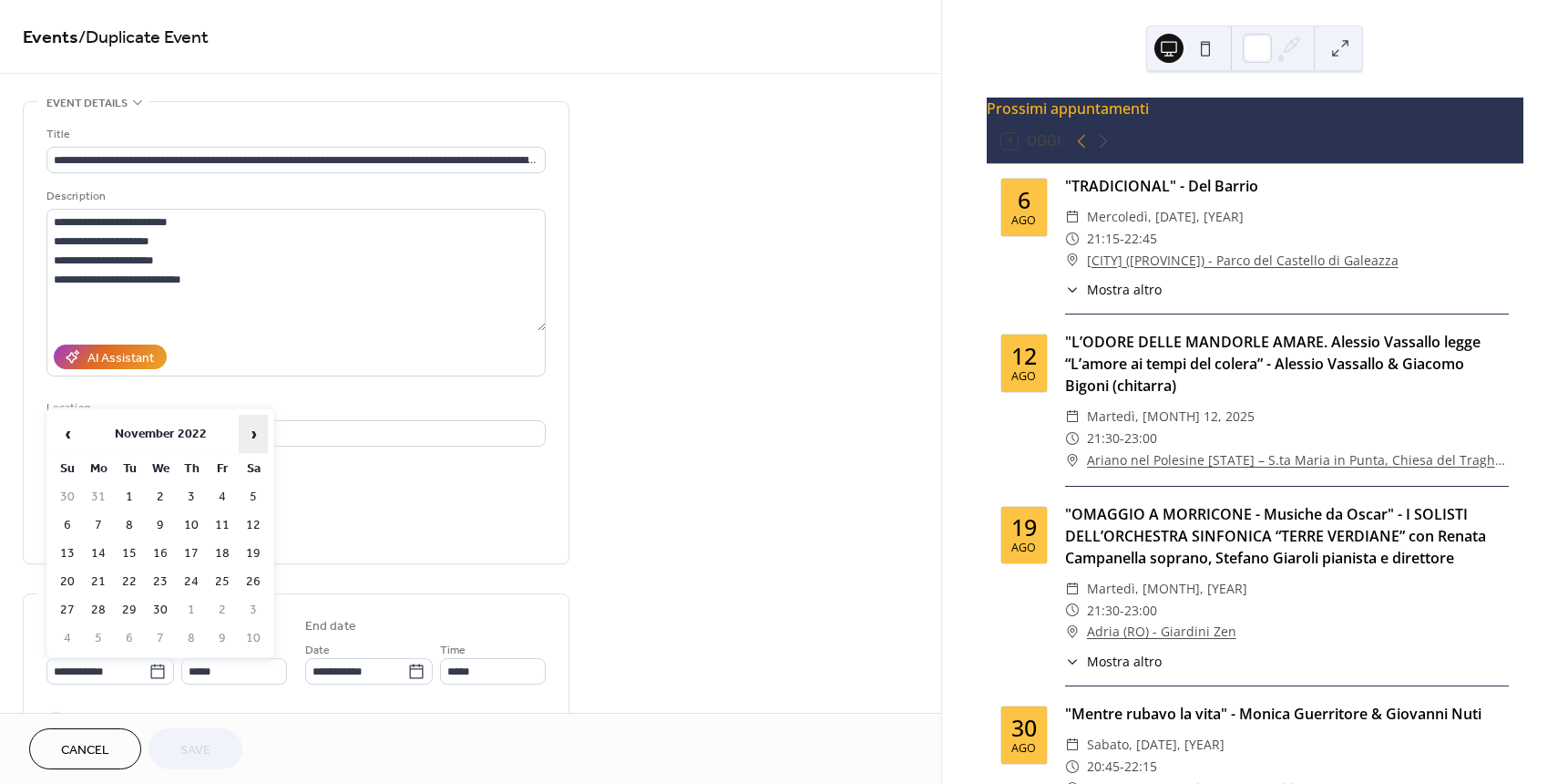 click on "›" at bounding box center (253, 434) 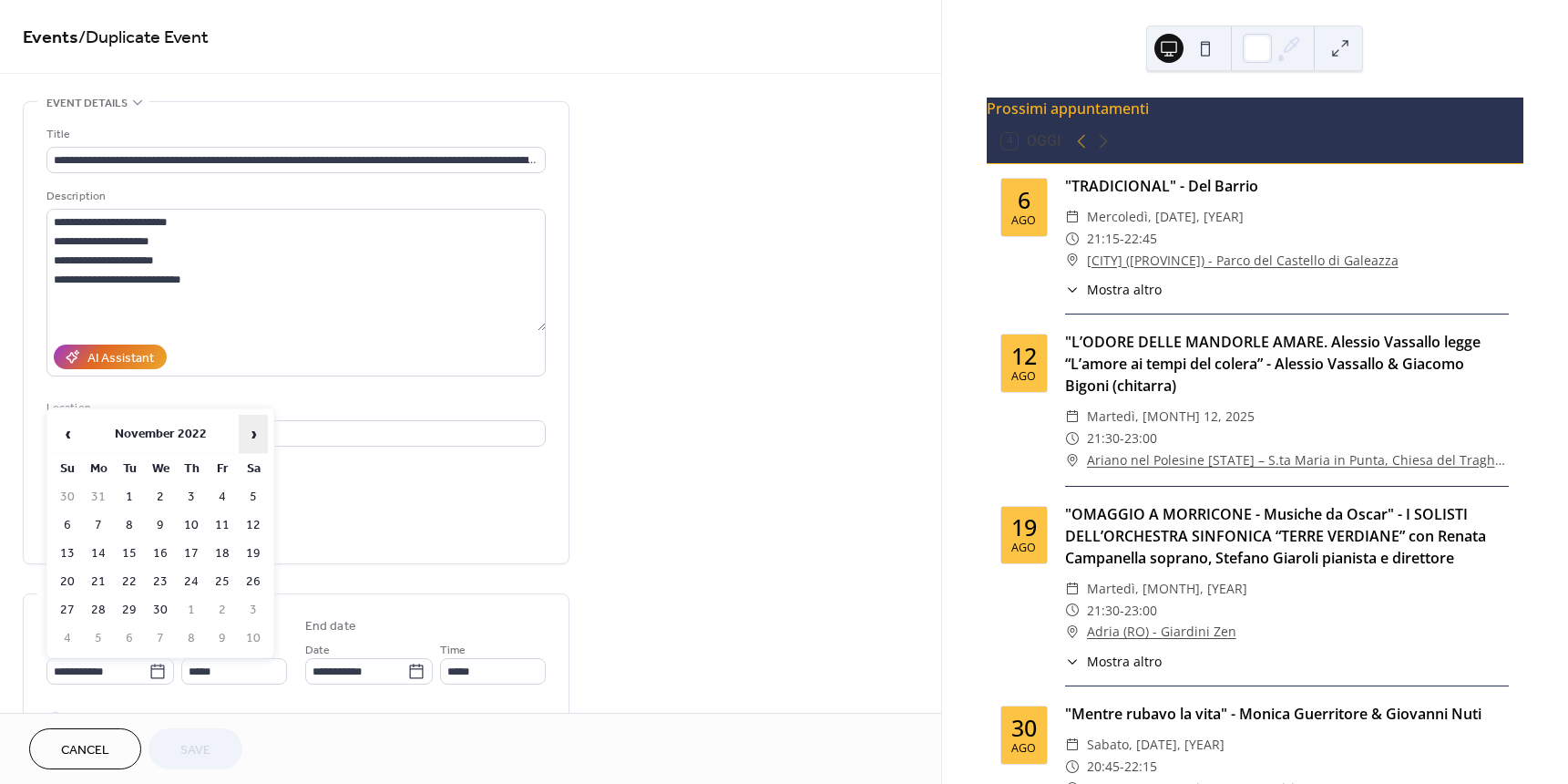 click on "›" at bounding box center [253, 434] 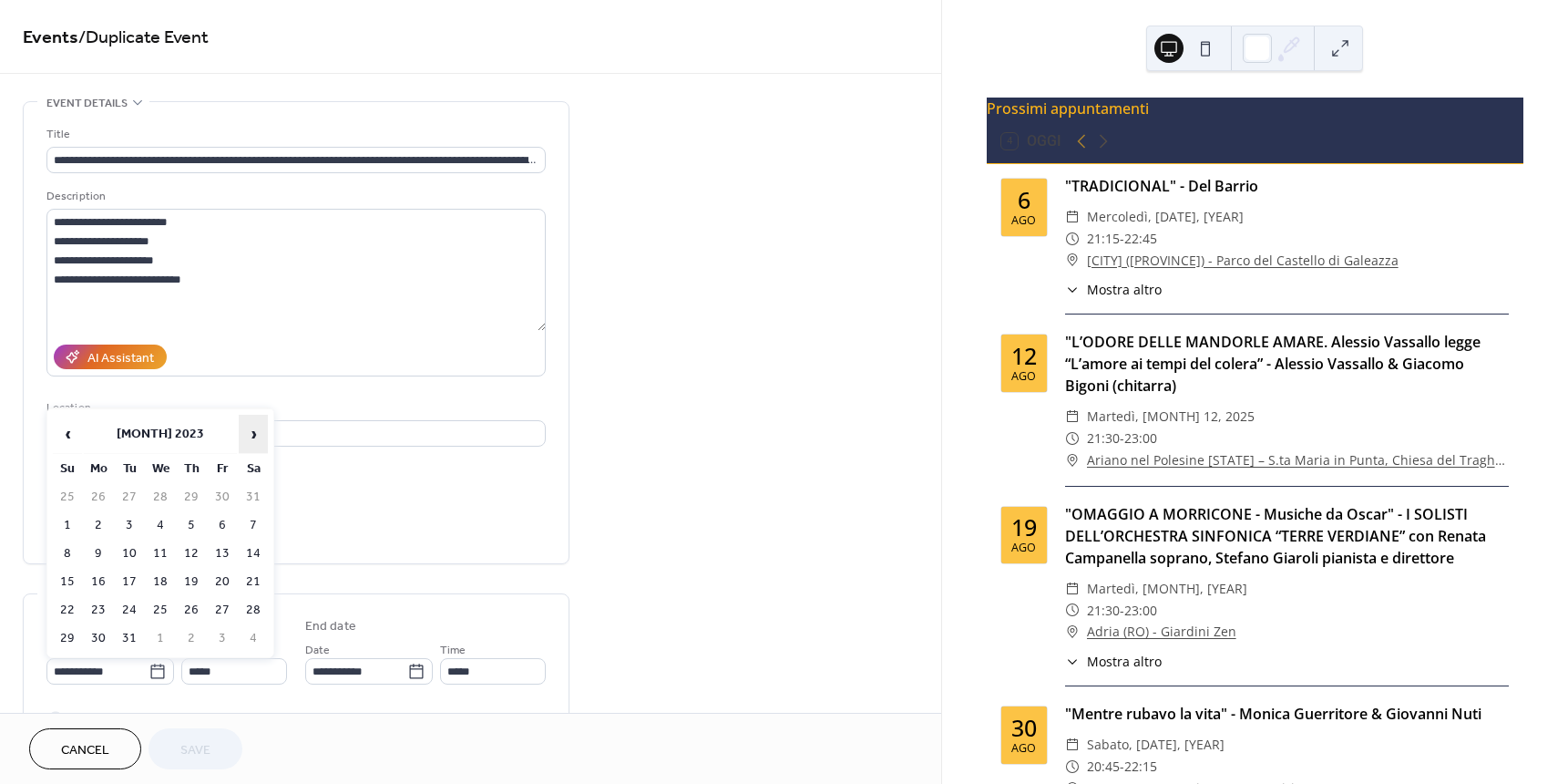 click on "›" at bounding box center [253, 434] 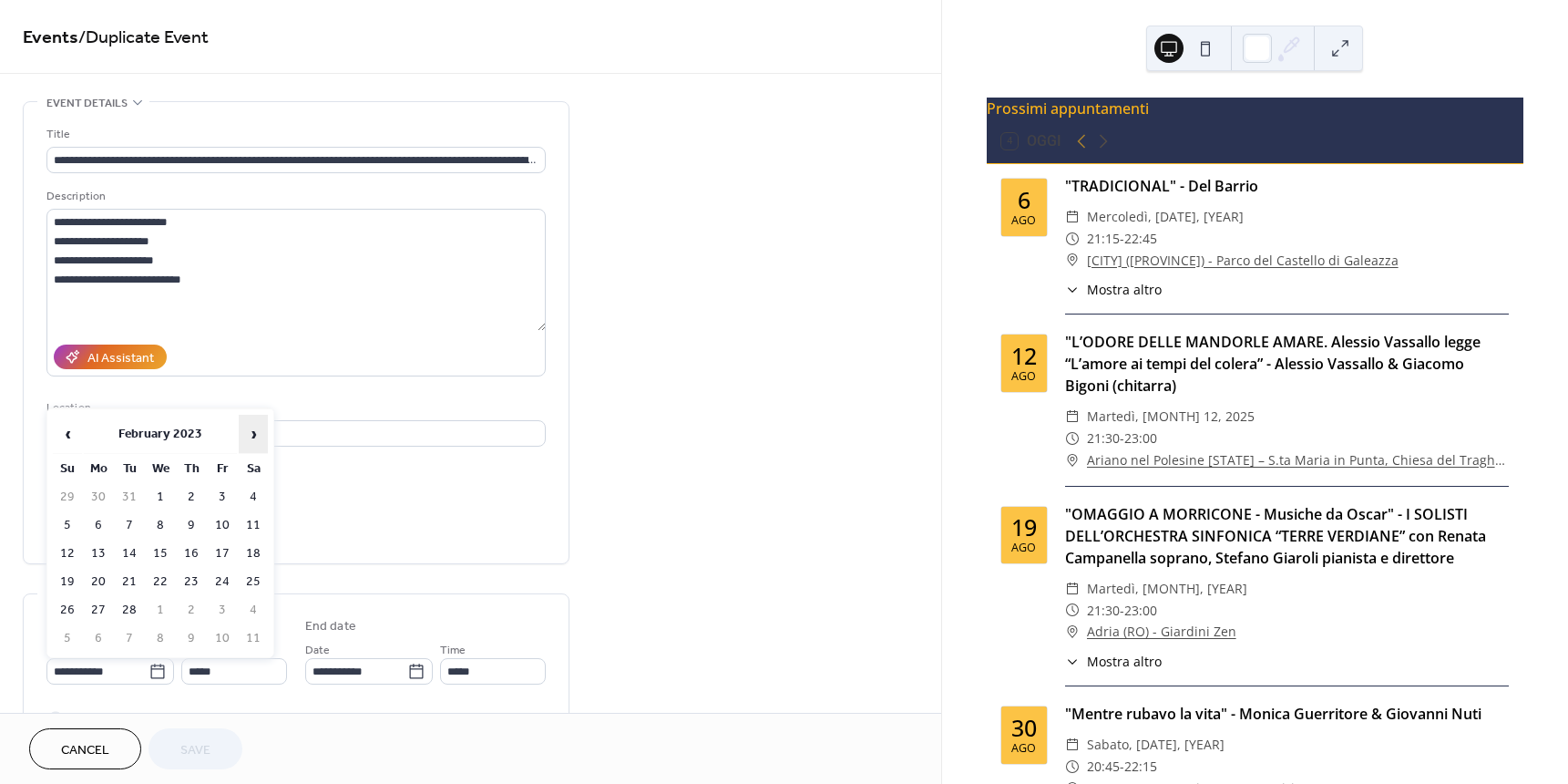 click on "›" at bounding box center [253, 434] 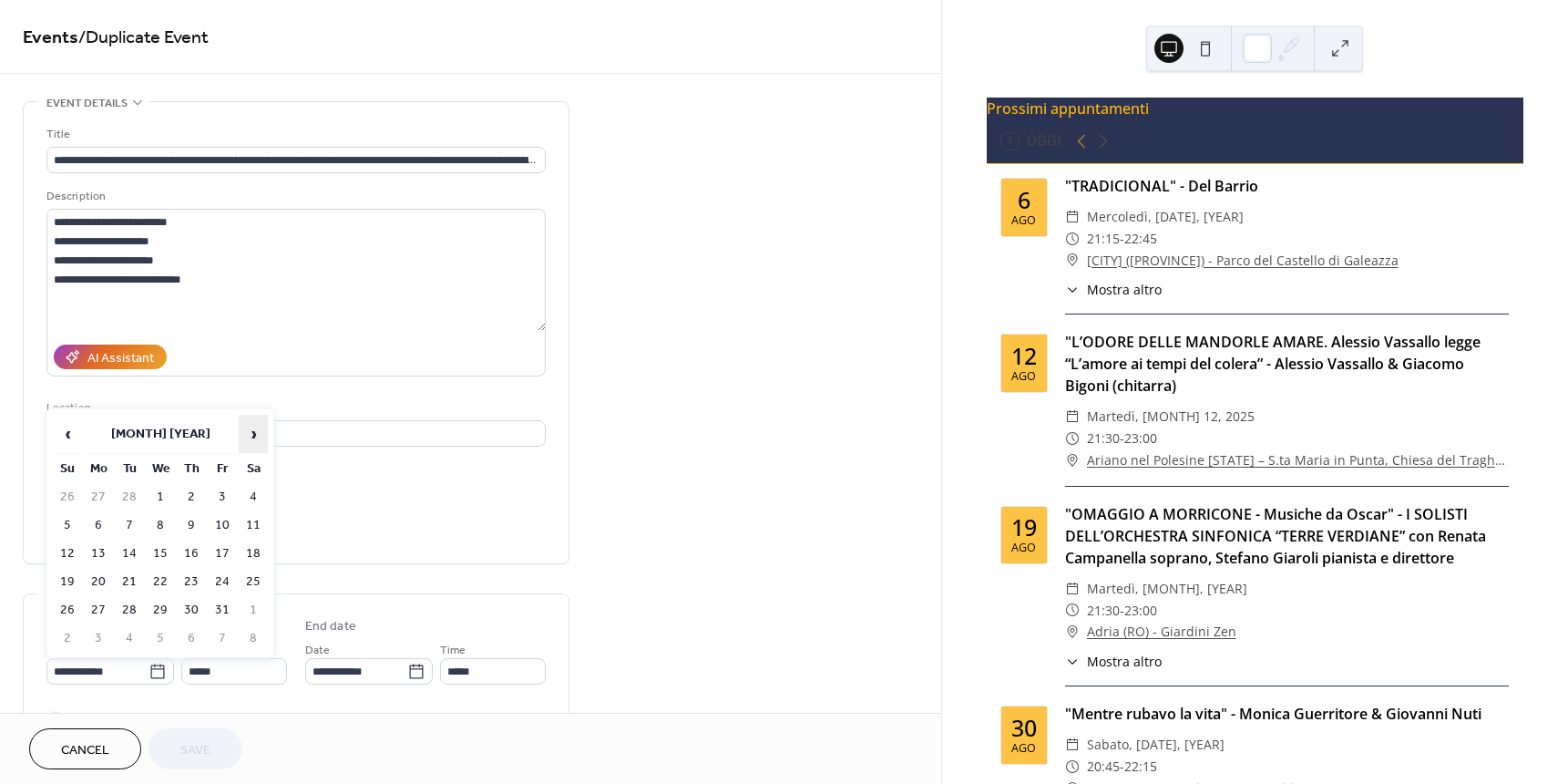 click on "›" at bounding box center [253, 434] 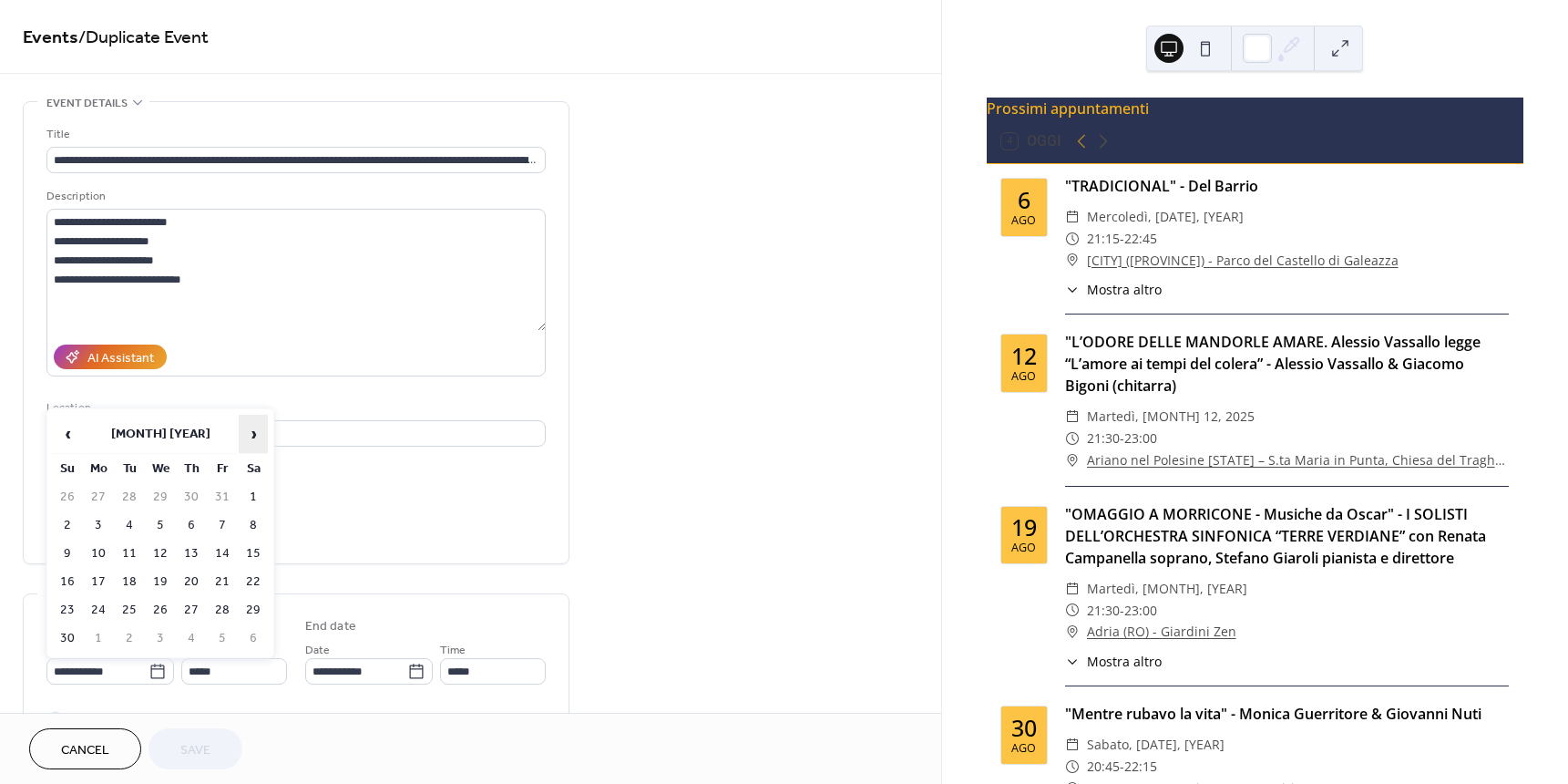 click on "›" at bounding box center [253, 434] 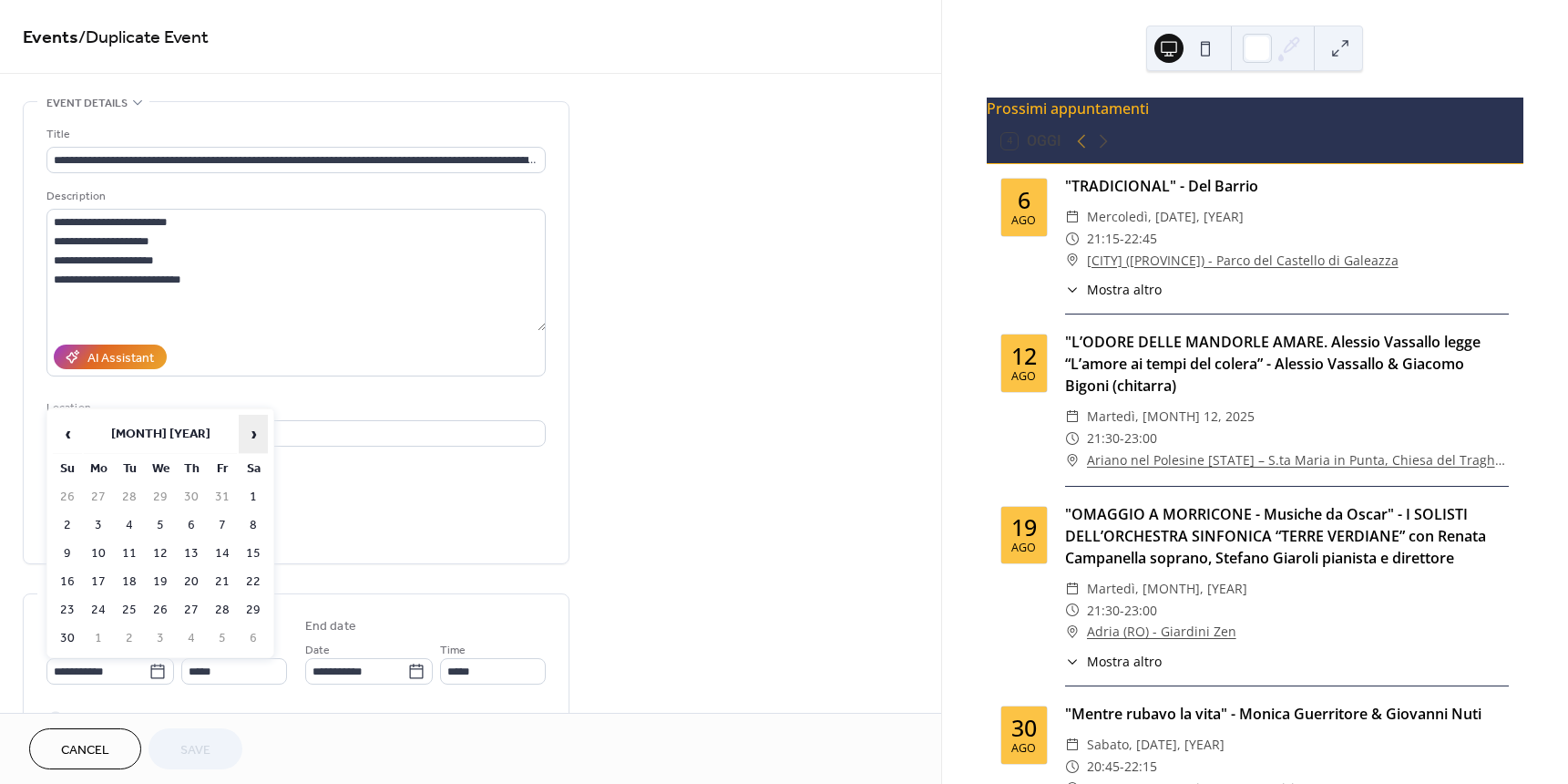 click on "›" at bounding box center (253, 434) 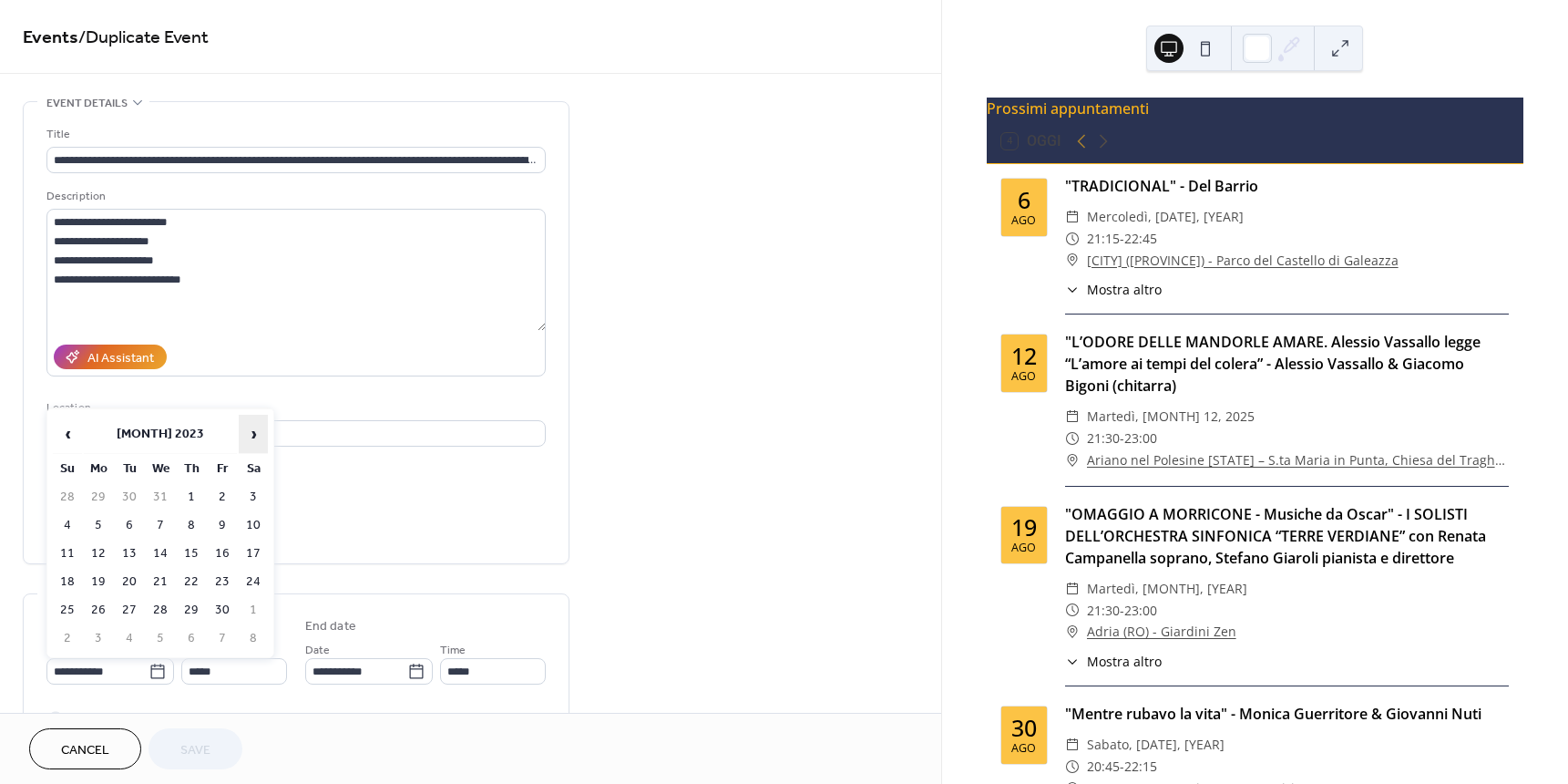 click on "›" at bounding box center (253, 434) 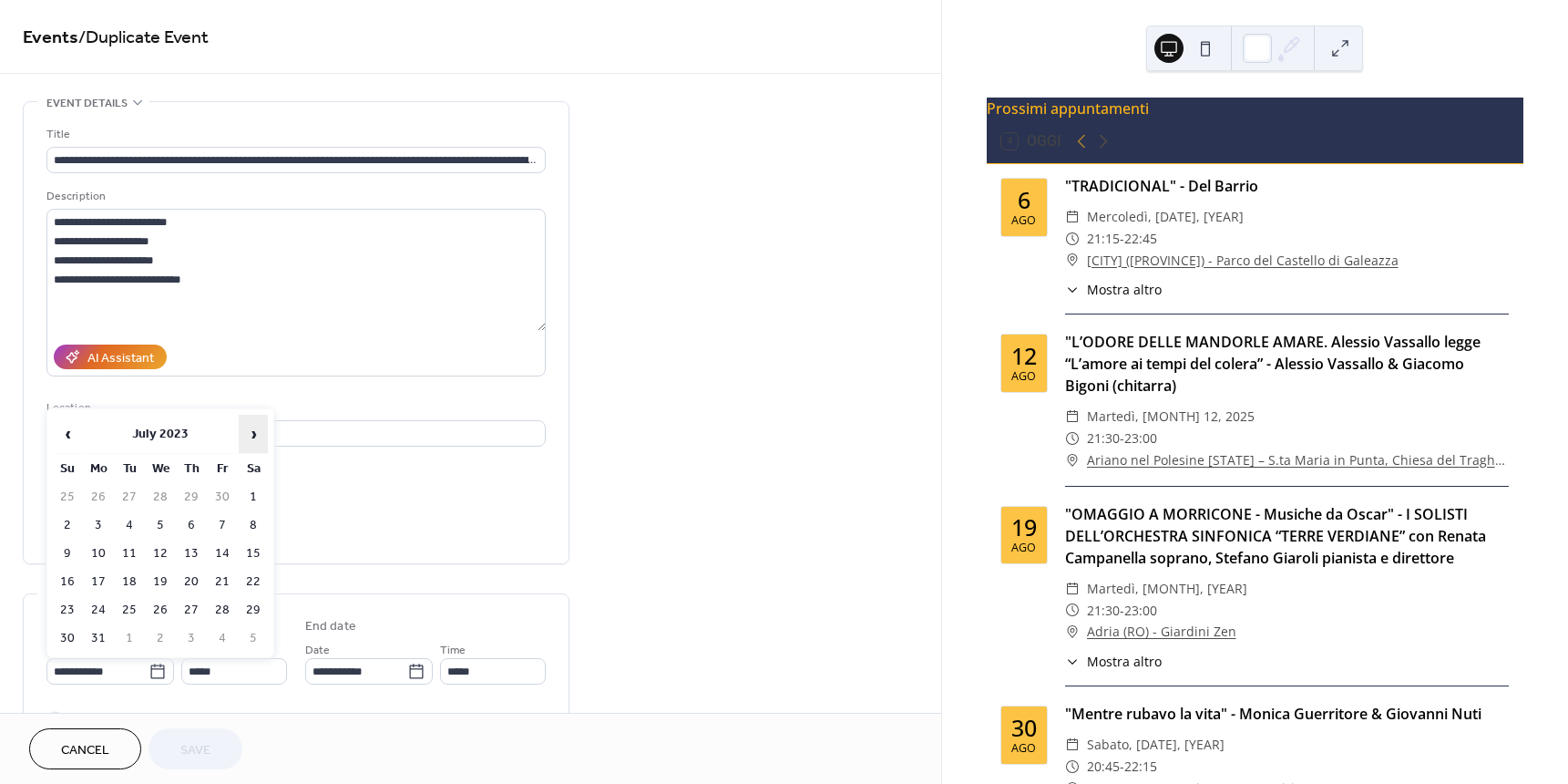 click on "›" at bounding box center (253, 434) 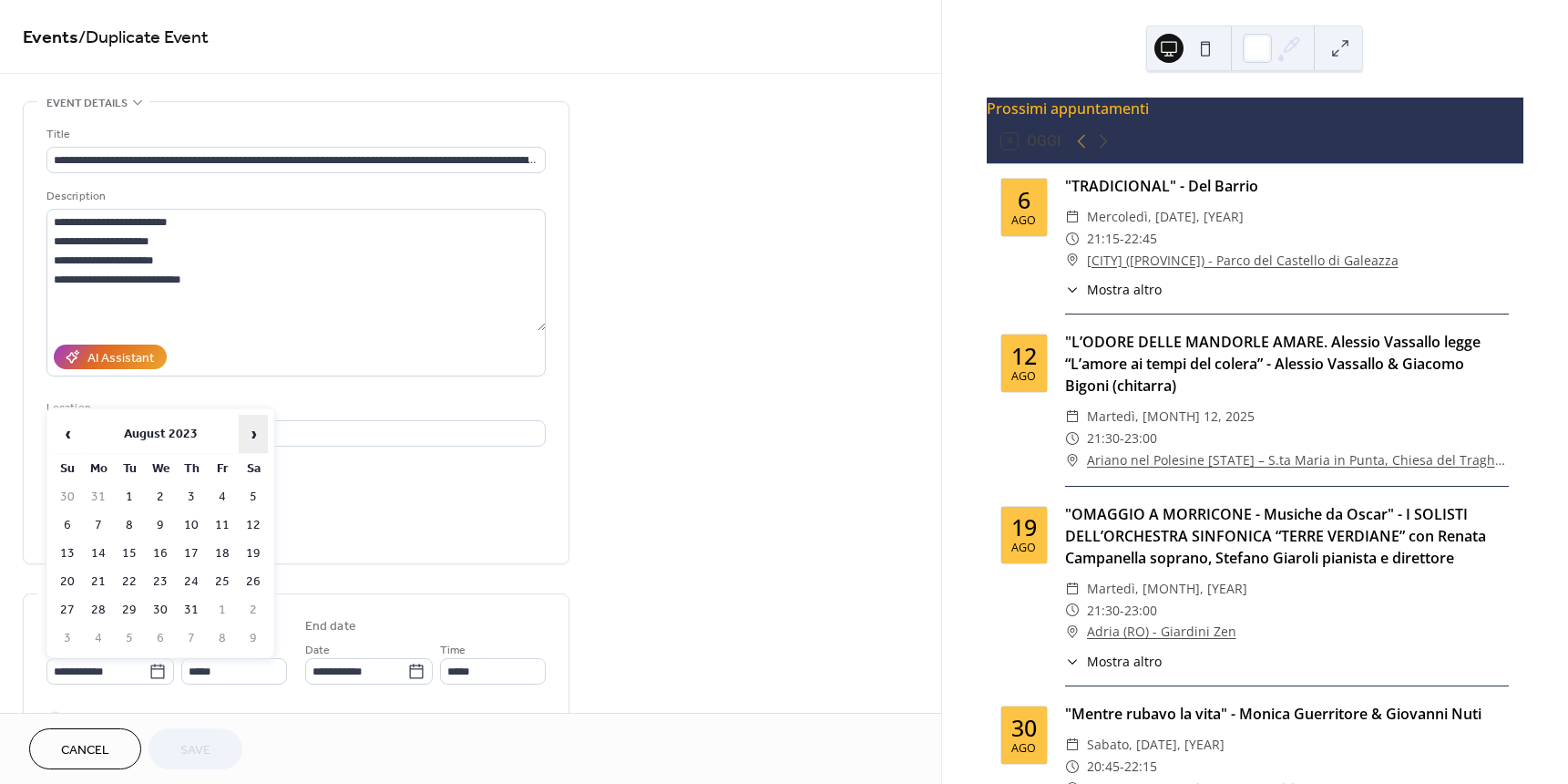 click on "›" at bounding box center [253, 434] 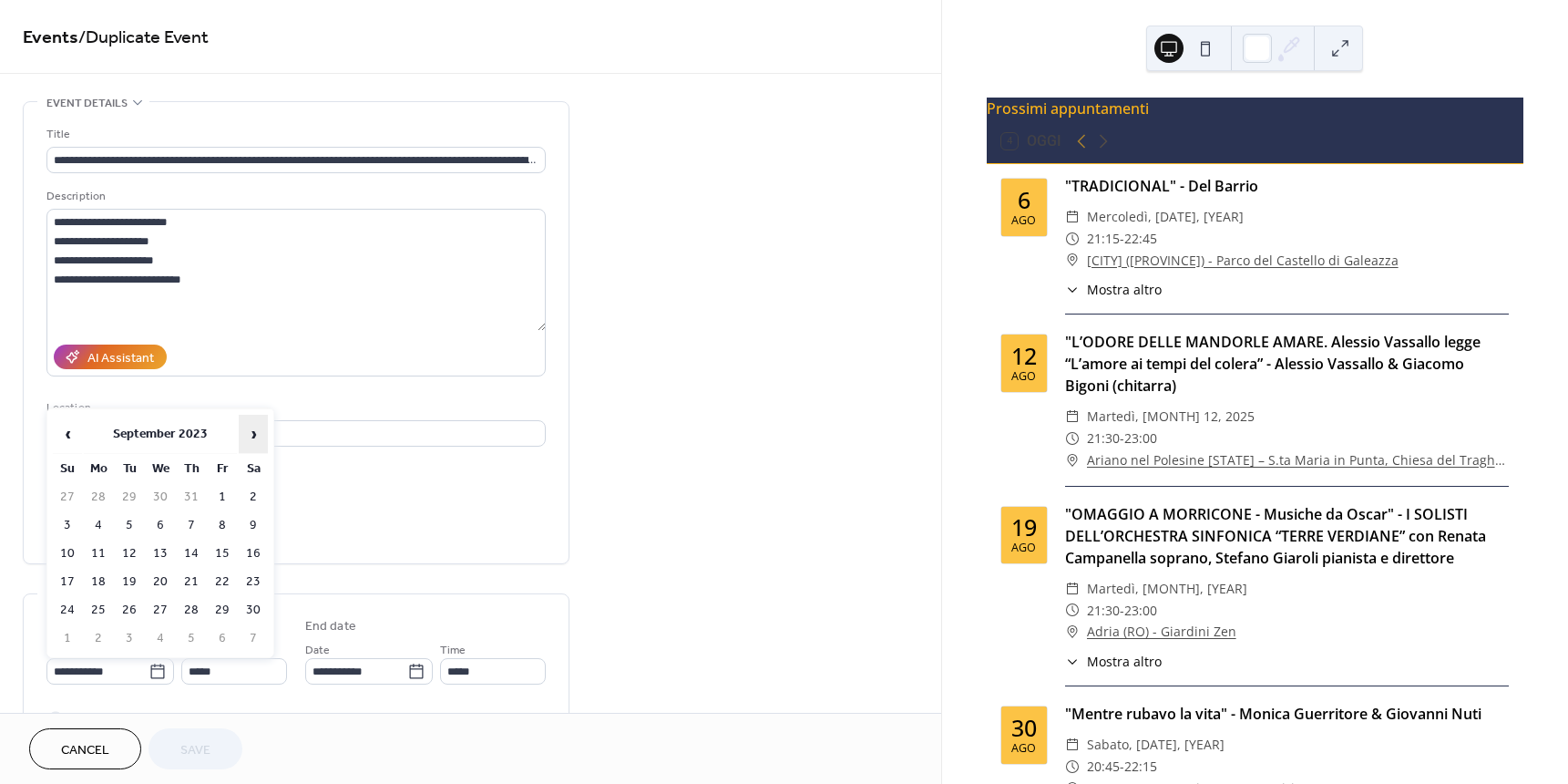 click on "›" at bounding box center (253, 434) 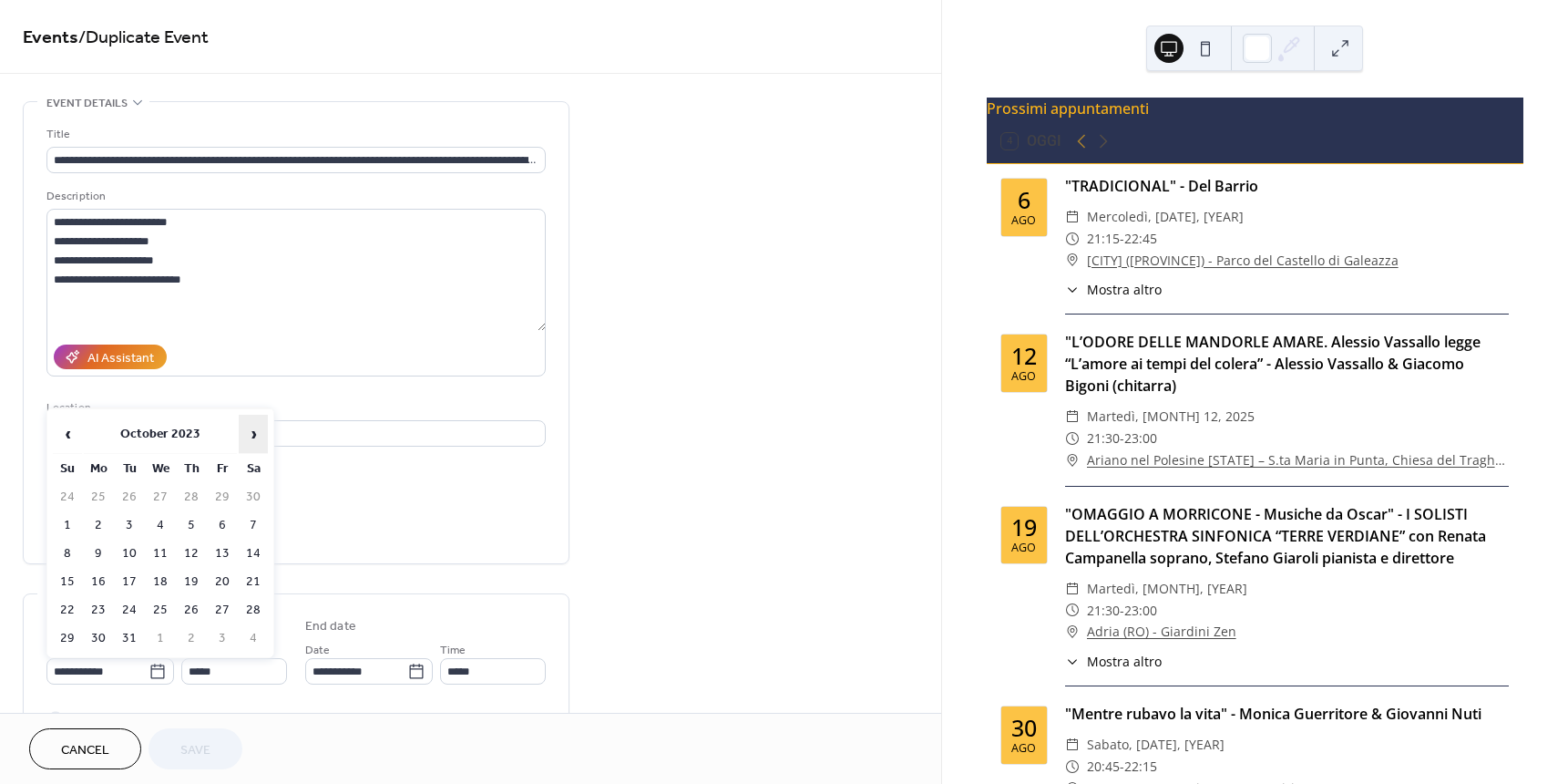 click on "›" at bounding box center [253, 434] 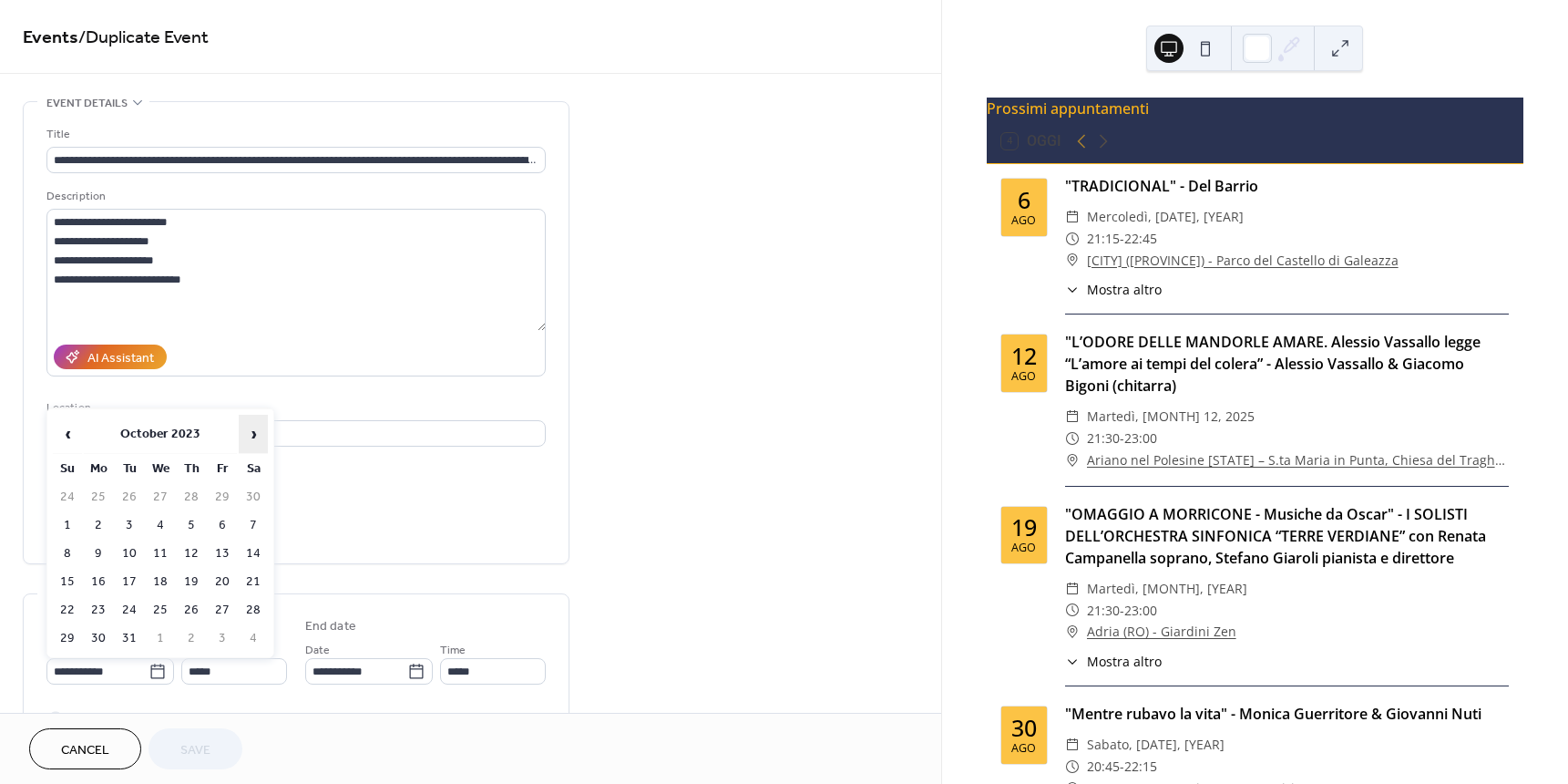click on "›" at bounding box center [253, 434] 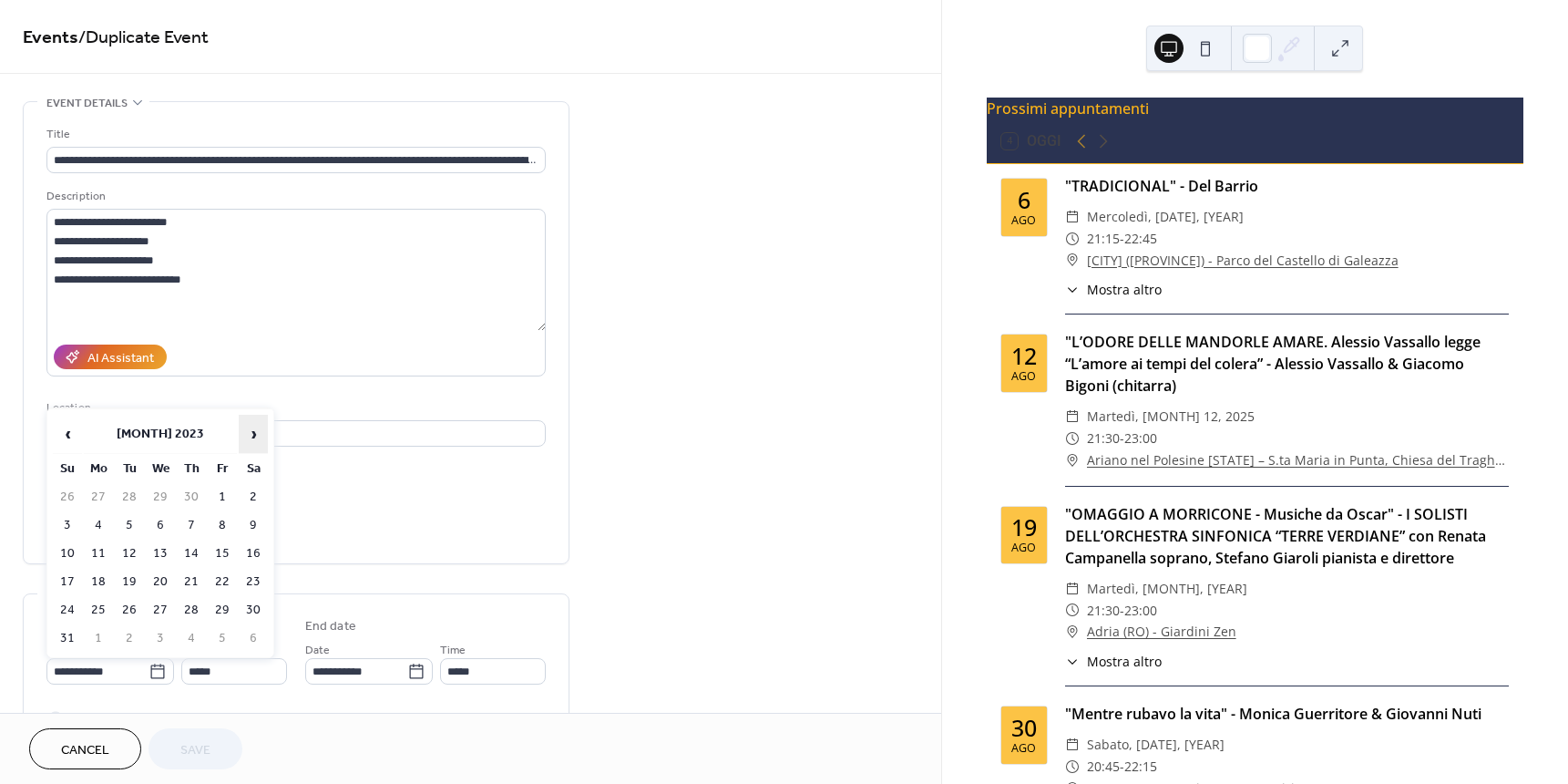 click on "›" at bounding box center [253, 434] 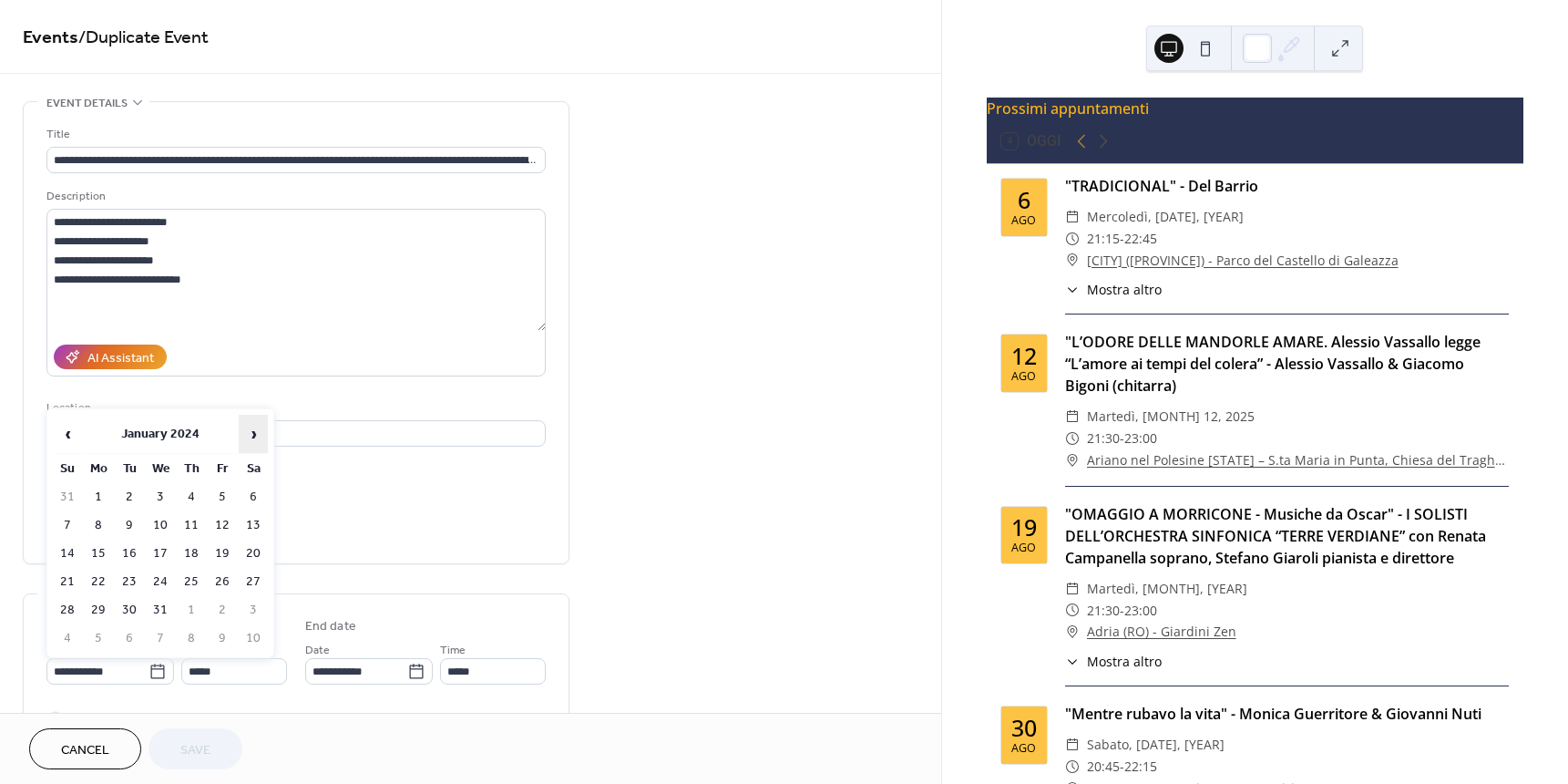 click on "›" at bounding box center (253, 434) 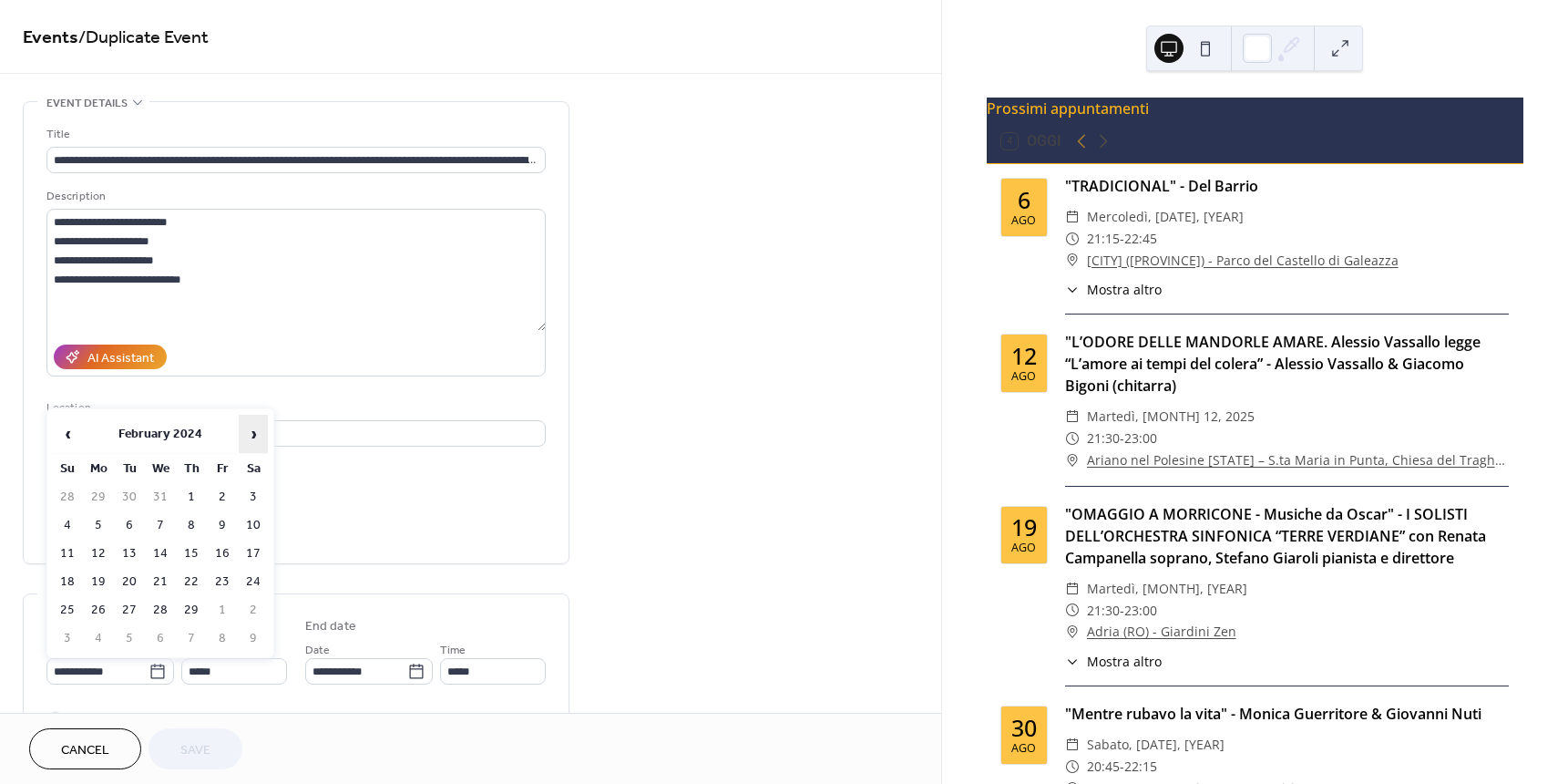 click on "›" at bounding box center (253, 434) 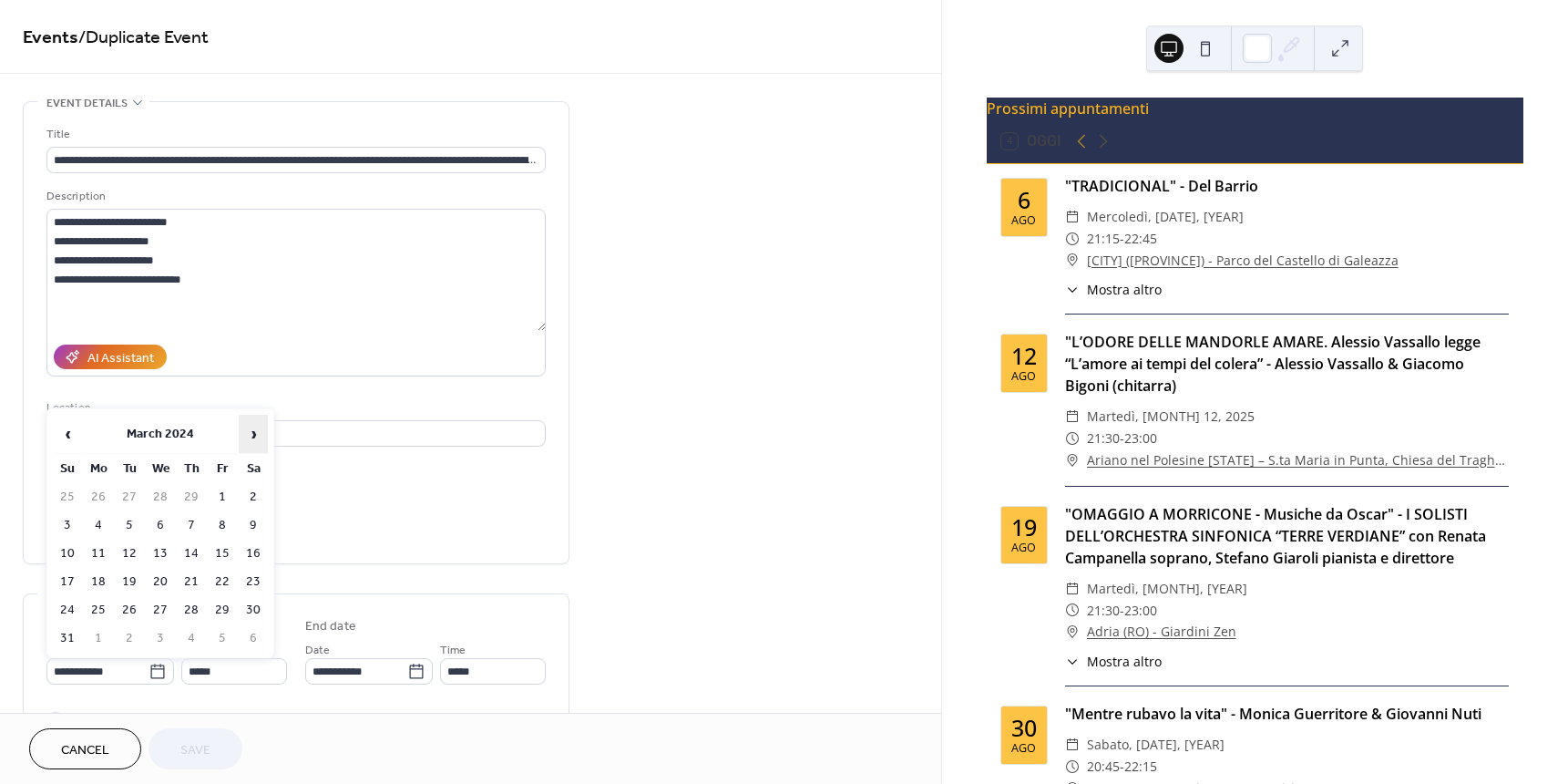 click on "›" at bounding box center [253, 434] 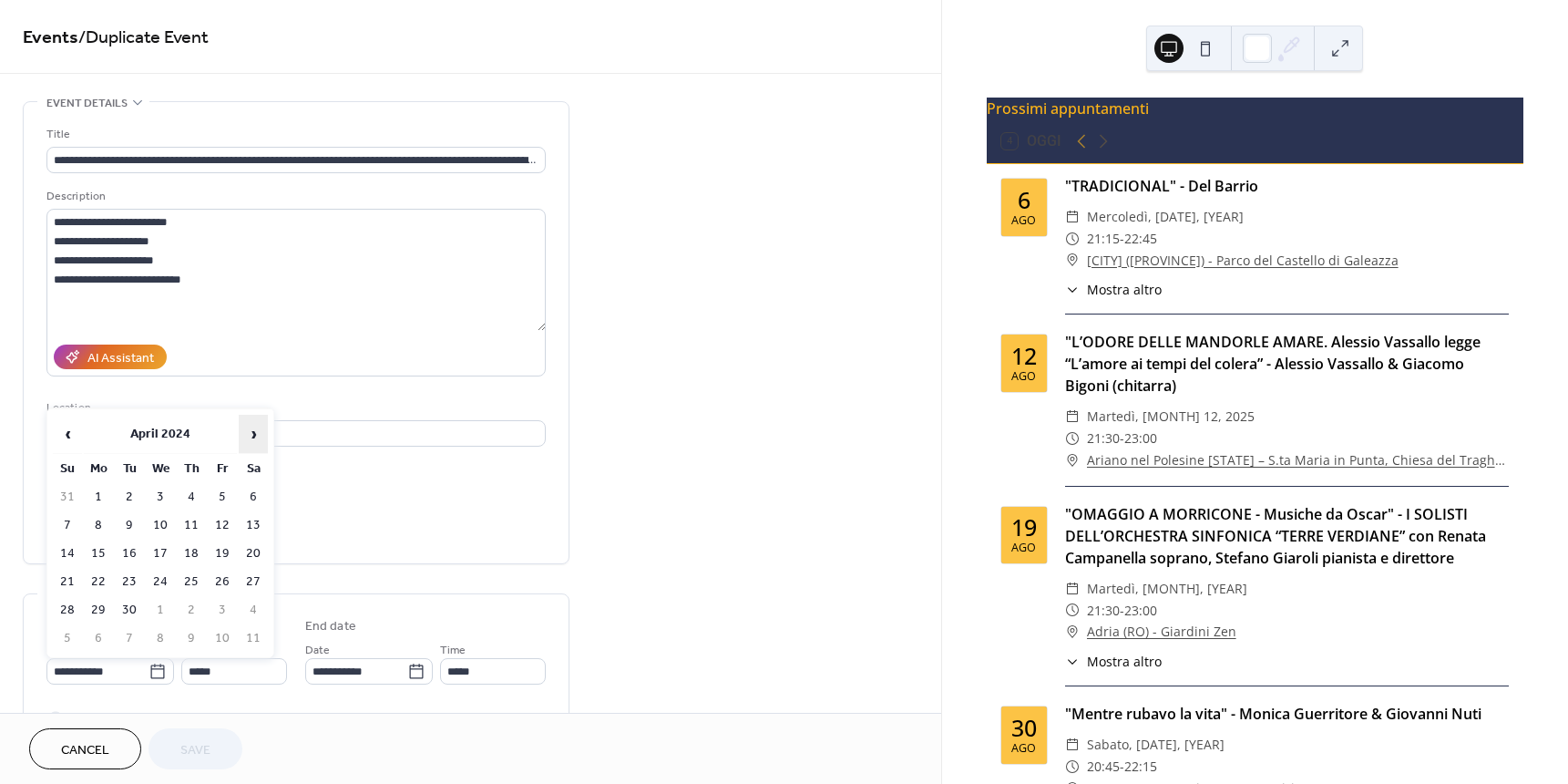 click on "›" at bounding box center [253, 434] 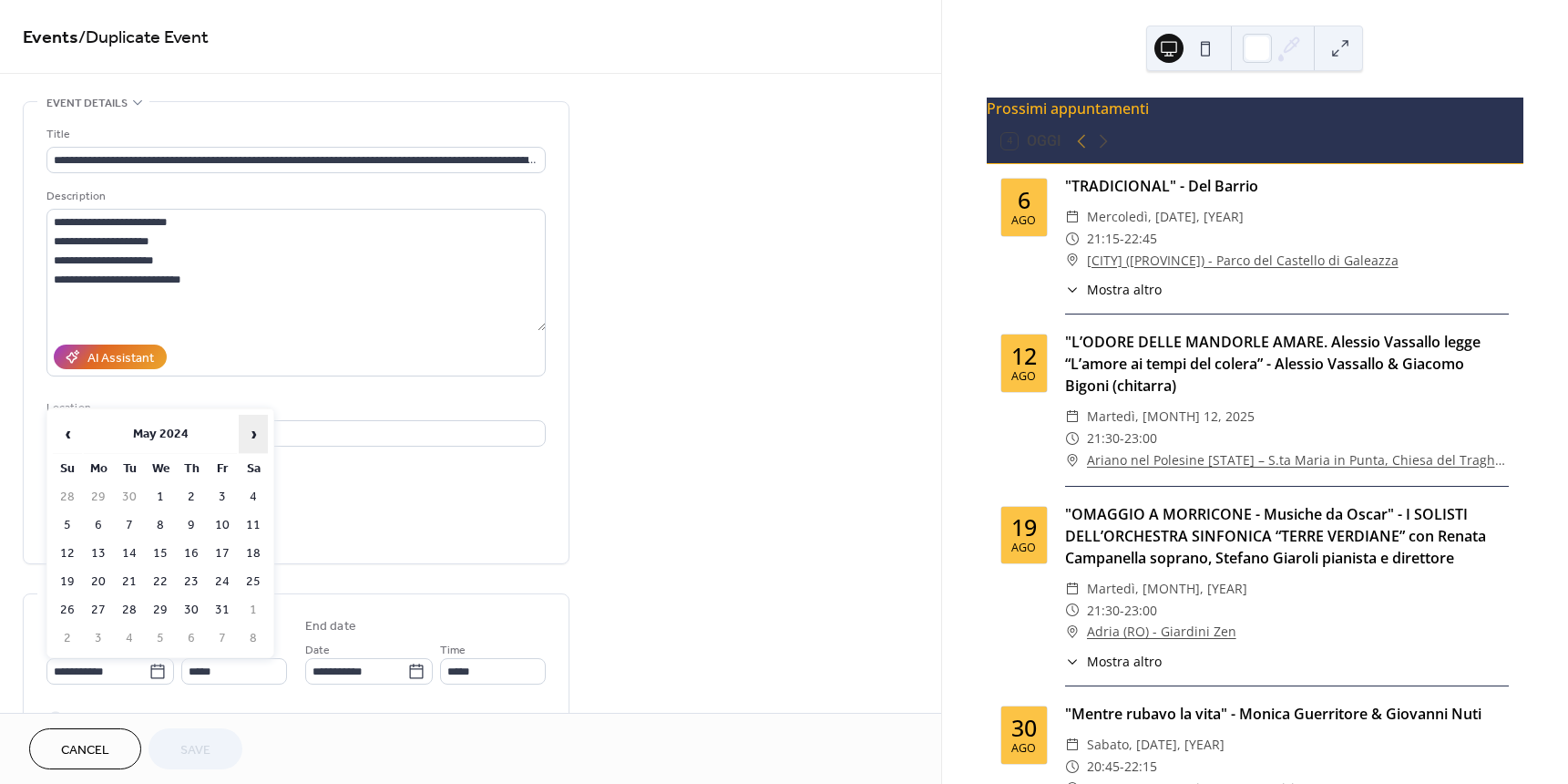 click on "›" at bounding box center [253, 434] 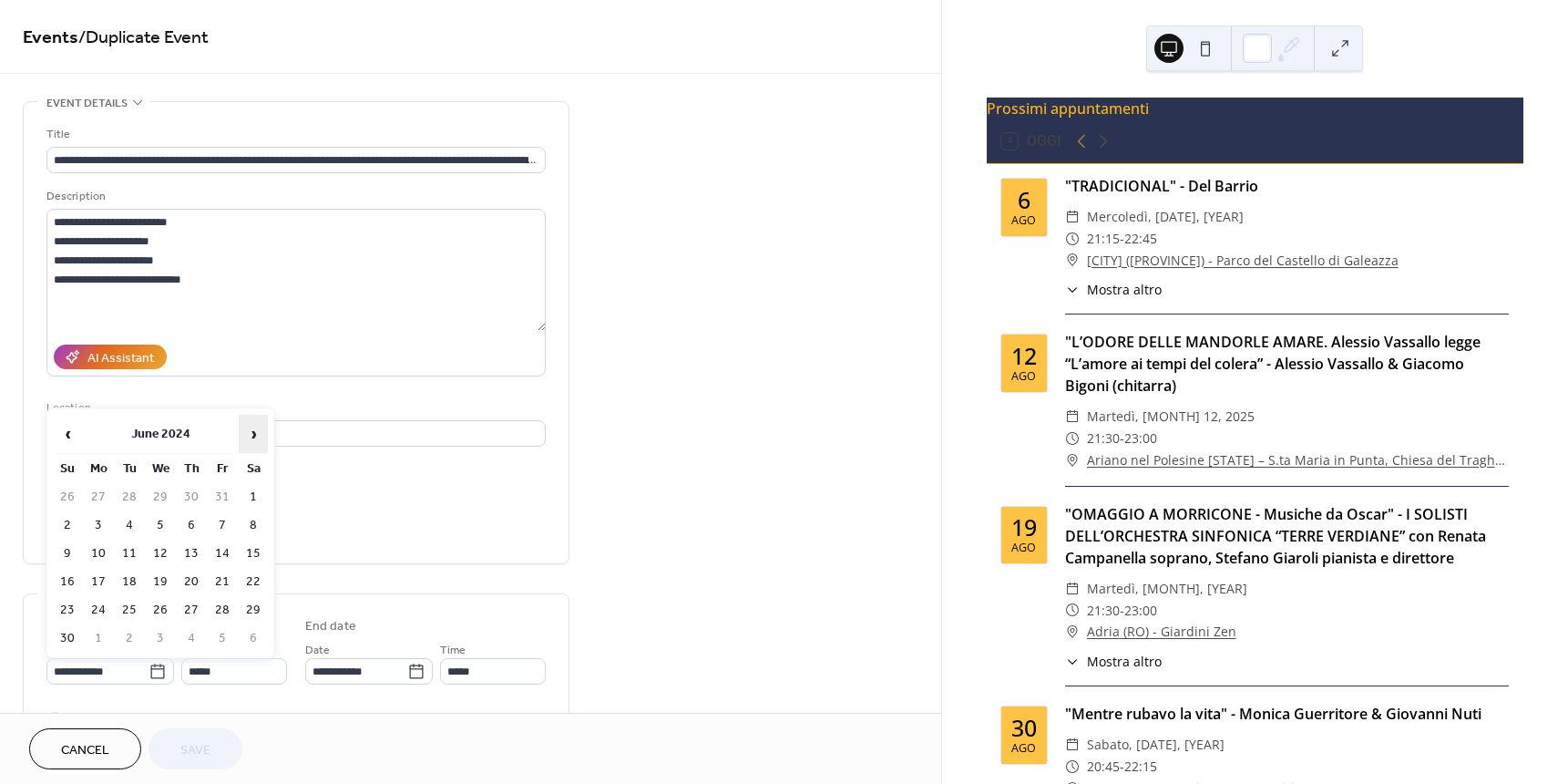 click on "›" at bounding box center [253, 434] 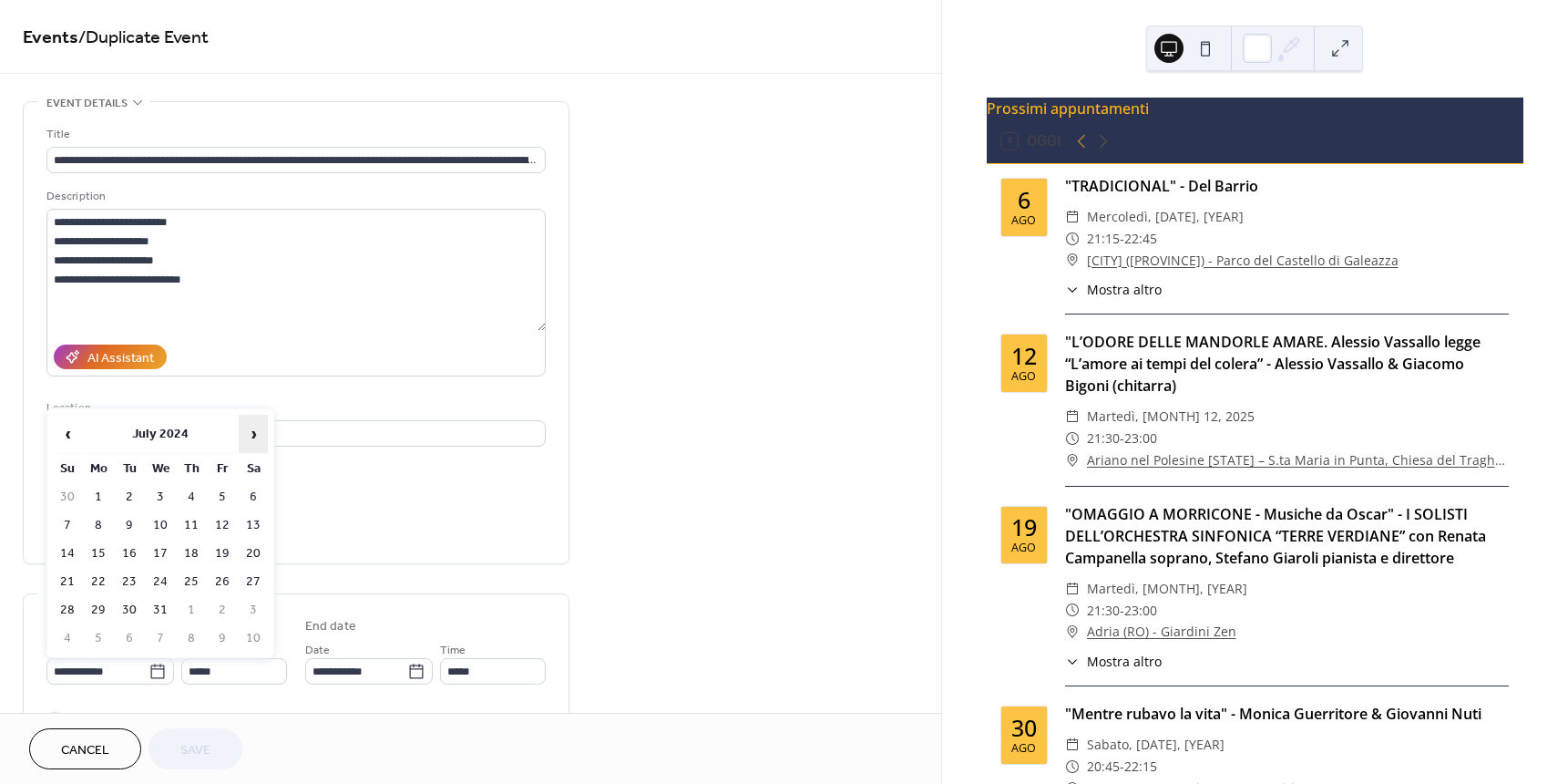 click on "›" at bounding box center (253, 434) 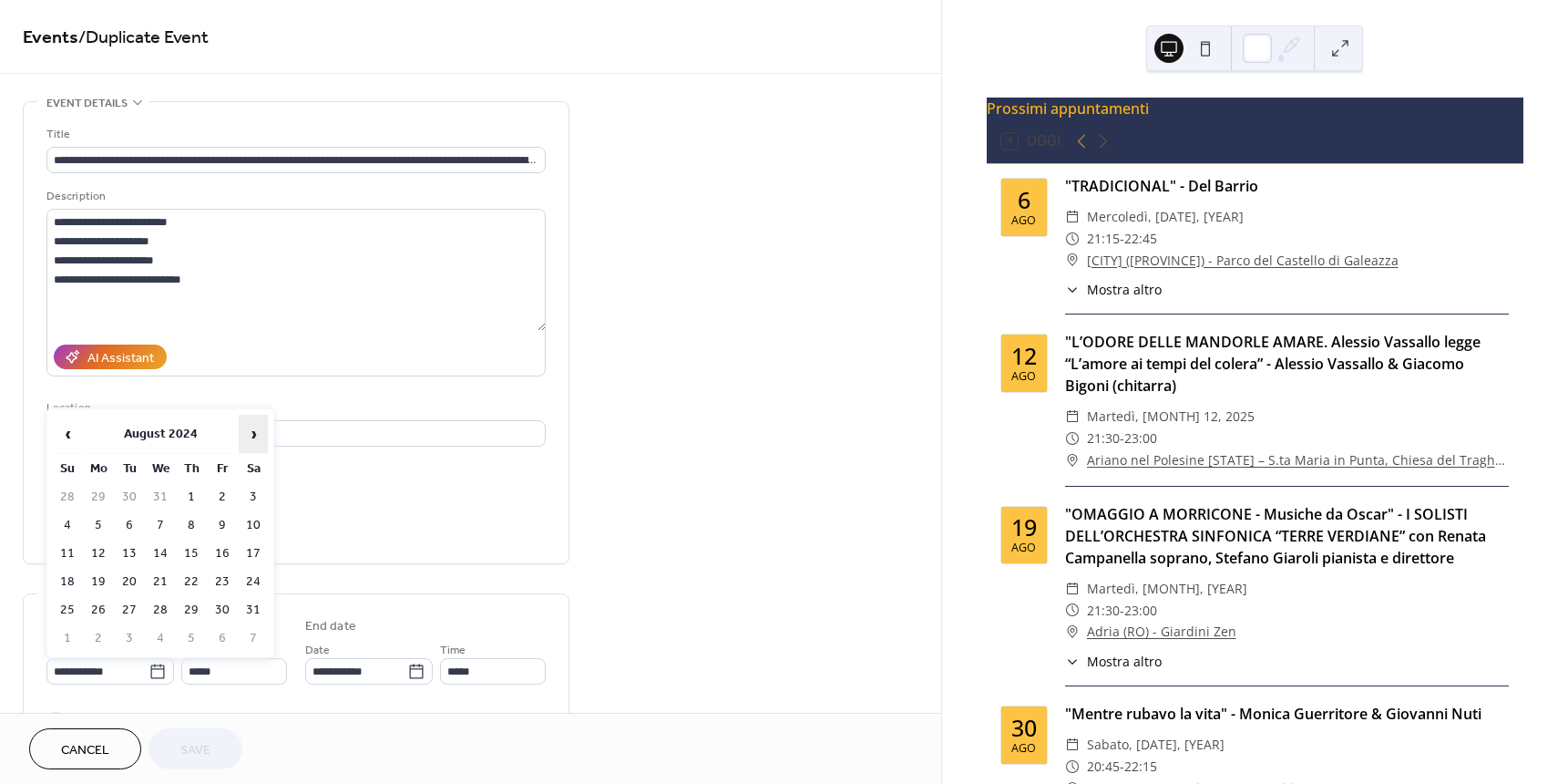 click on "›" at bounding box center (253, 434) 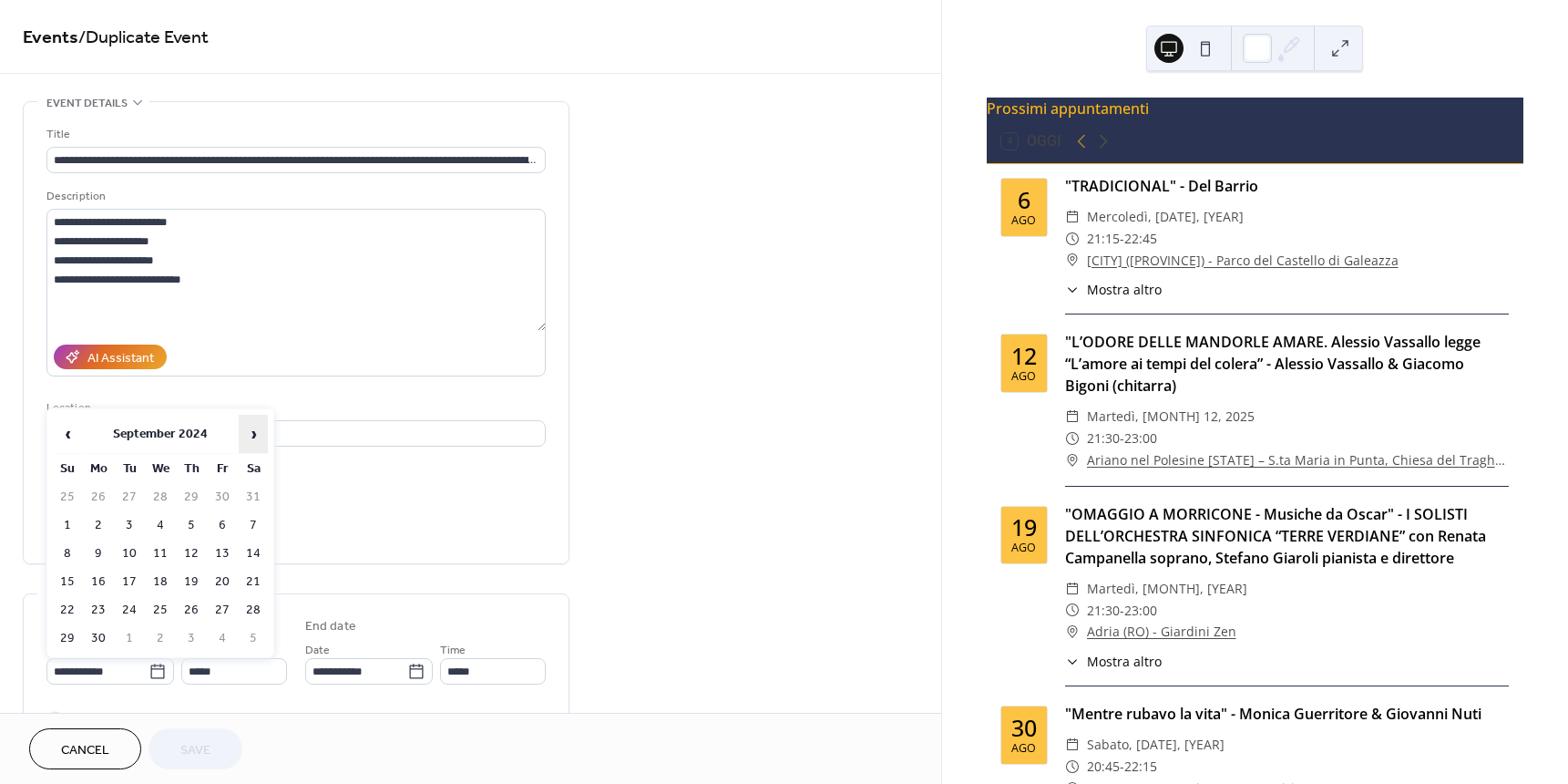 click on "›" at bounding box center (253, 434) 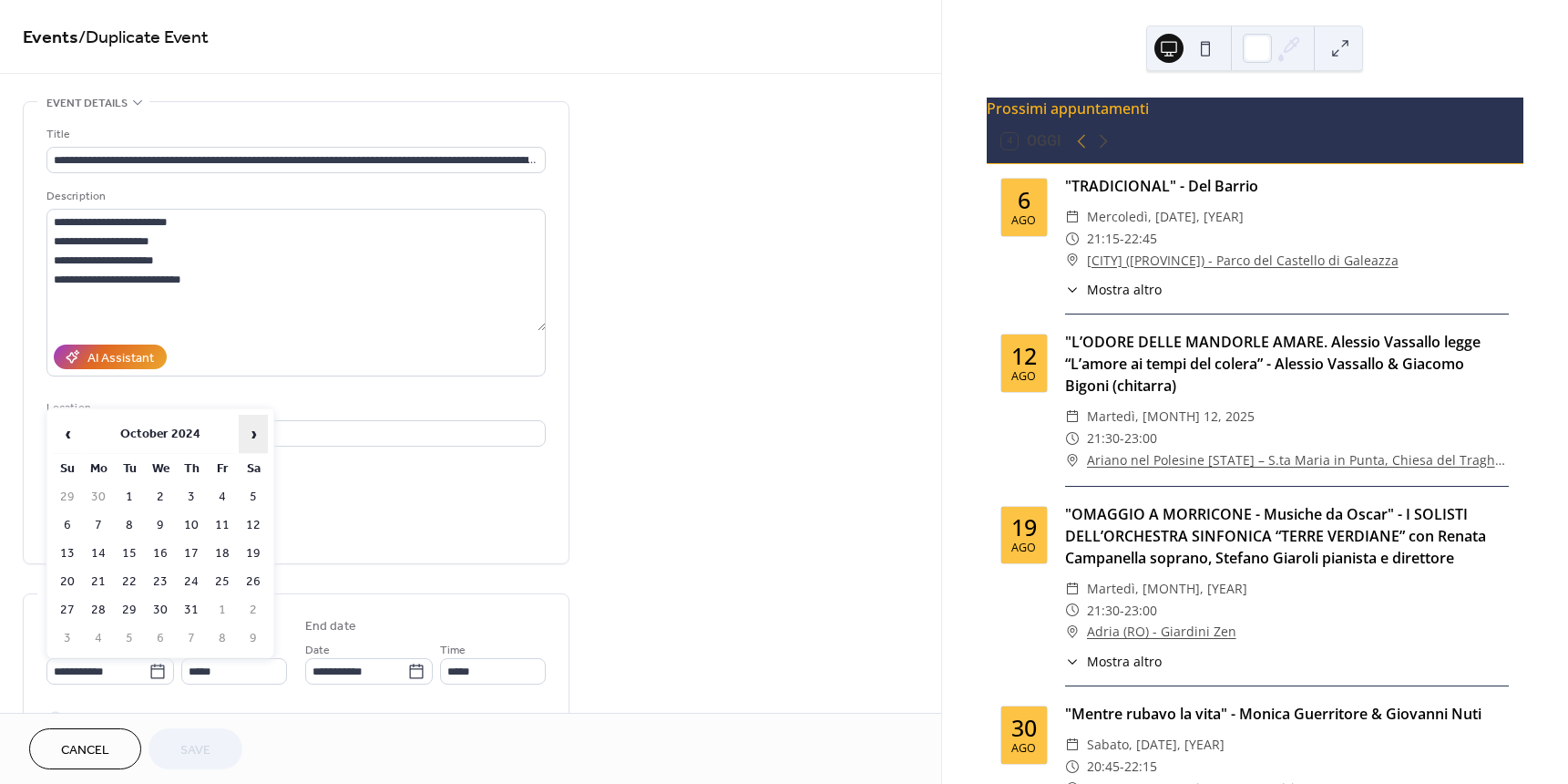 click on "›" at bounding box center (253, 434) 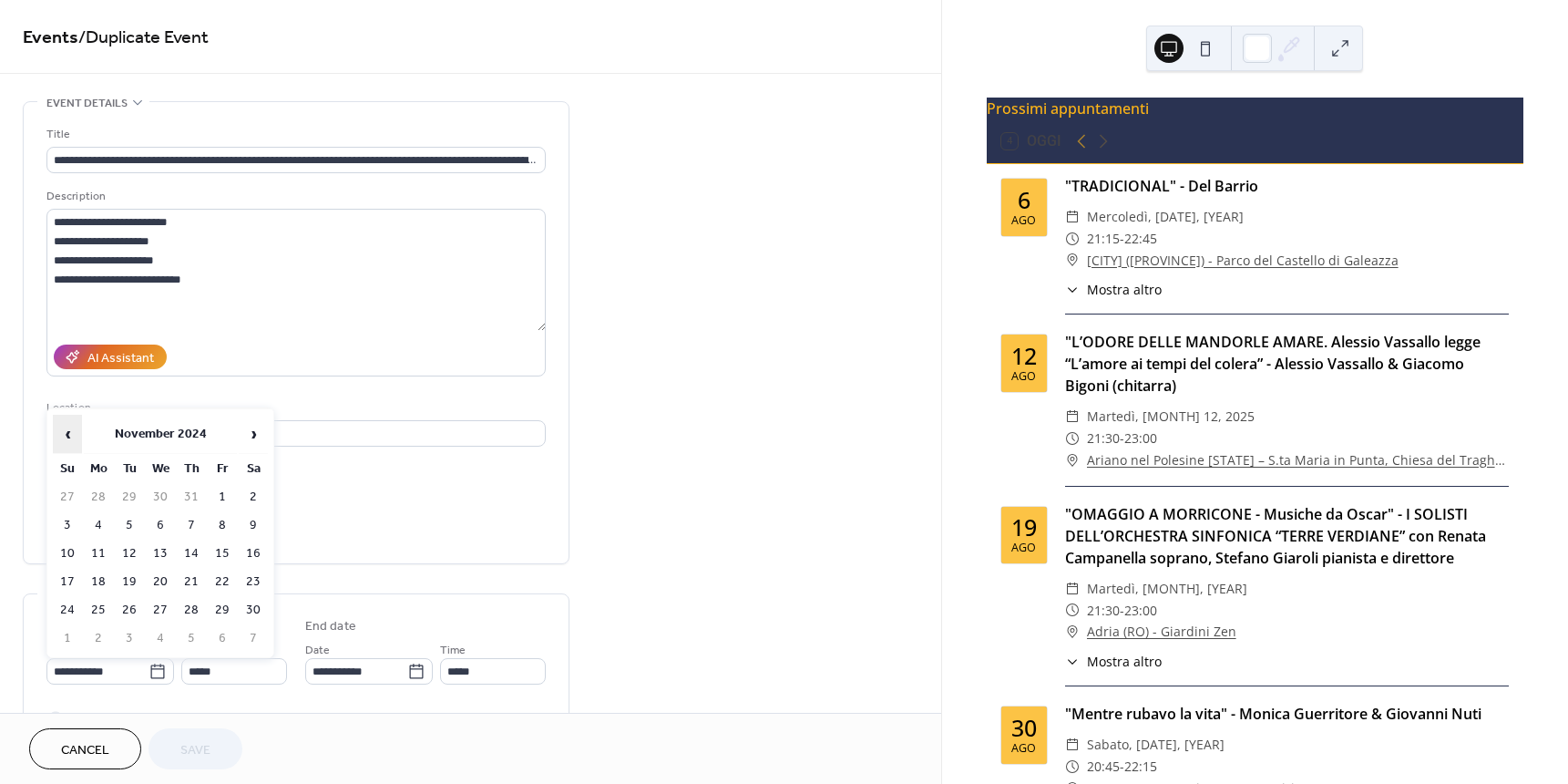 click on "‹" at bounding box center (67, 434) 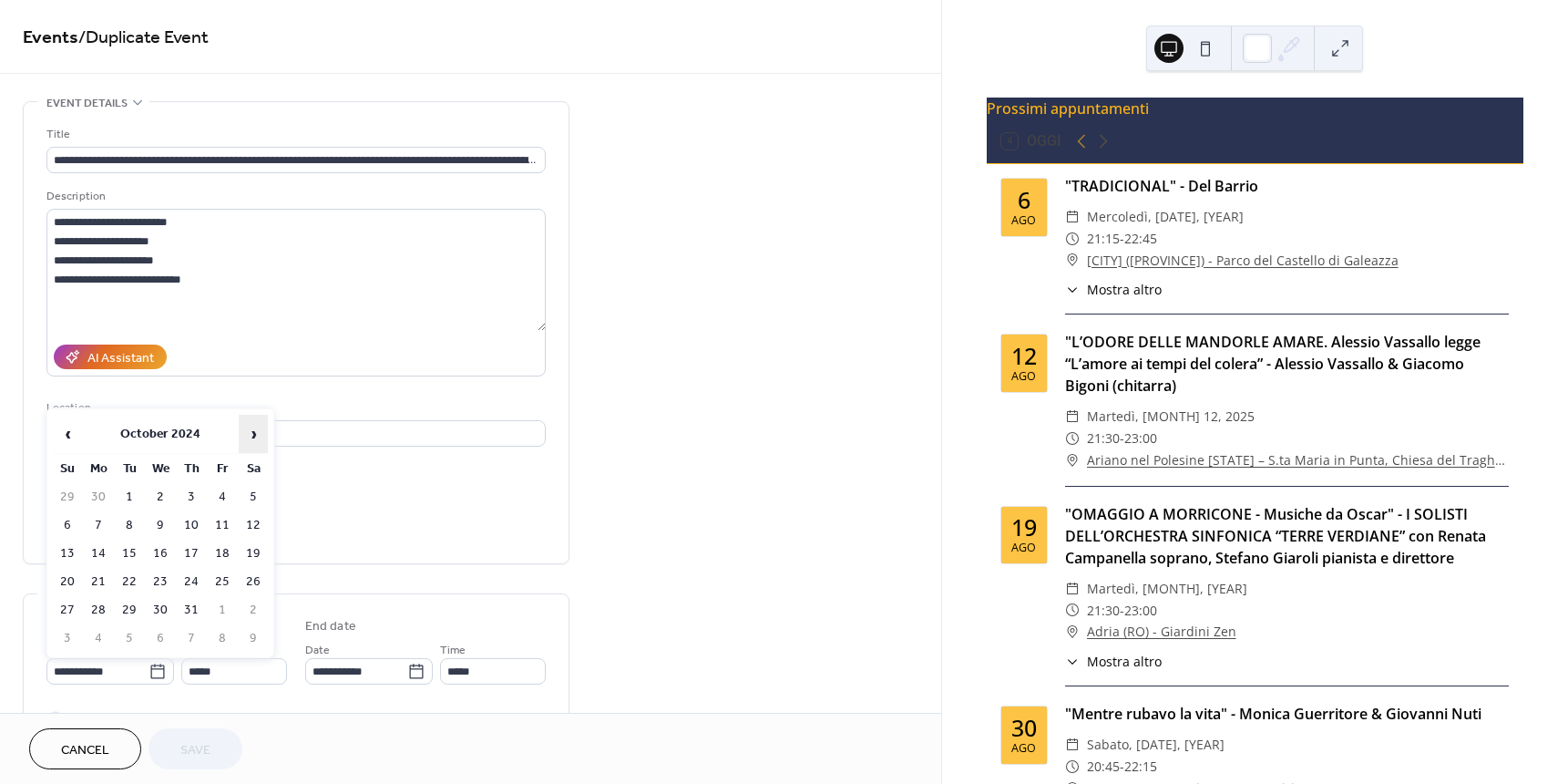 click on "›" at bounding box center [253, 434] 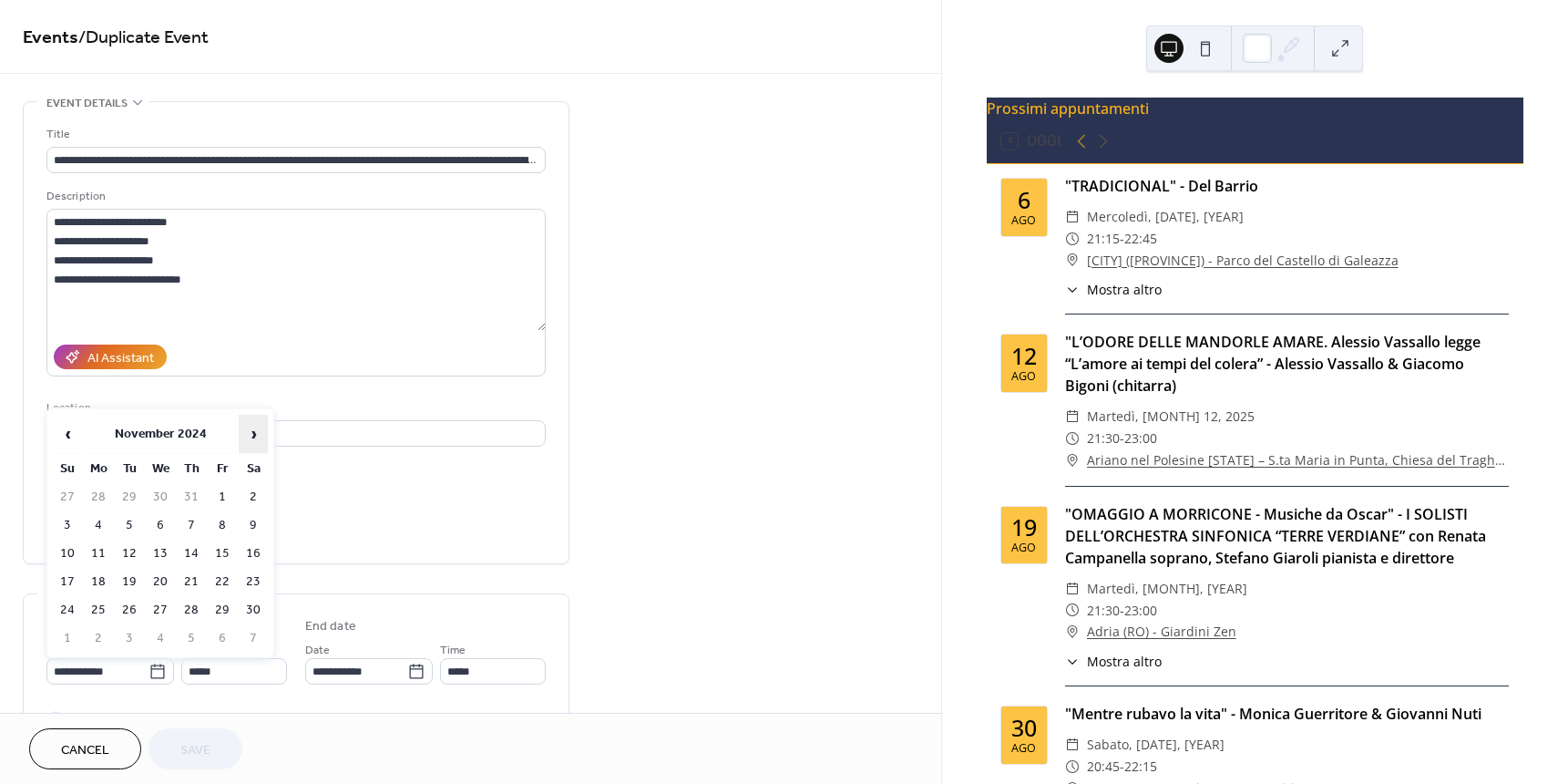 click on "›" at bounding box center (253, 434) 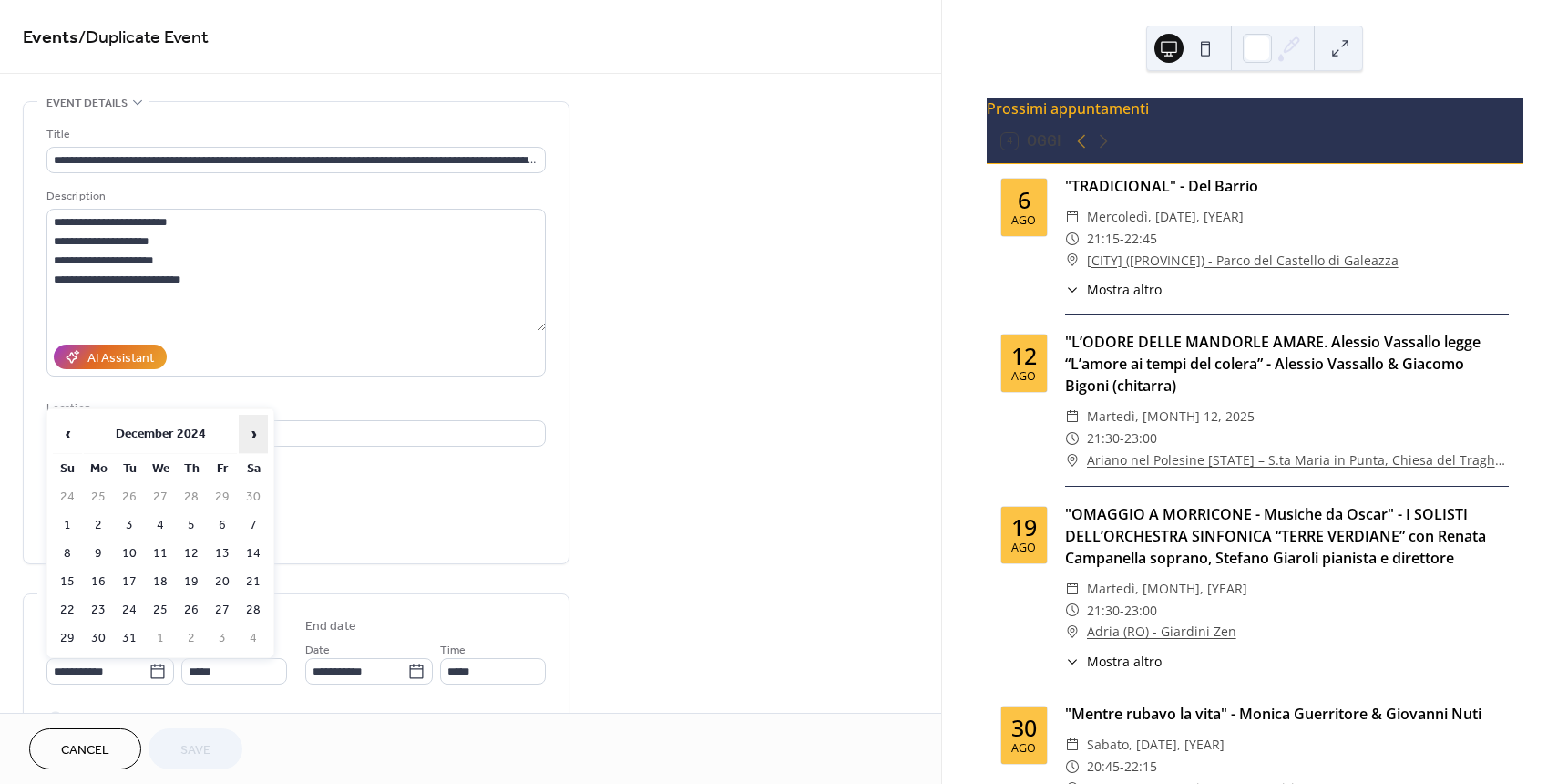 click on "›" at bounding box center [253, 434] 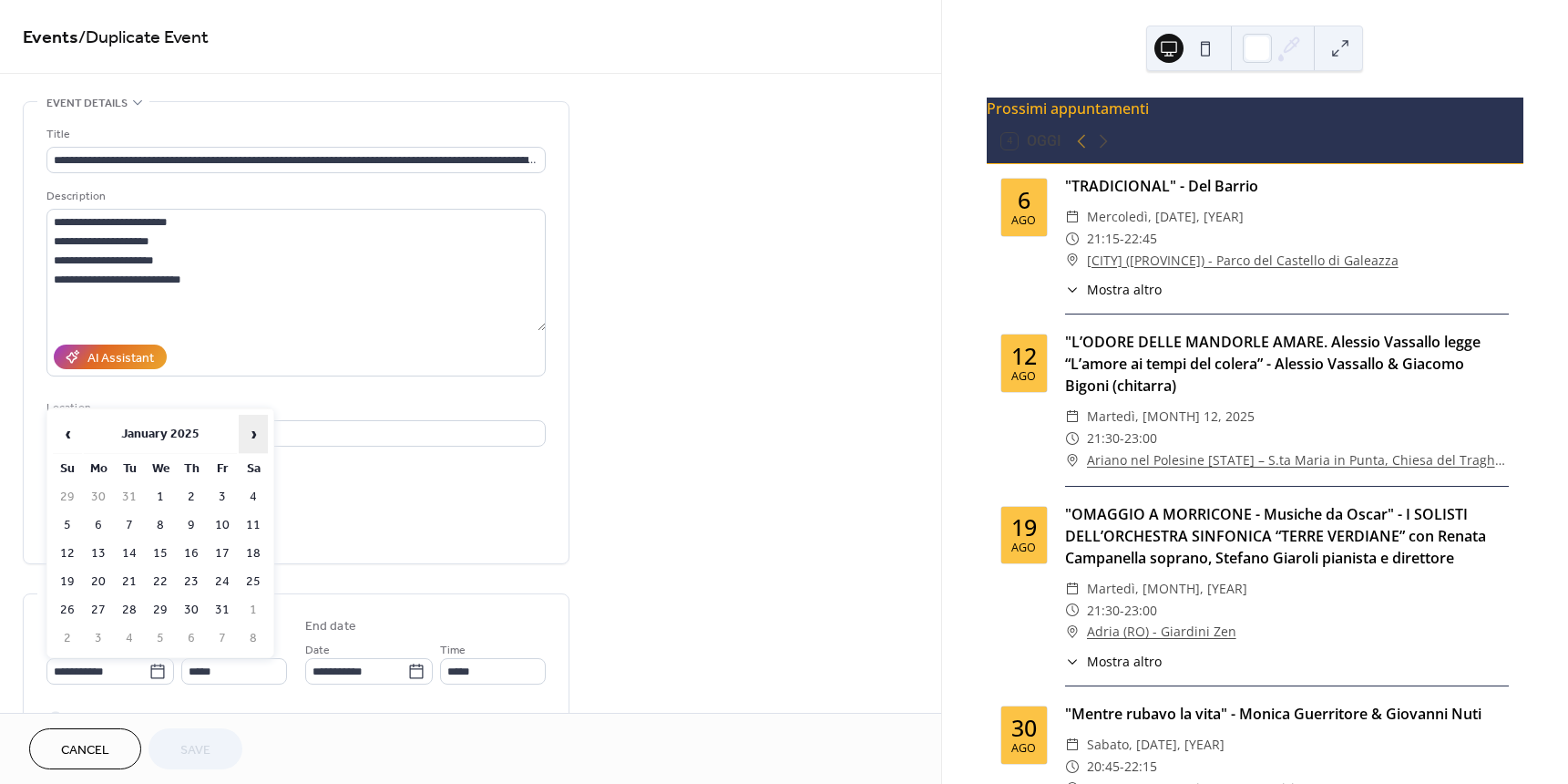 click on "›" at bounding box center [253, 434] 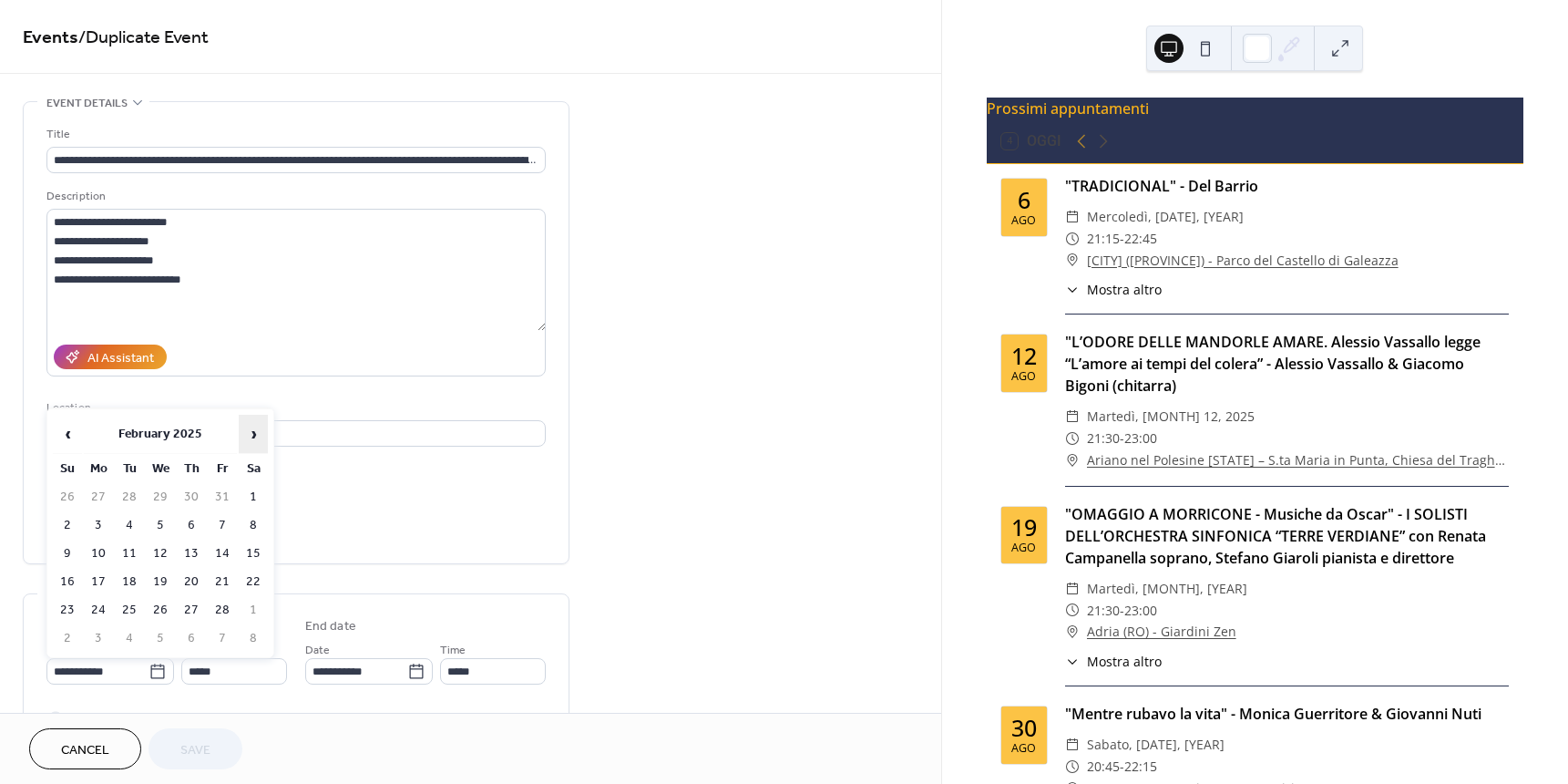 click on "›" at bounding box center [253, 434] 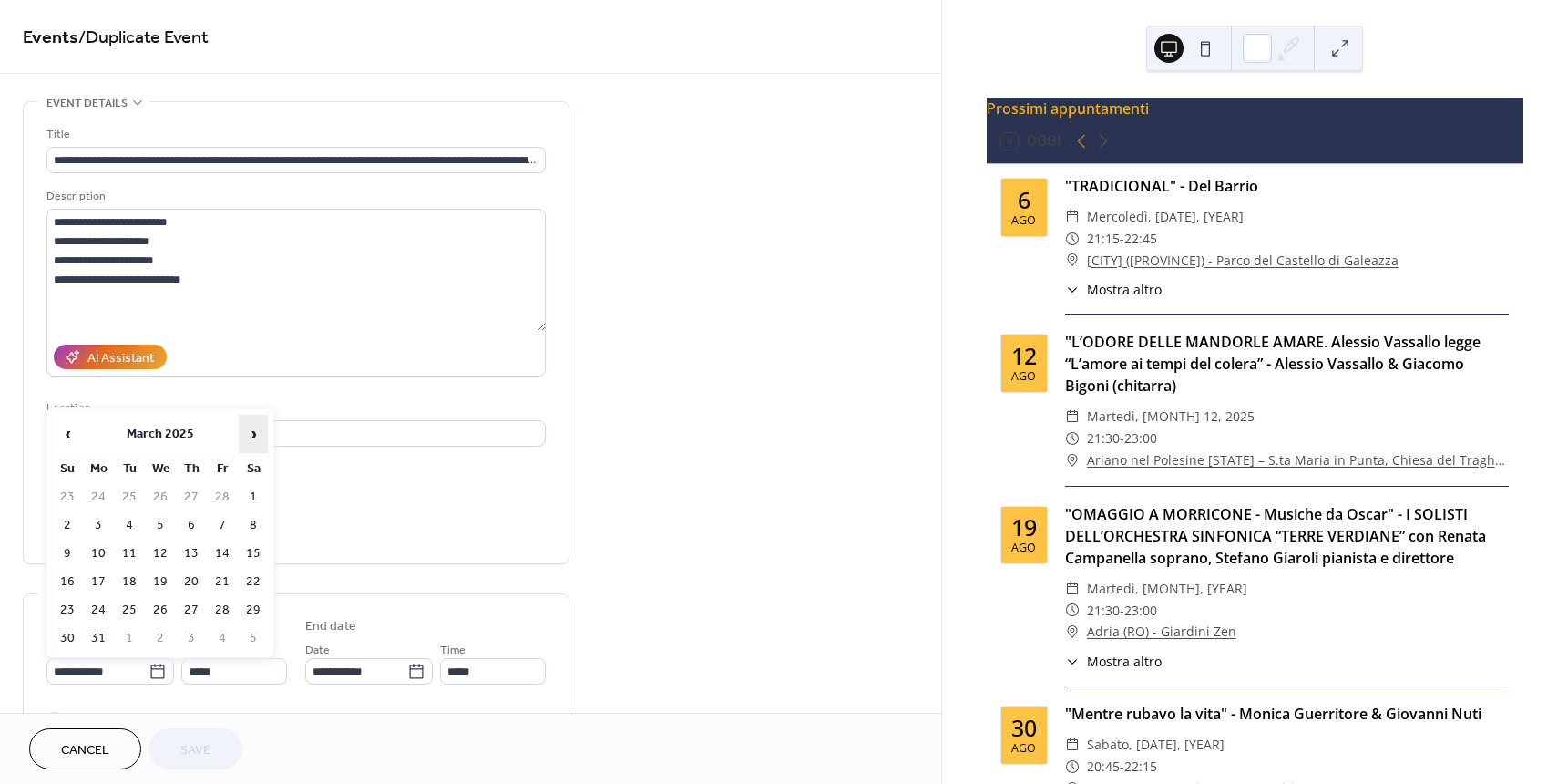 click on "›" at bounding box center [253, 434] 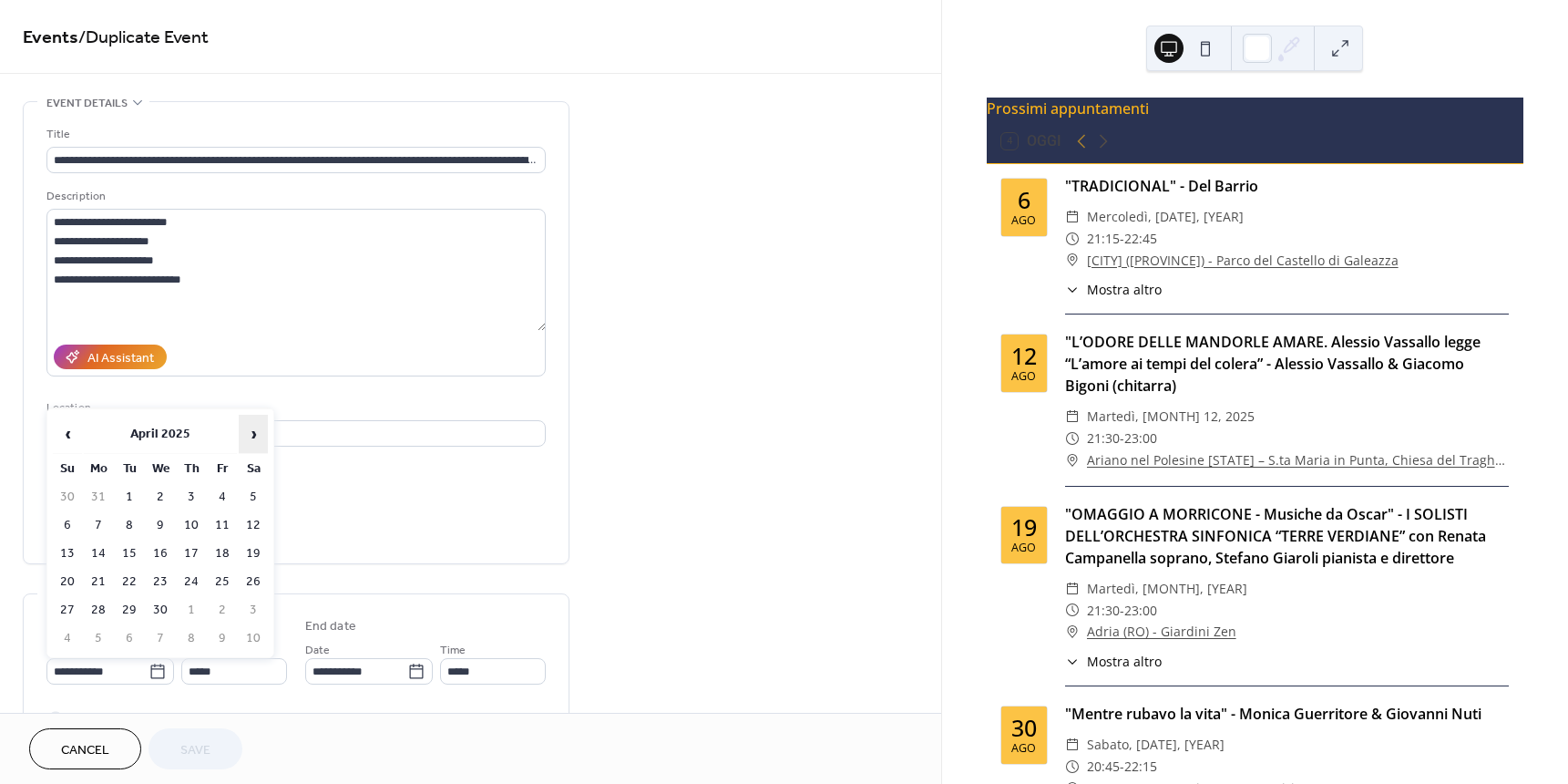 click on "›" at bounding box center [253, 434] 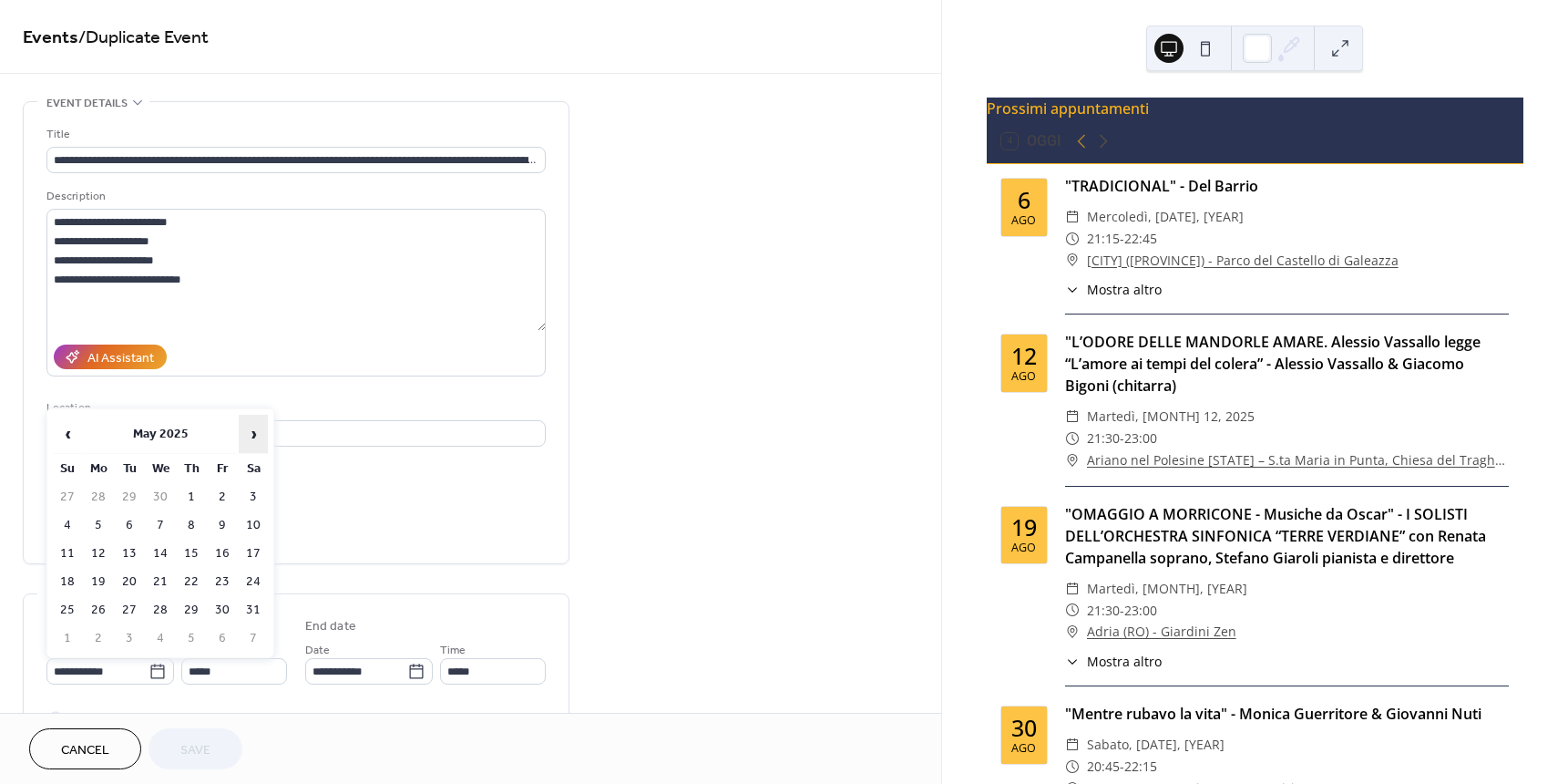 click on "›" at bounding box center [253, 434] 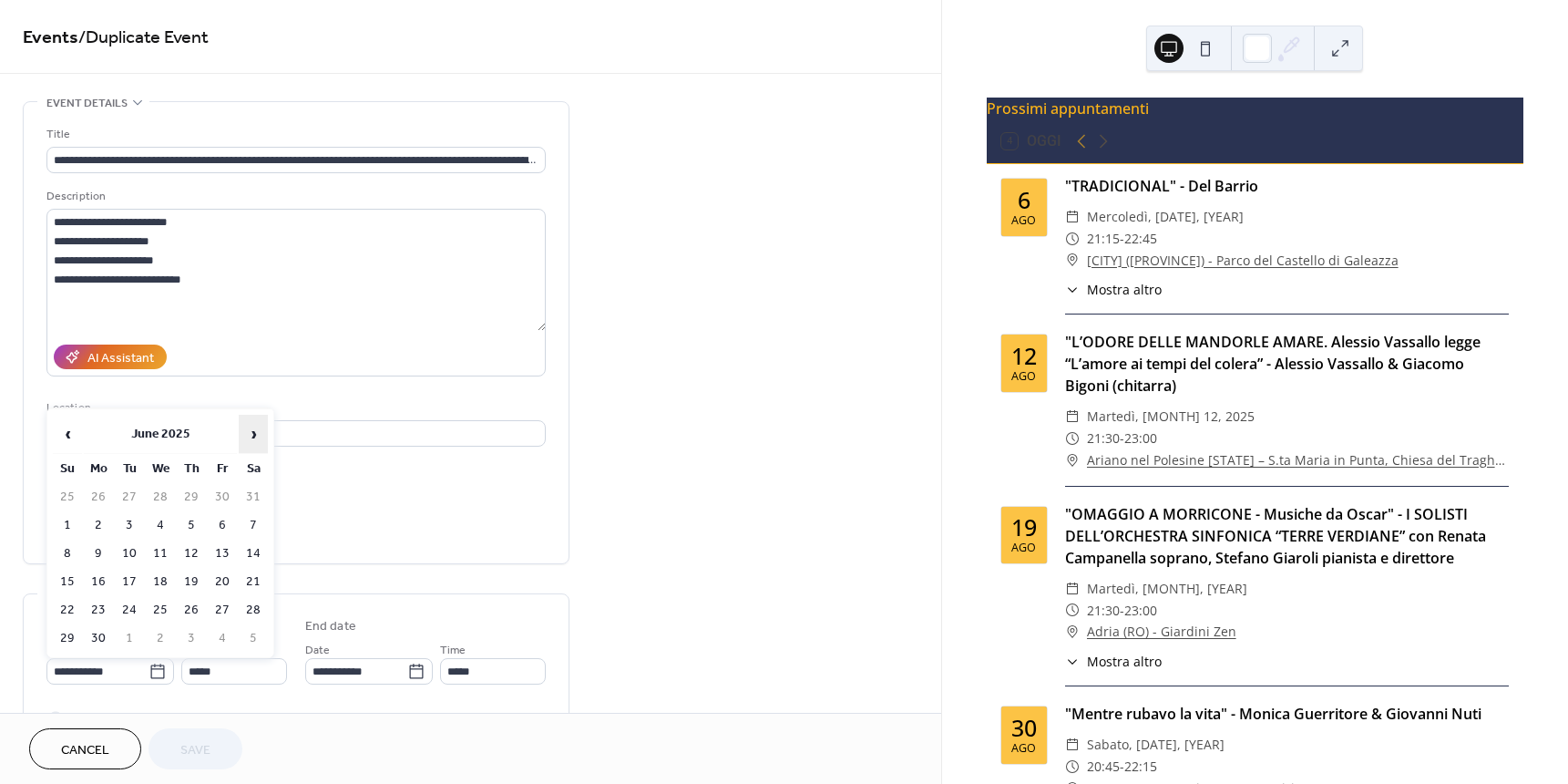 click on "›" at bounding box center (253, 434) 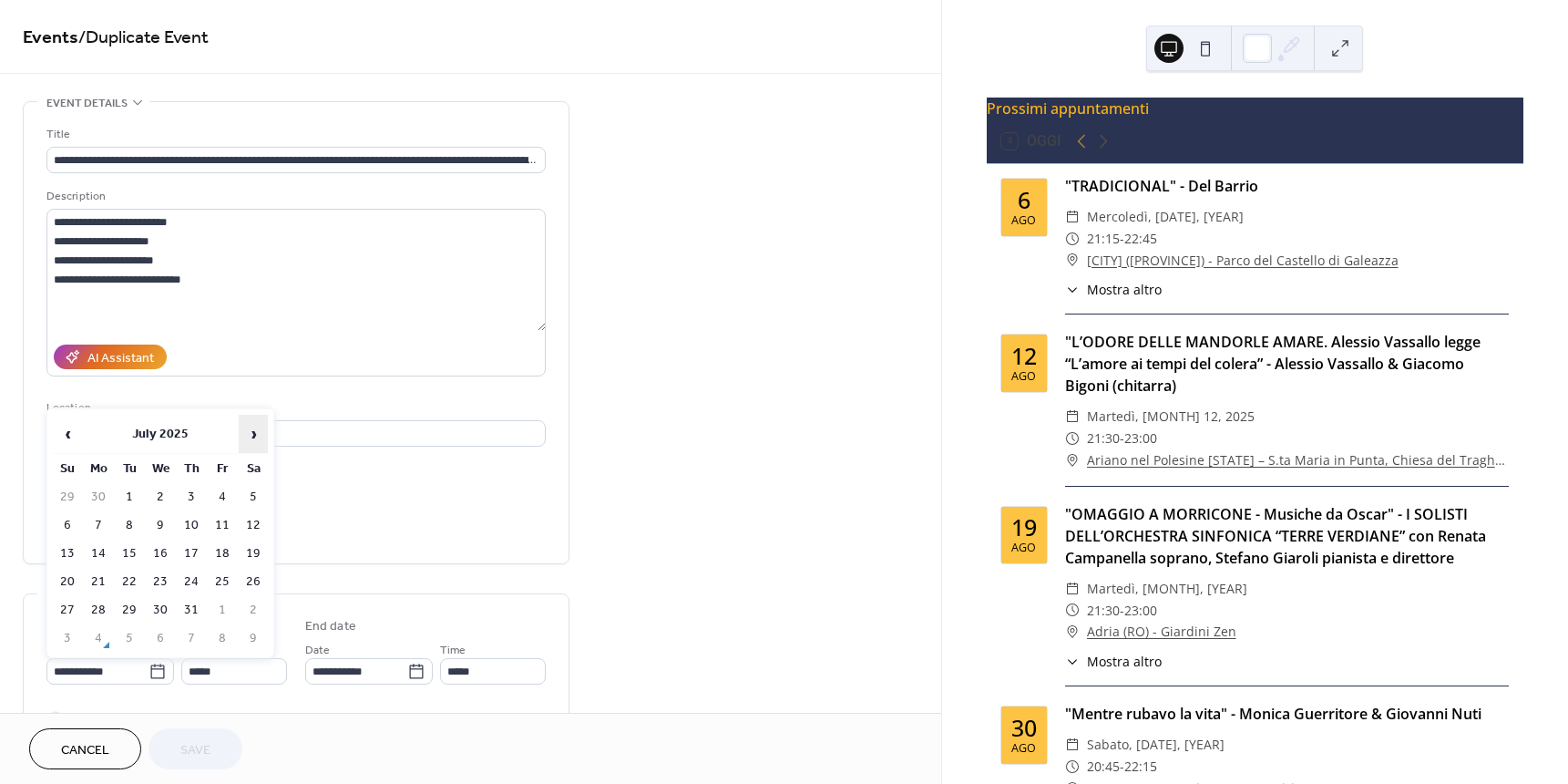 click on "›" at bounding box center [253, 434] 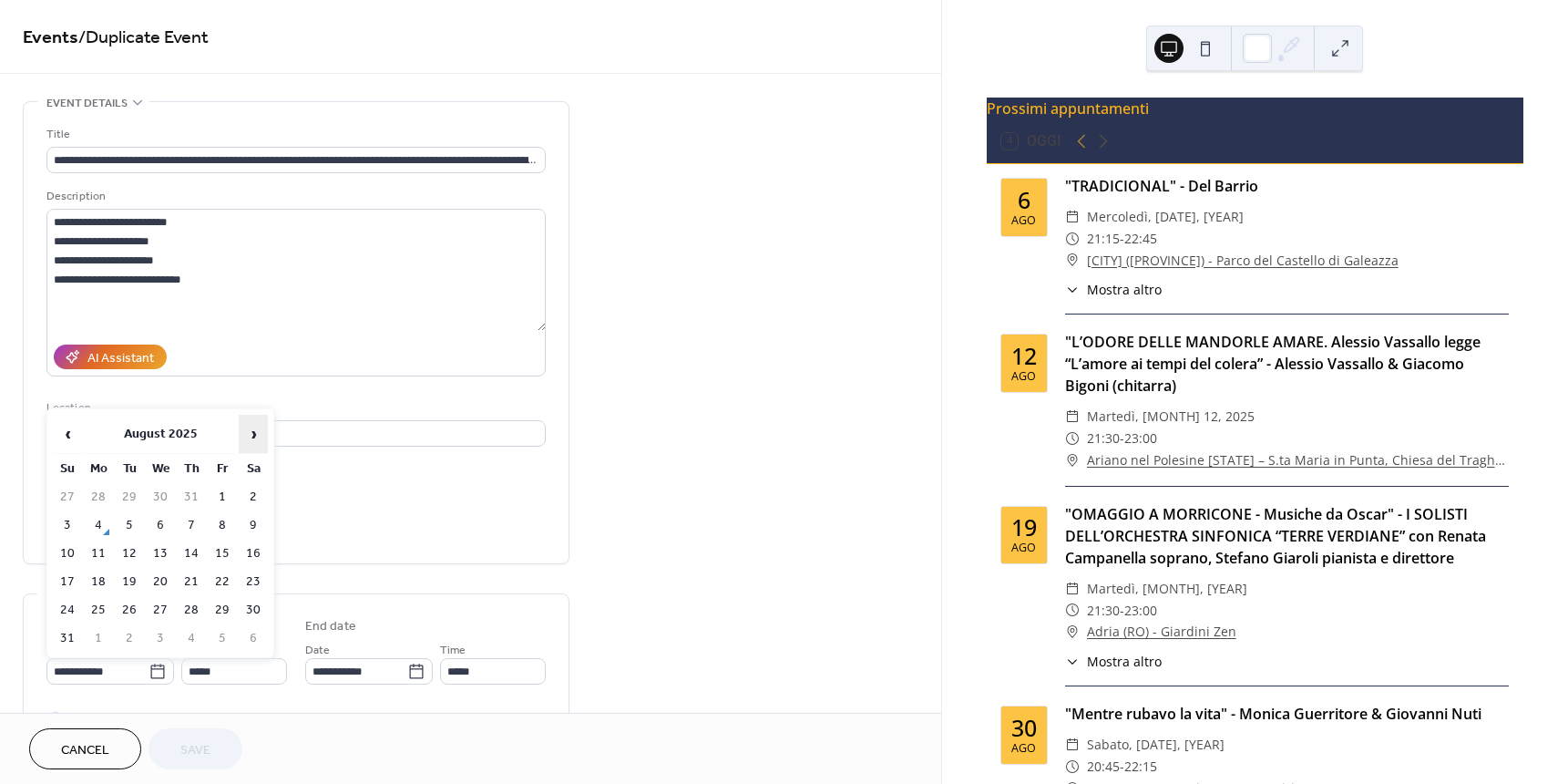 click on "›" at bounding box center (253, 434) 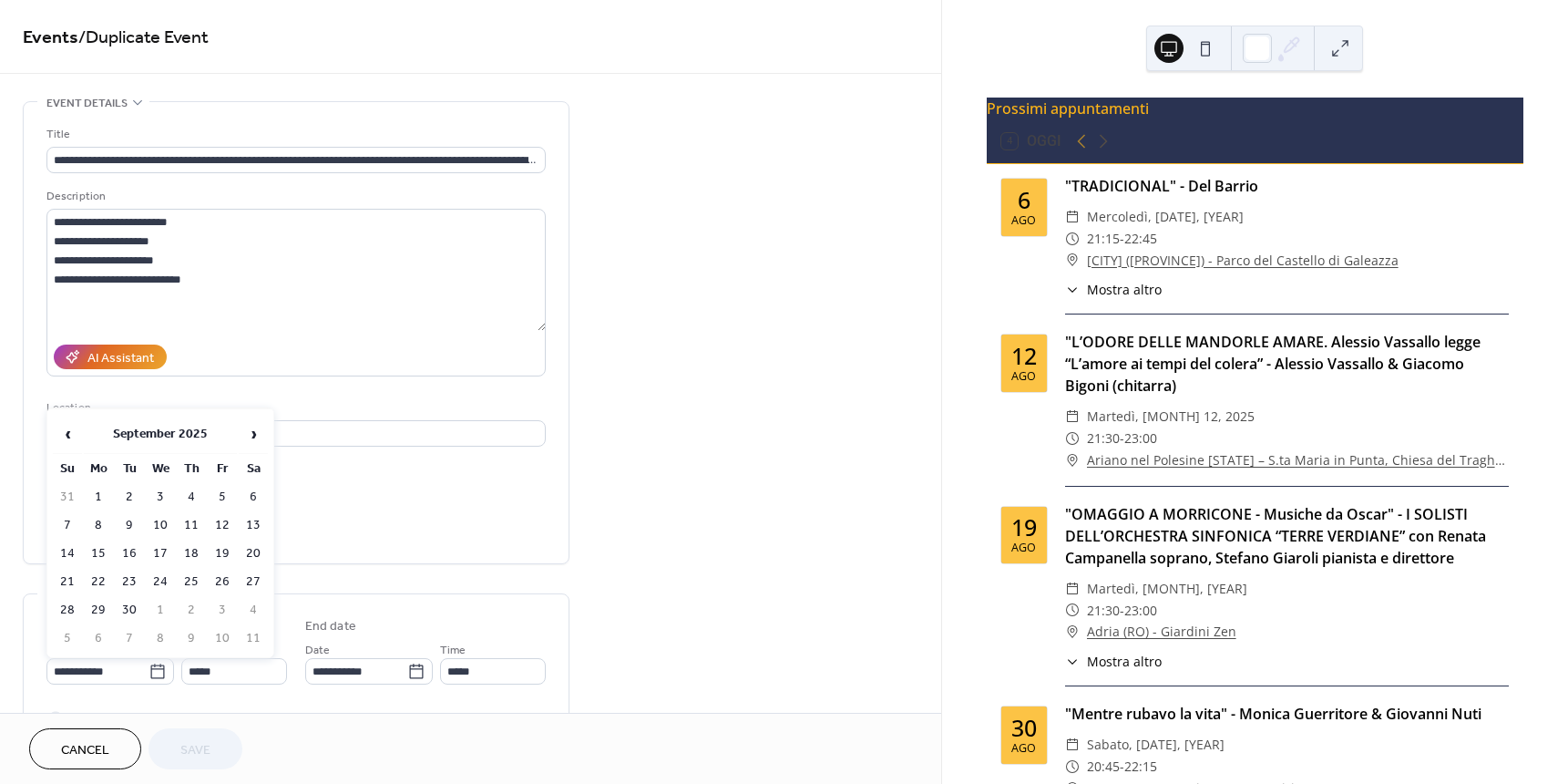 click on "23" at bounding box center [129, 582] 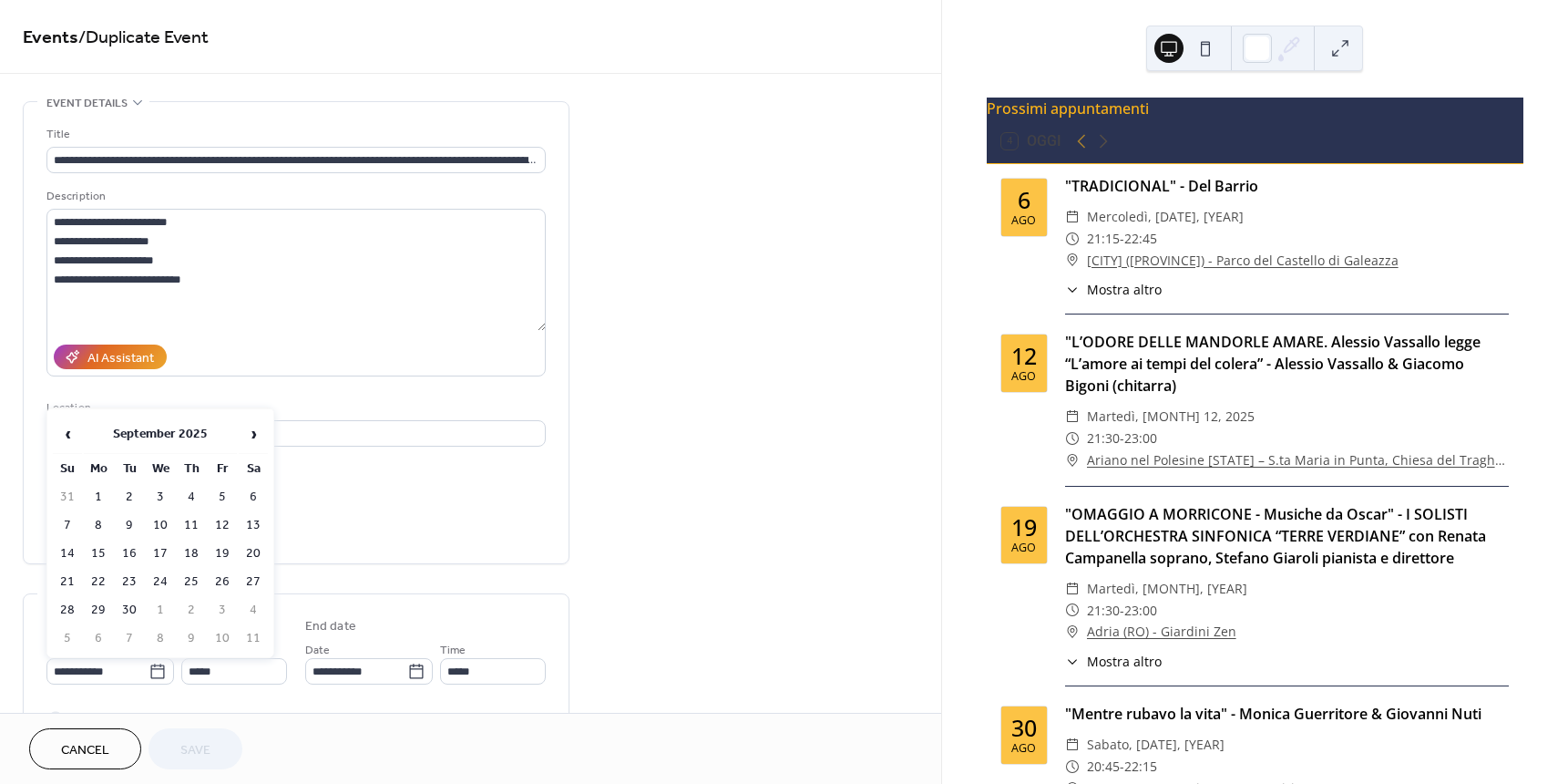 type on "**********" 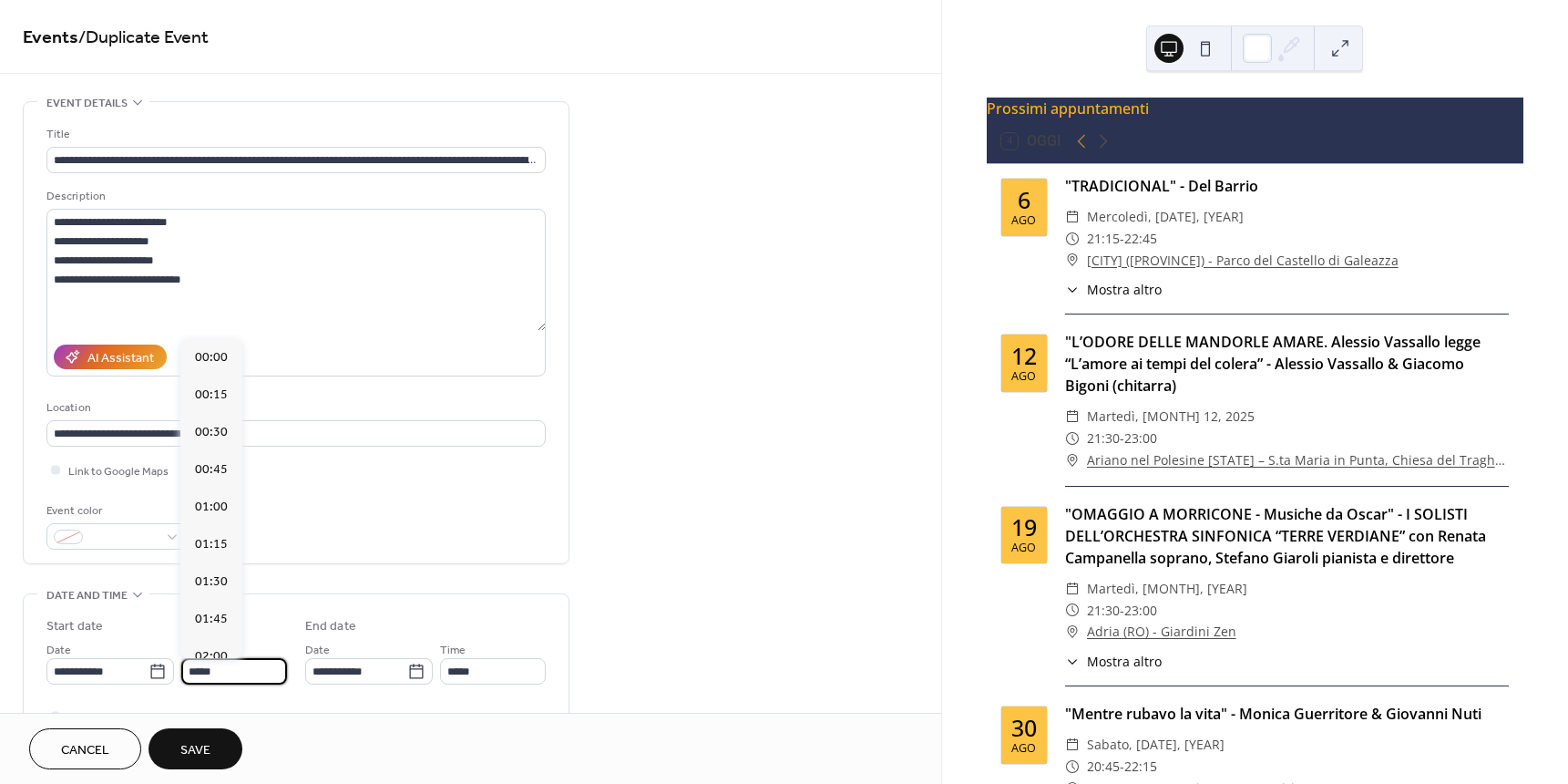 click on "*****" at bounding box center (234, 671) 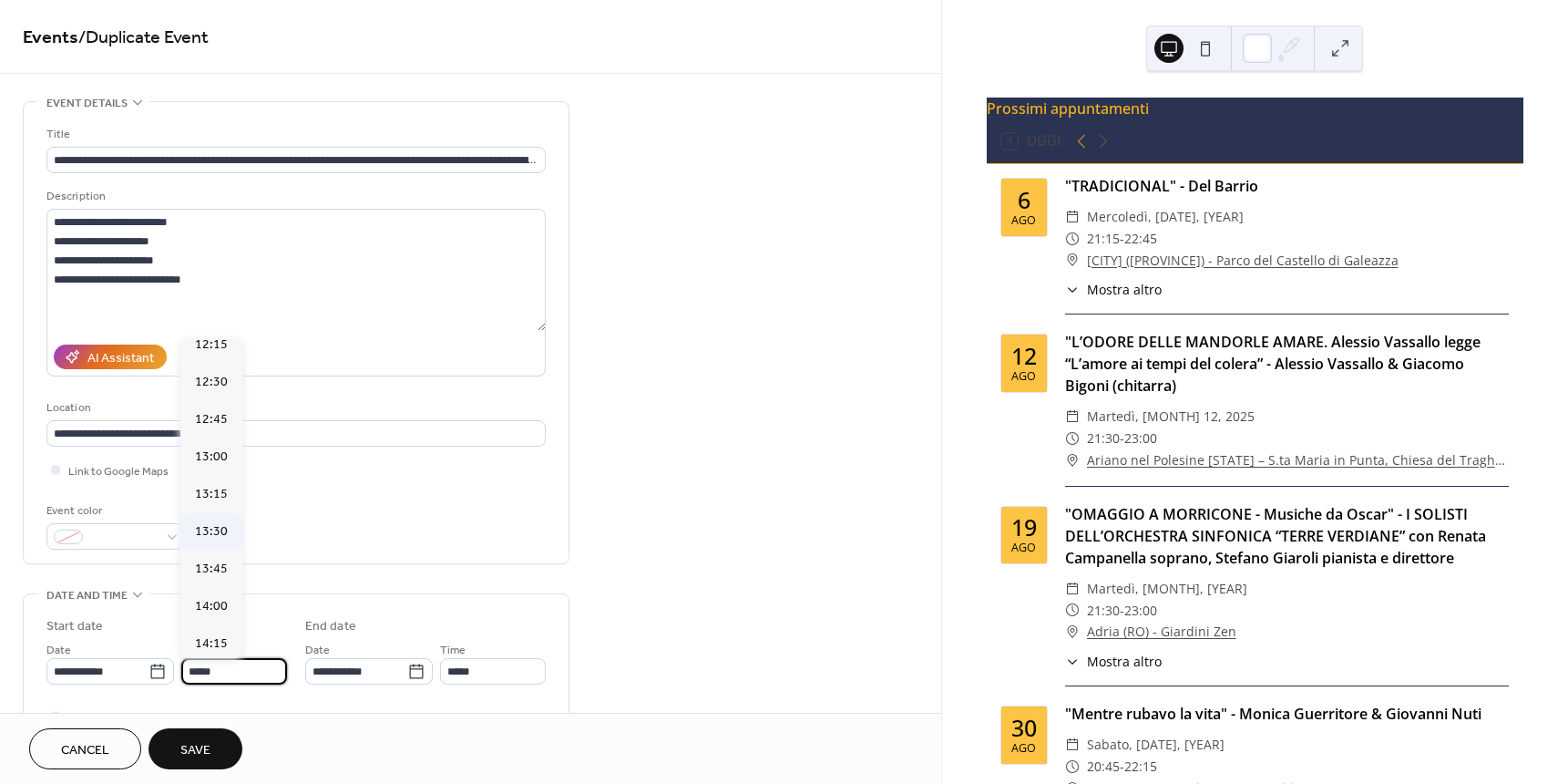 scroll, scrollTop: 1810, scrollLeft: 0, axis: vertical 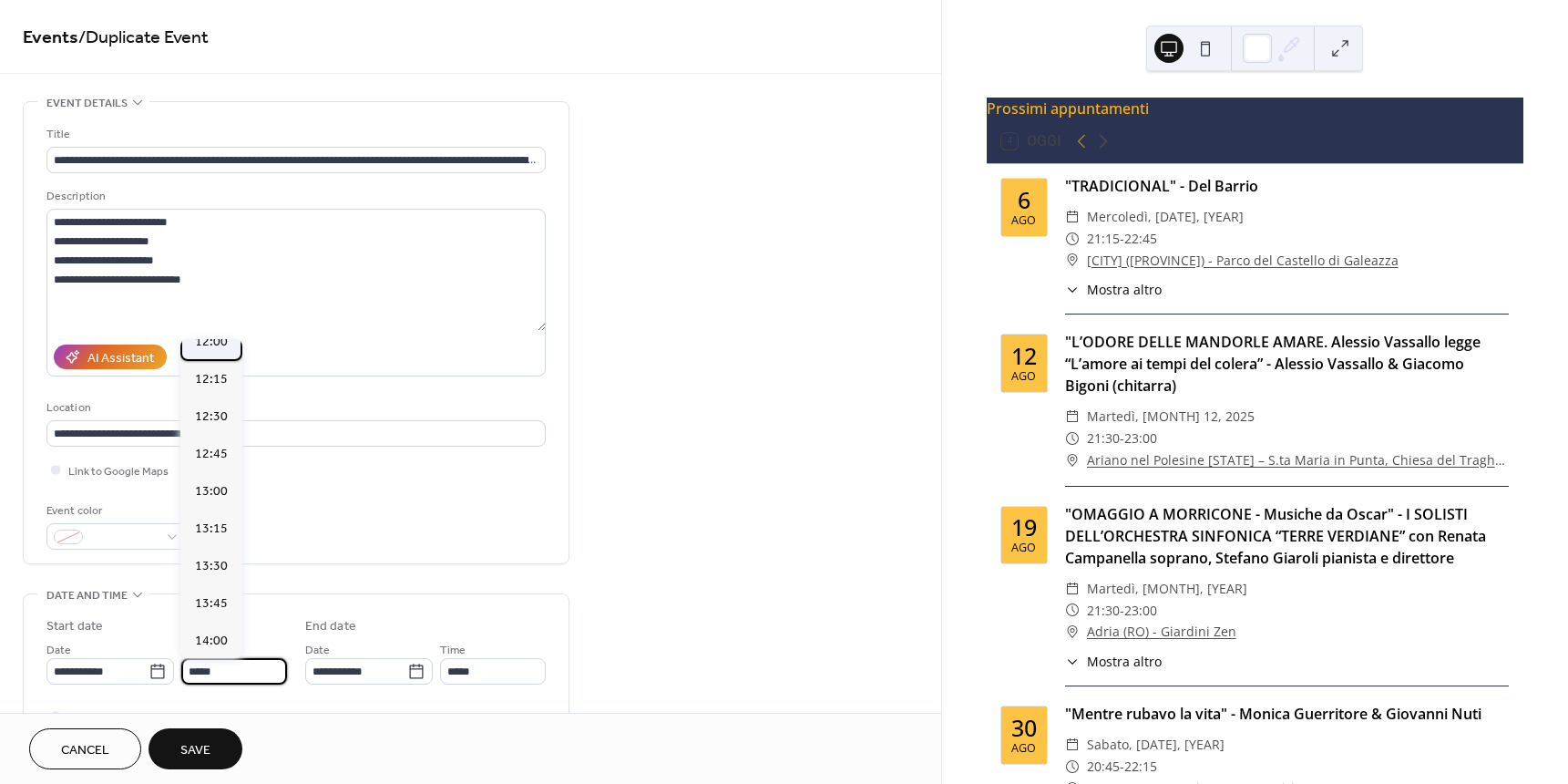 click on "12:00" at bounding box center (211, 342) 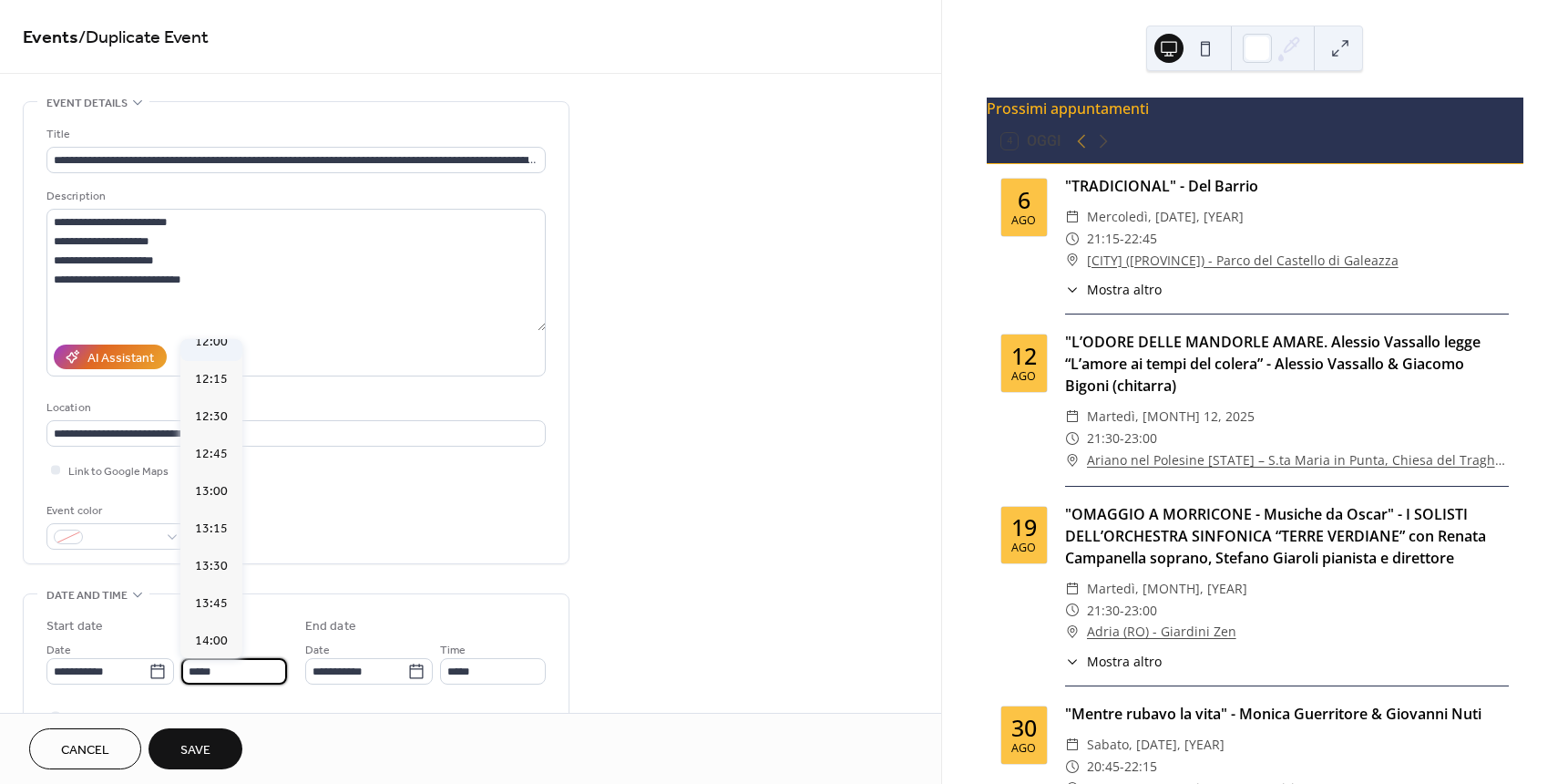 type on "*****" 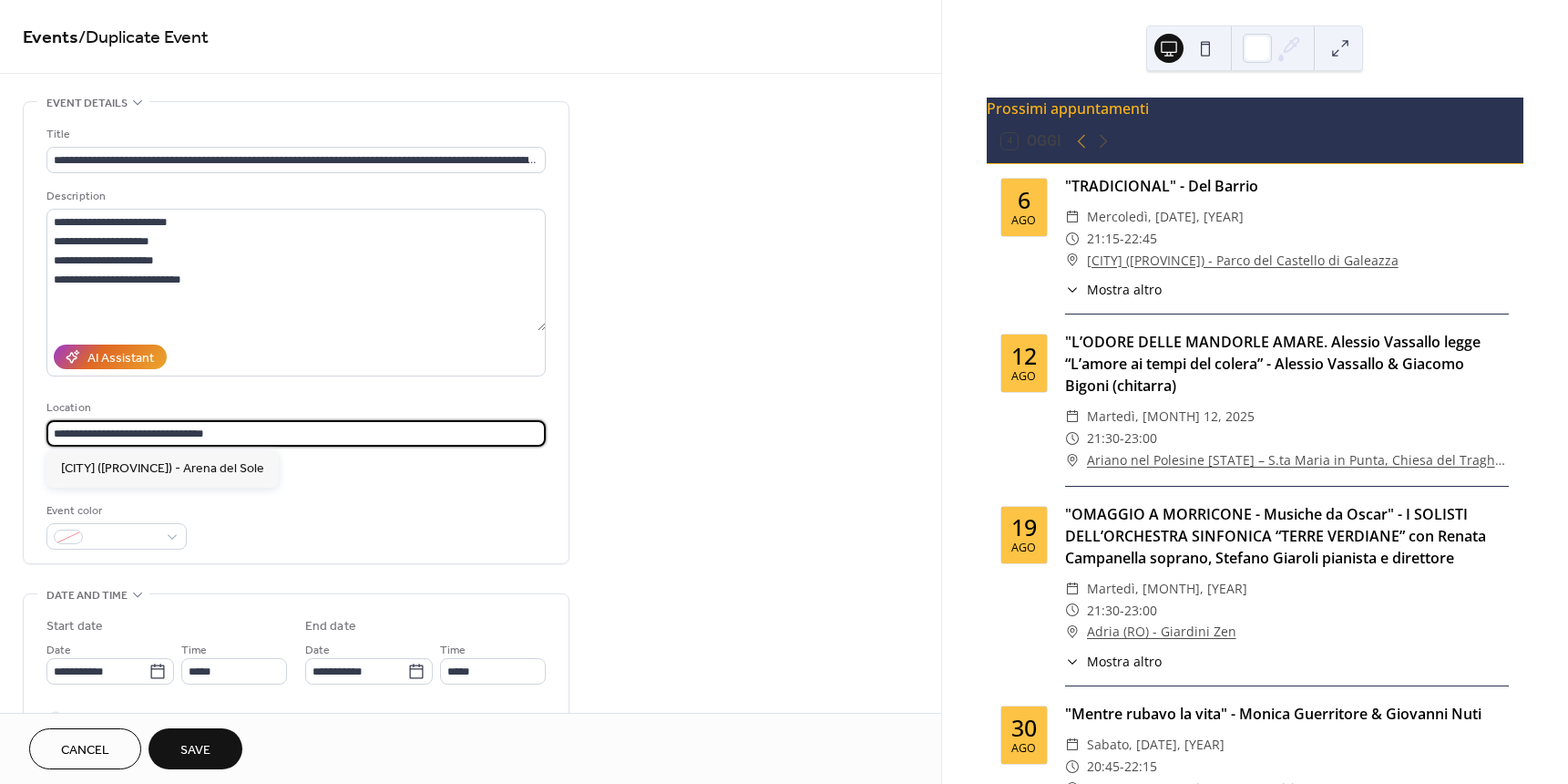 drag, startPoint x: 237, startPoint y: 439, endPoint x: 18, endPoint y: 427, distance: 219.32852 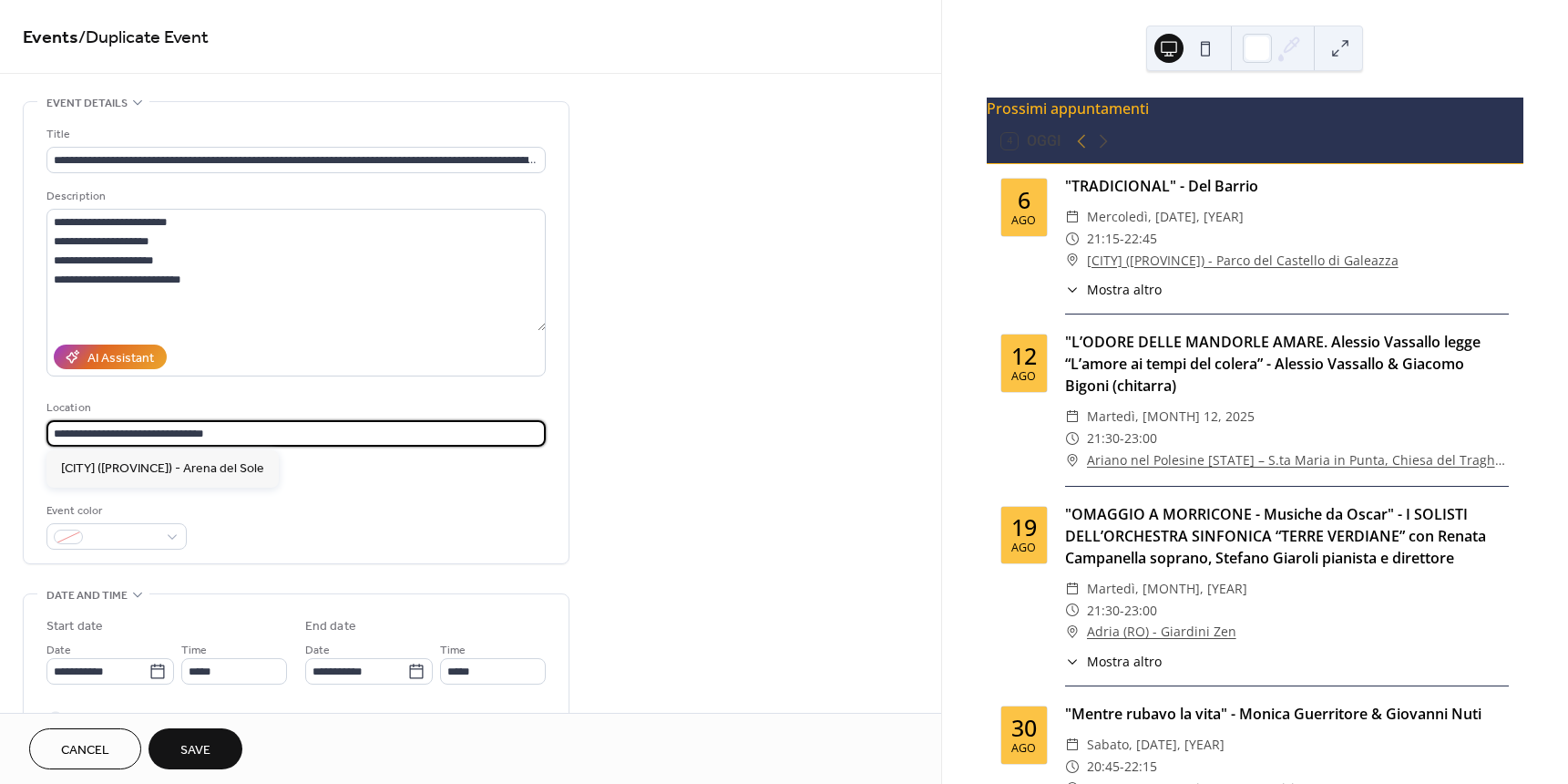 click on "**********" at bounding box center [470, 656] 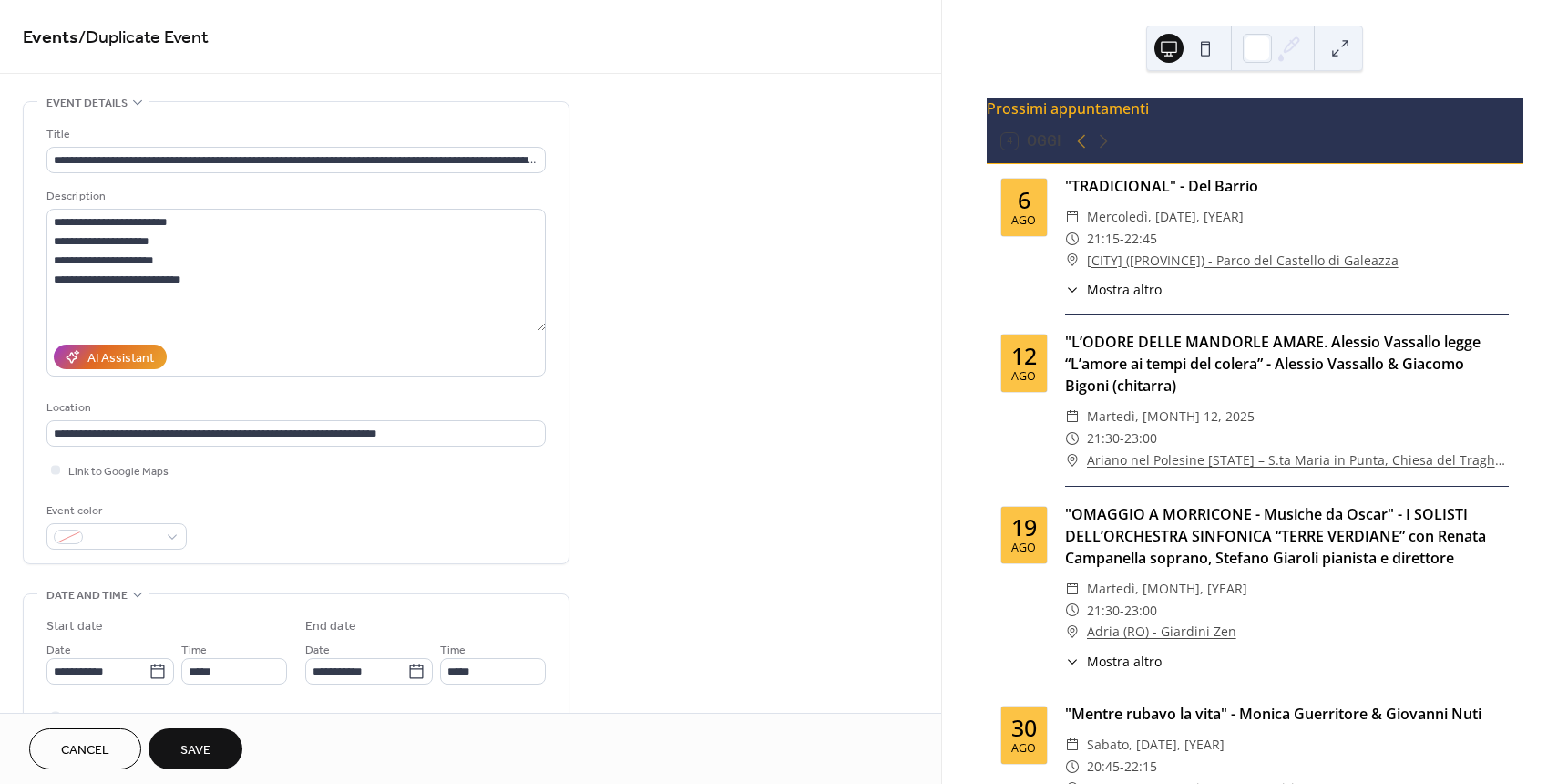 click on "Location" at bounding box center (294, 407) 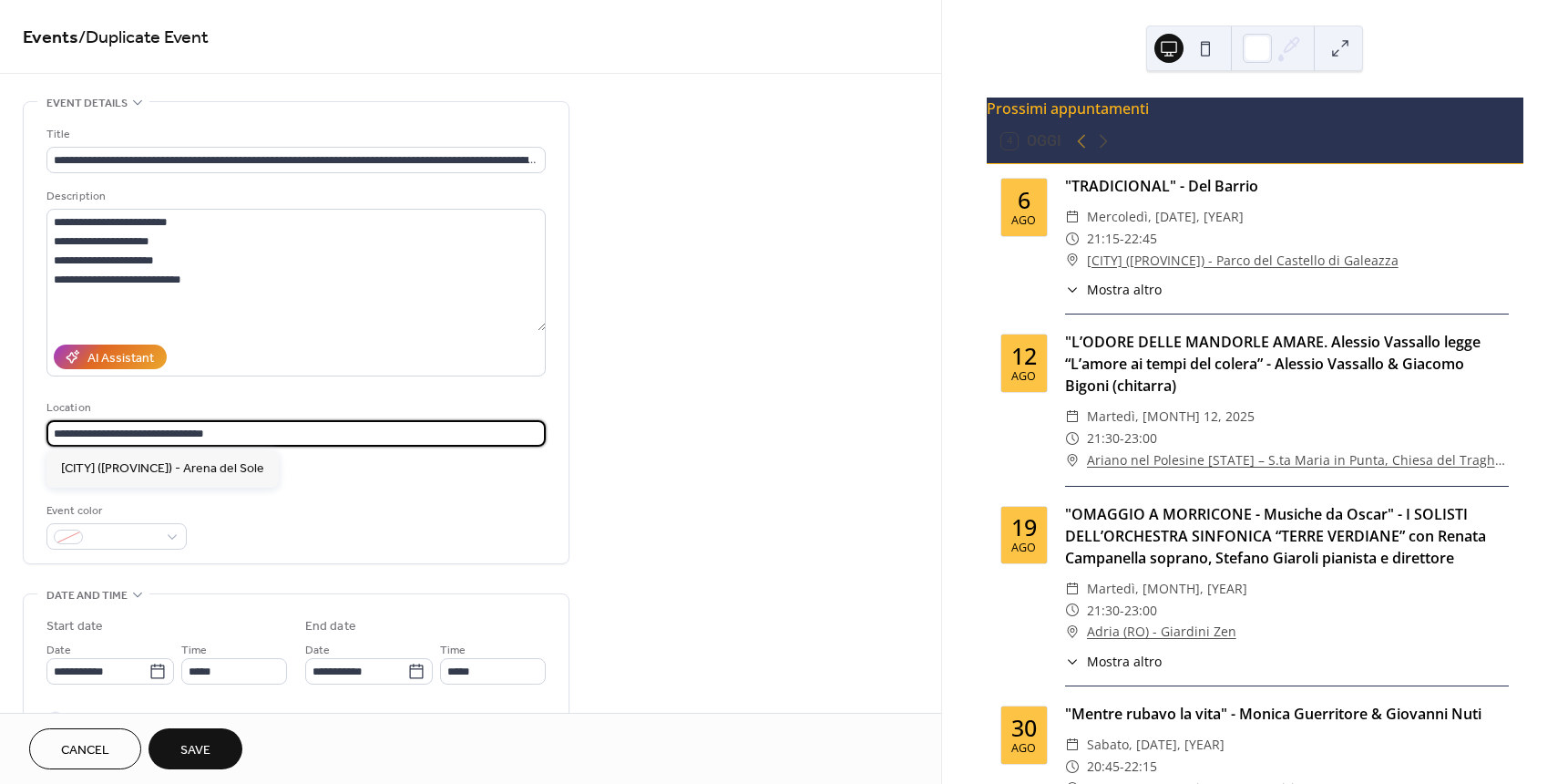 paste on "**********" 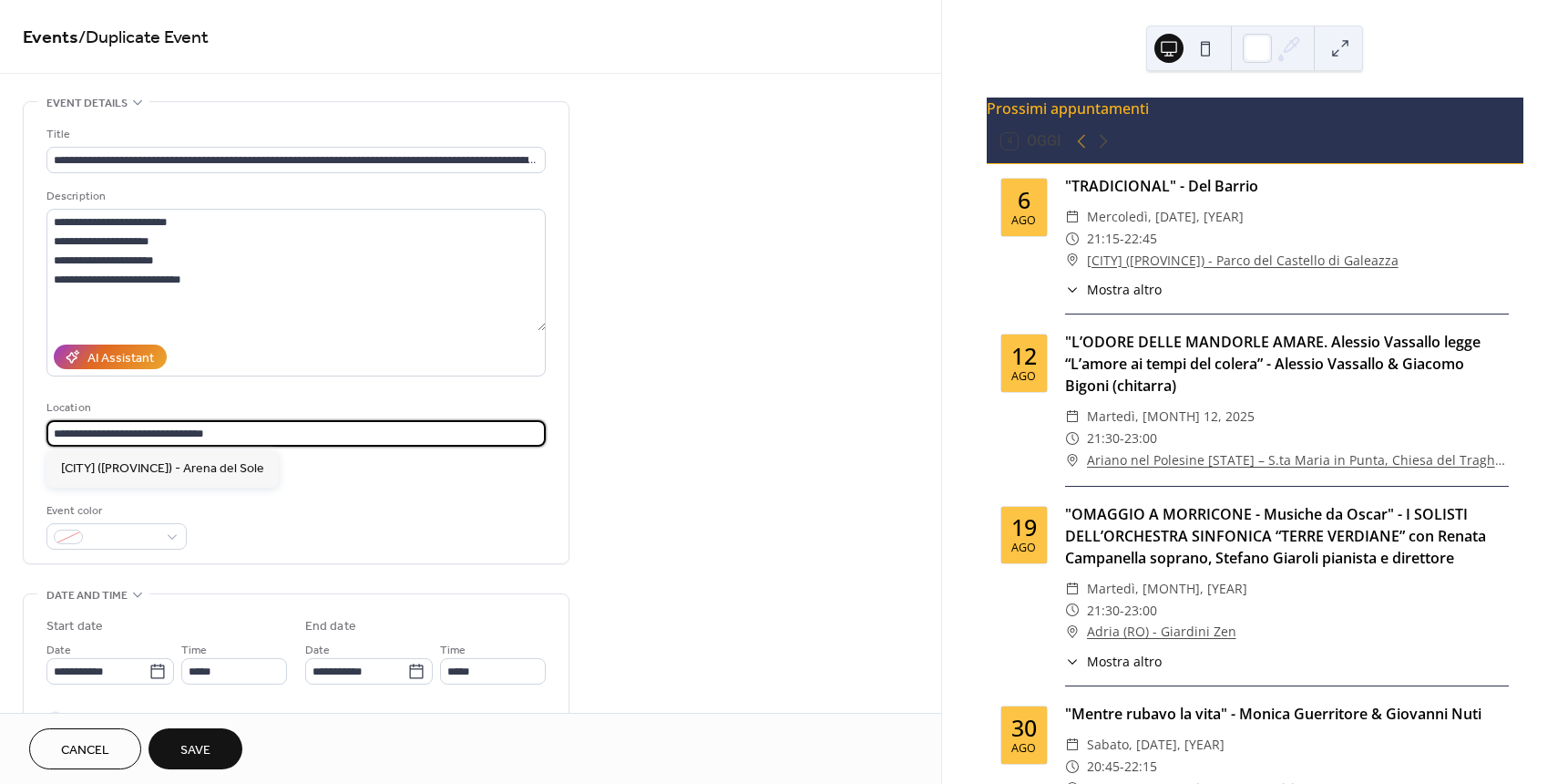 type on "**********" 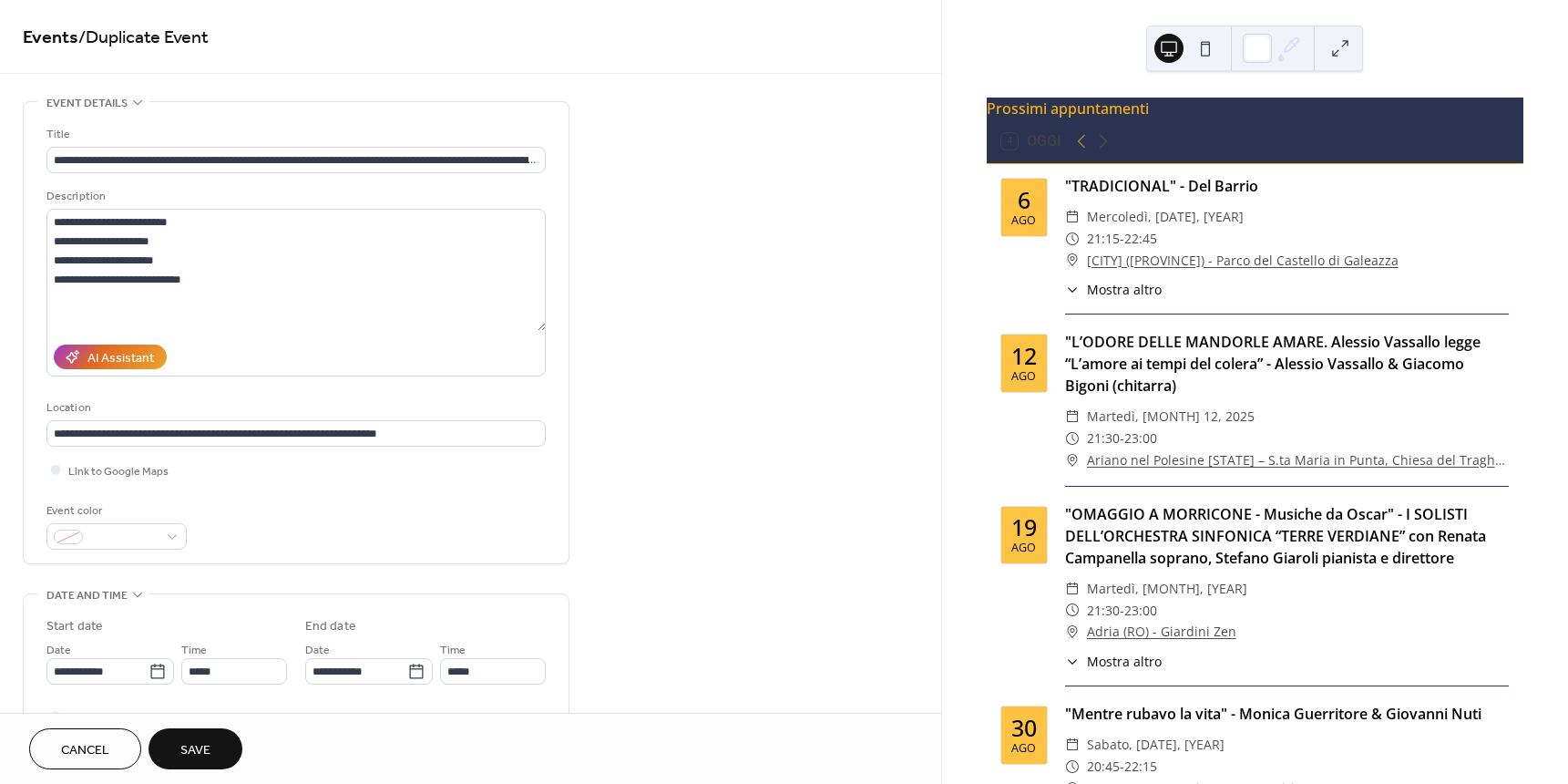 click on "Link to Google Maps" at bounding box center (296, 469) 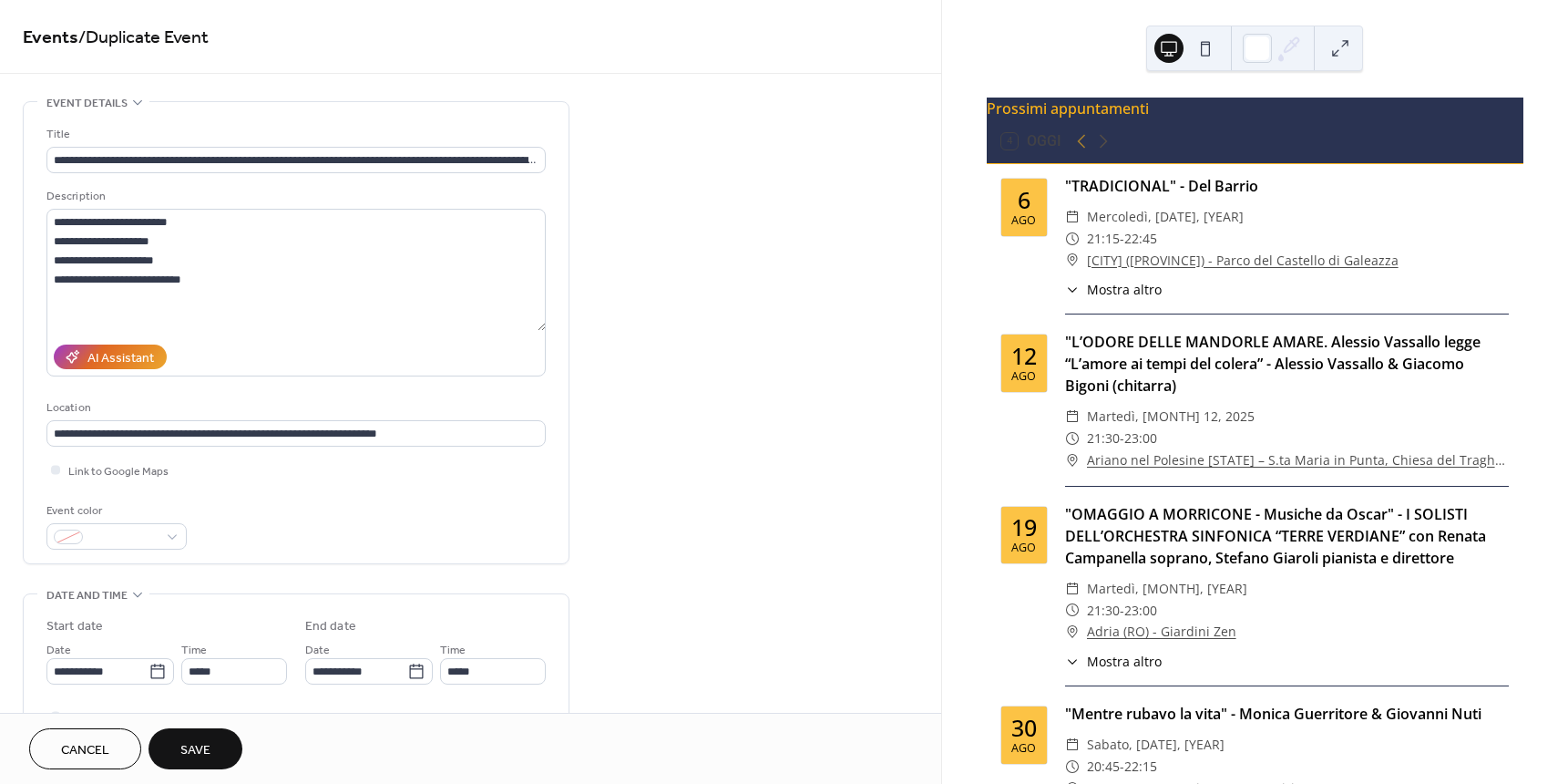 click on "Save" at bounding box center (195, 750) 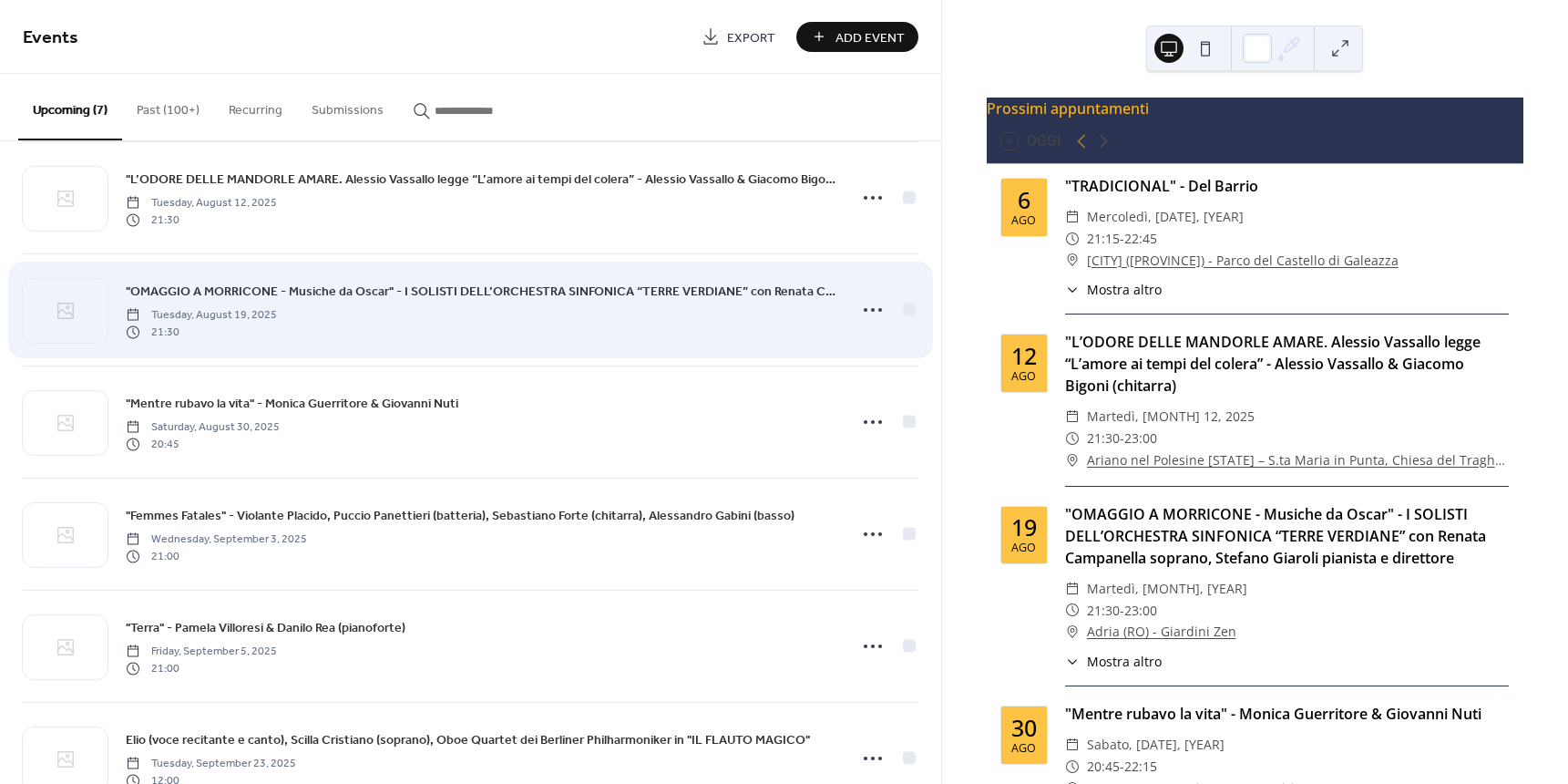 scroll, scrollTop: 196, scrollLeft: 0, axis: vertical 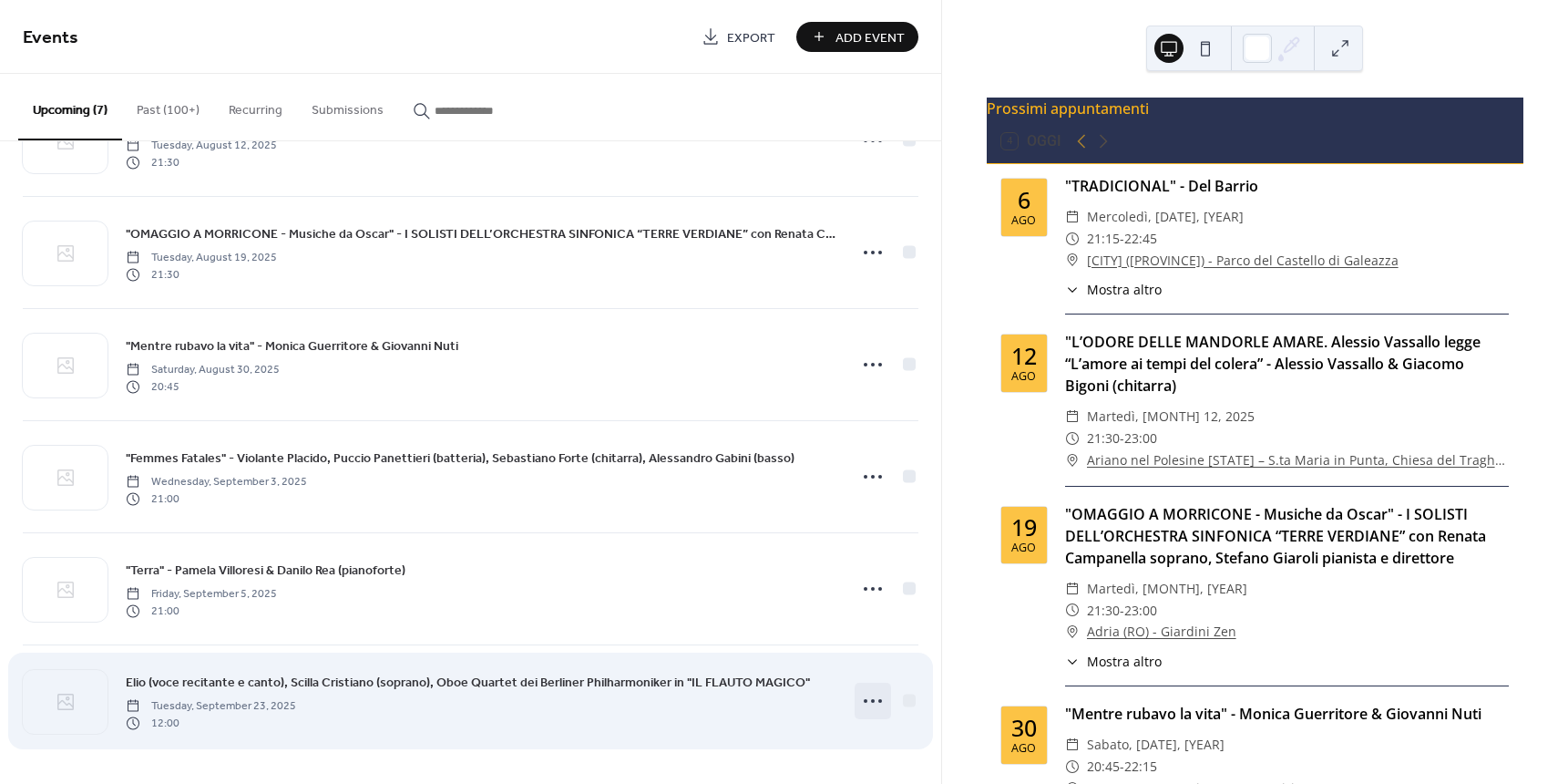 click 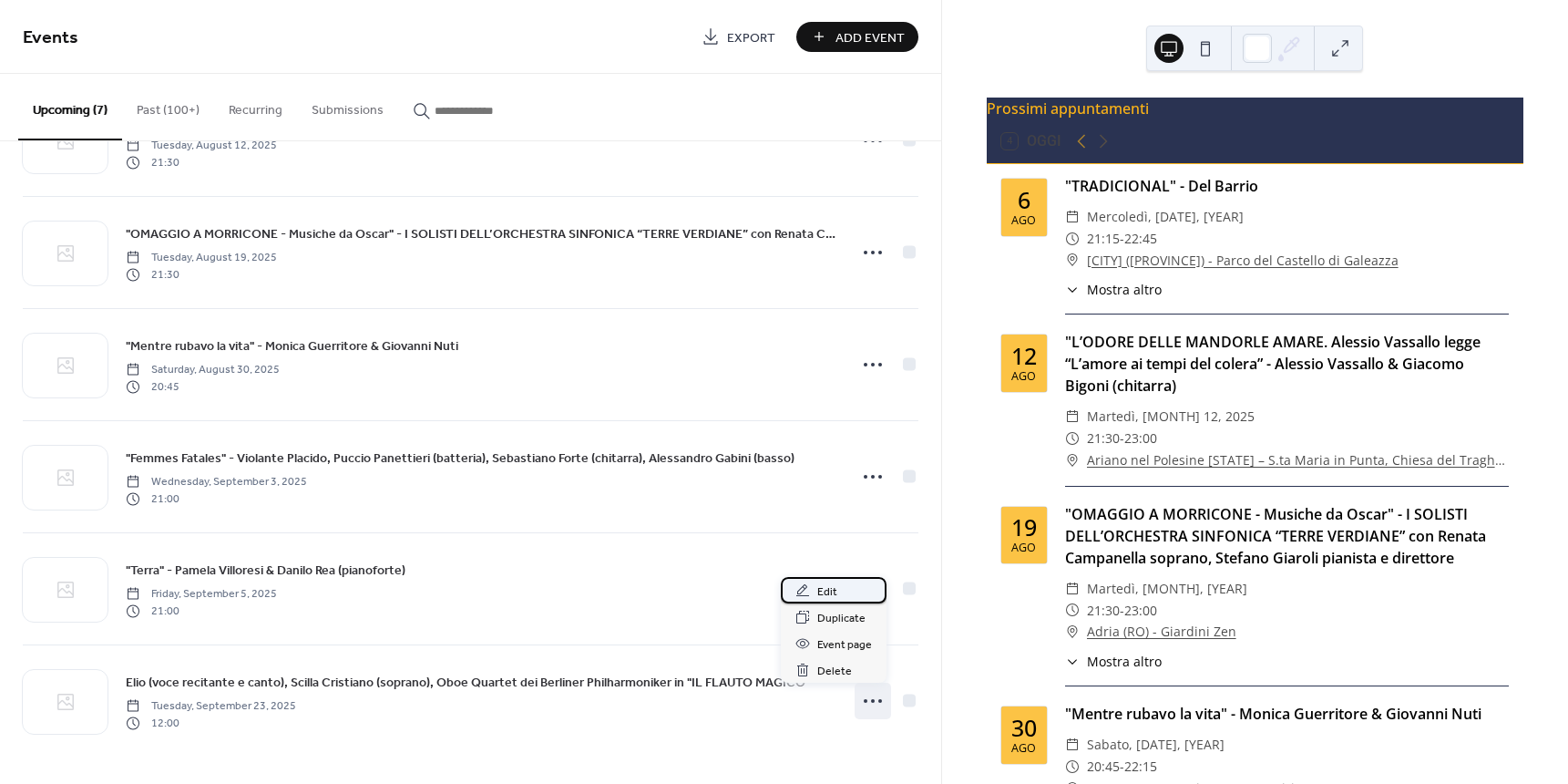 click on "Edit" at bounding box center [827, 592] 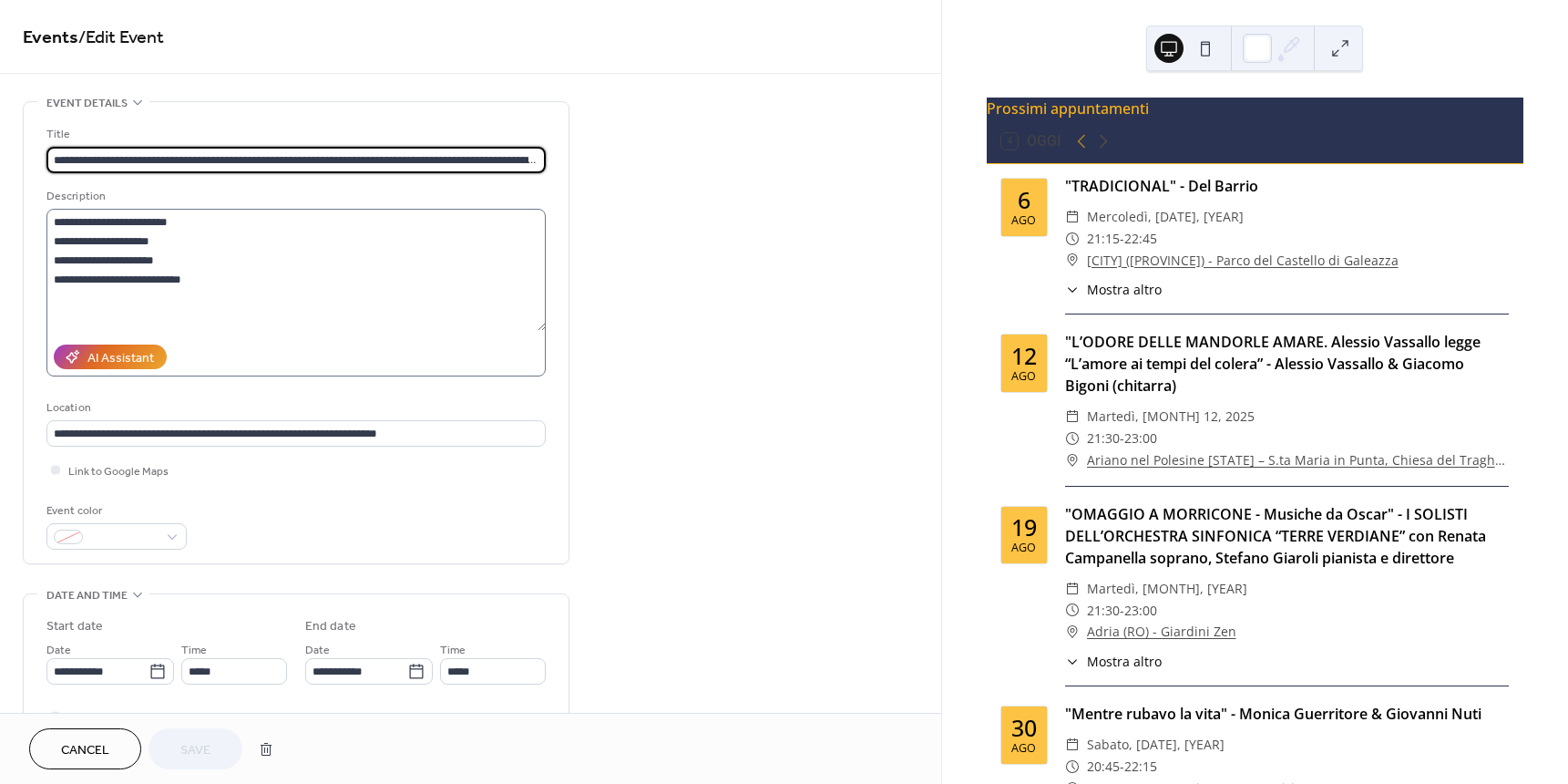 scroll, scrollTop: 0, scrollLeft: 96, axis: horizontal 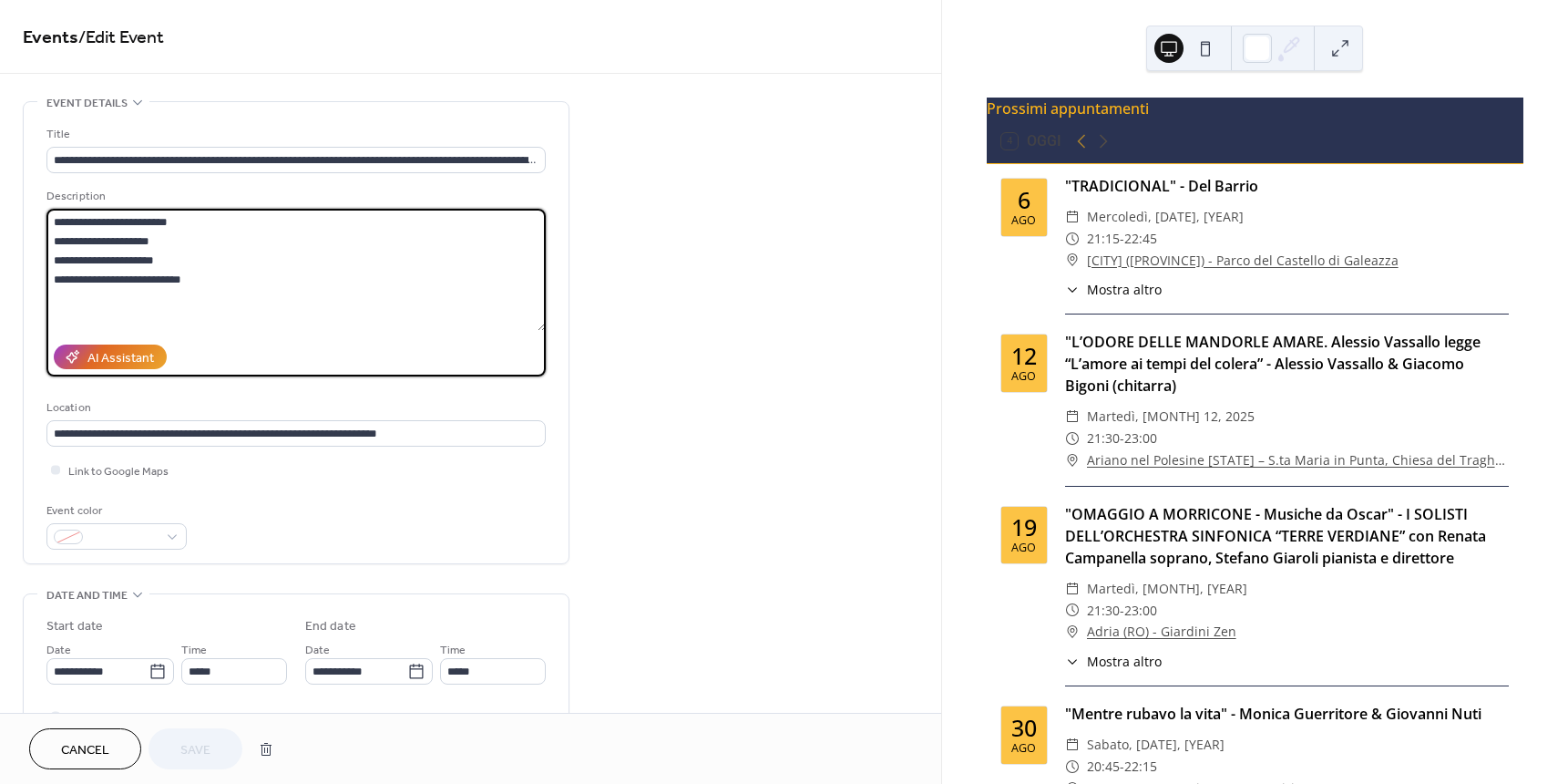 click on "**********" at bounding box center (296, 270) 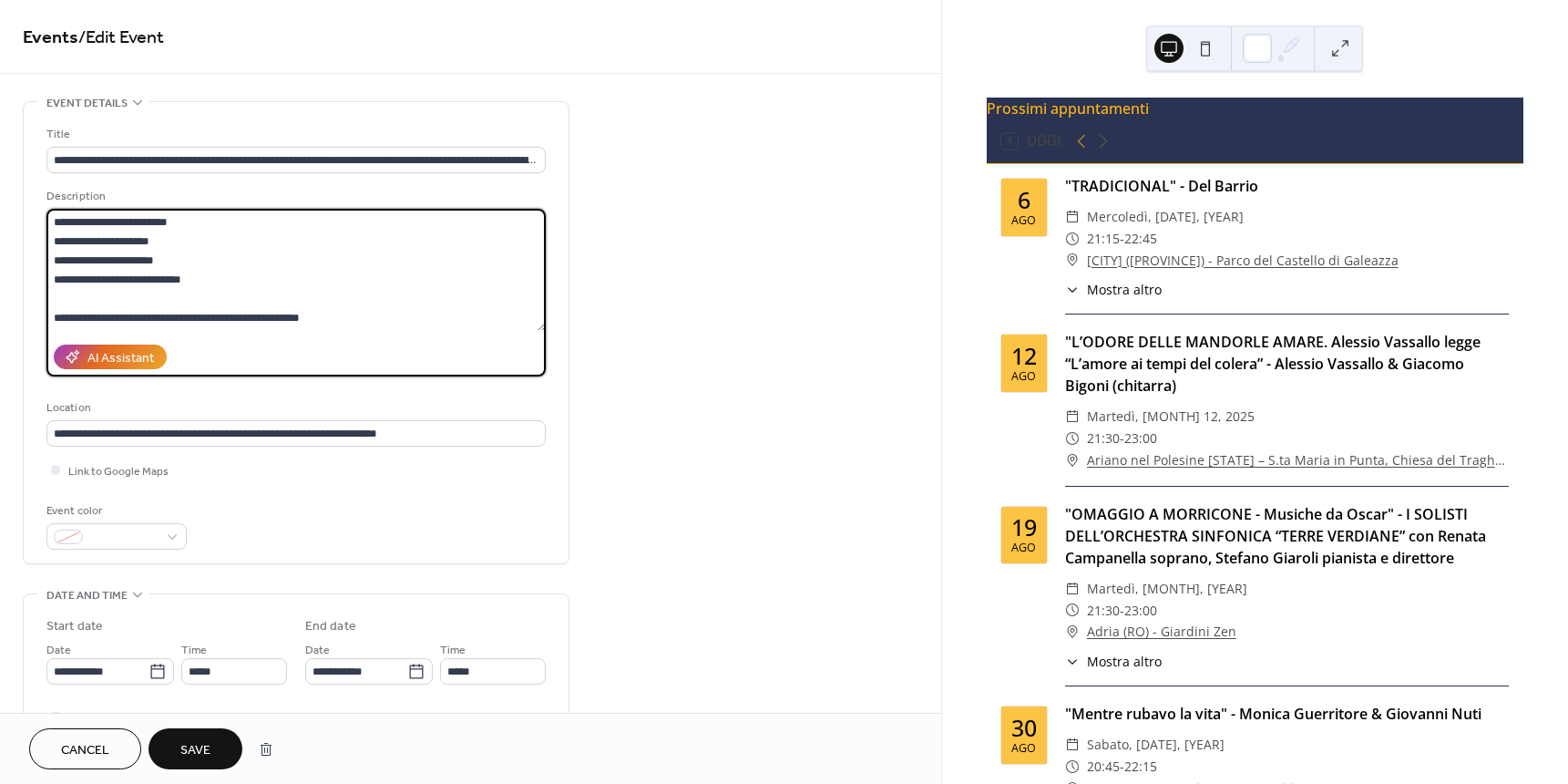 click on "**********" at bounding box center [296, 270] 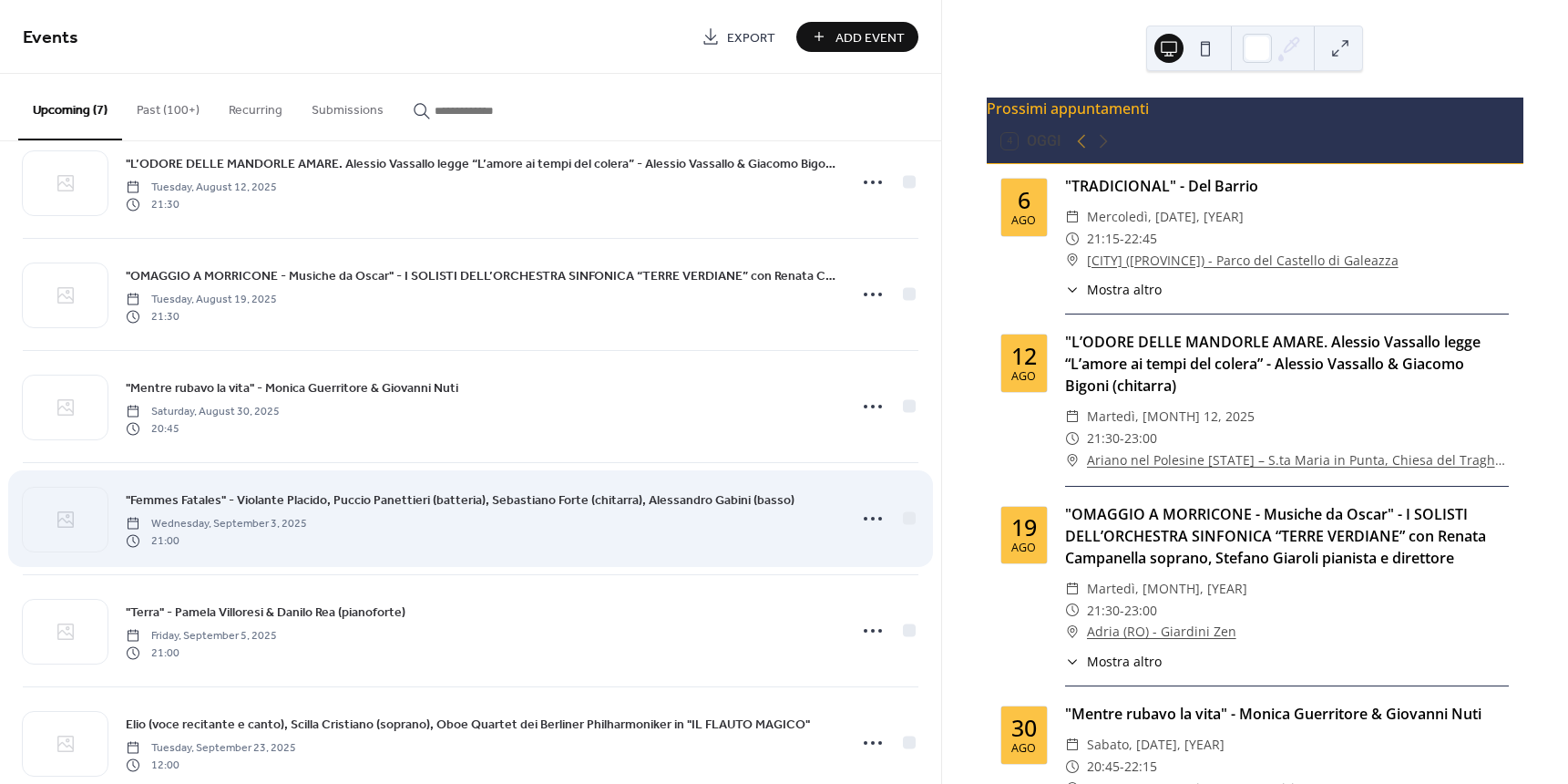 scroll, scrollTop: 196, scrollLeft: 0, axis: vertical 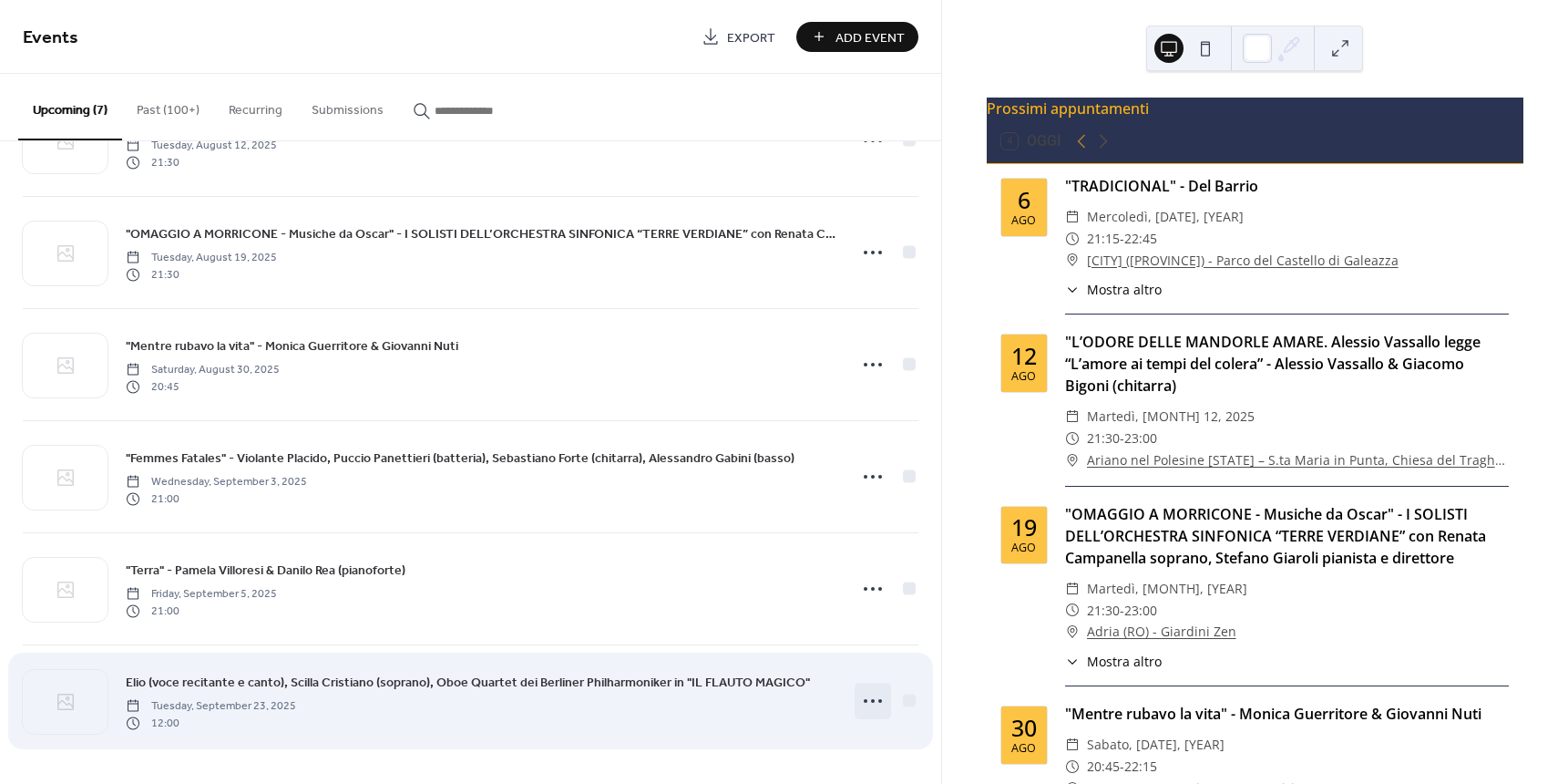 click 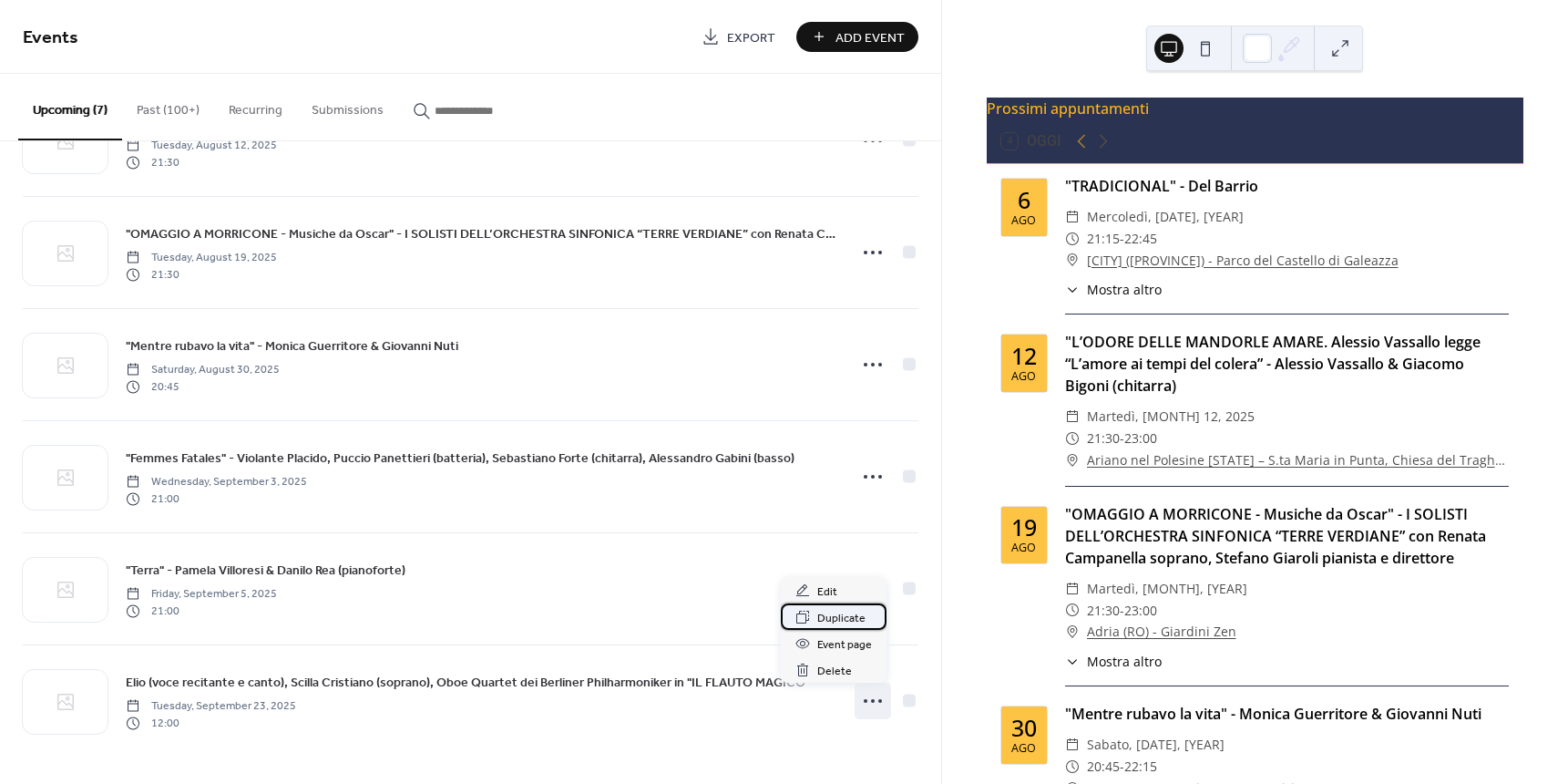 click on "Duplicate" at bounding box center (841, 618) 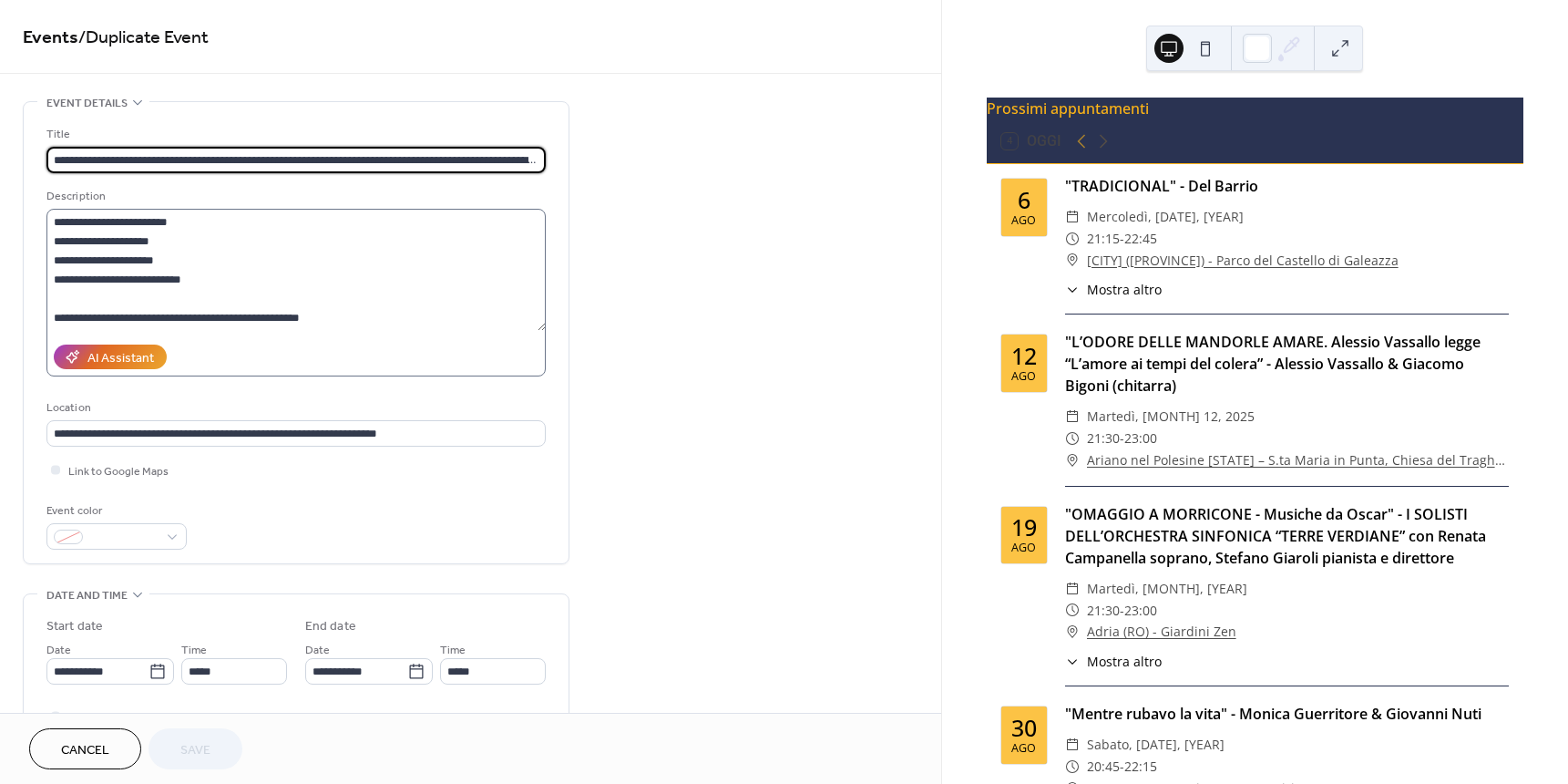 scroll, scrollTop: 0, scrollLeft: 96, axis: horizontal 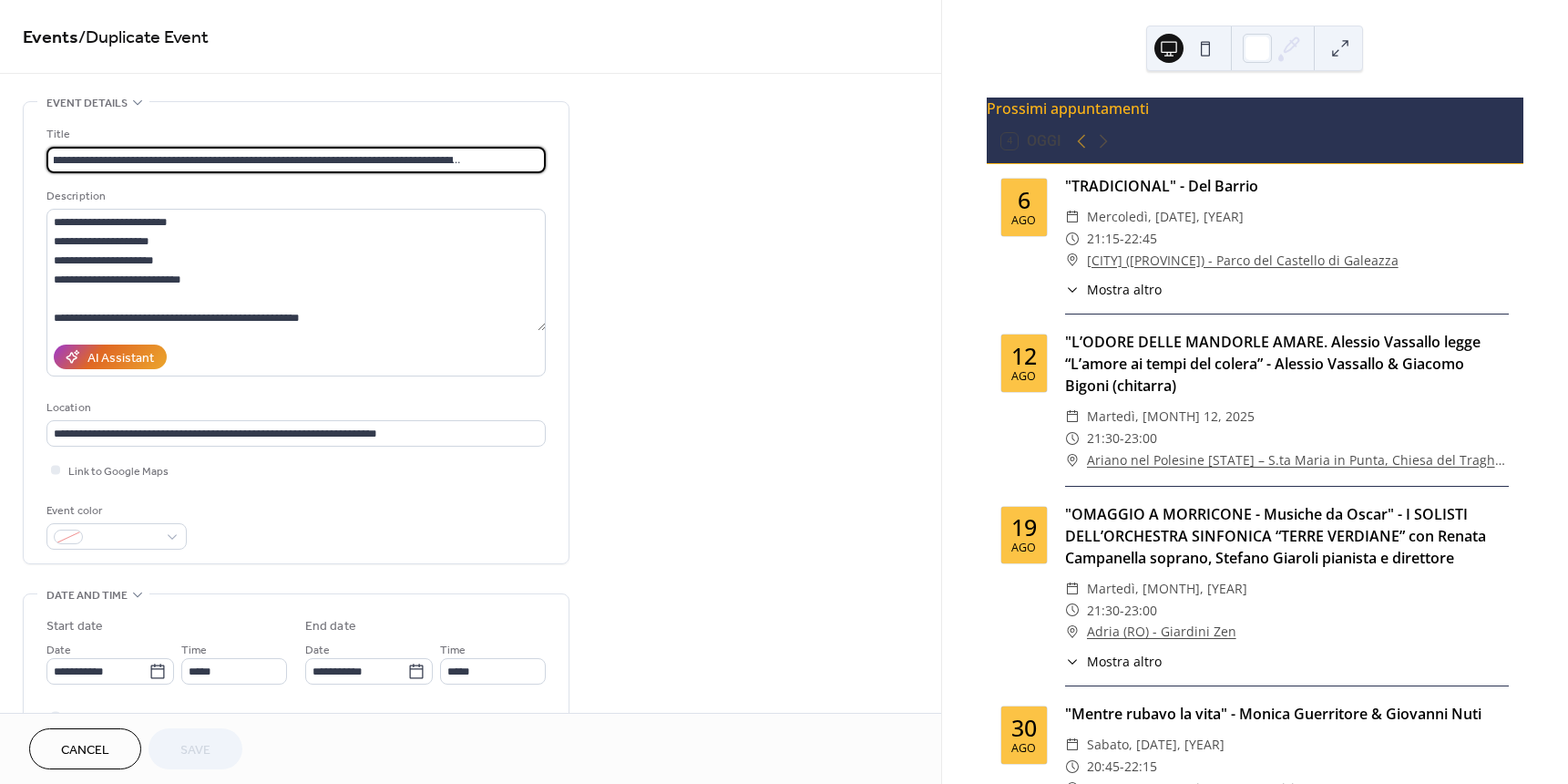click on "**********" at bounding box center [296, 160] 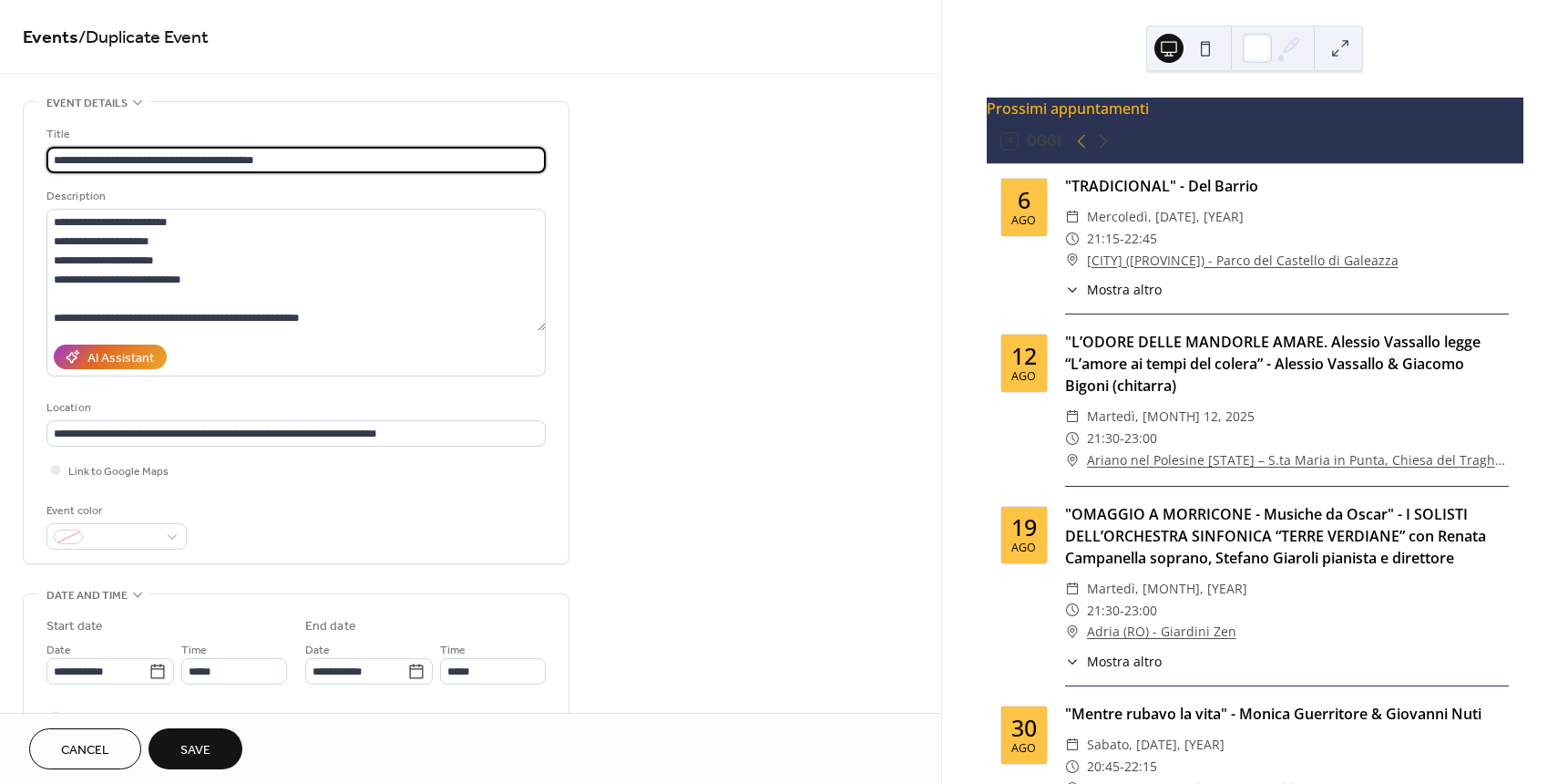 scroll, scrollTop: 0, scrollLeft: 0, axis: both 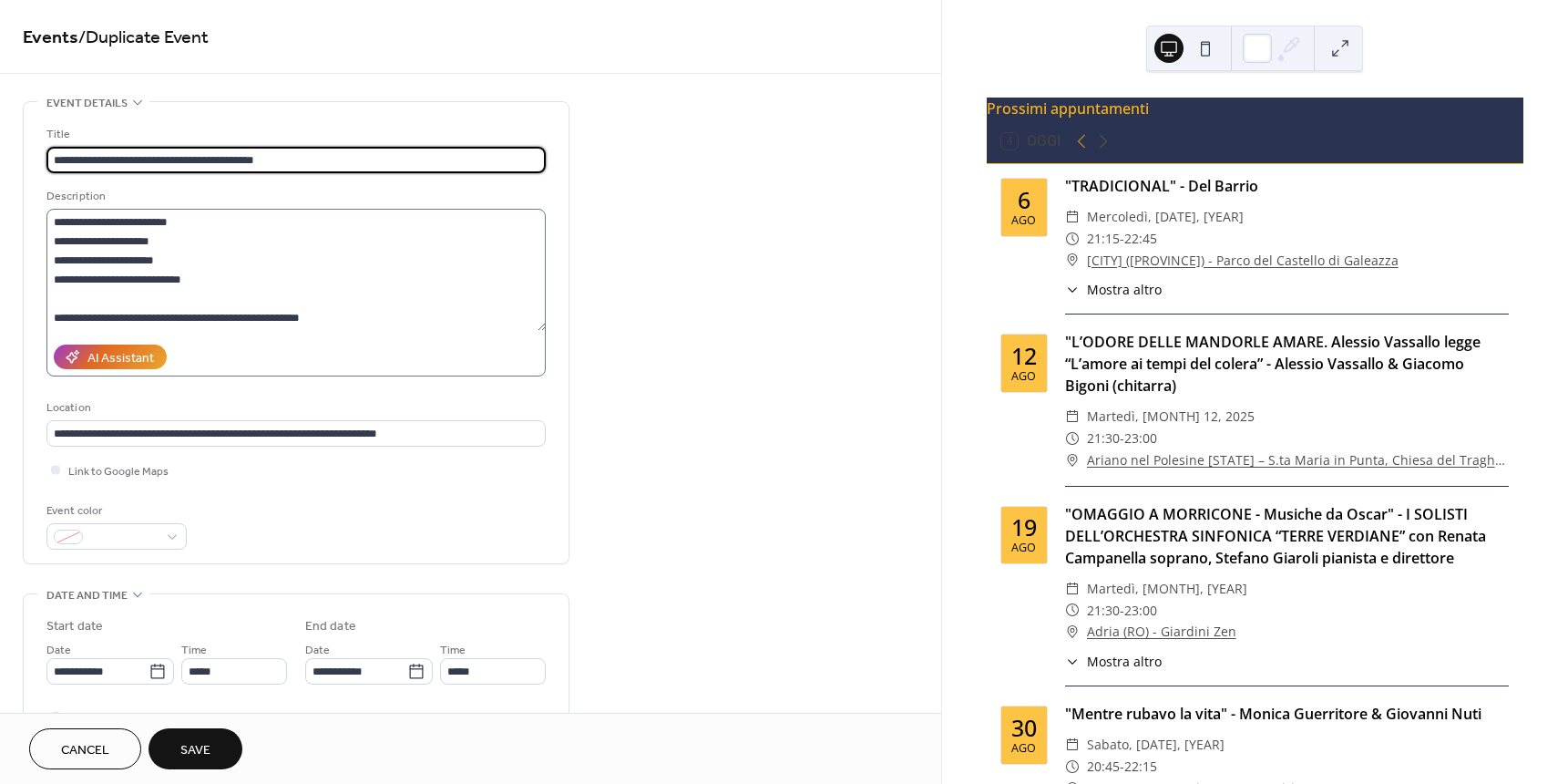 type on "**********" 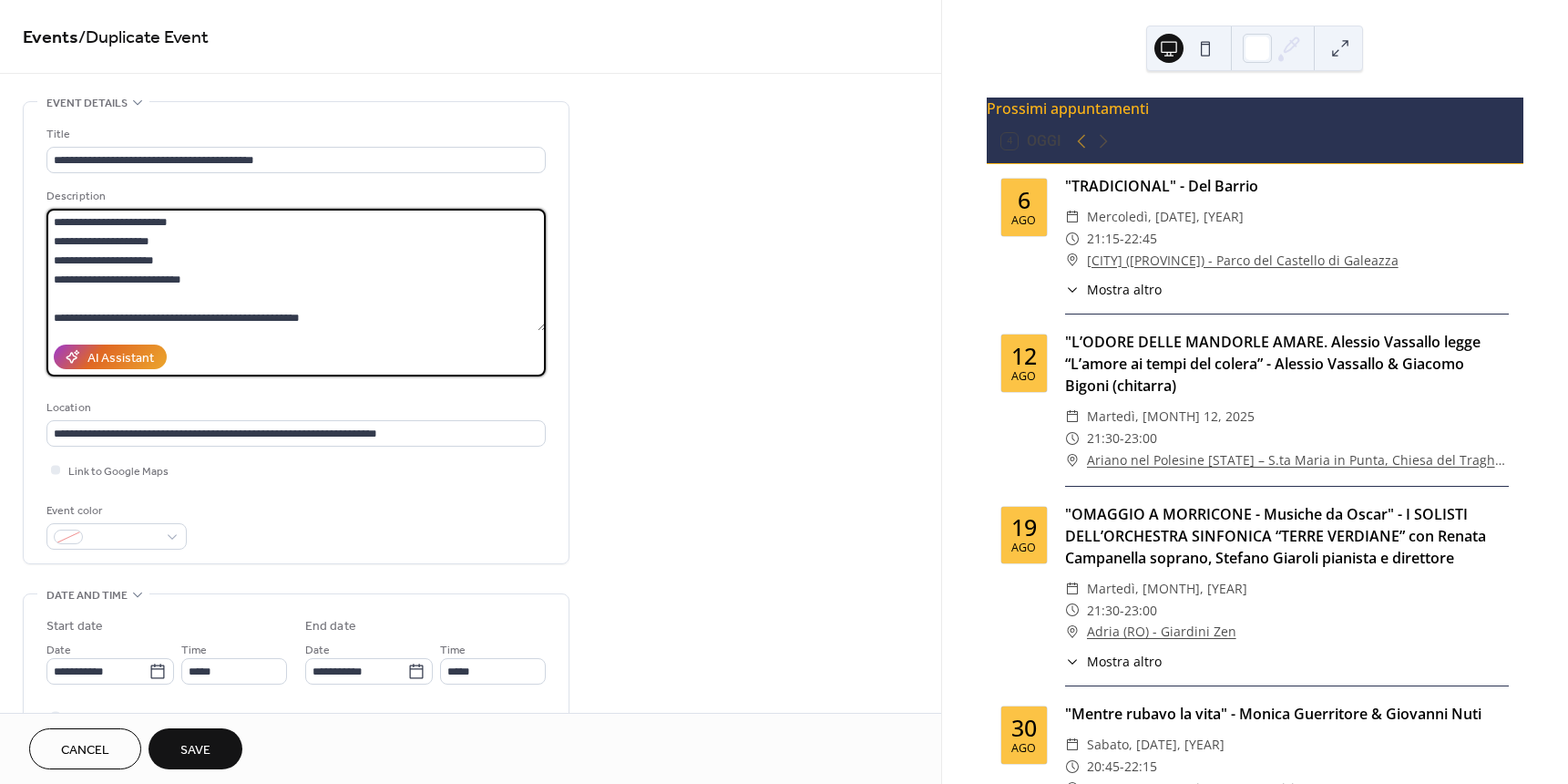 drag, startPoint x: 145, startPoint y: 273, endPoint x: 24, endPoint y: 192, distance: 145.60907 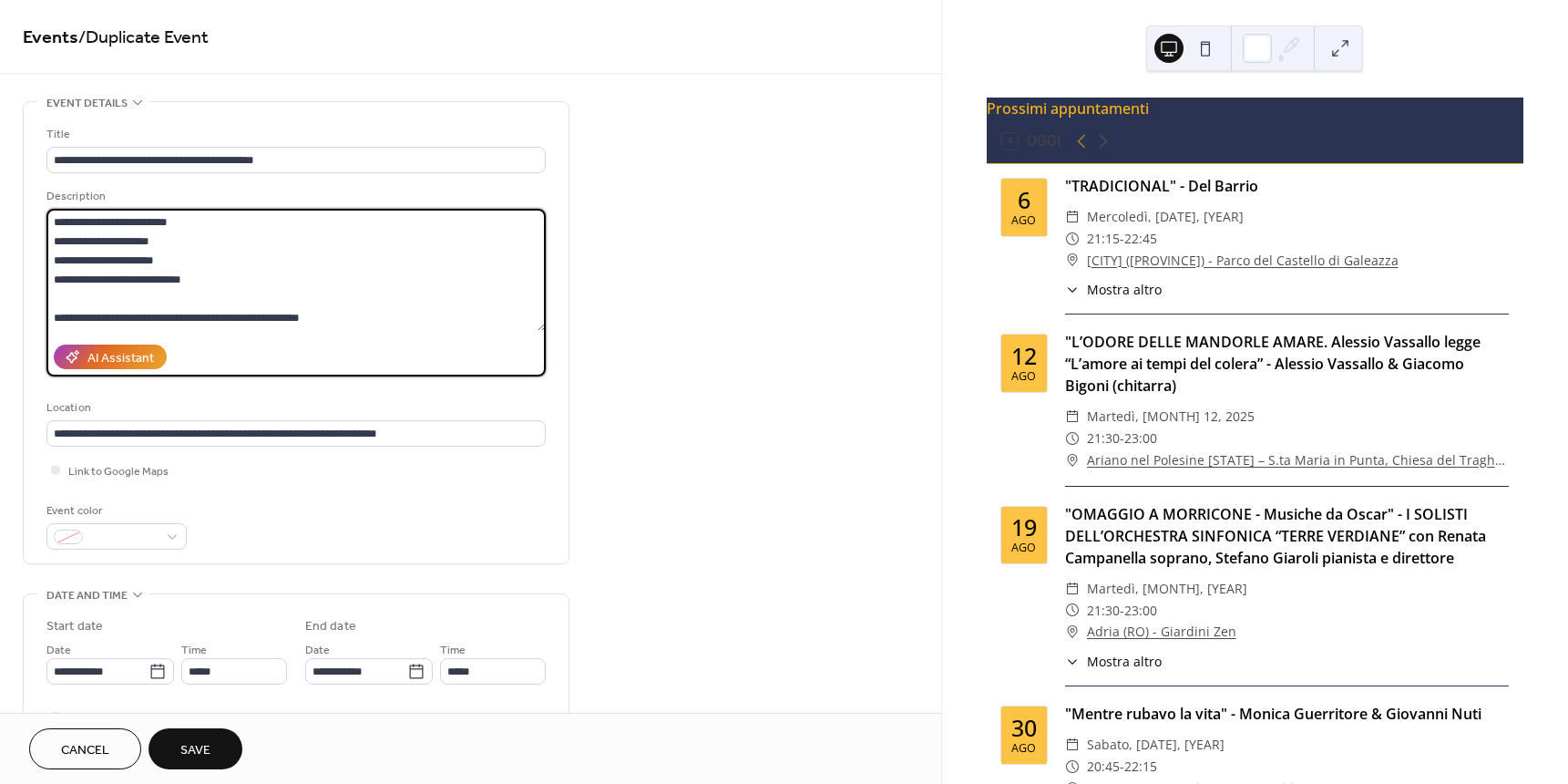 click on "**********" at bounding box center [296, 333] 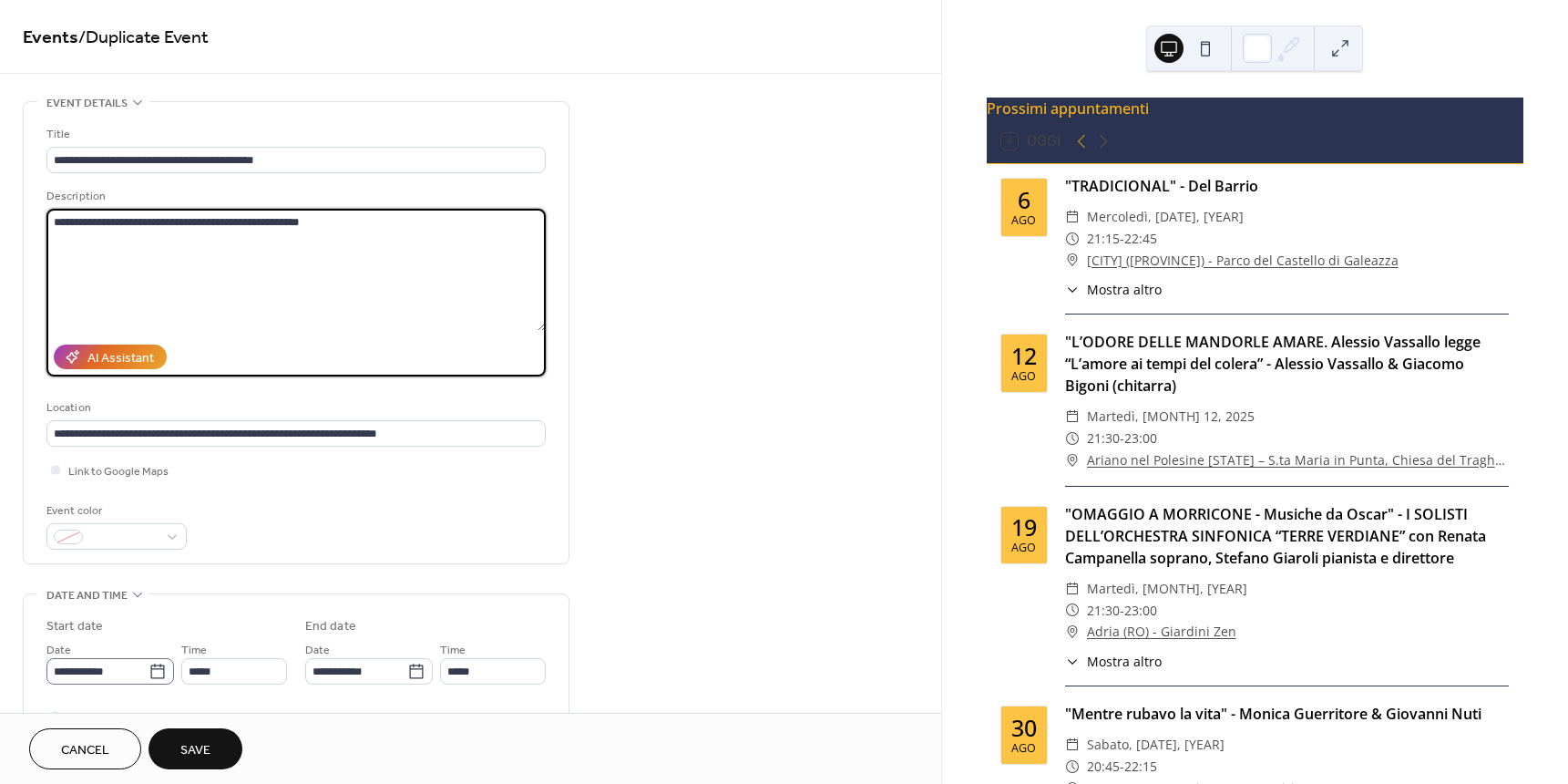 type on "**********" 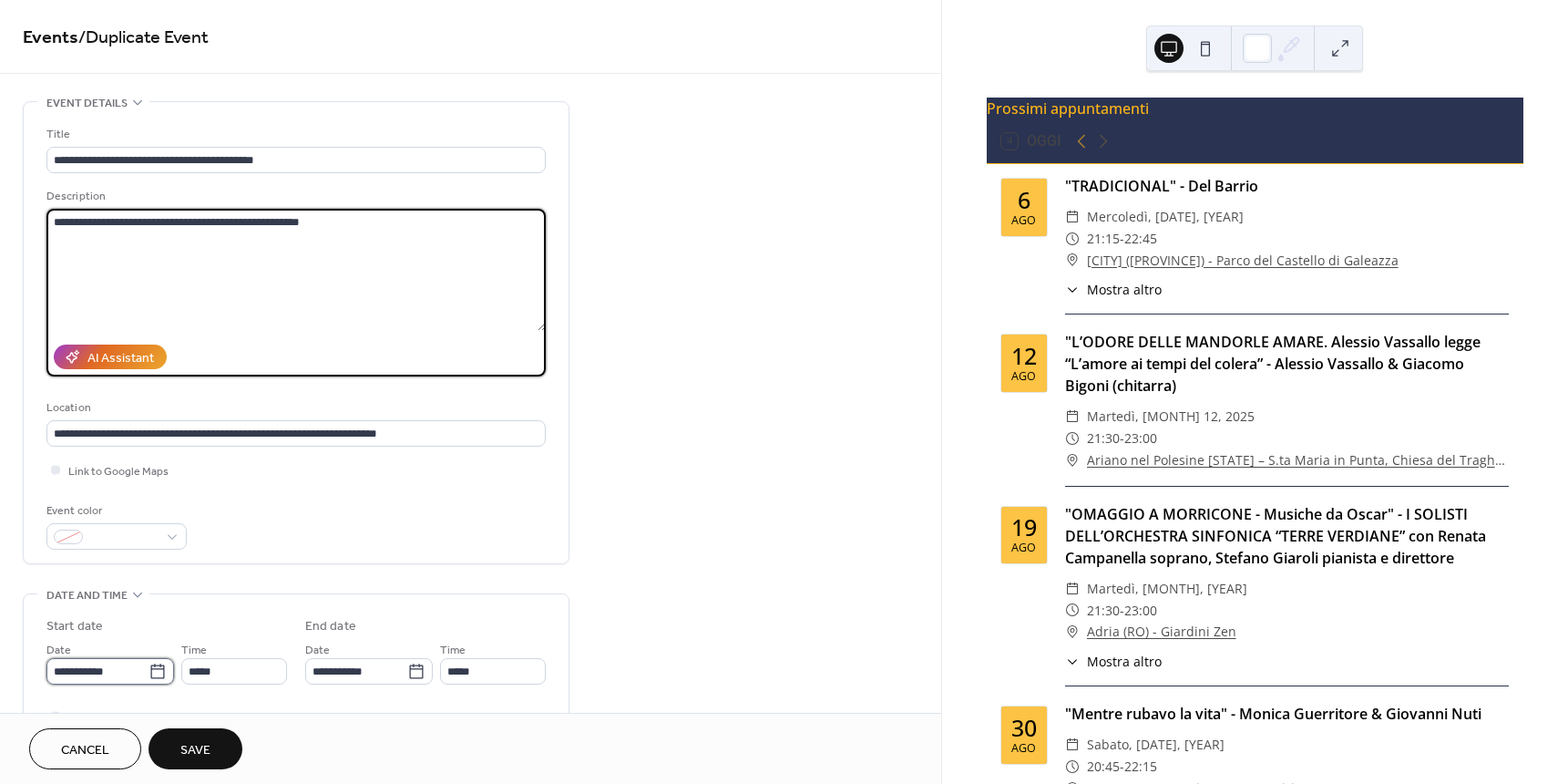 click on "**********" at bounding box center [97, 671] 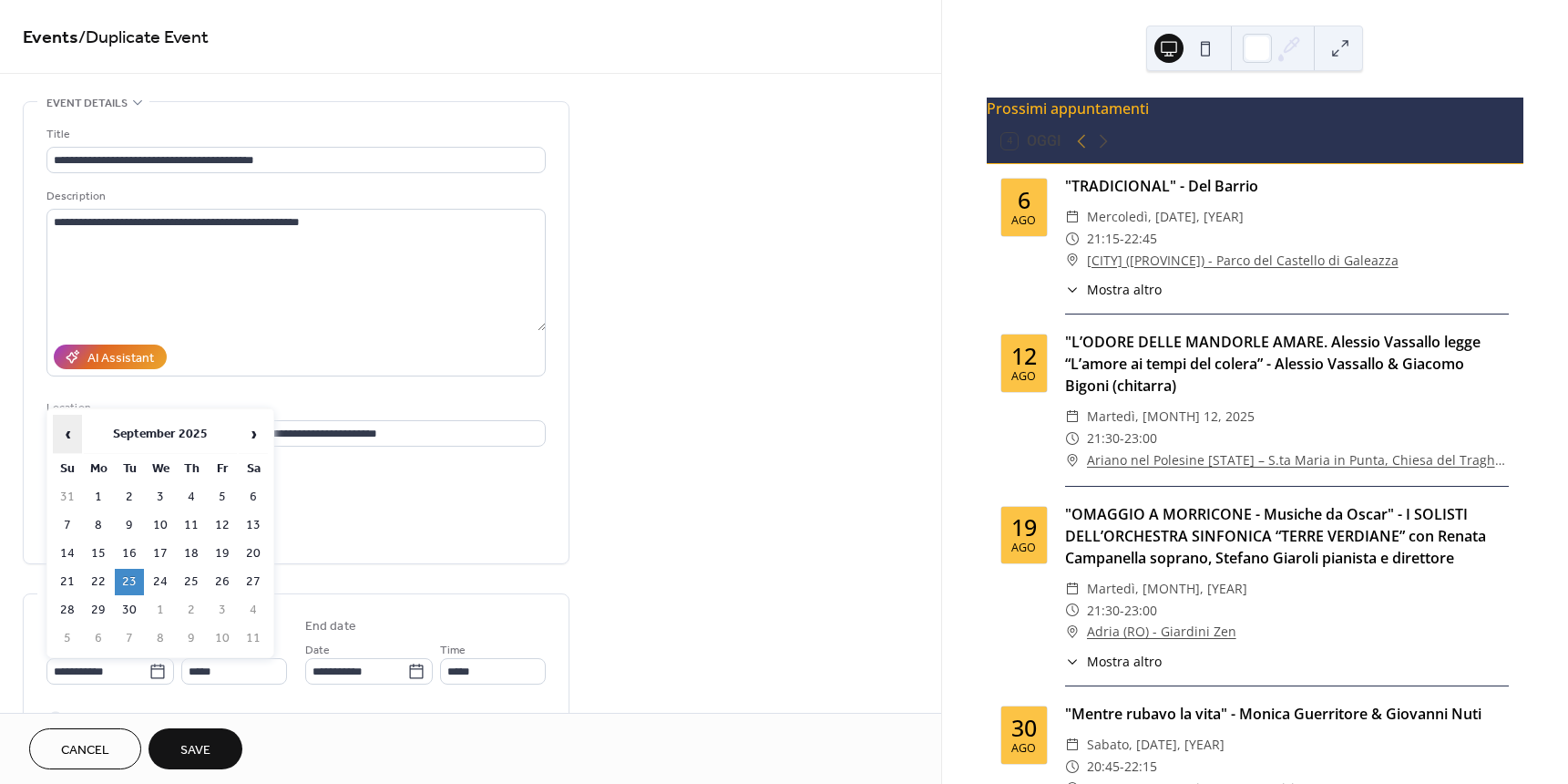 click on "‹" at bounding box center (67, 434) 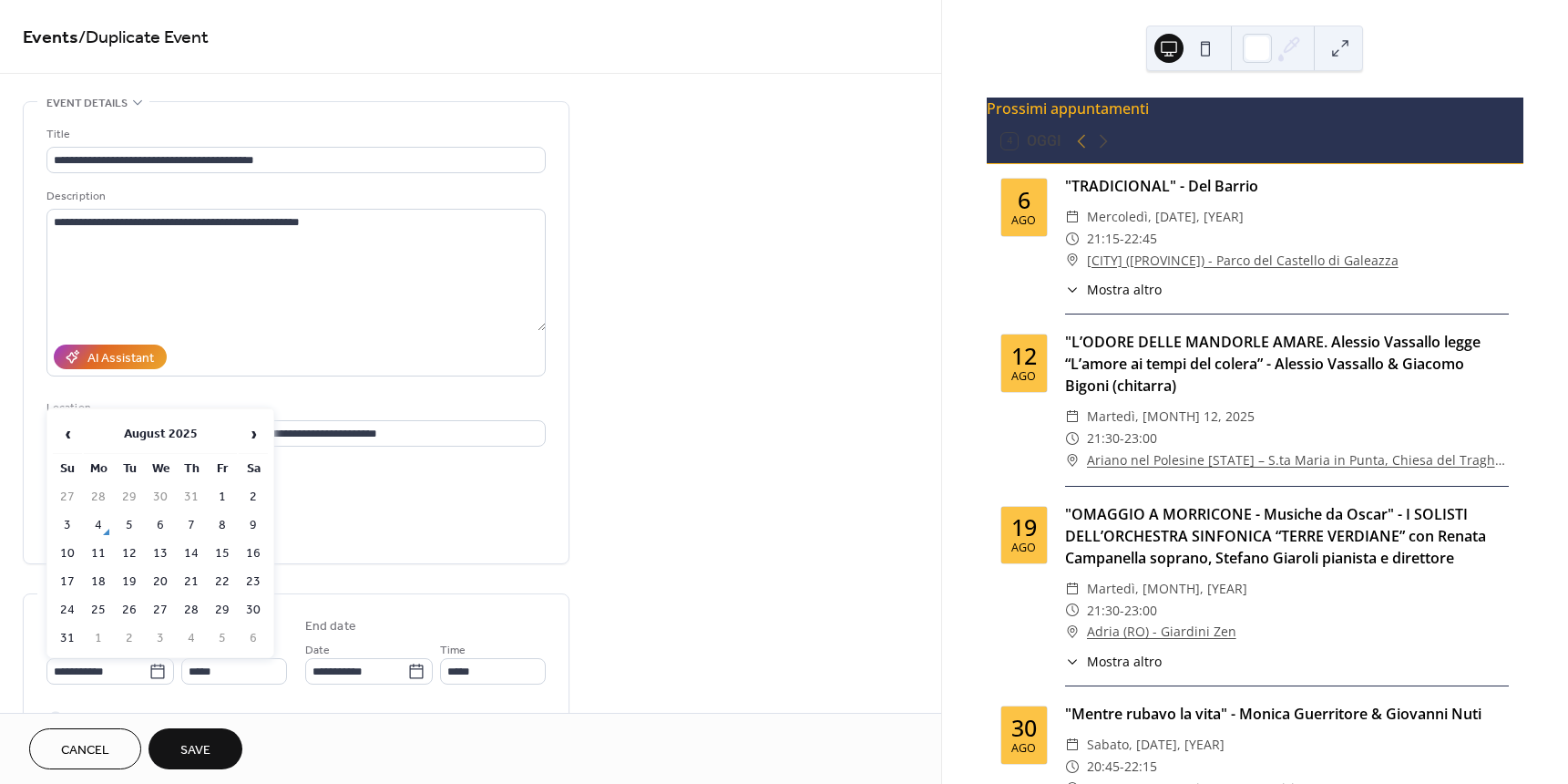 click on "27" at bounding box center [160, 610] 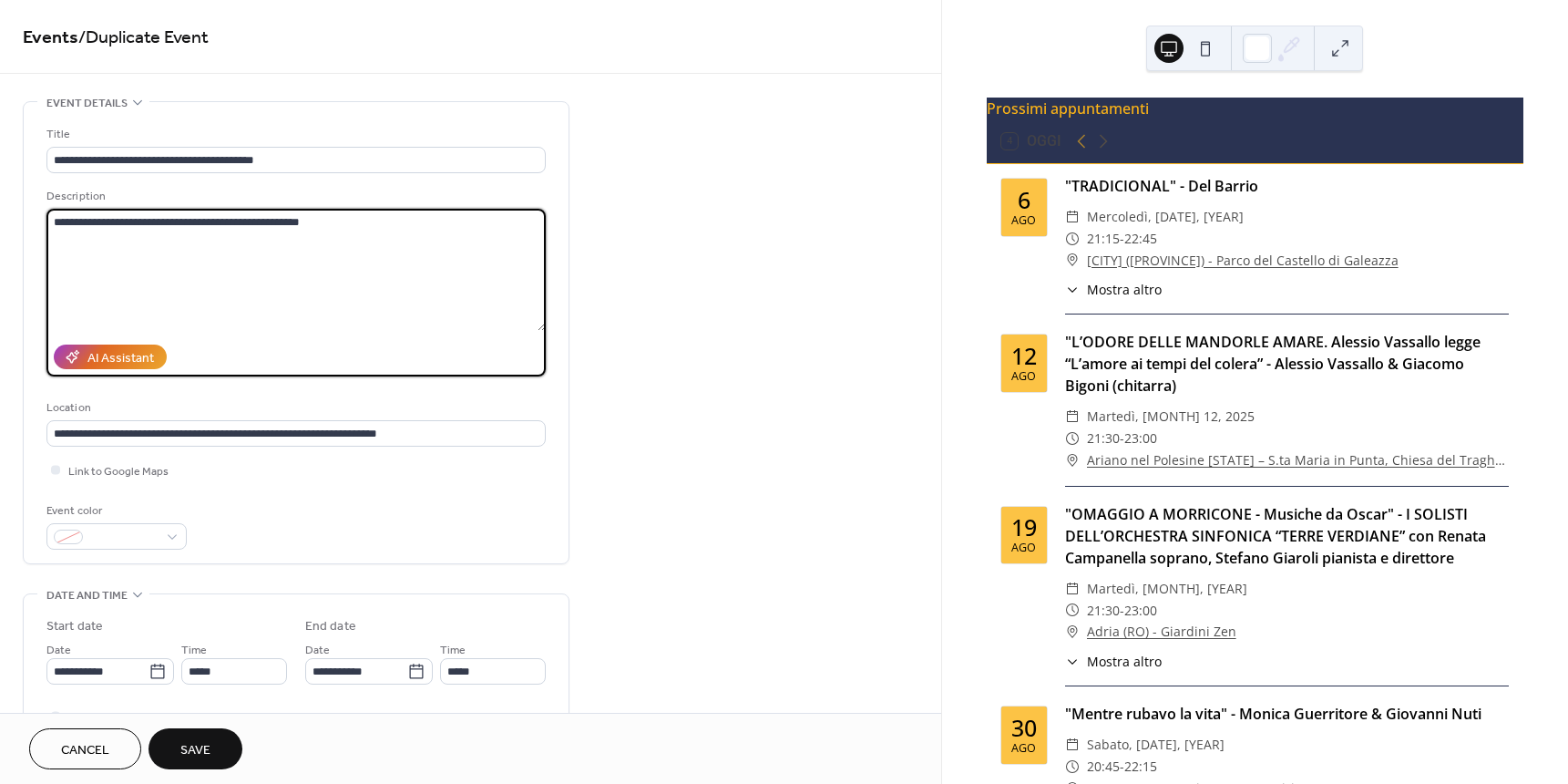 click on "**********" at bounding box center [296, 270] 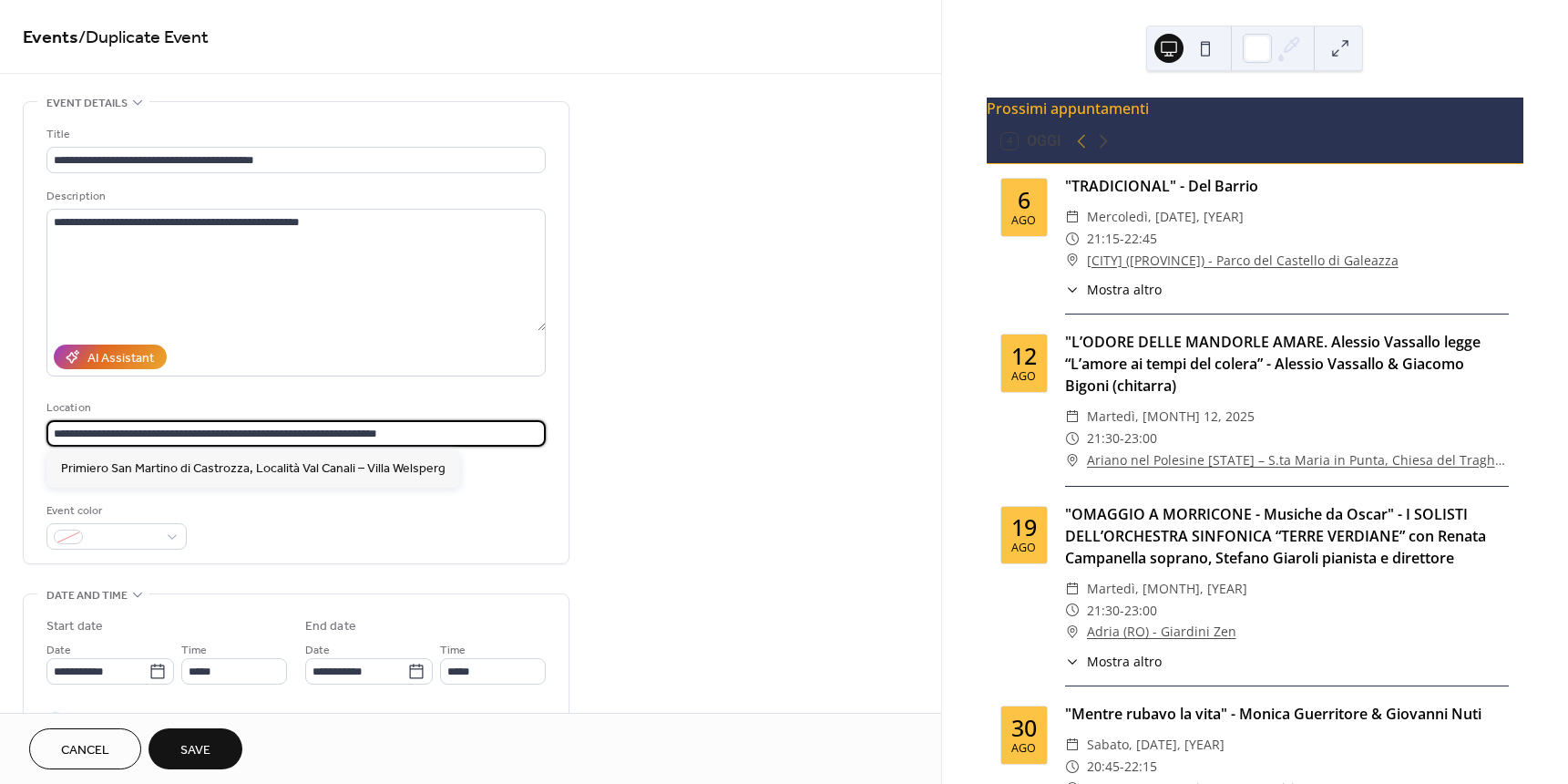 drag, startPoint x: 356, startPoint y: 434, endPoint x: -91, endPoint y: 433, distance: 447.001 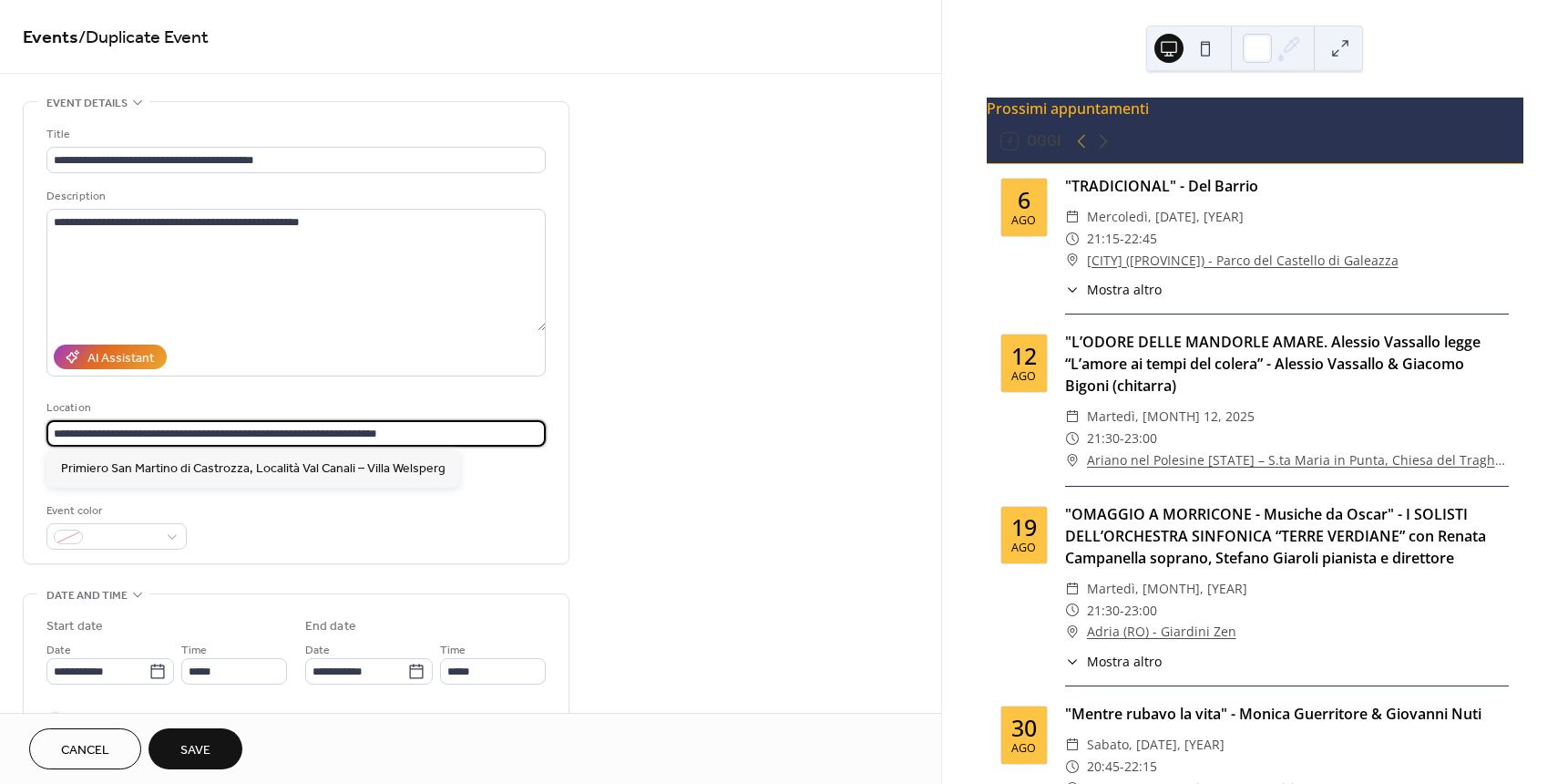 click on "**********" at bounding box center [784, 392] 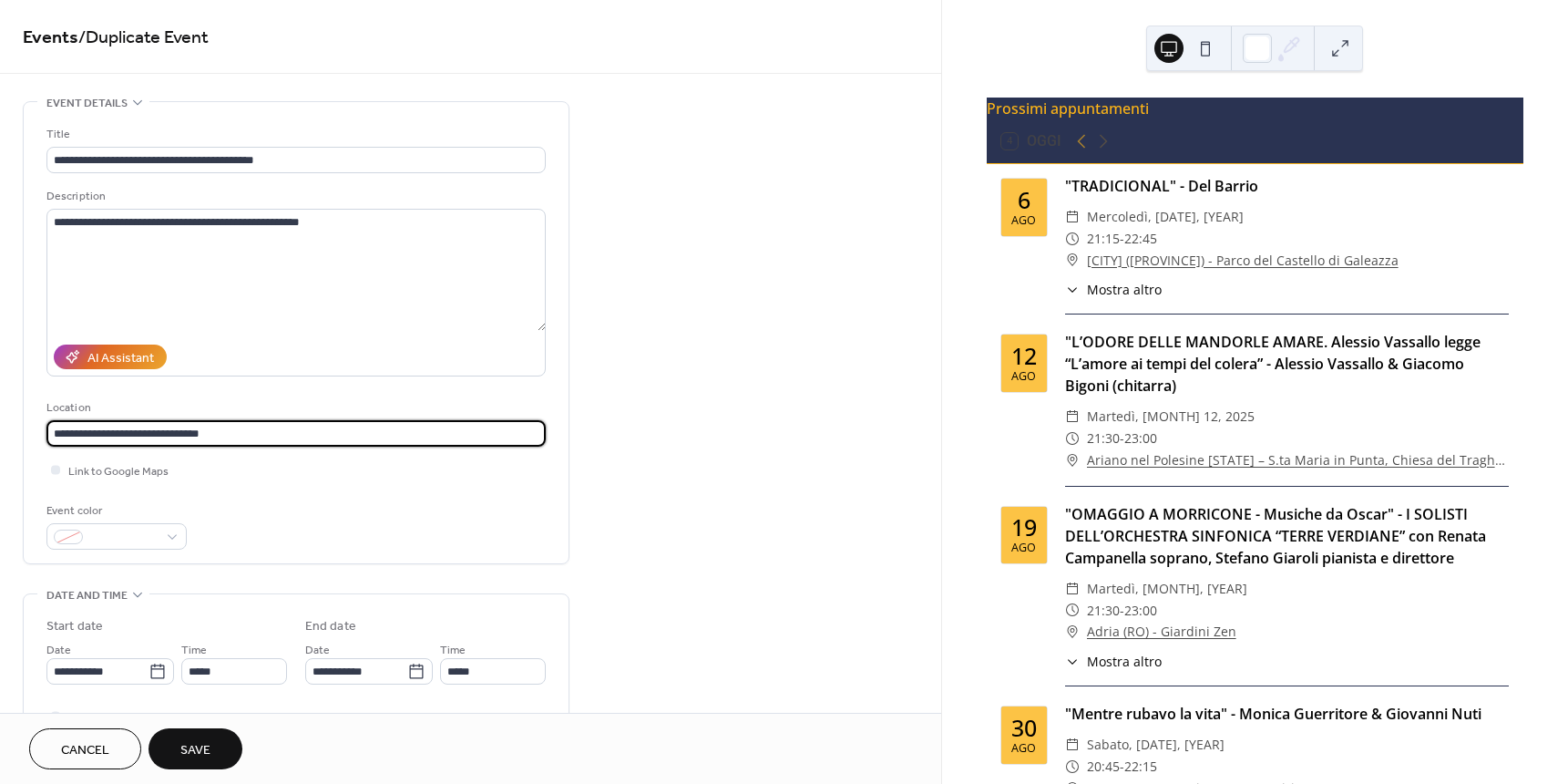 drag, startPoint x: 128, startPoint y: 430, endPoint x: 150, endPoint y: 400, distance: 37.20215 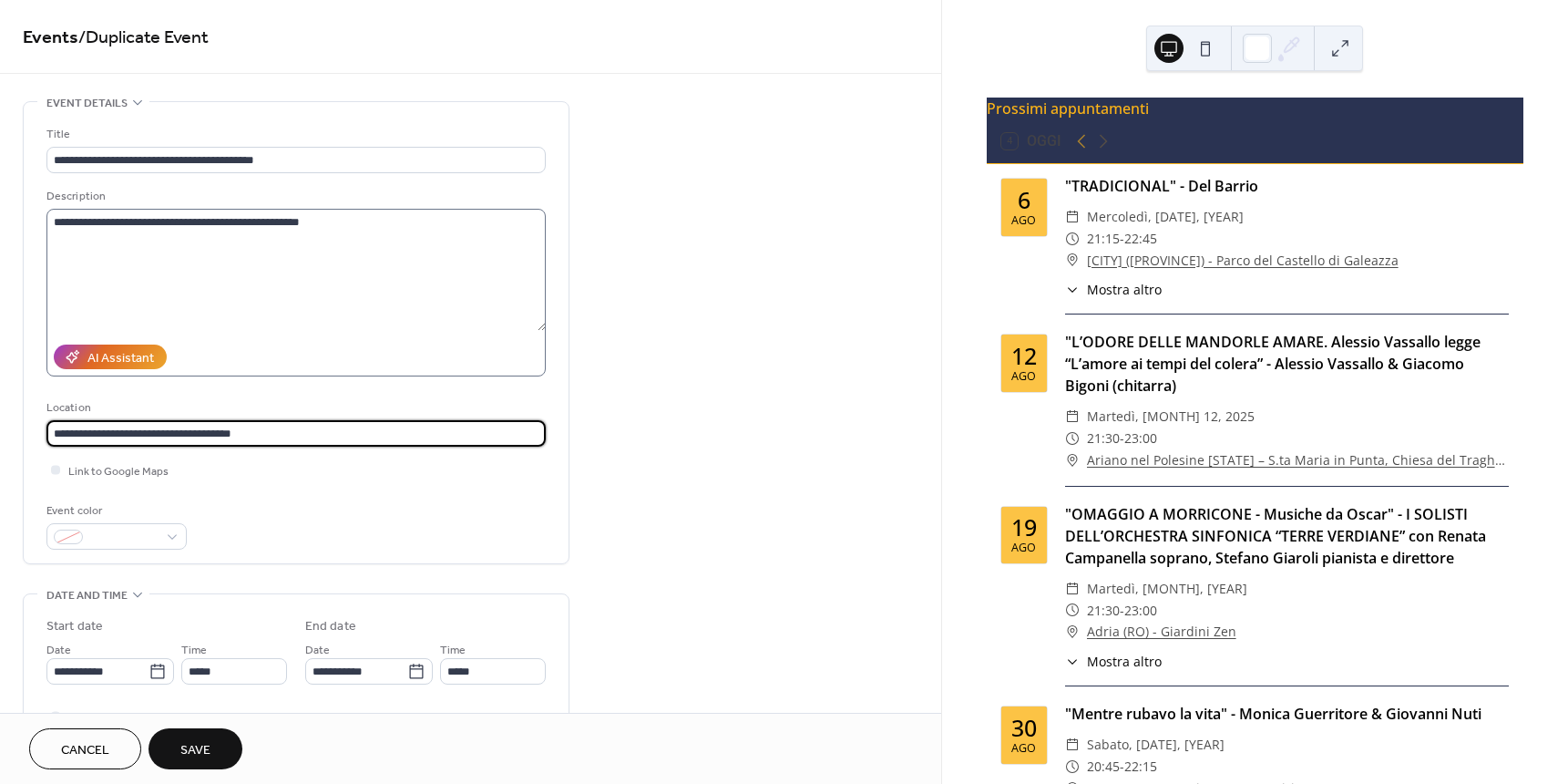 type on "**********" 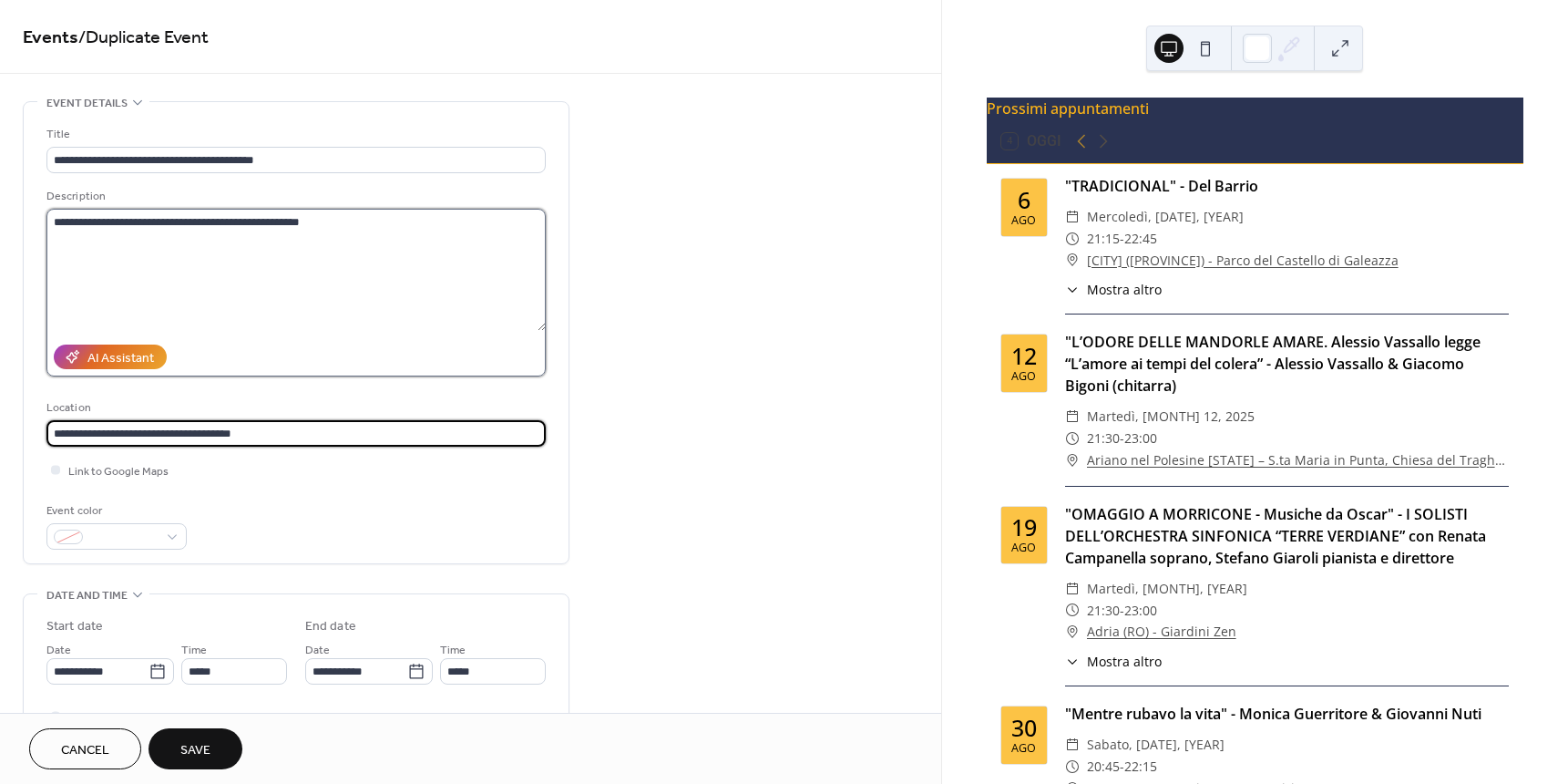 click on "**********" at bounding box center (296, 270) 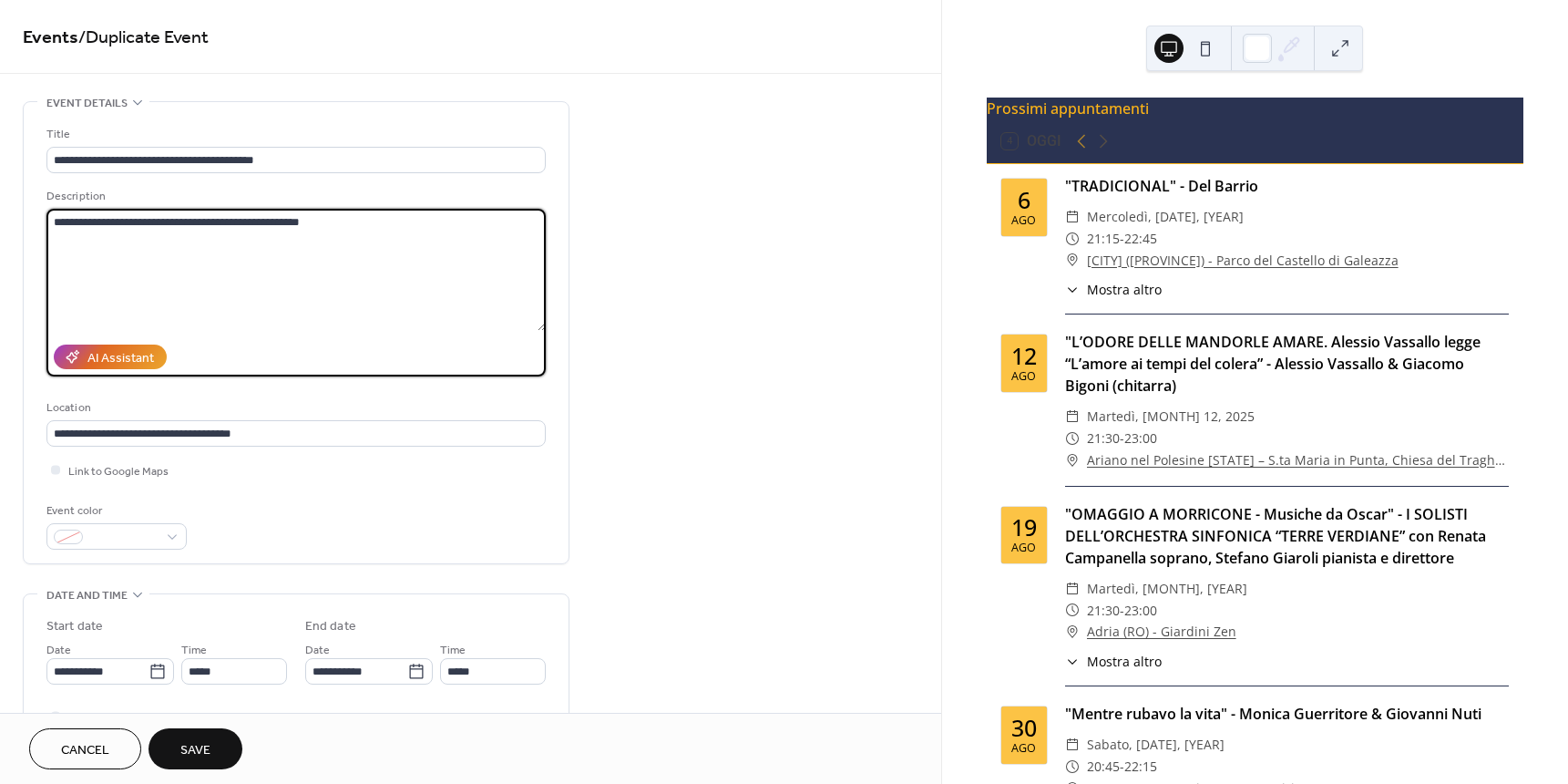 click on "**********" at bounding box center [296, 270] 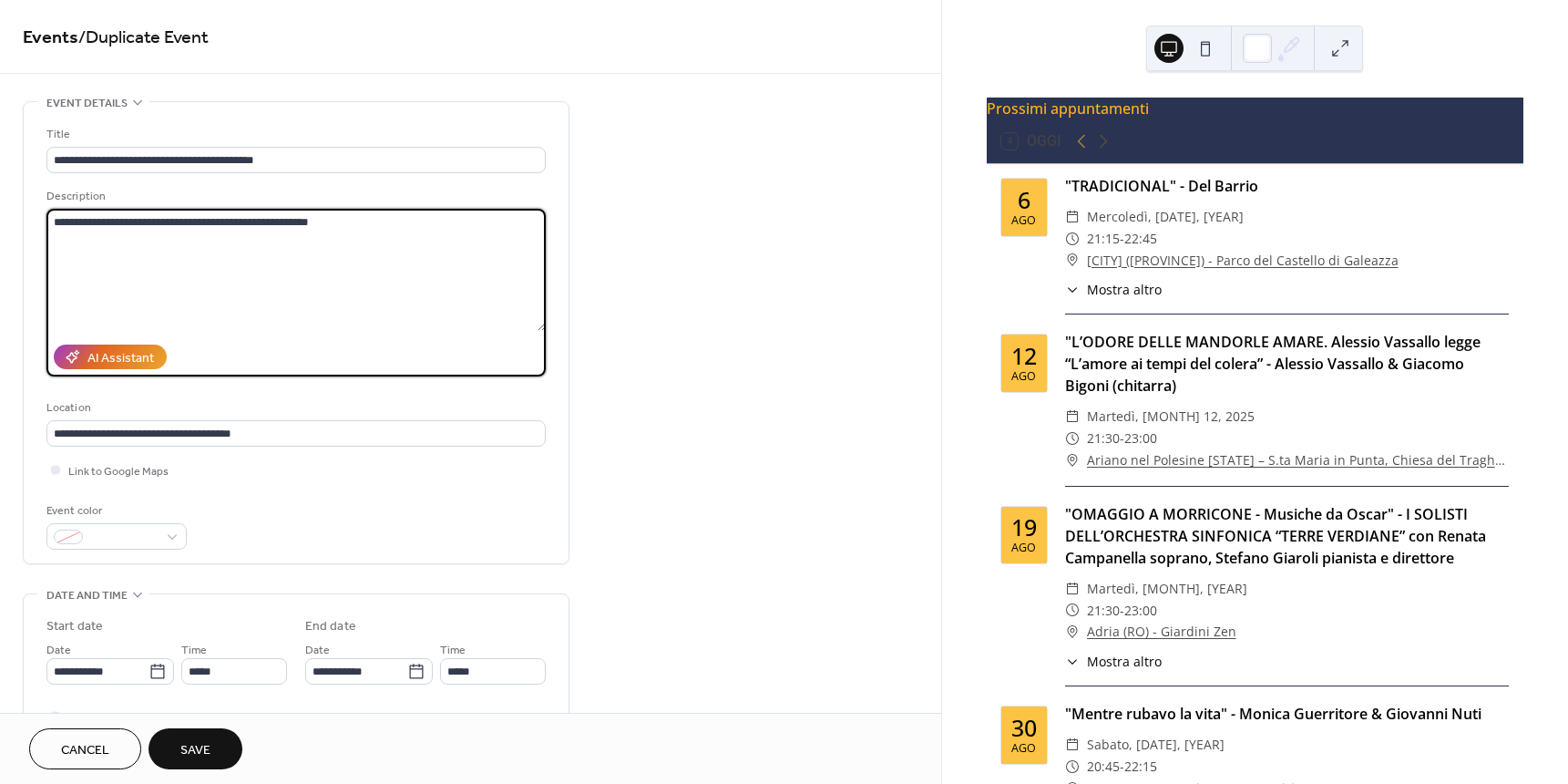 paste on "**********" 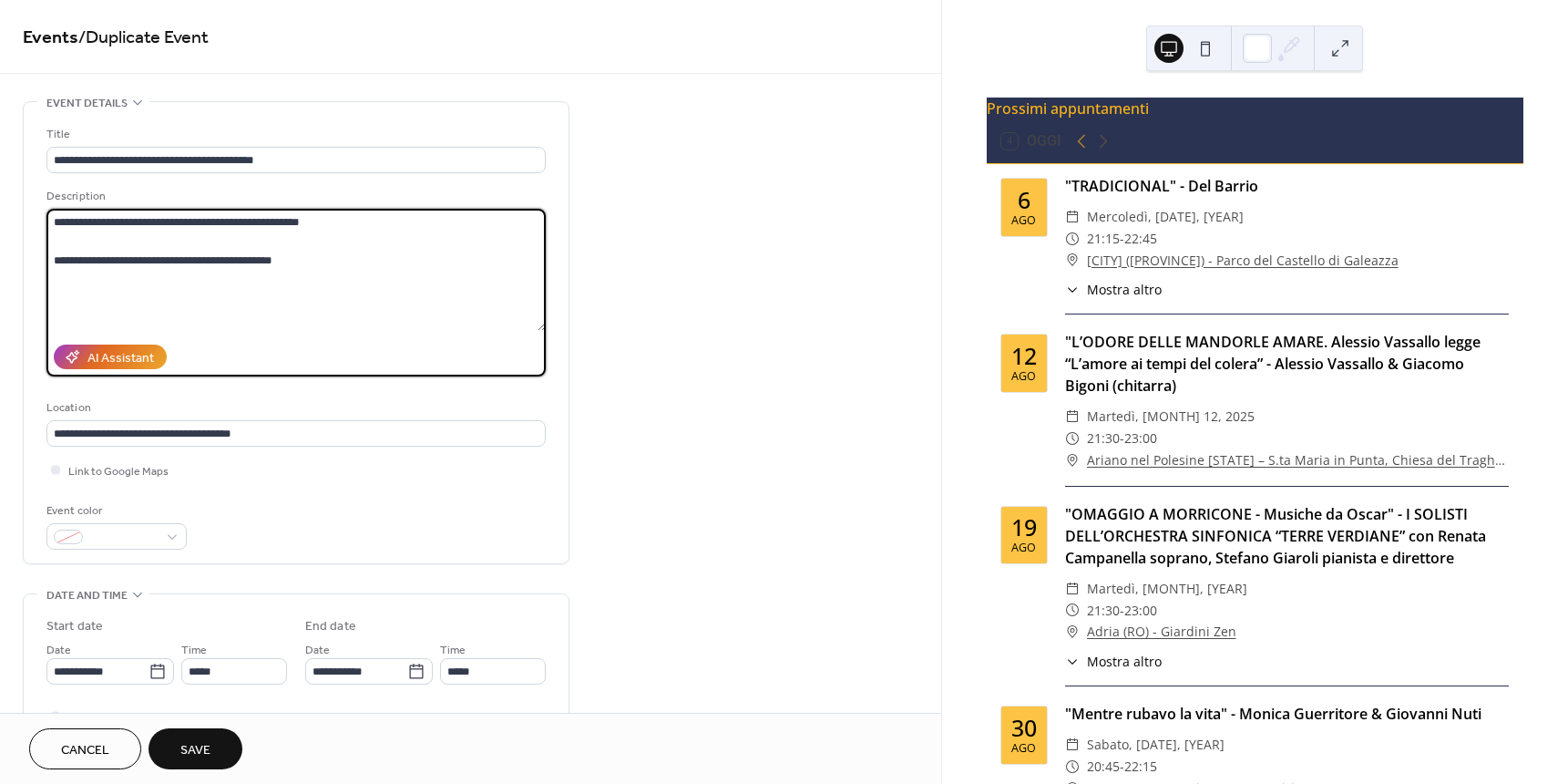 click on "**********" at bounding box center (296, 270) 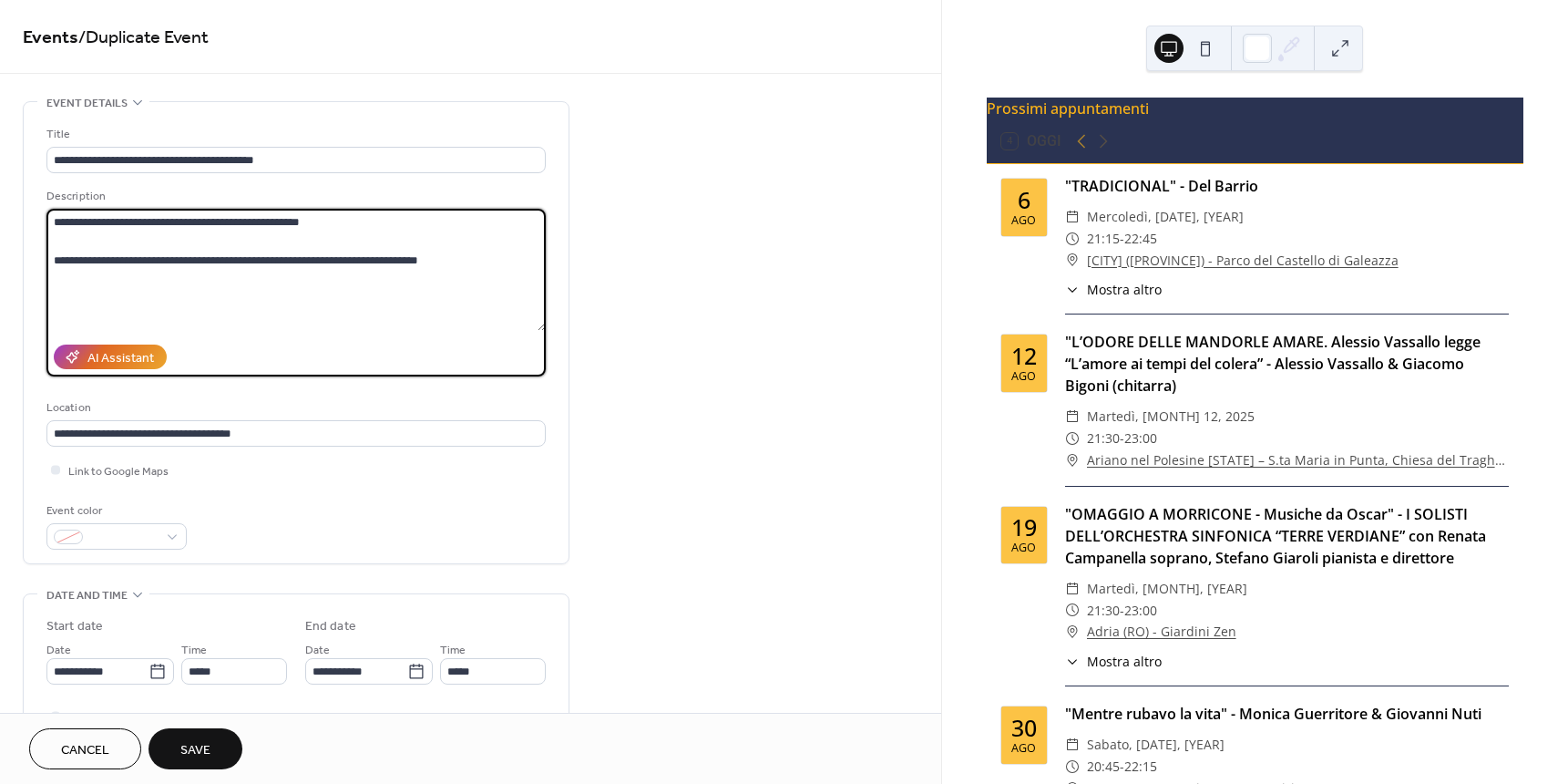 click on "**********" at bounding box center [296, 270] 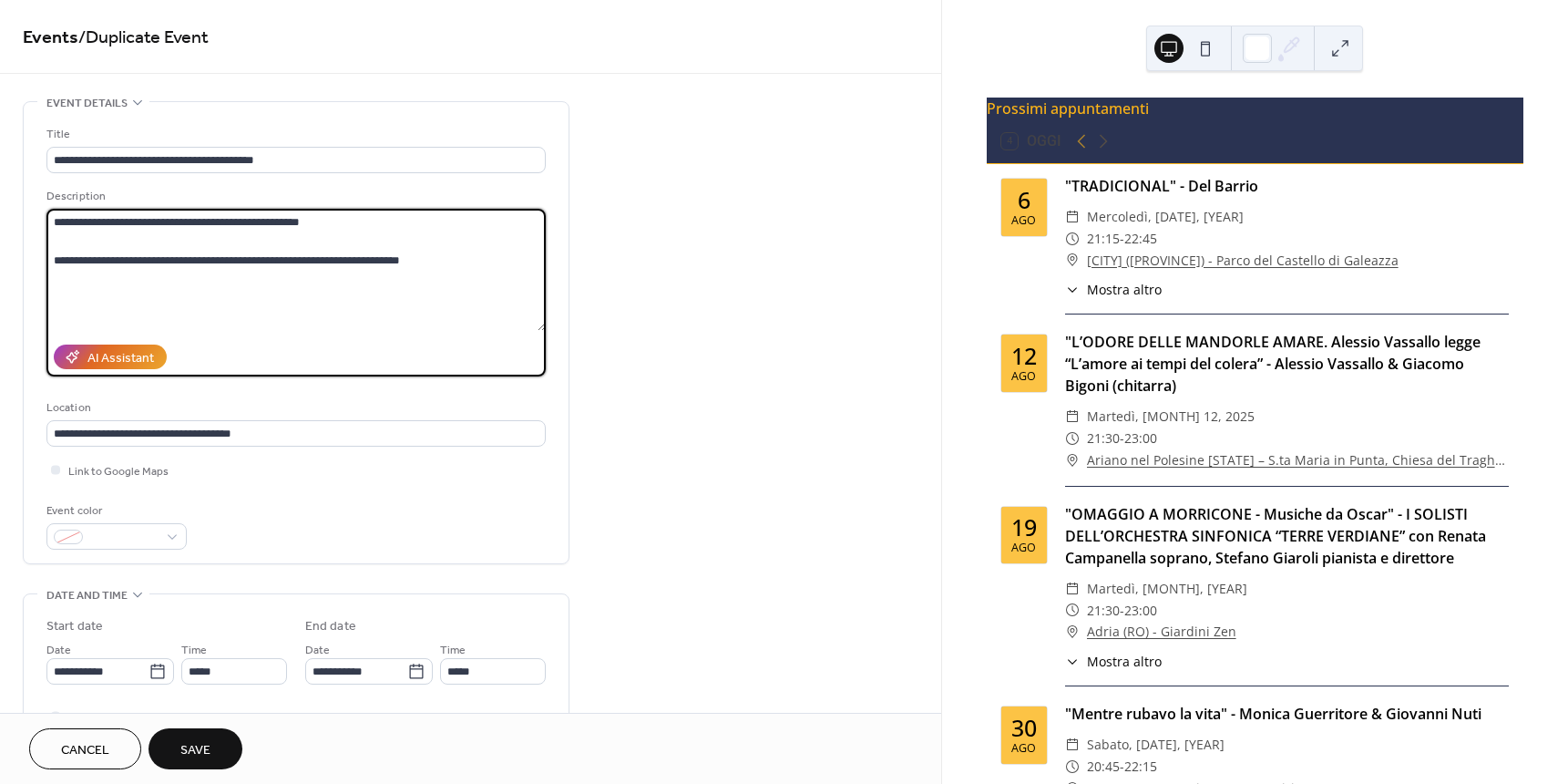 paste on "**********" 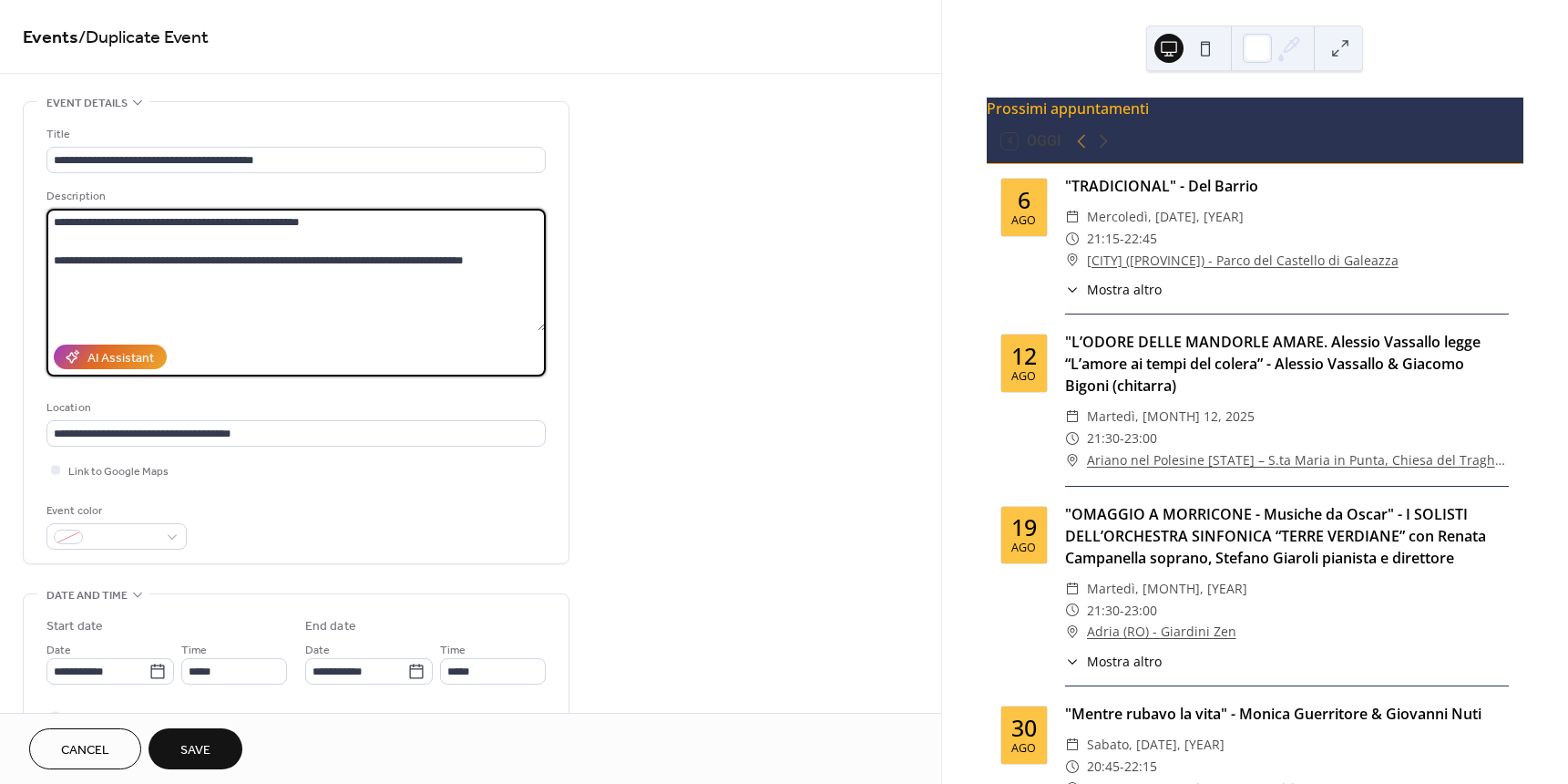 click on "**********" at bounding box center [296, 270] 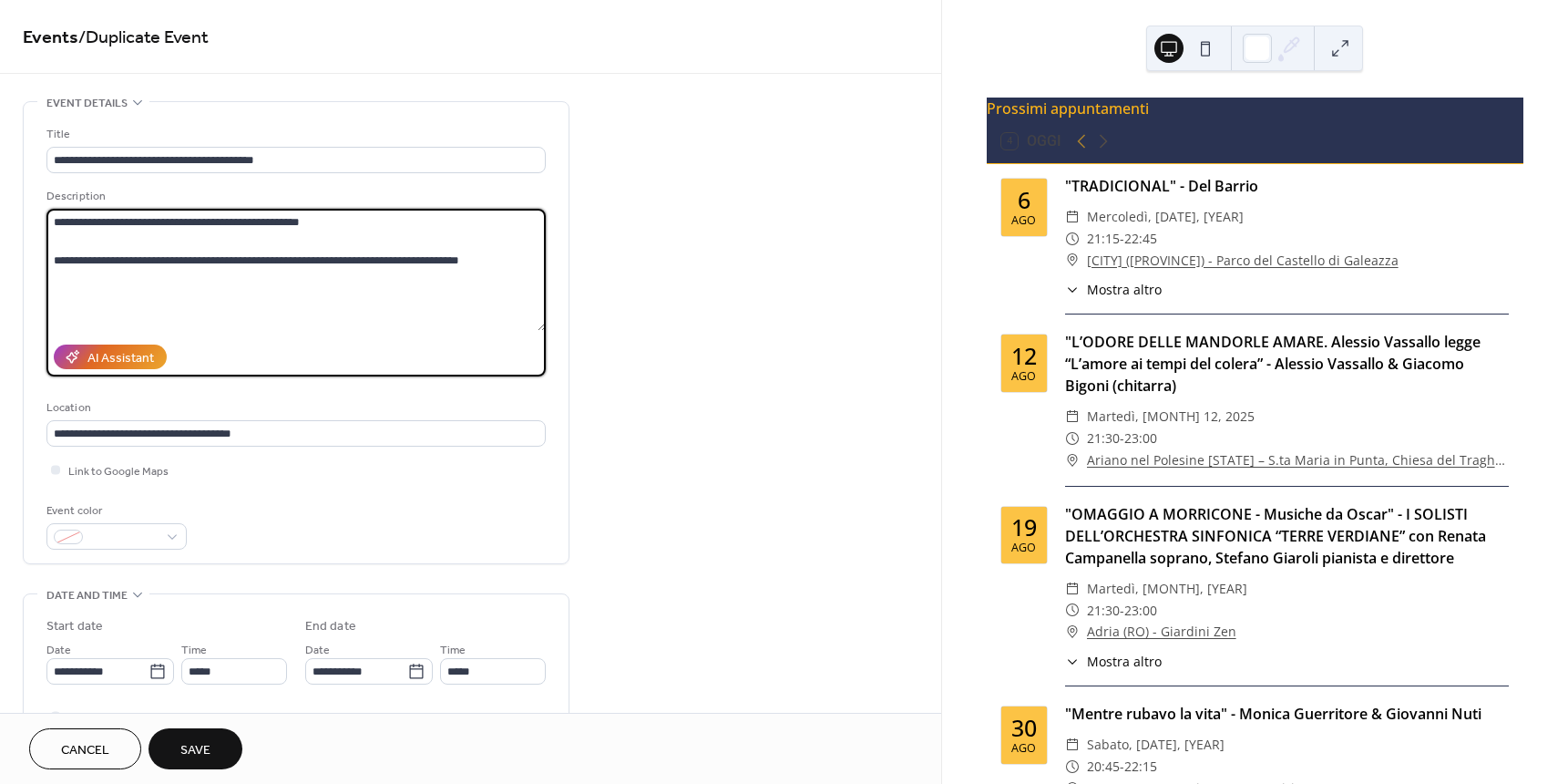 click on "**********" at bounding box center (296, 270) 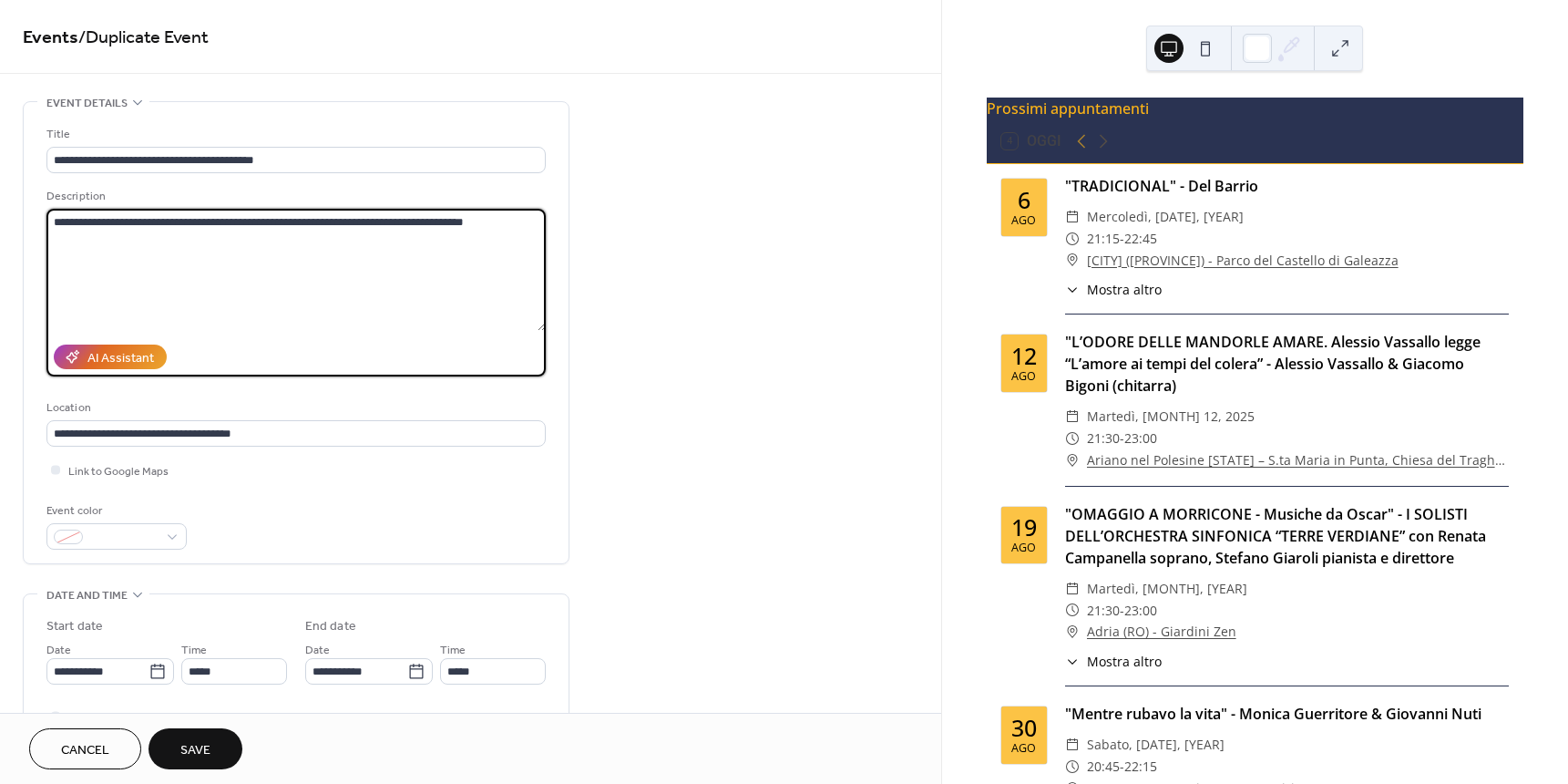 paste on "**********" 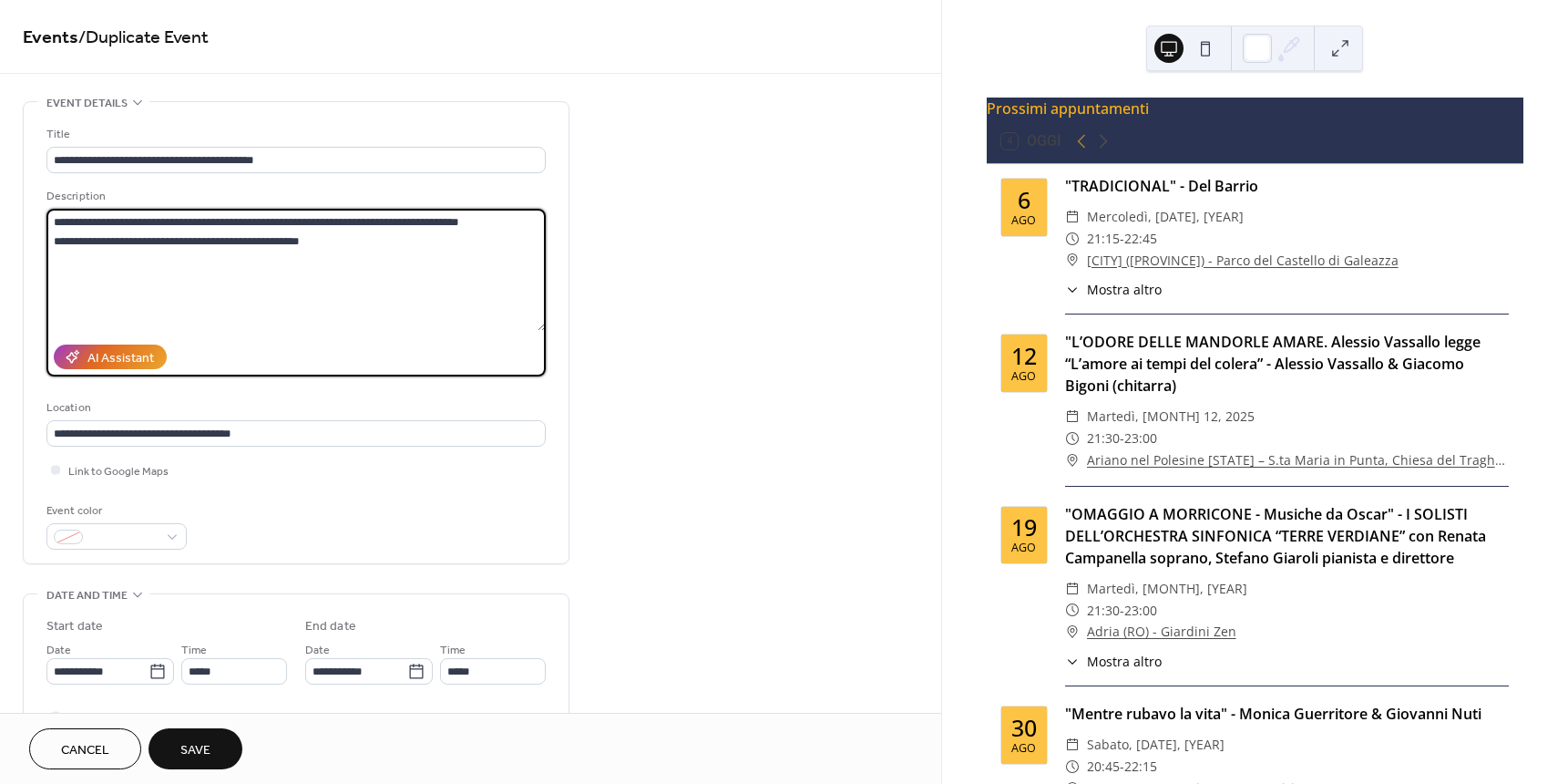 click on "**********" at bounding box center (296, 270) 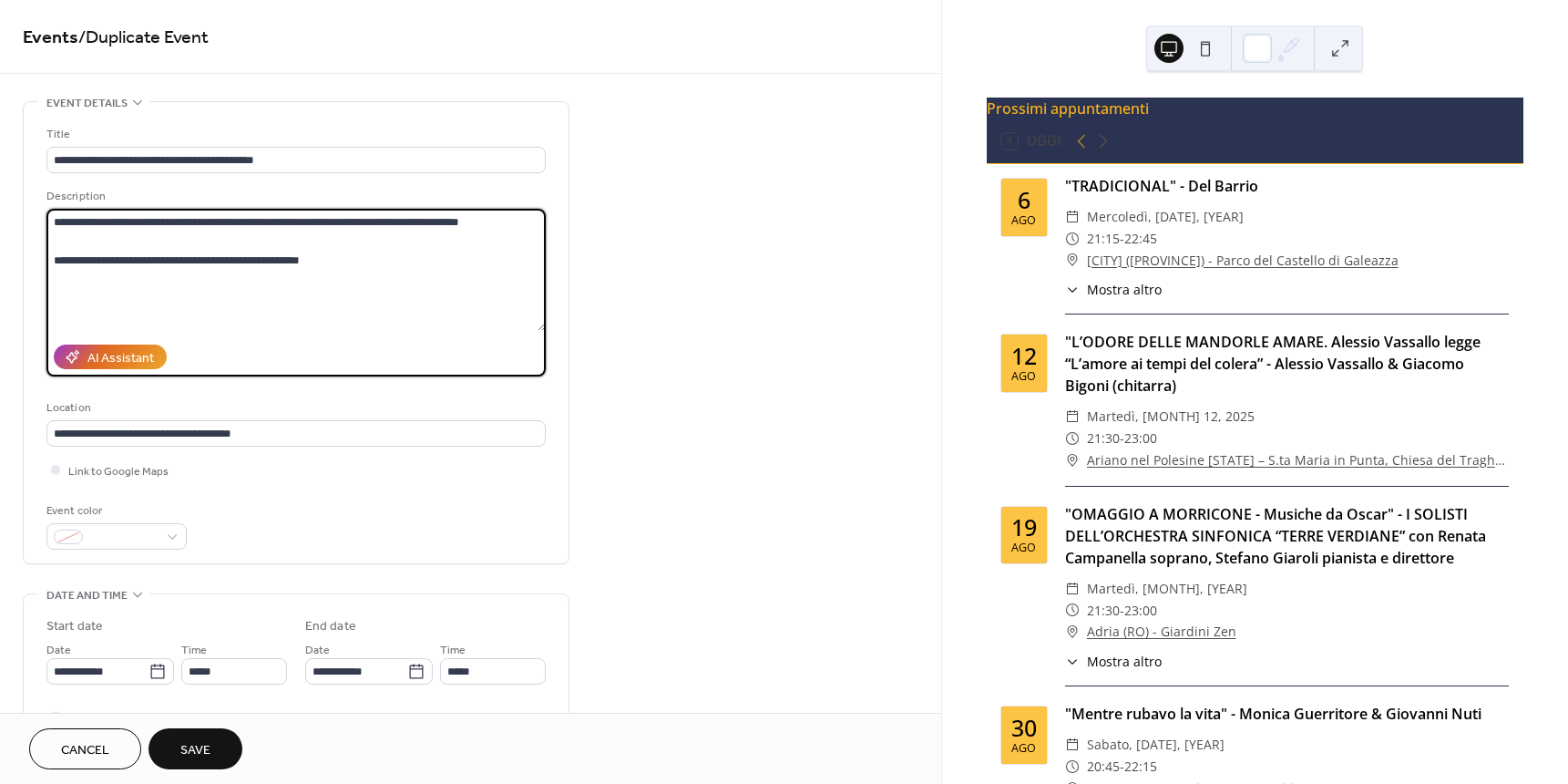 type on "**********" 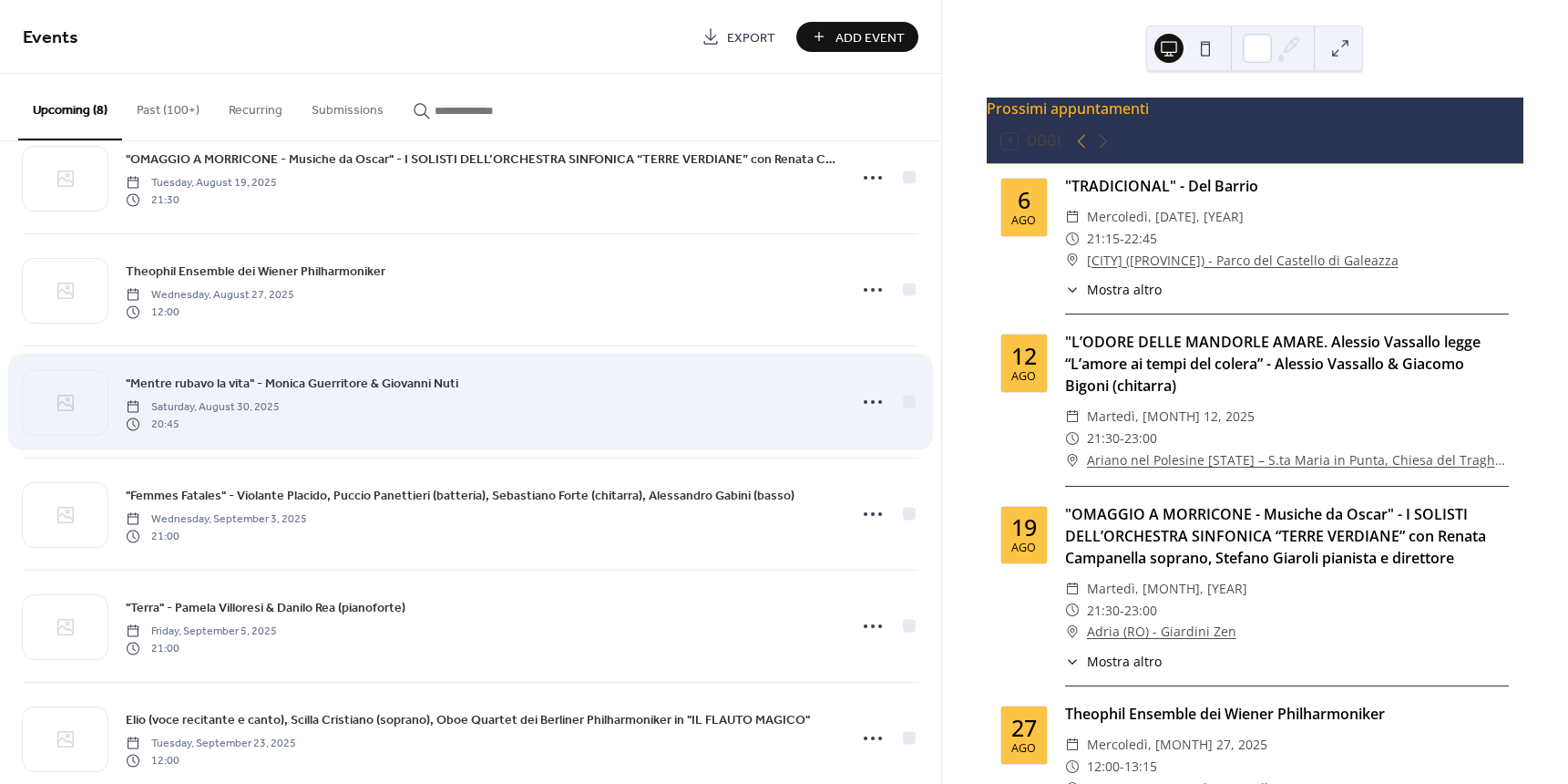 scroll, scrollTop: 273, scrollLeft: 0, axis: vertical 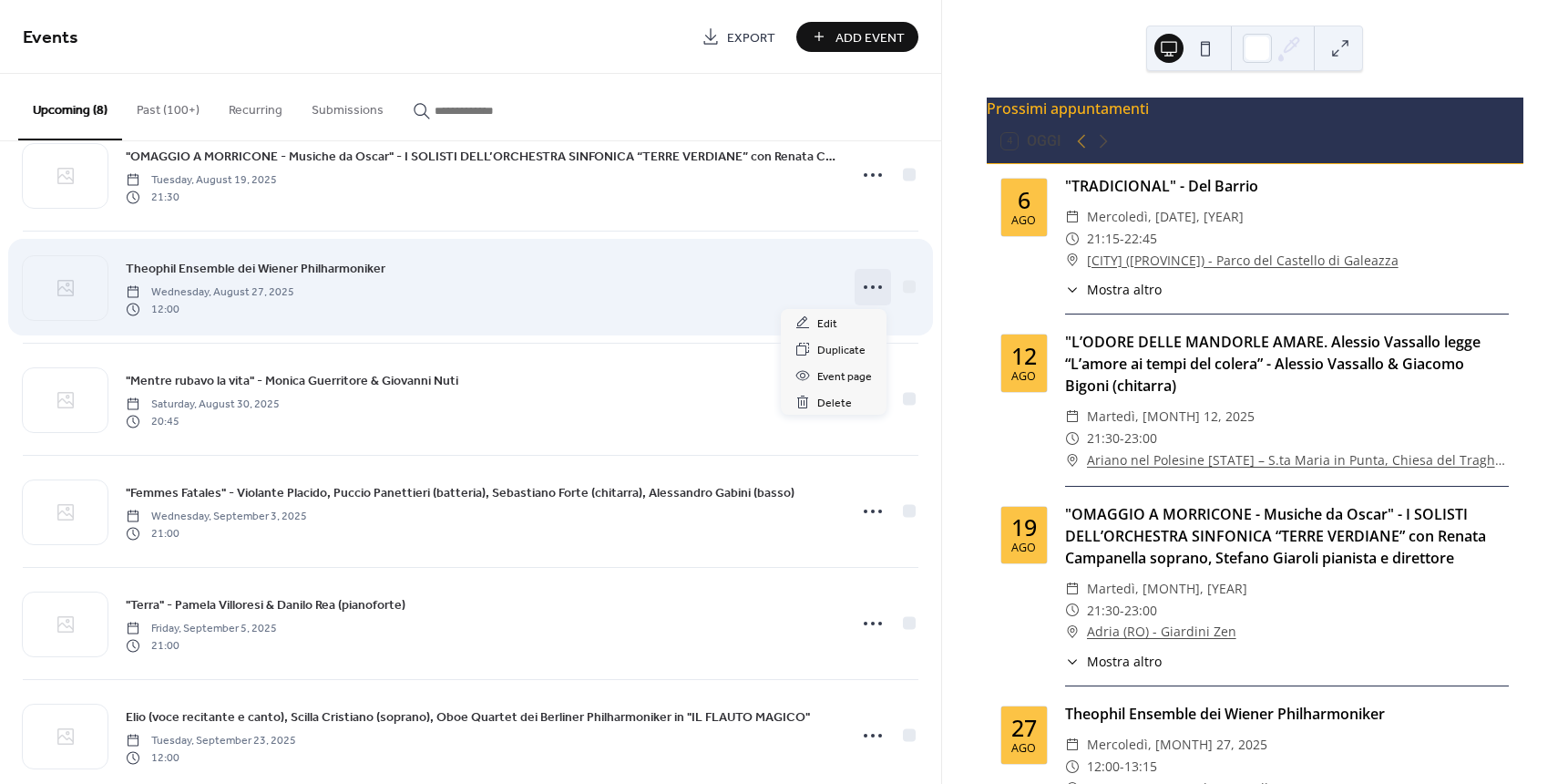 click 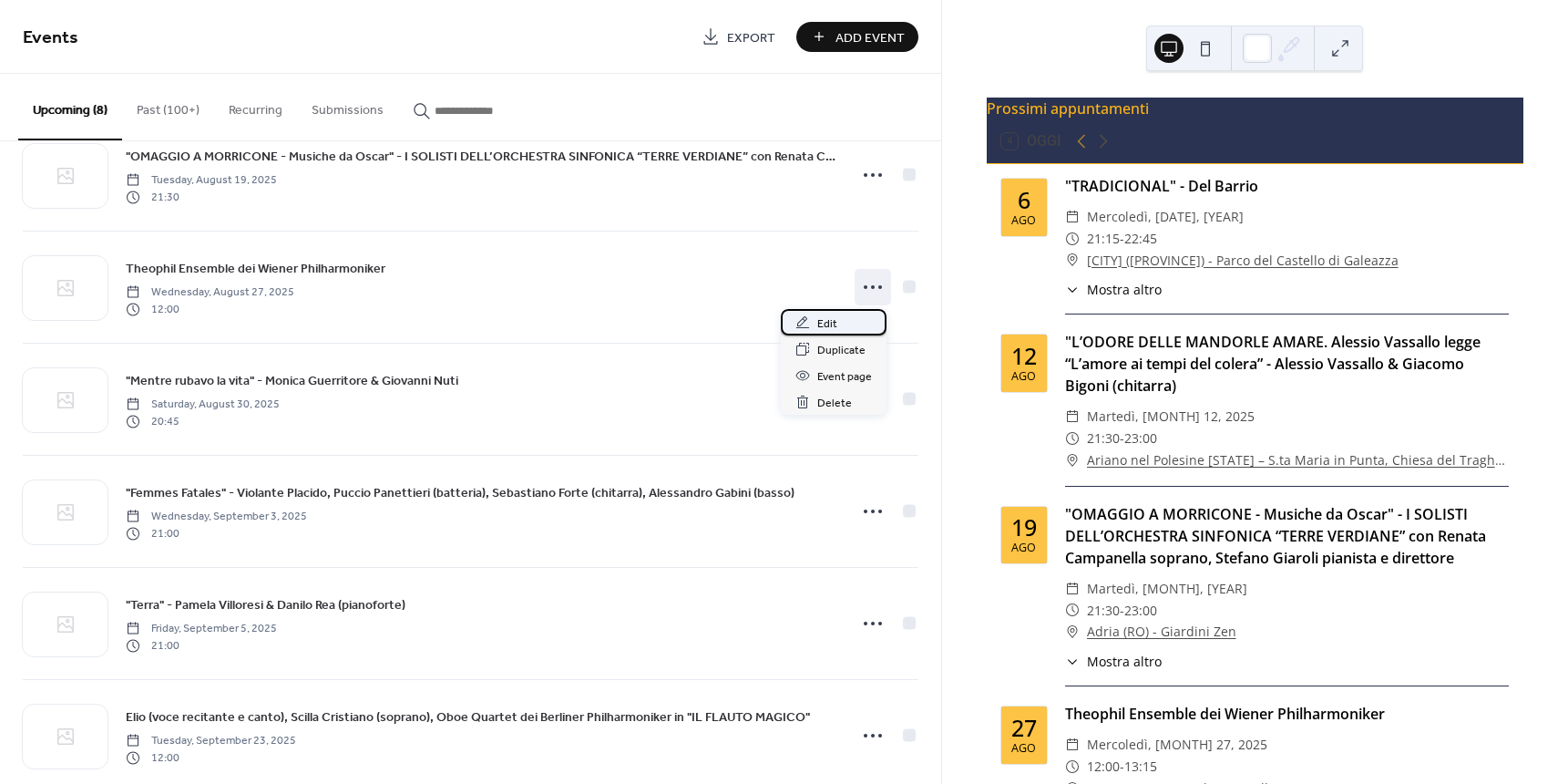 click on "Edit" at bounding box center (827, 324) 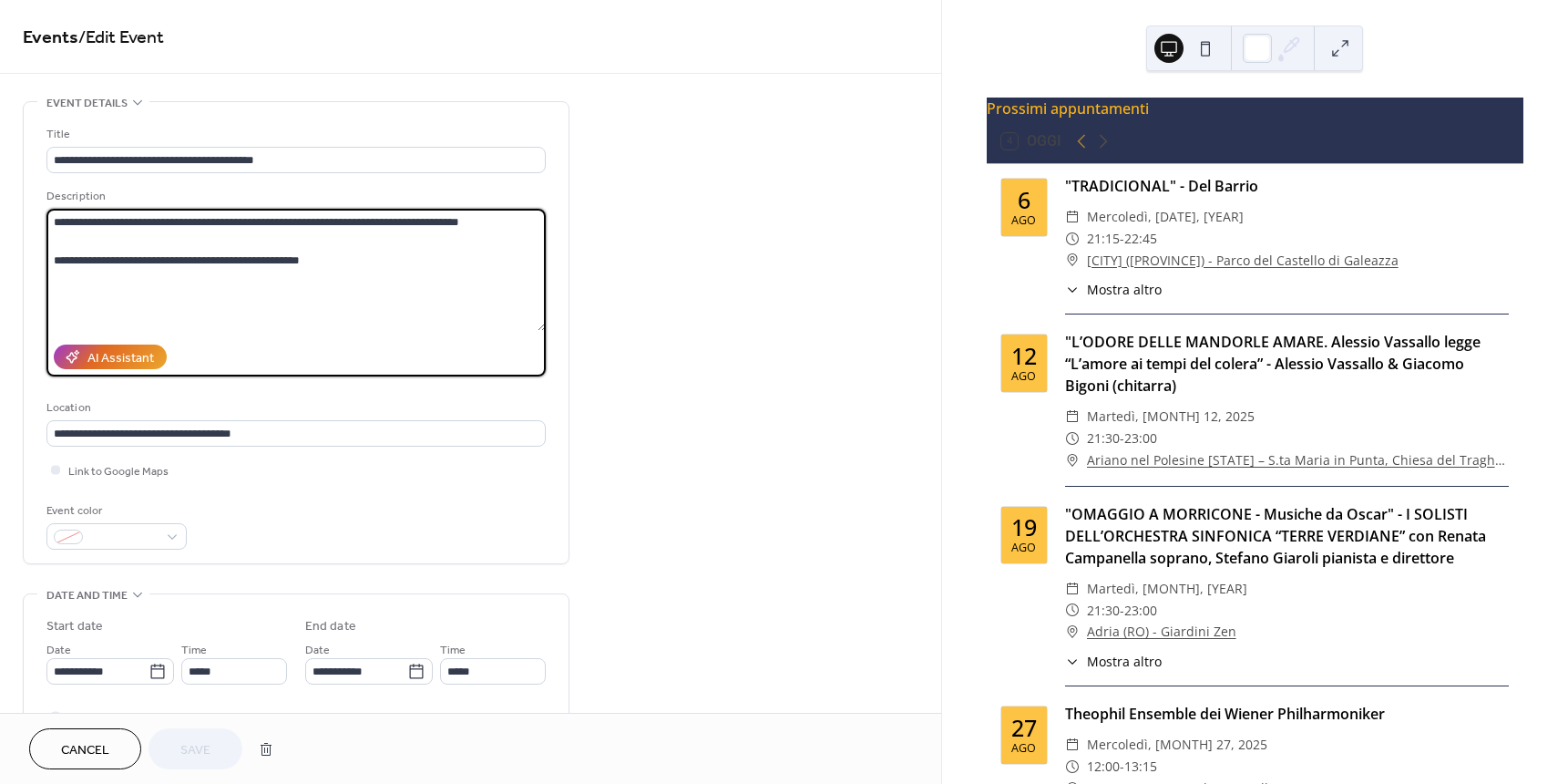 click on "**********" at bounding box center (296, 270) 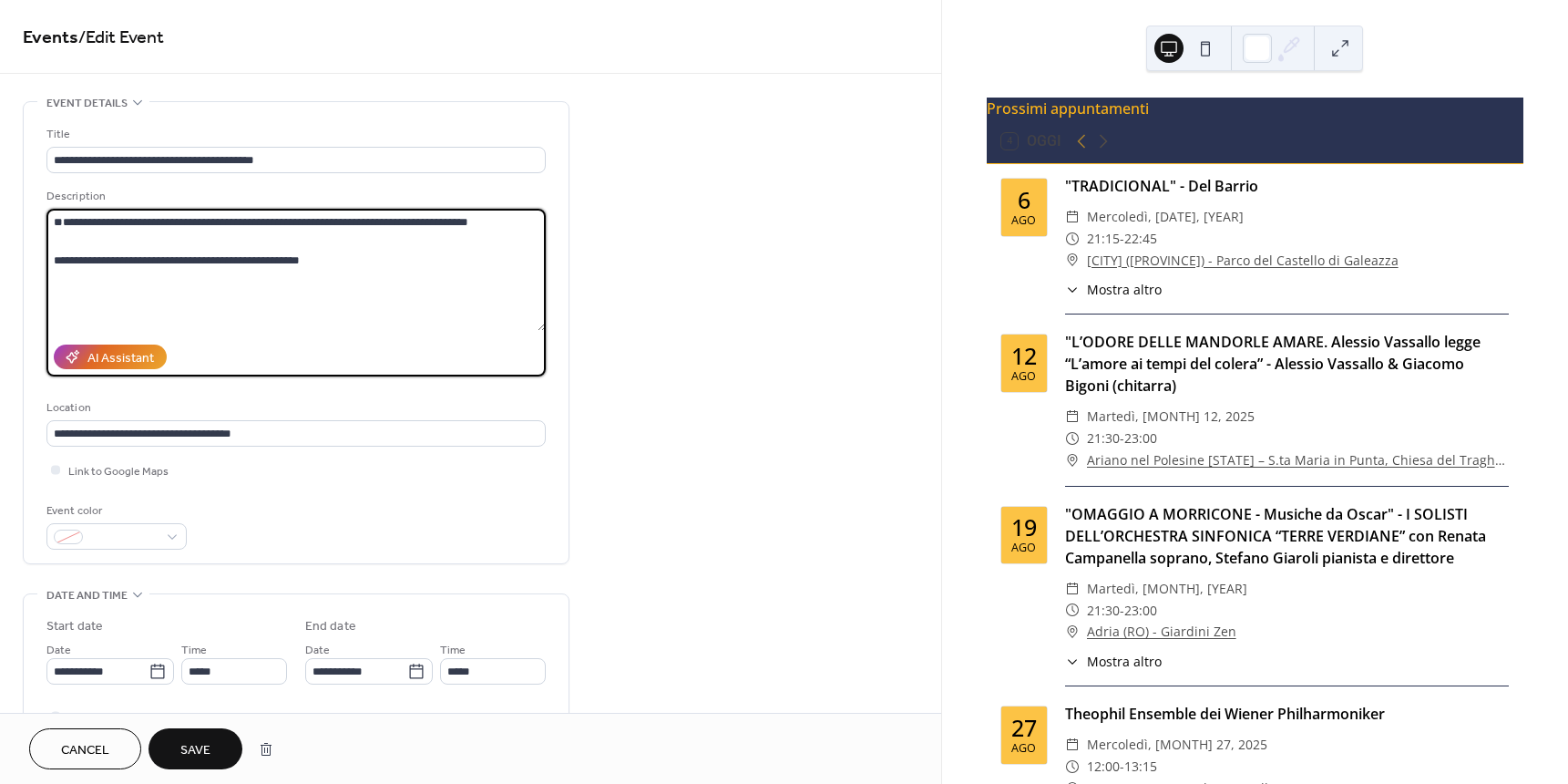 paste on "**********" 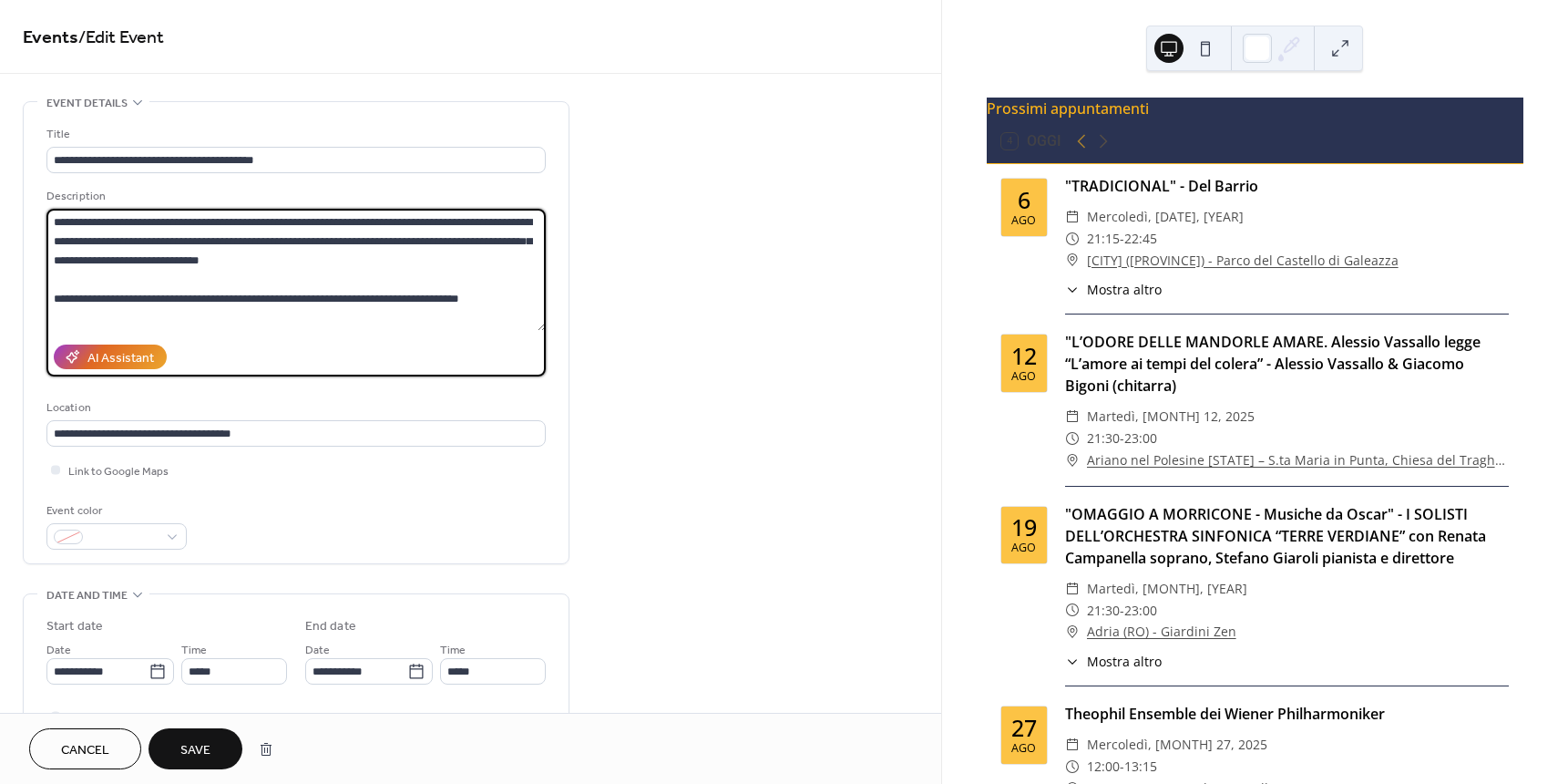 click on "**********" at bounding box center (296, 270) 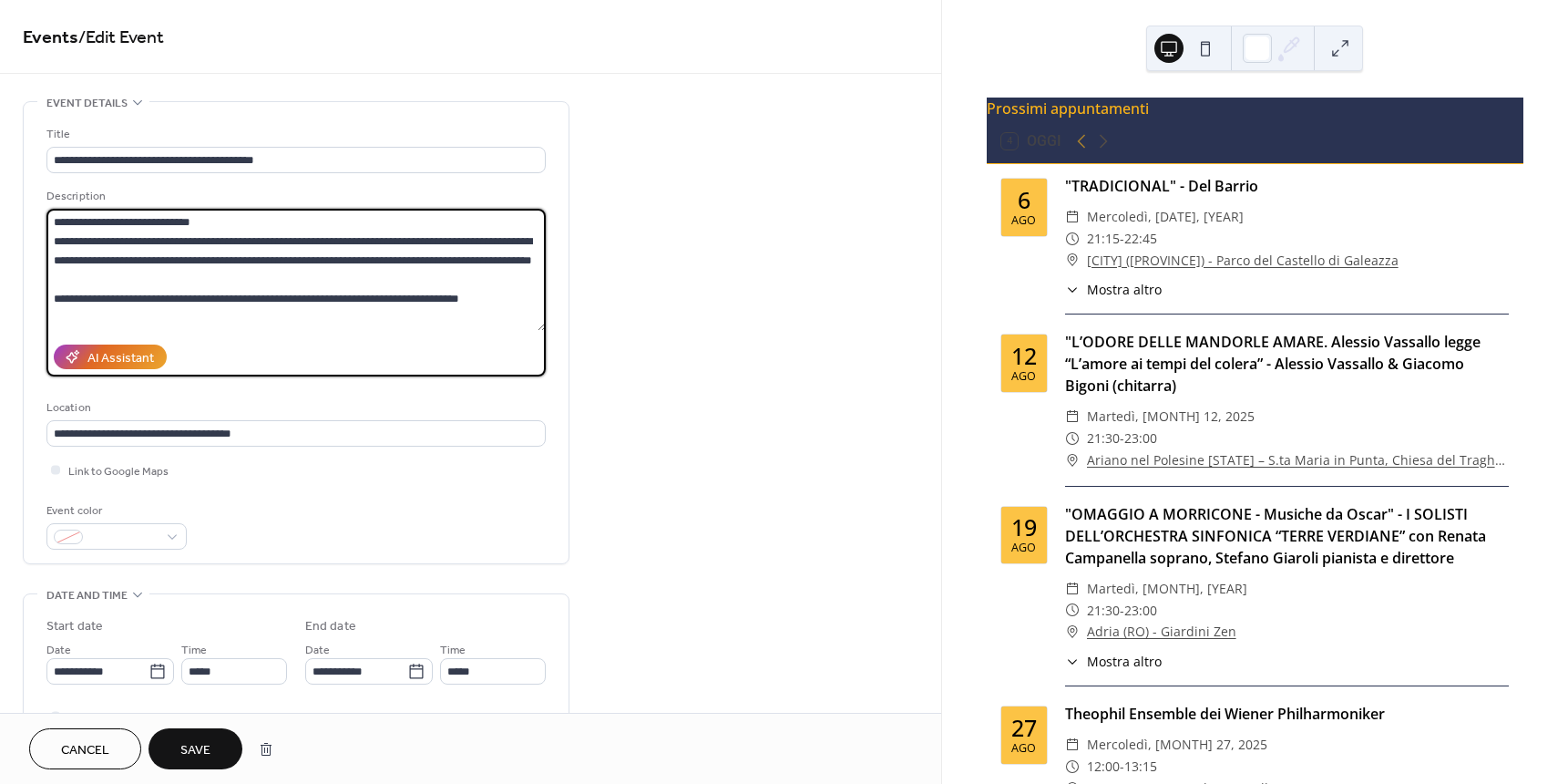 click on "**********" at bounding box center [296, 270] 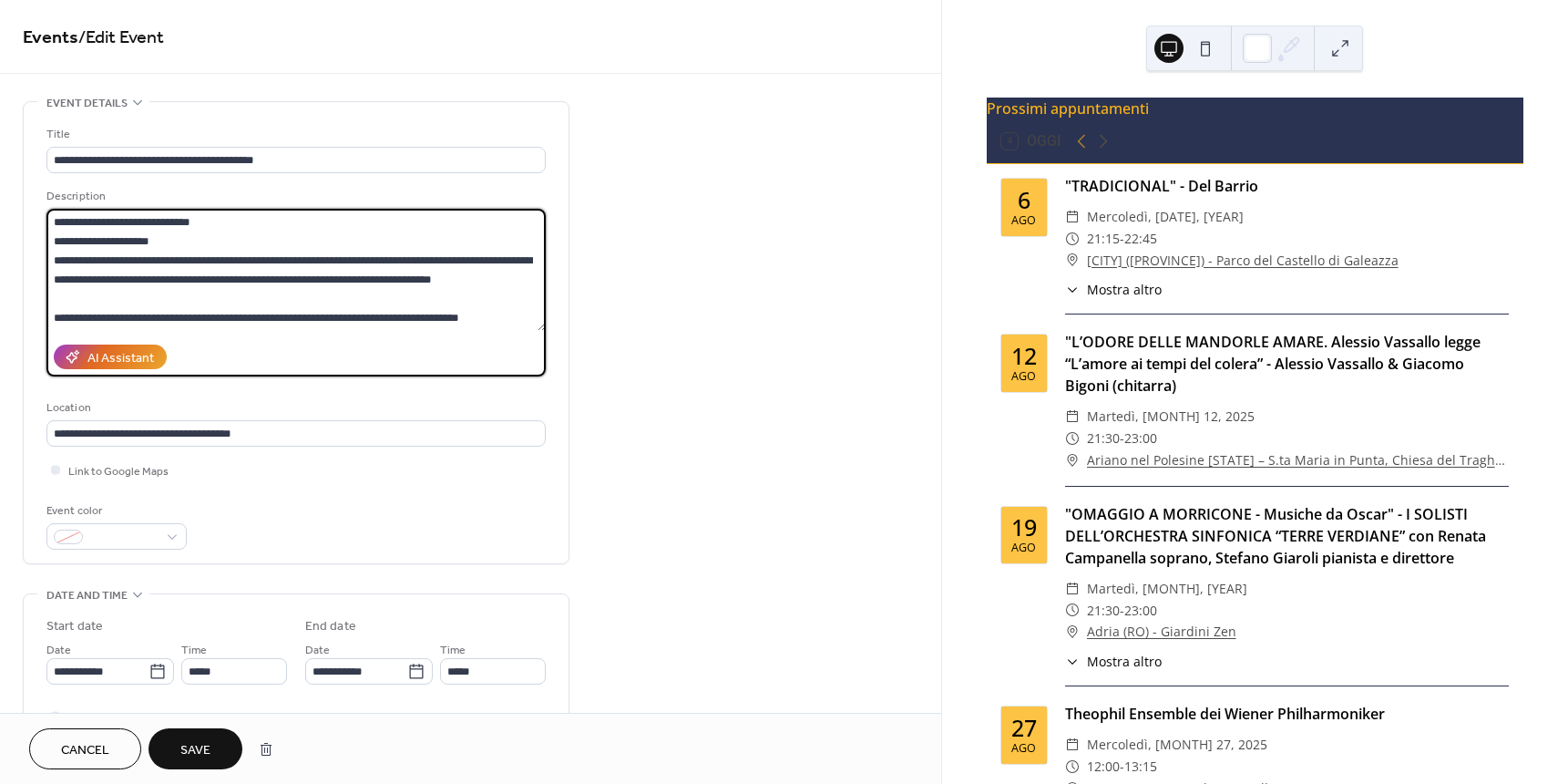 click on "**********" at bounding box center [296, 270] 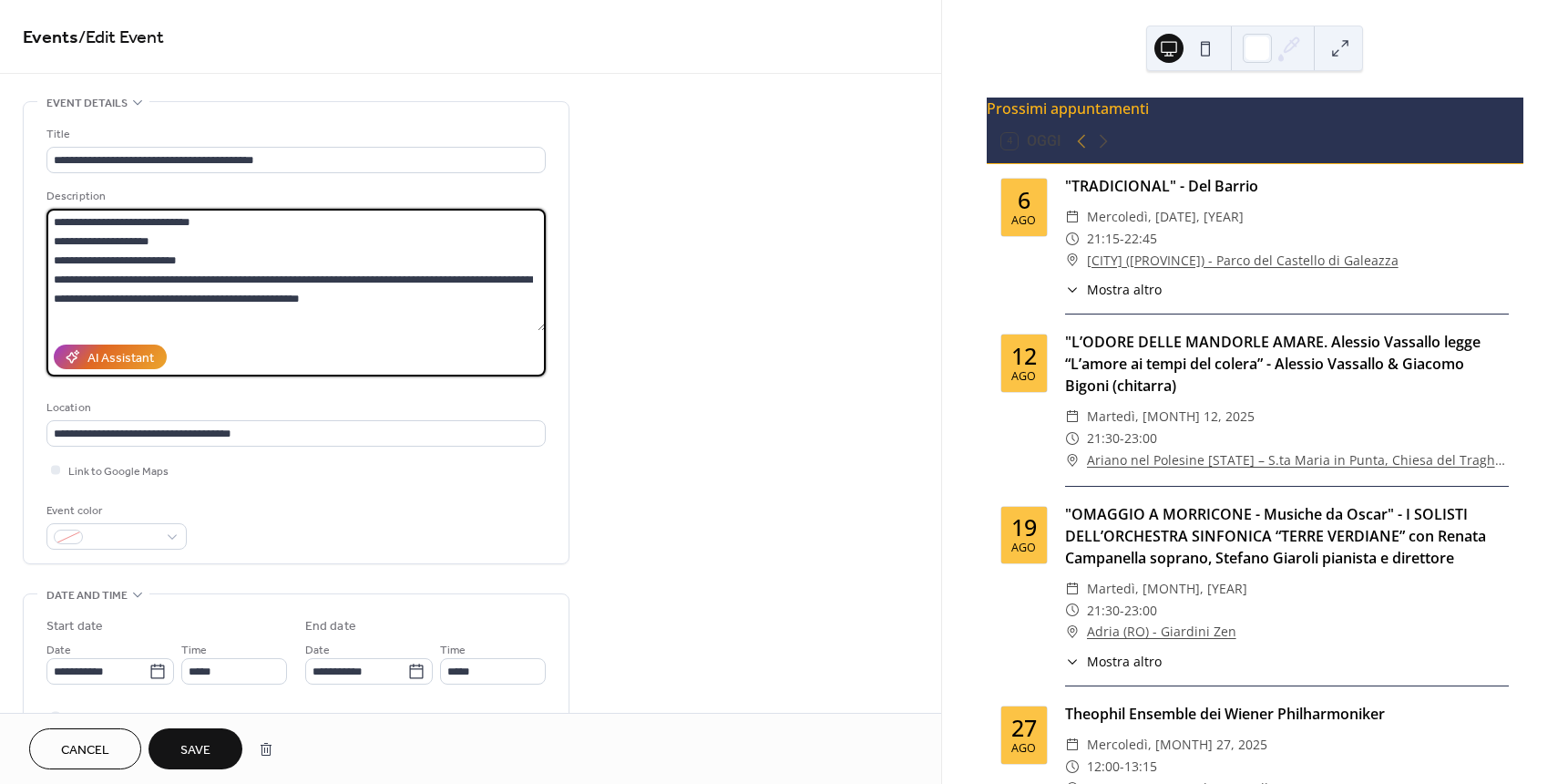 click on "**********" at bounding box center (296, 270) 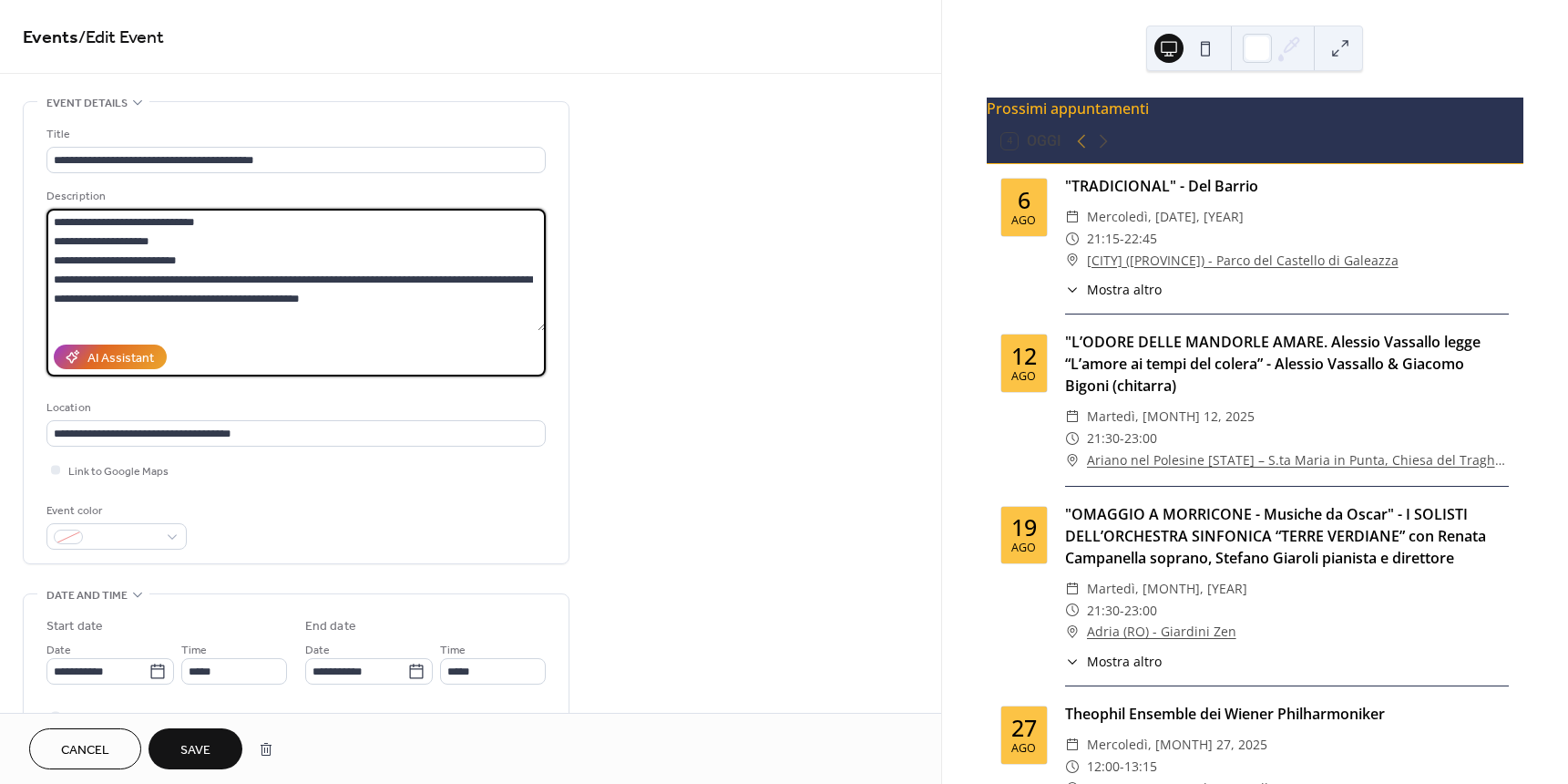 click on "**********" at bounding box center [296, 270] 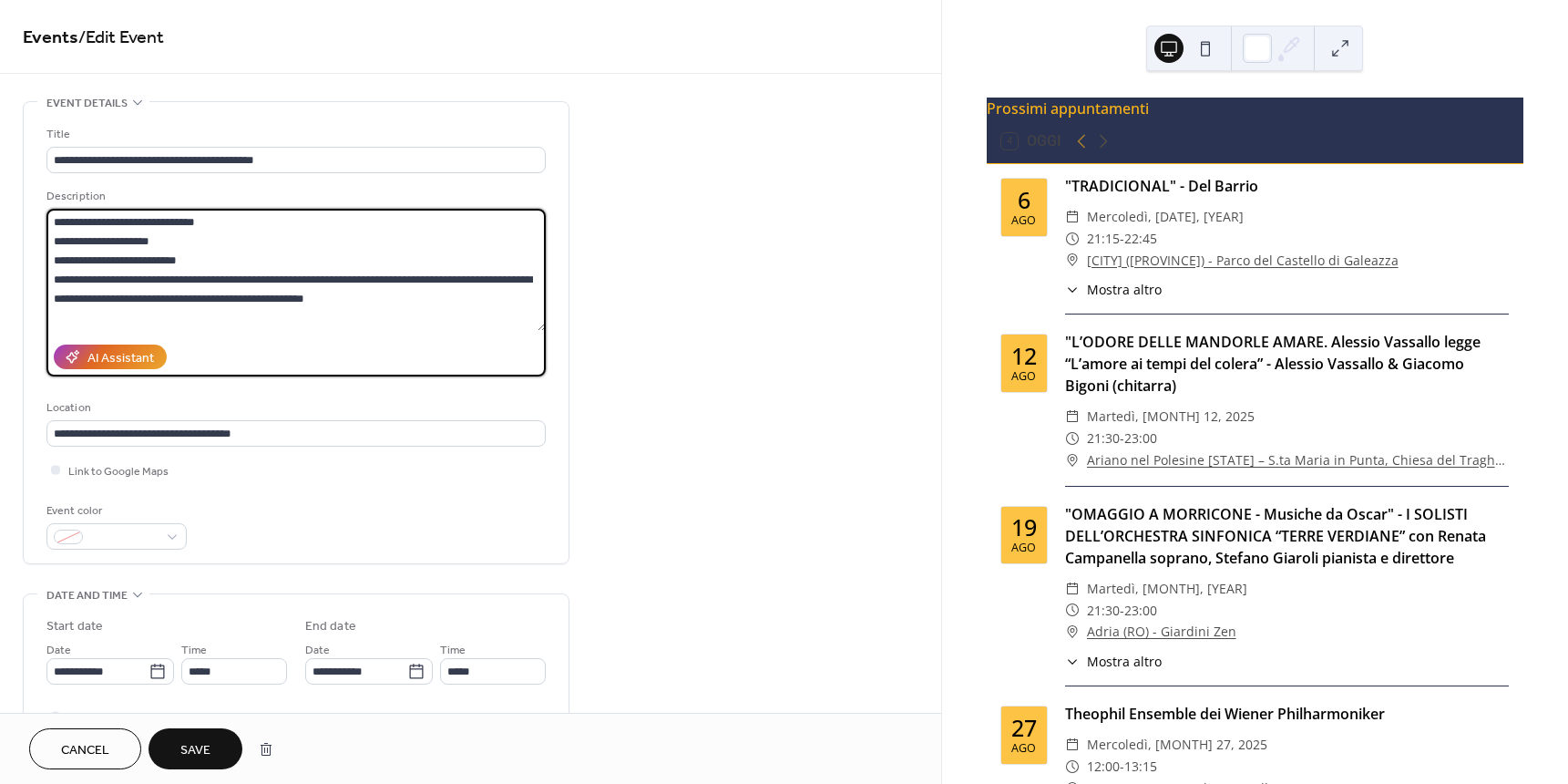 click on "**********" at bounding box center [296, 270] 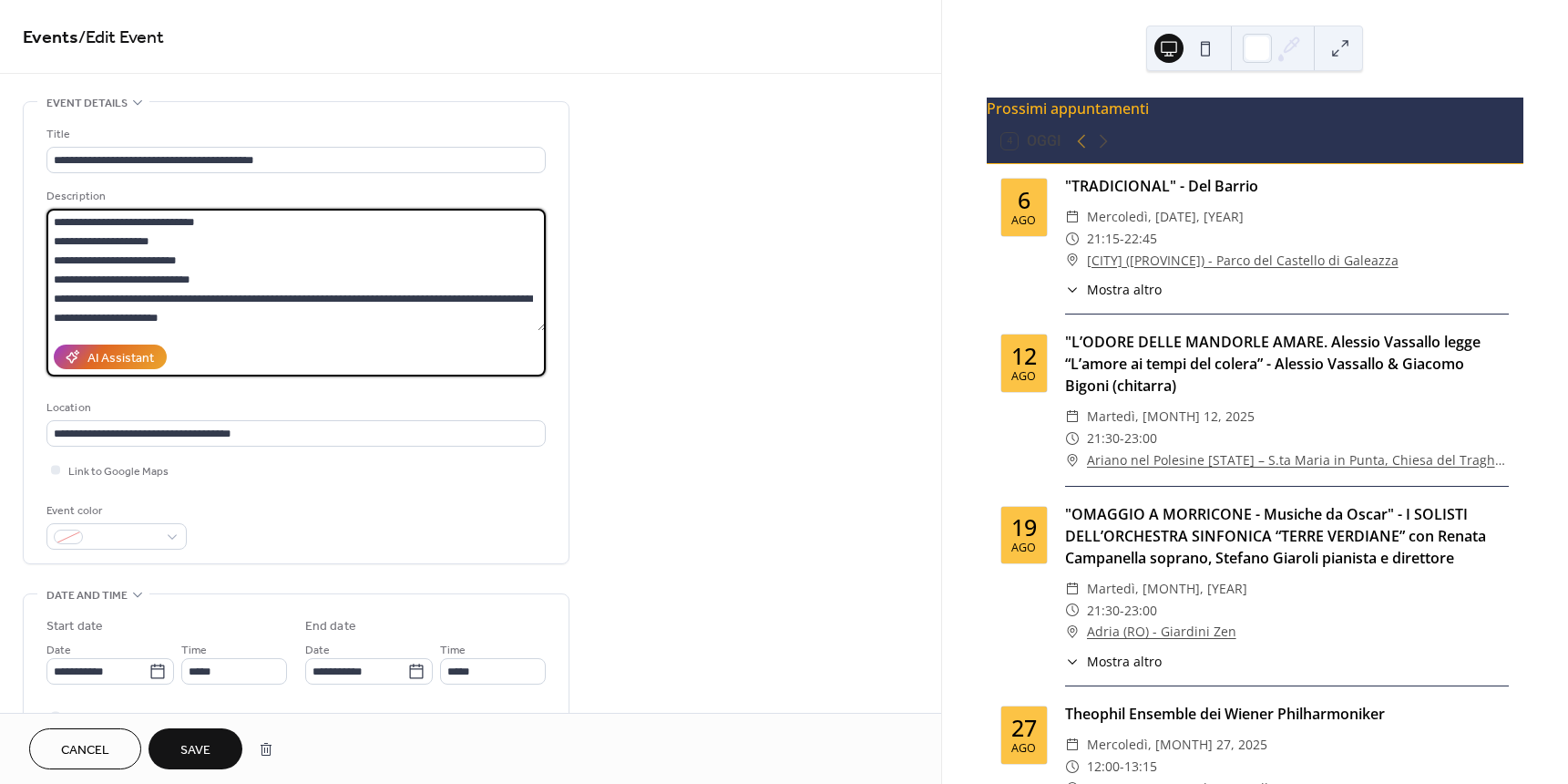 click on "**********" at bounding box center [296, 270] 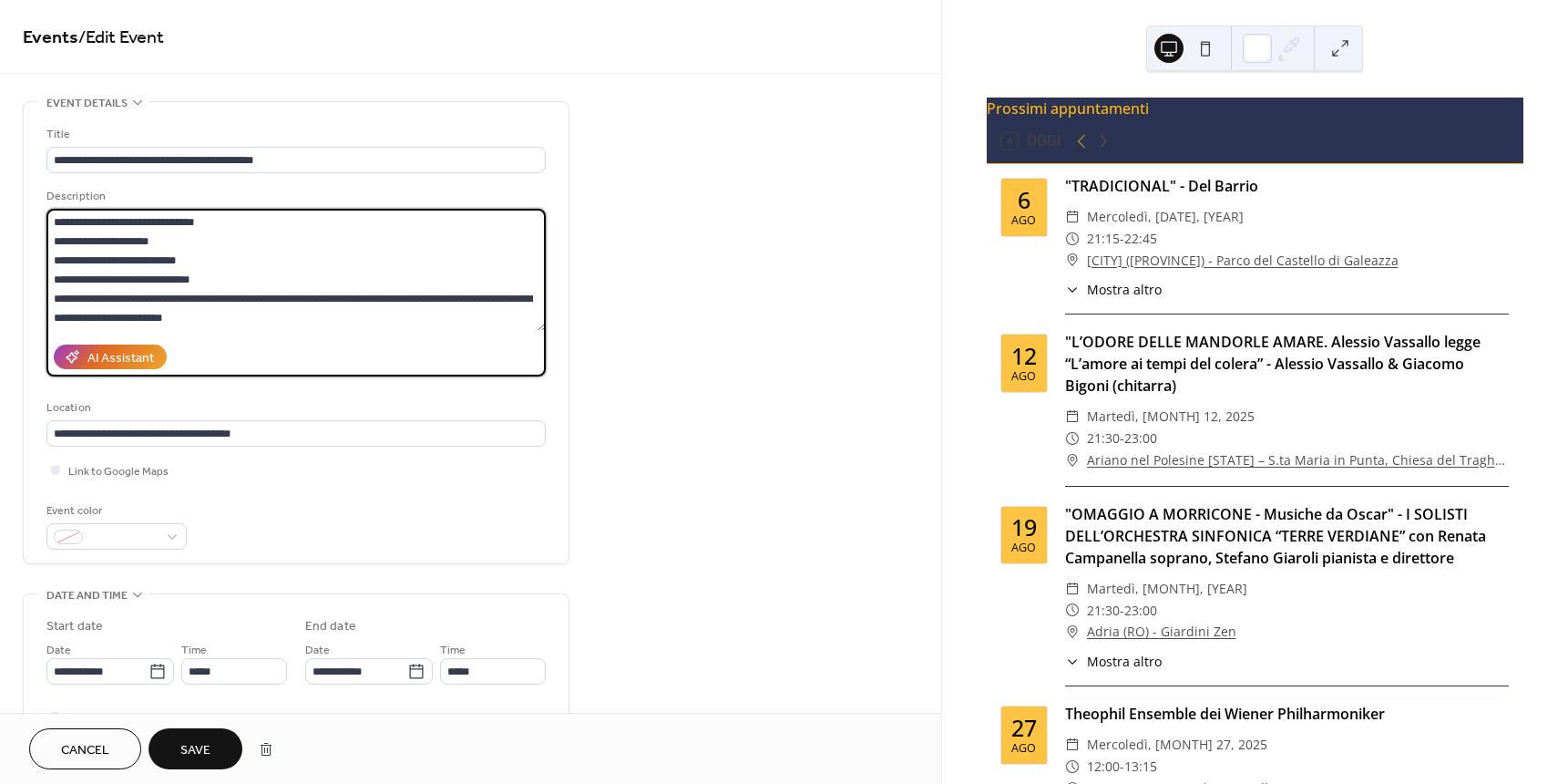 click on "**********" at bounding box center (296, 270) 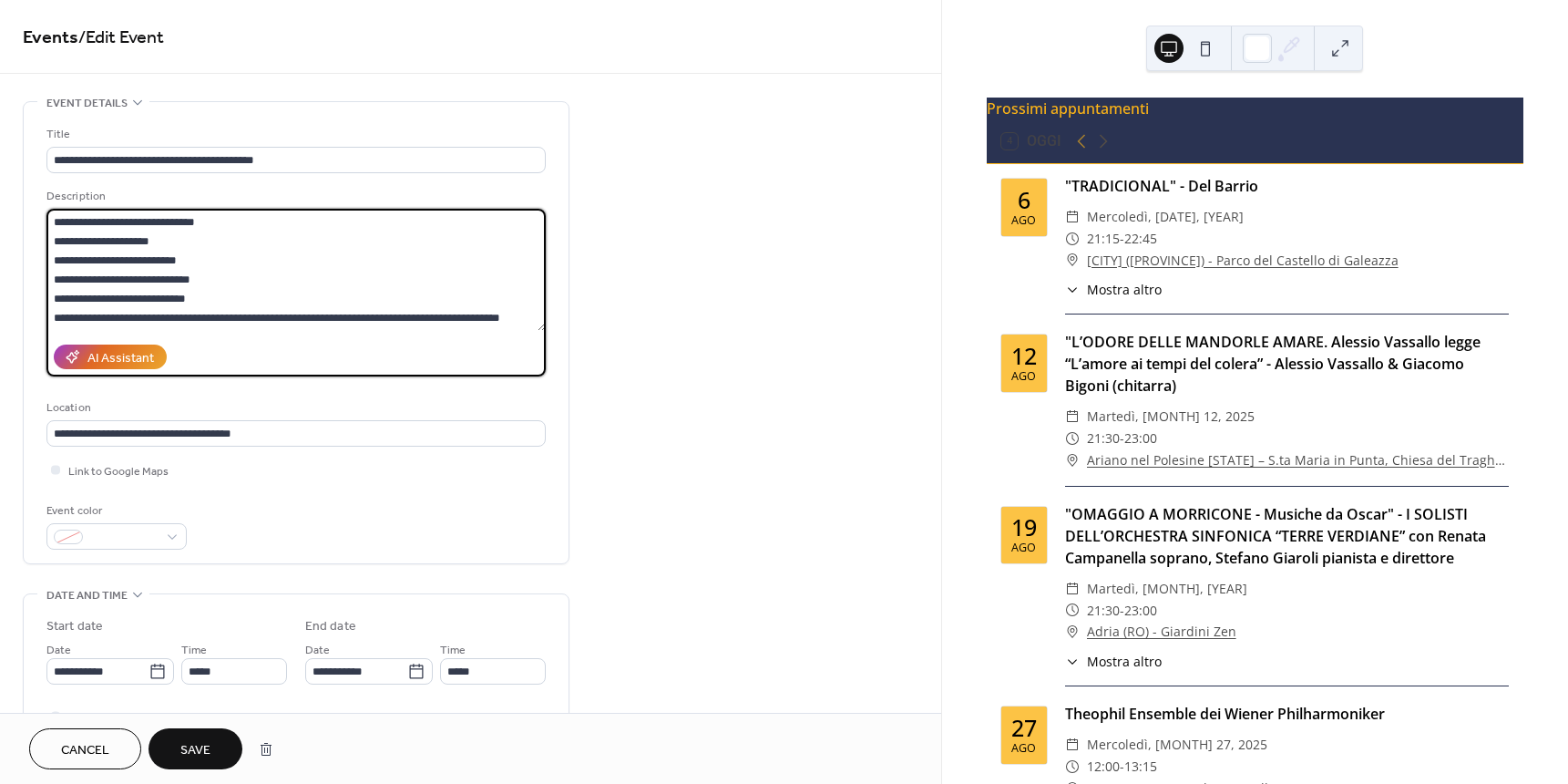 click on "**********" at bounding box center [296, 270] 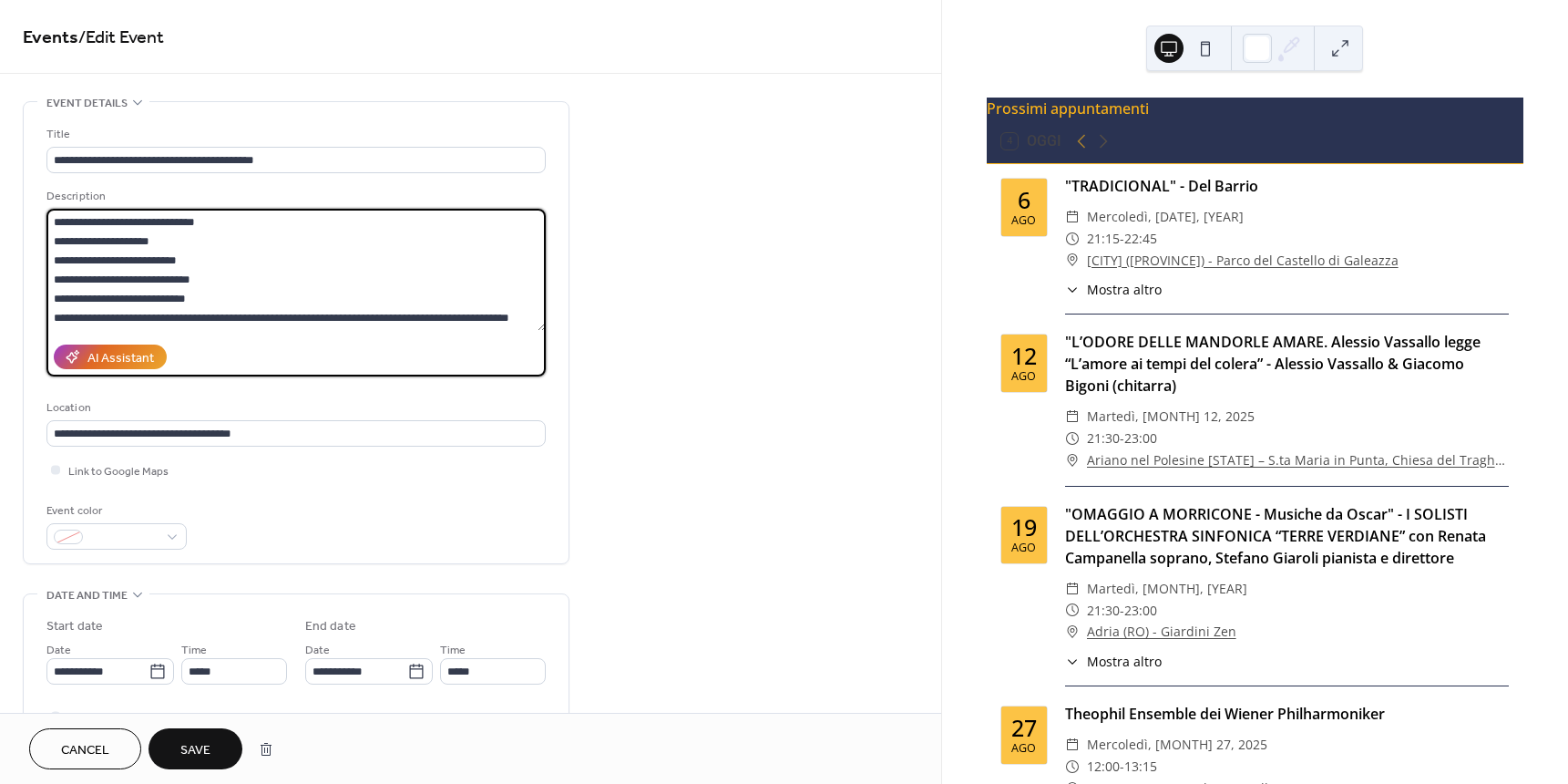 click on "**********" at bounding box center (296, 270) 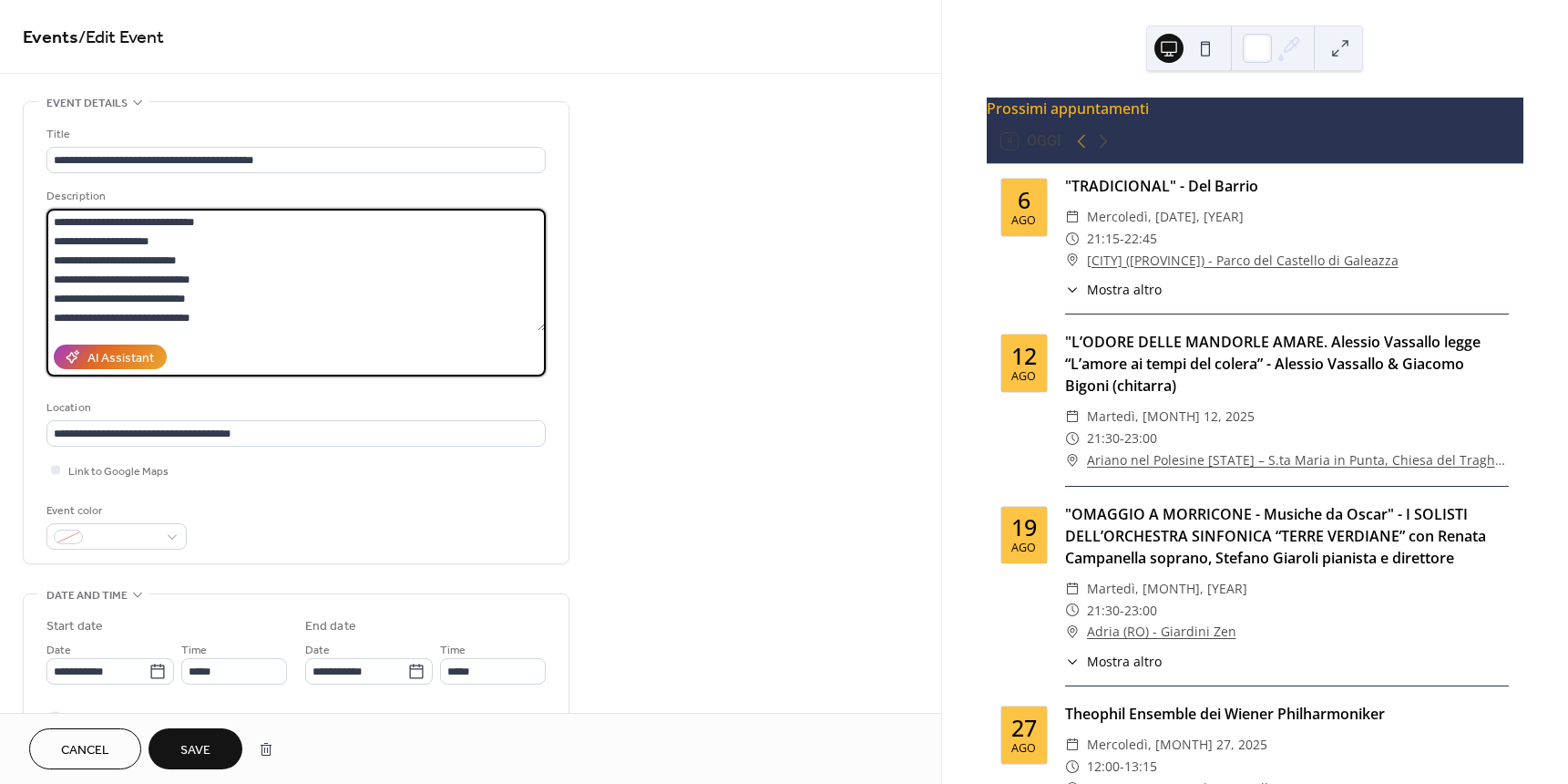 scroll, scrollTop: 16, scrollLeft: 0, axis: vertical 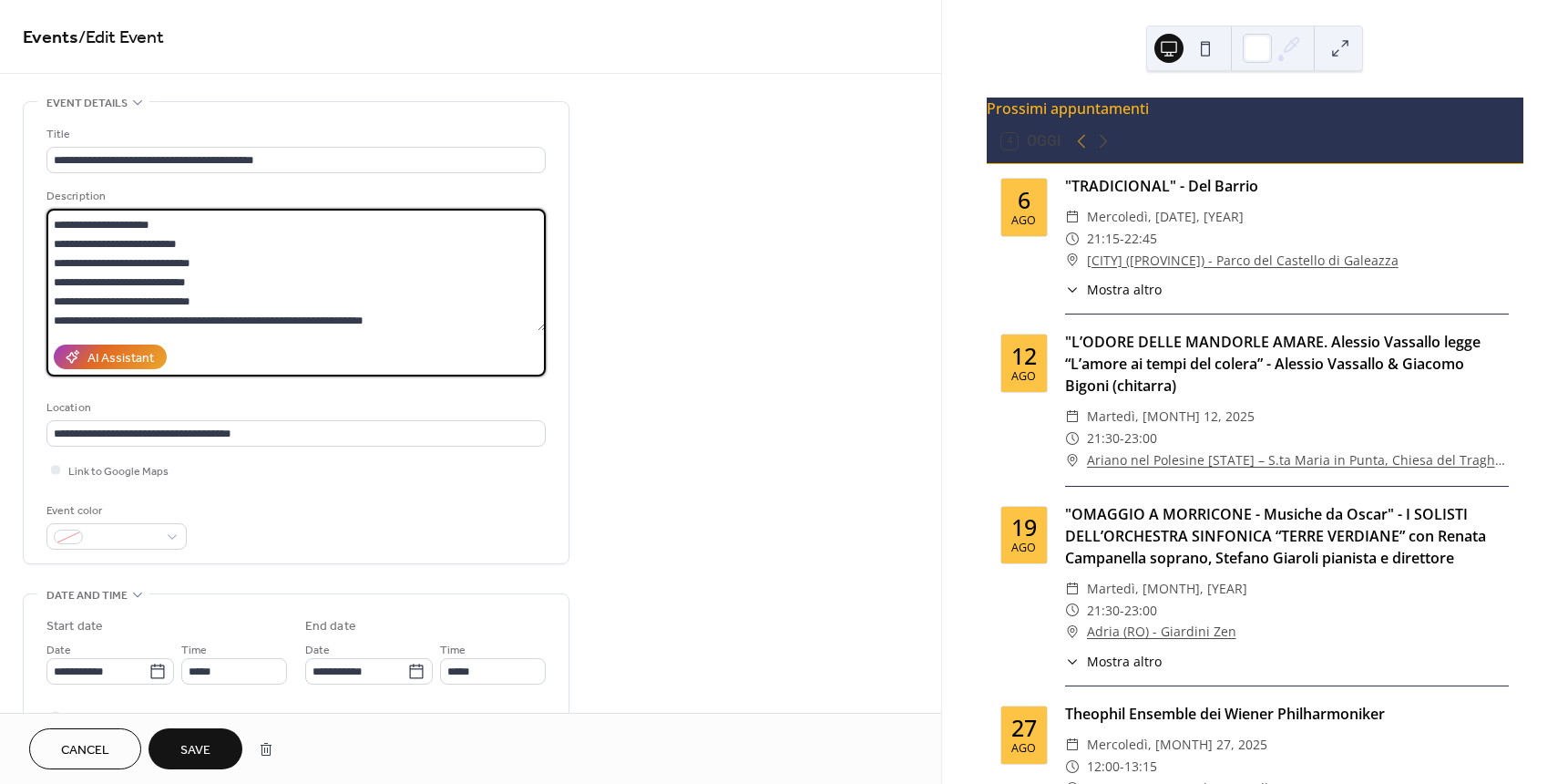 drag, startPoint x: 104, startPoint y: 321, endPoint x: 109, endPoint y: 297, distance: 24.515301 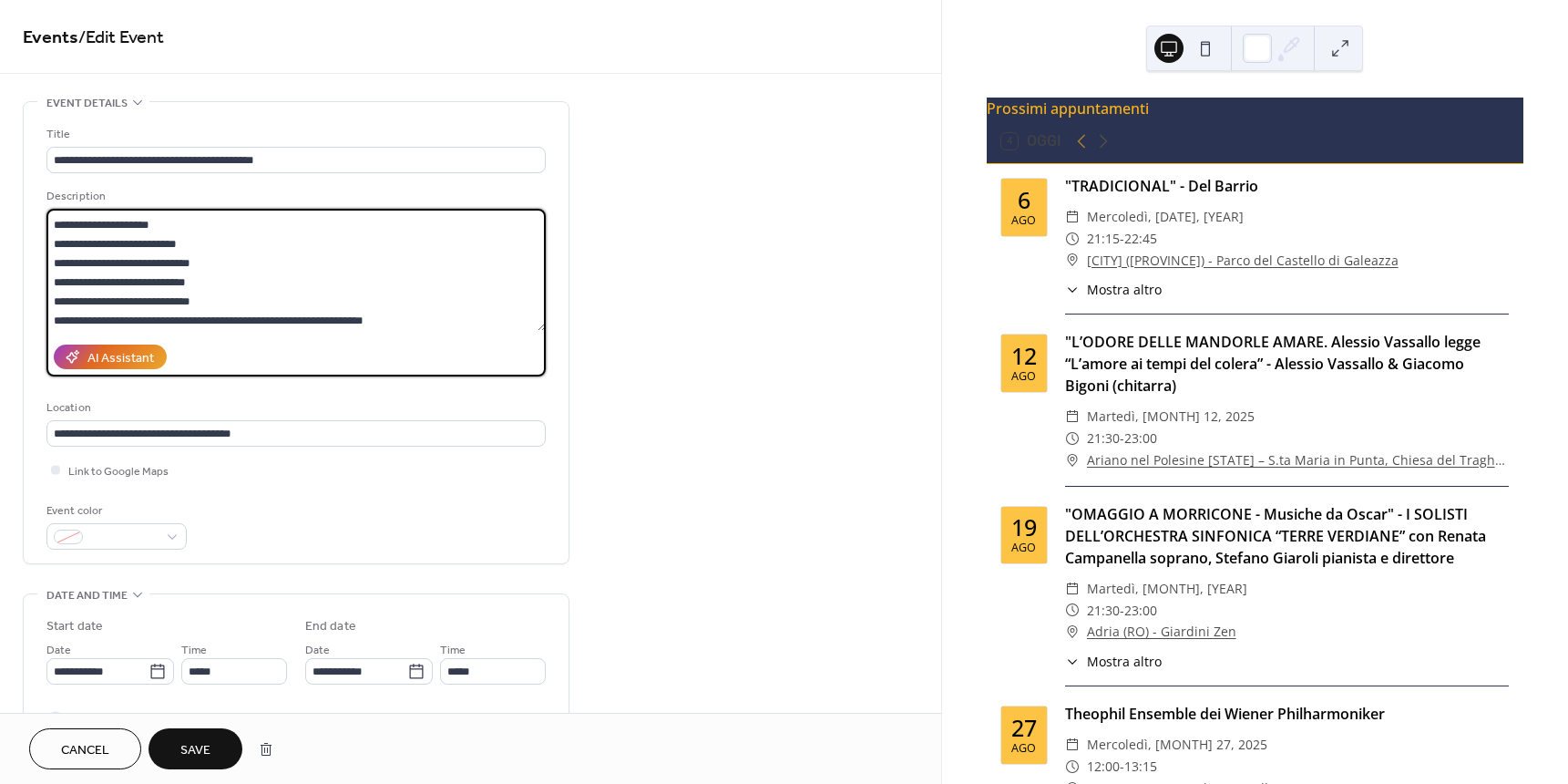 click on "**********" at bounding box center [296, 270] 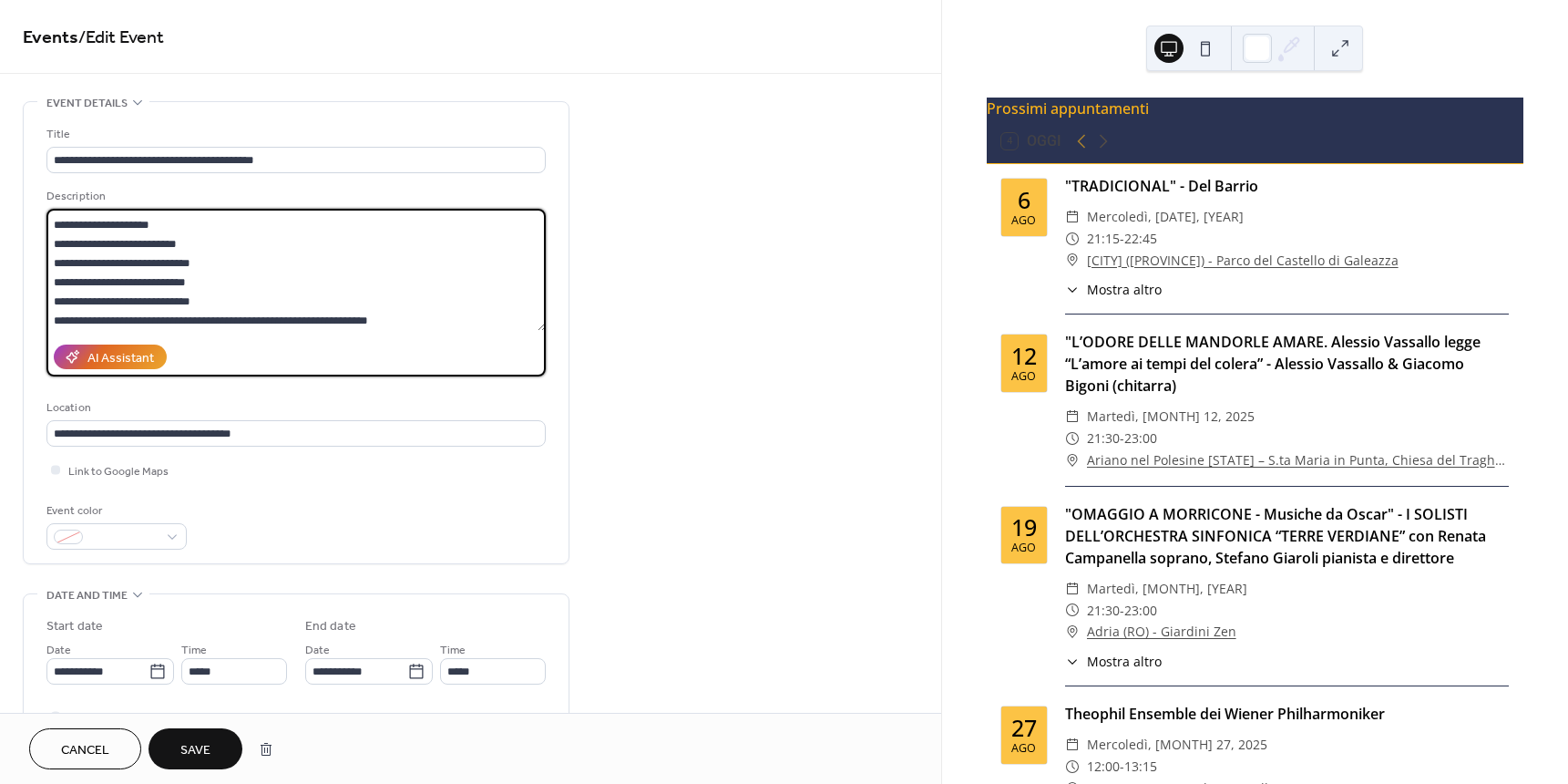 click on "**********" at bounding box center [296, 270] 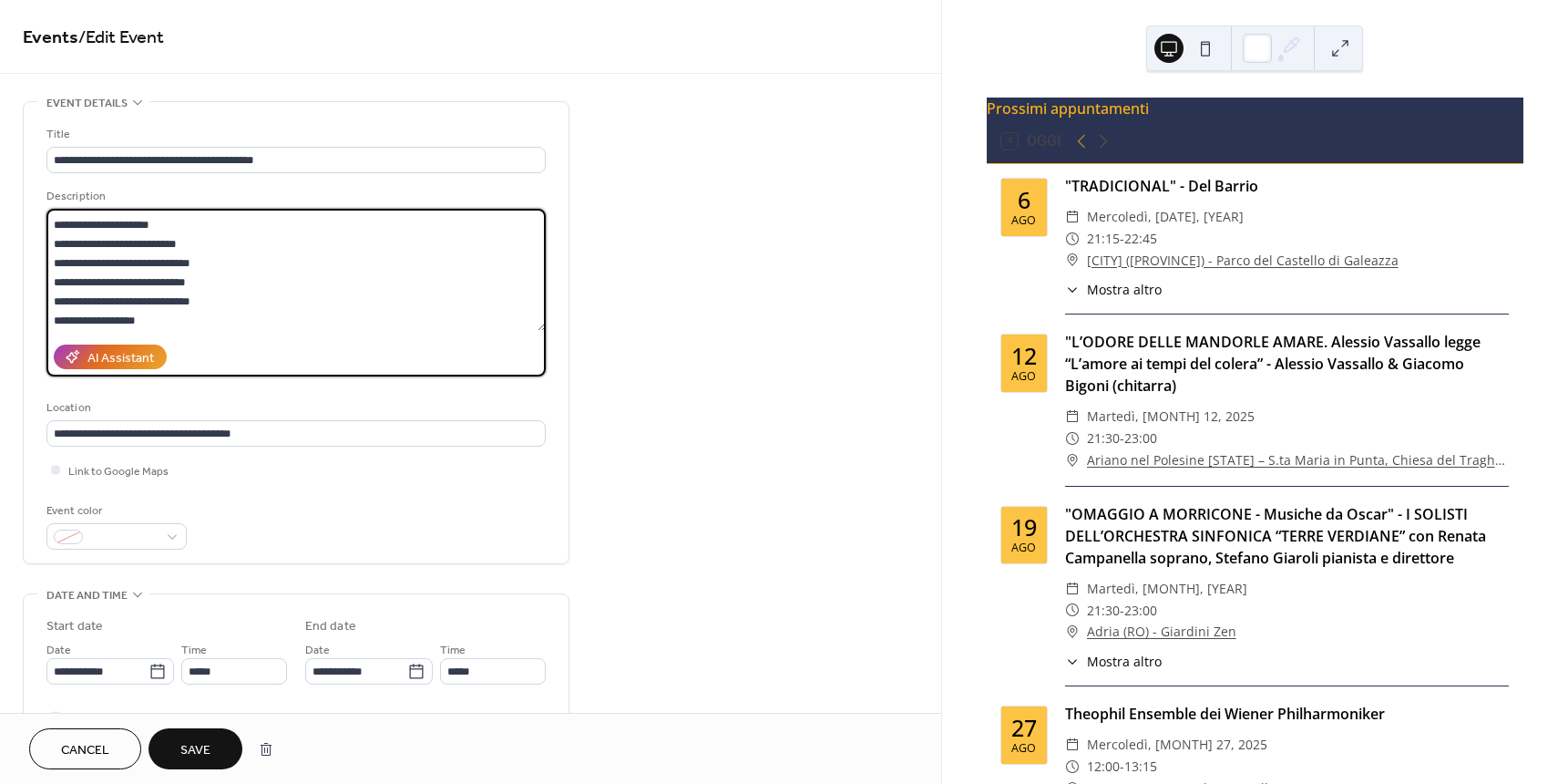 scroll, scrollTop: 36, scrollLeft: 0, axis: vertical 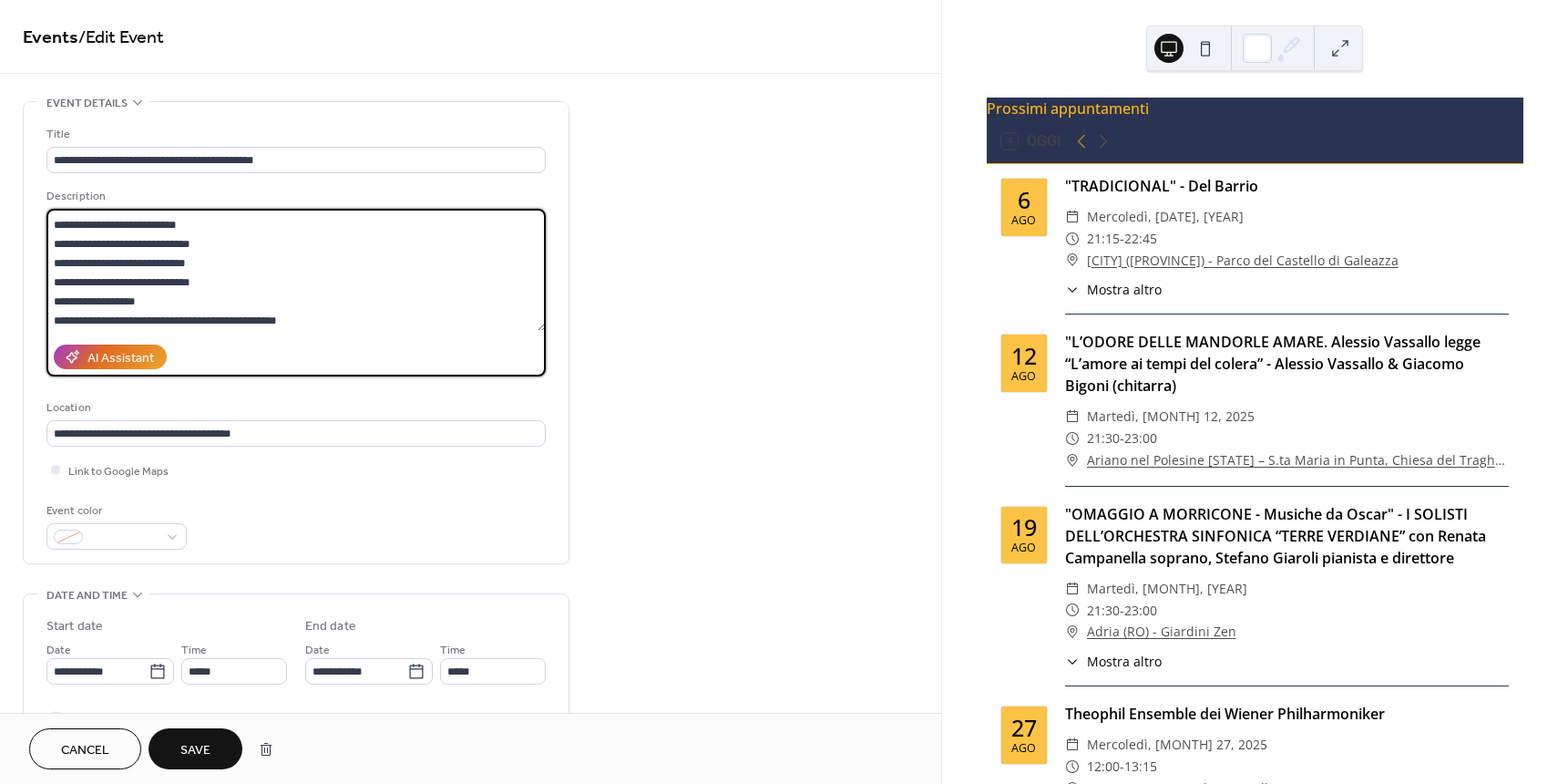 click on "**********" at bounding box center [296, 270] 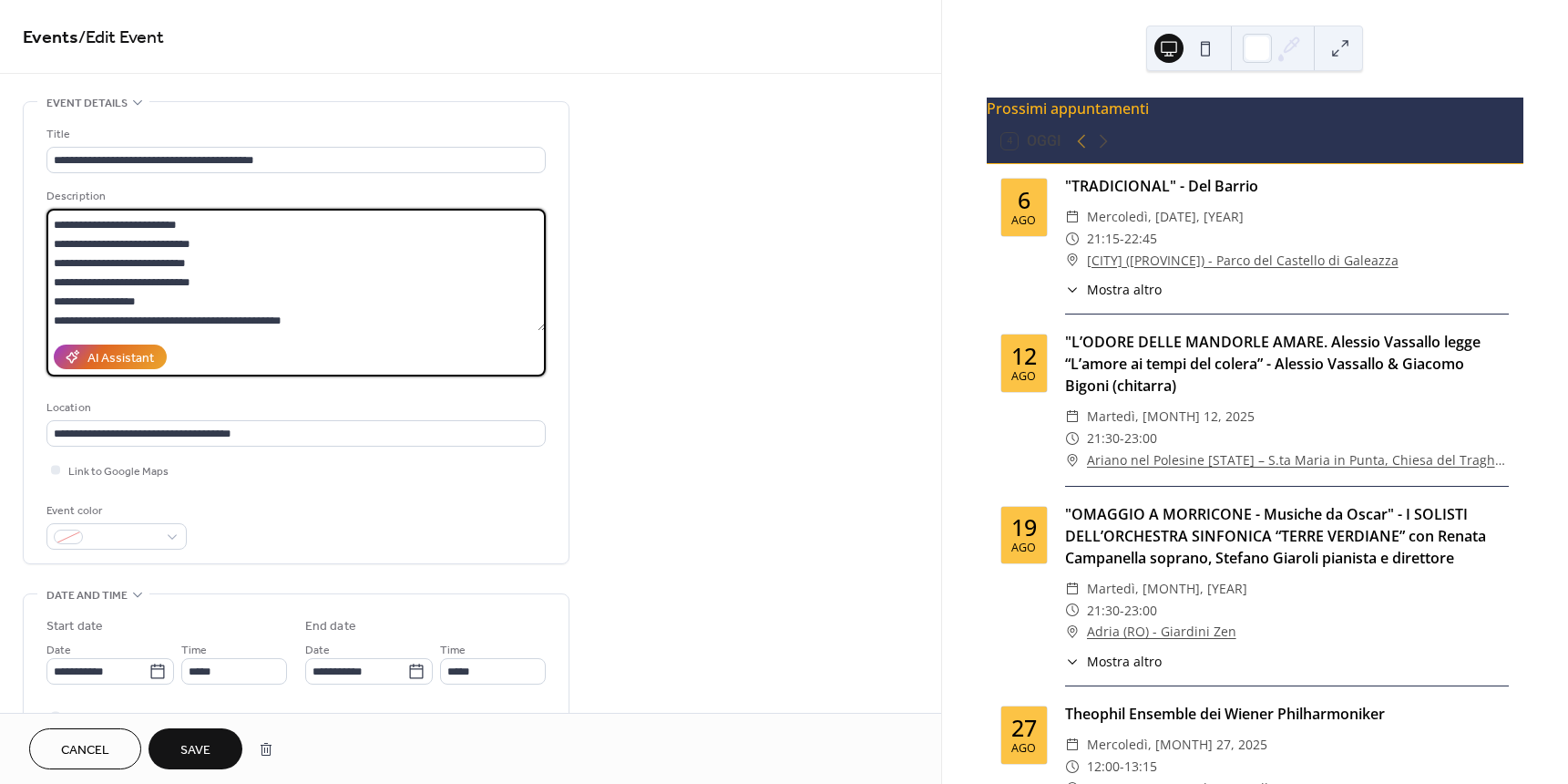 click on "**********" at bounding box center (296, 270) 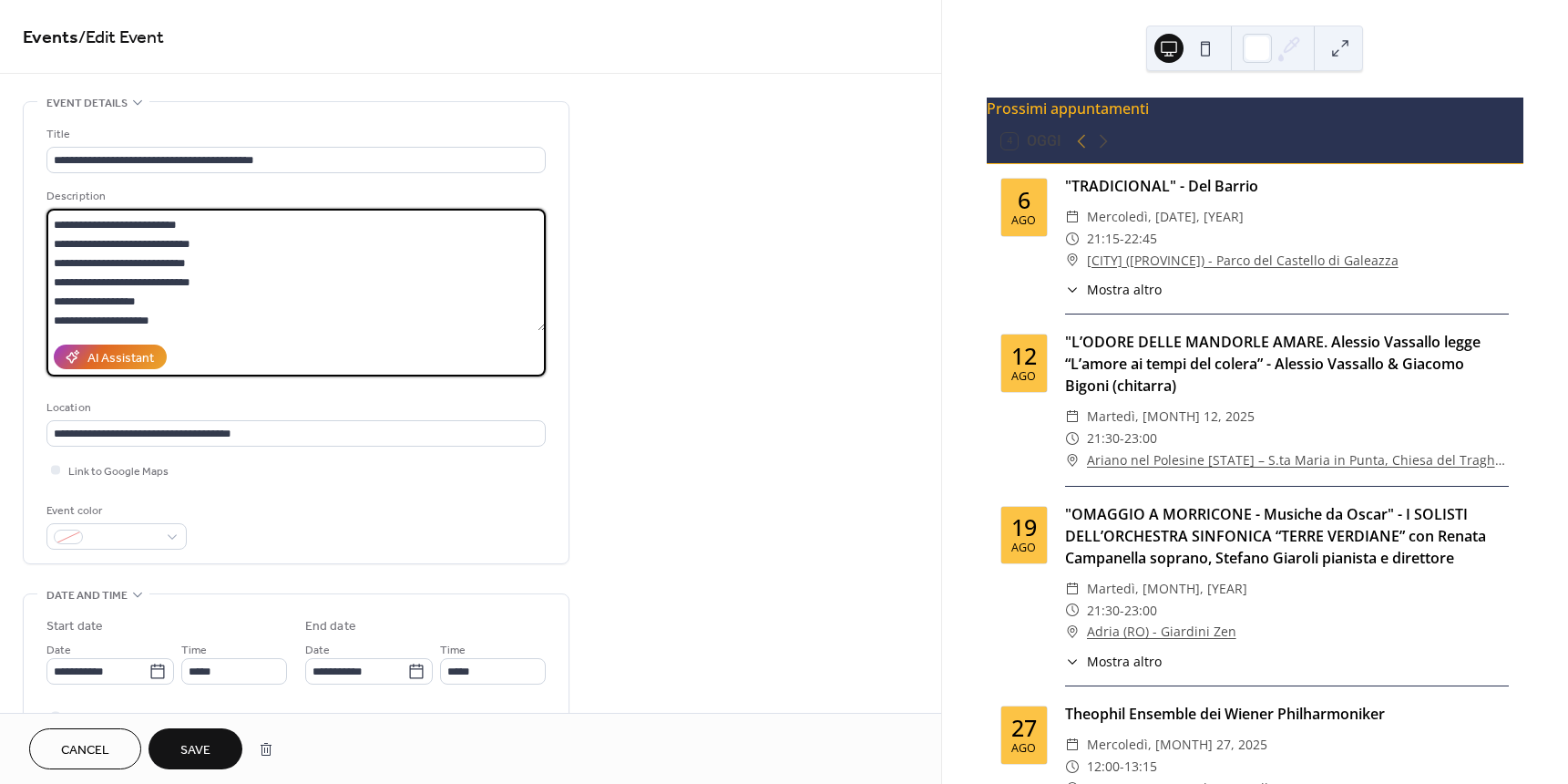 scroll, scrollTop: 55, scrollLeft: 0, axis: vertical 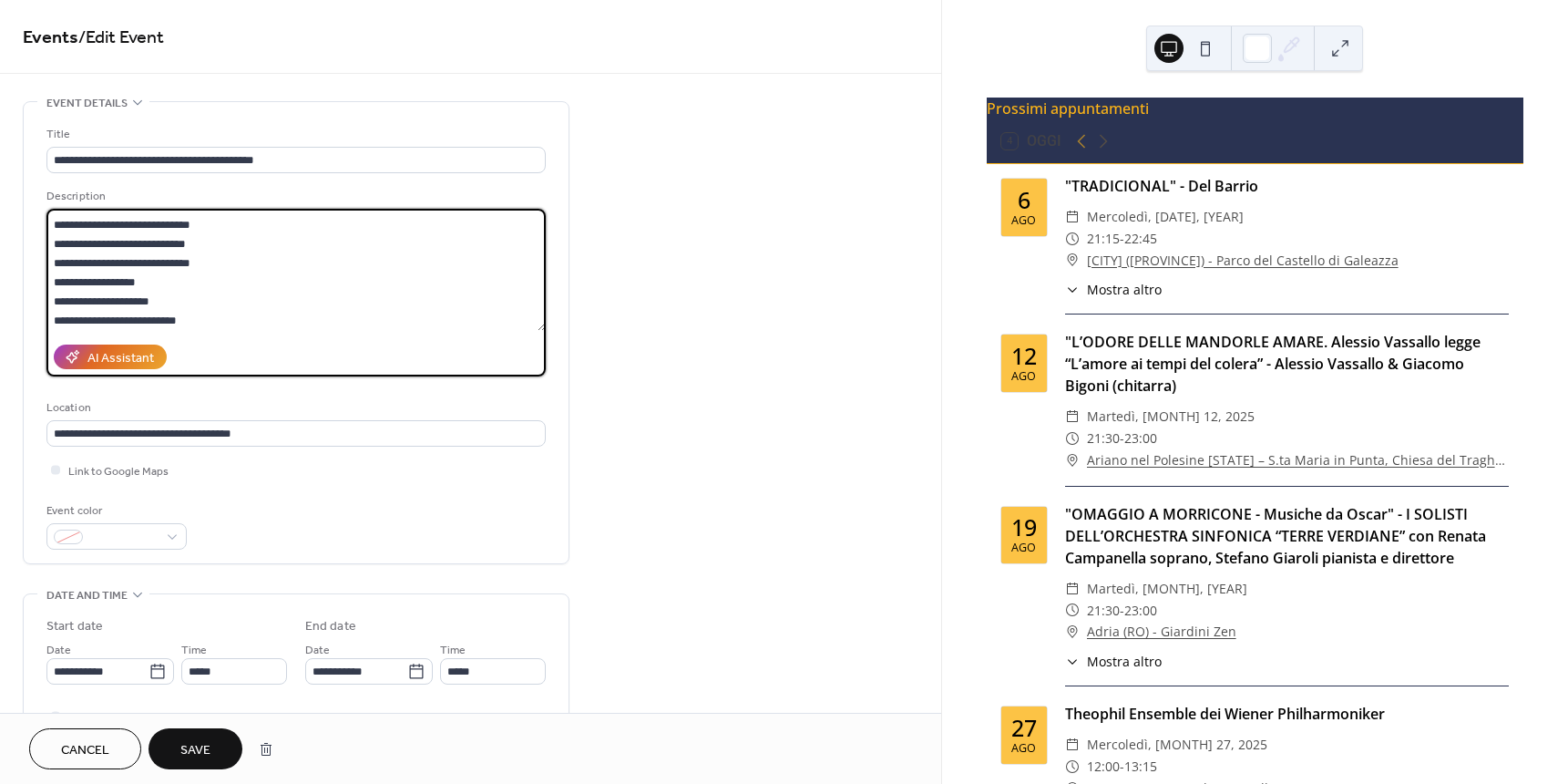 click on "**********" at bounding box center (296, 270) 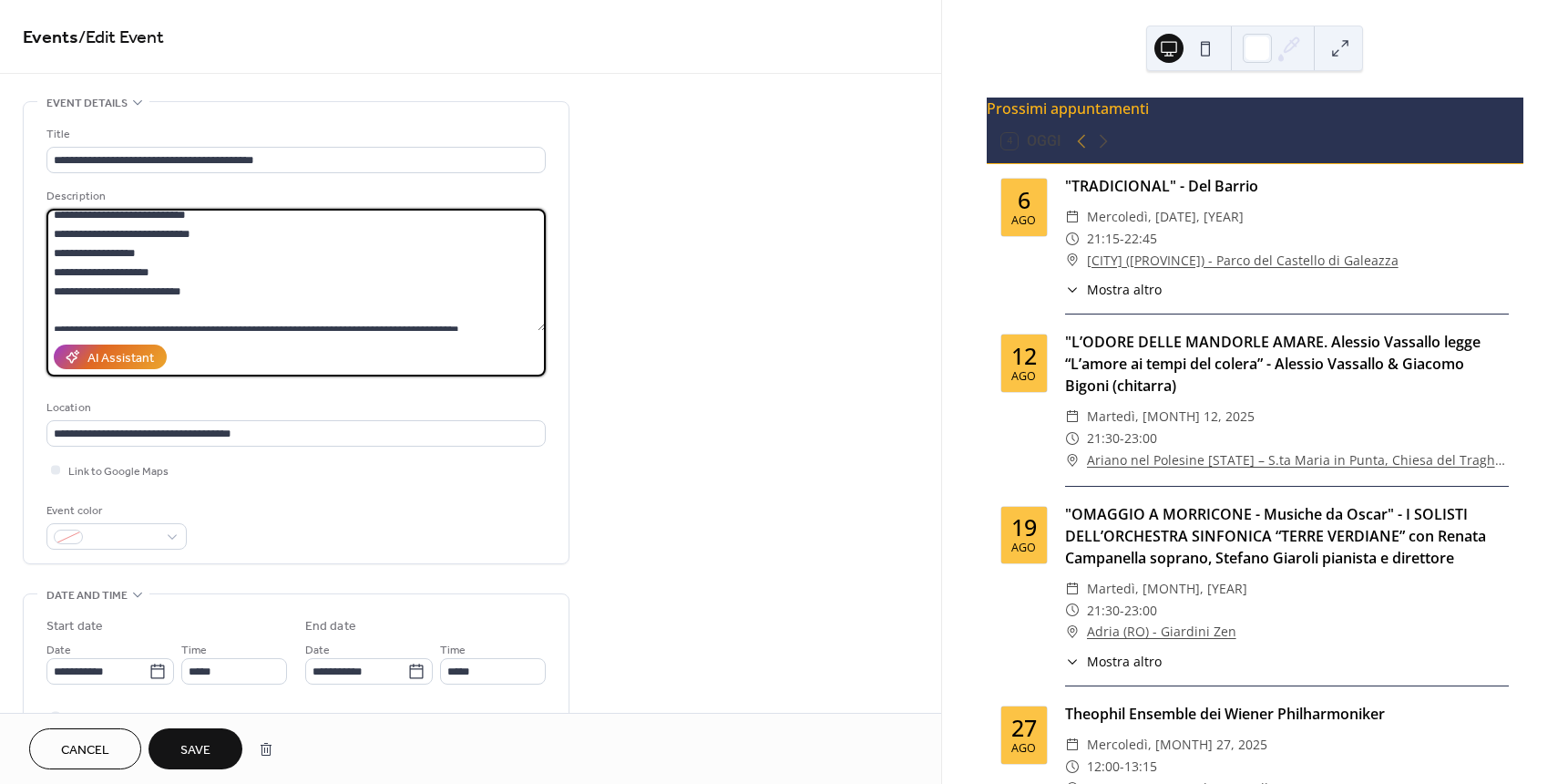 scroll, scrollTop: 134, scrollLeft: 0, axis: vertical 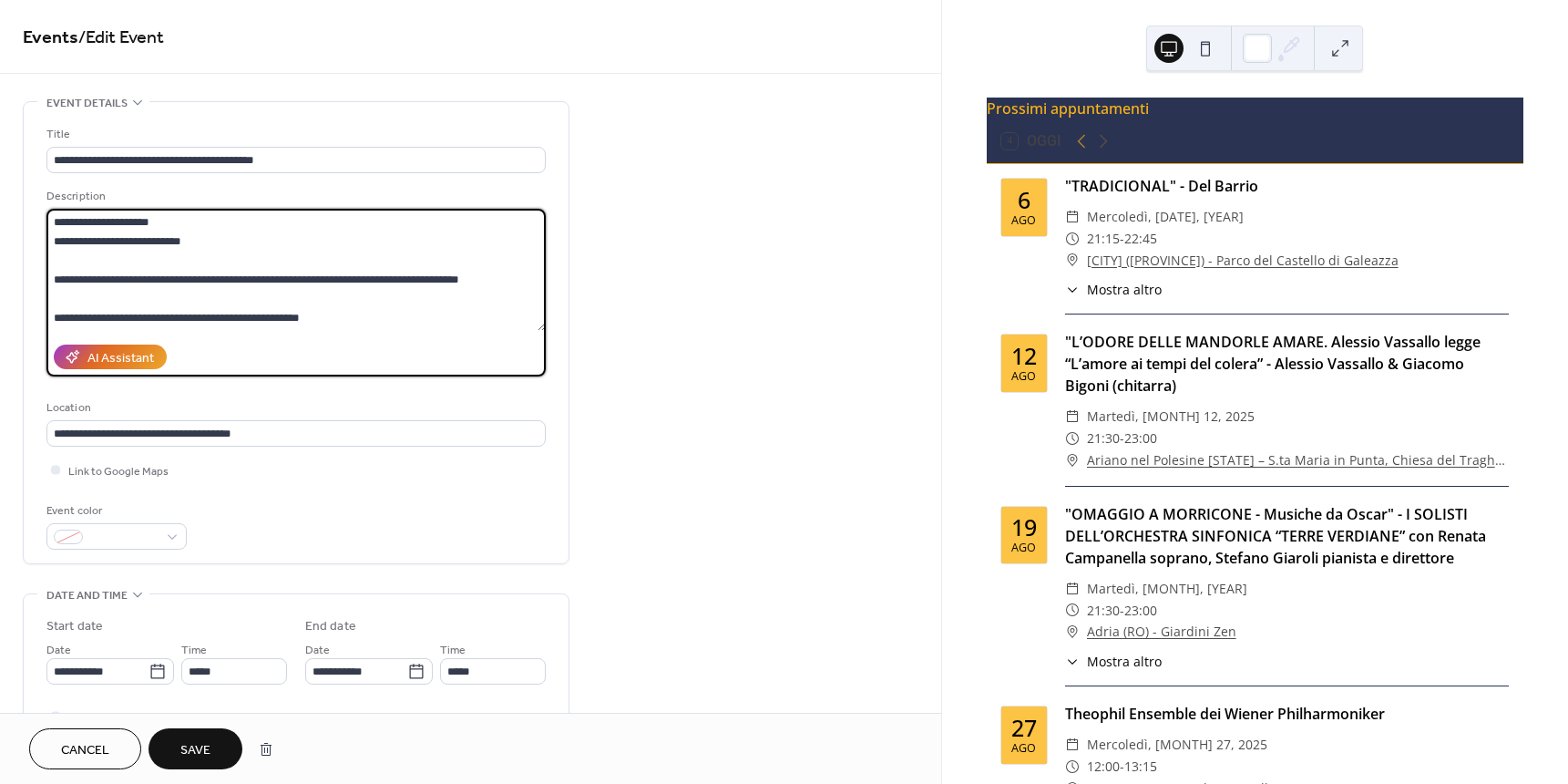 click on "**********" at bounding box center [296, 270] 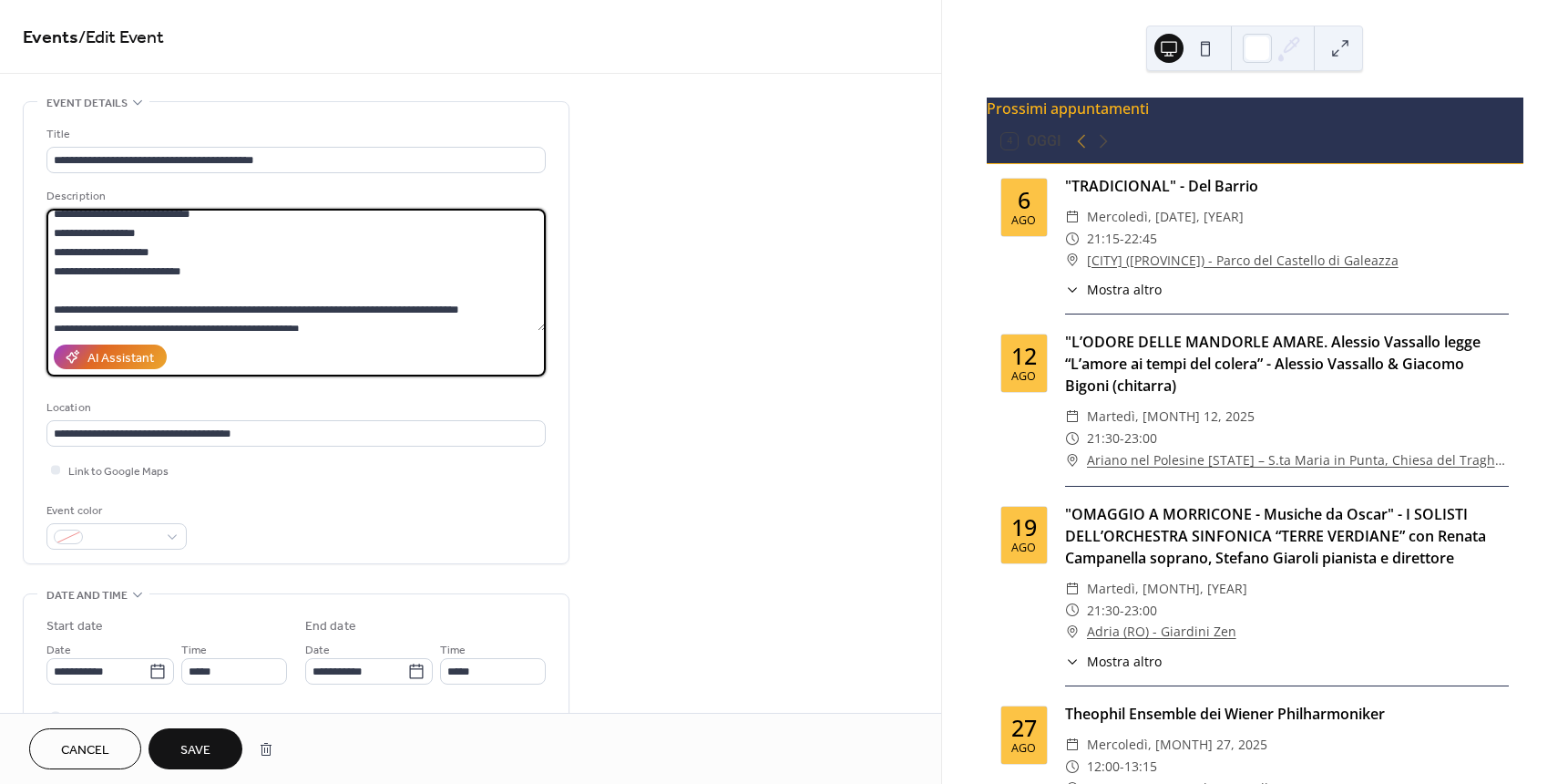 scroll, scrollTop: 115, scrollLeft: 0, axis: vertical 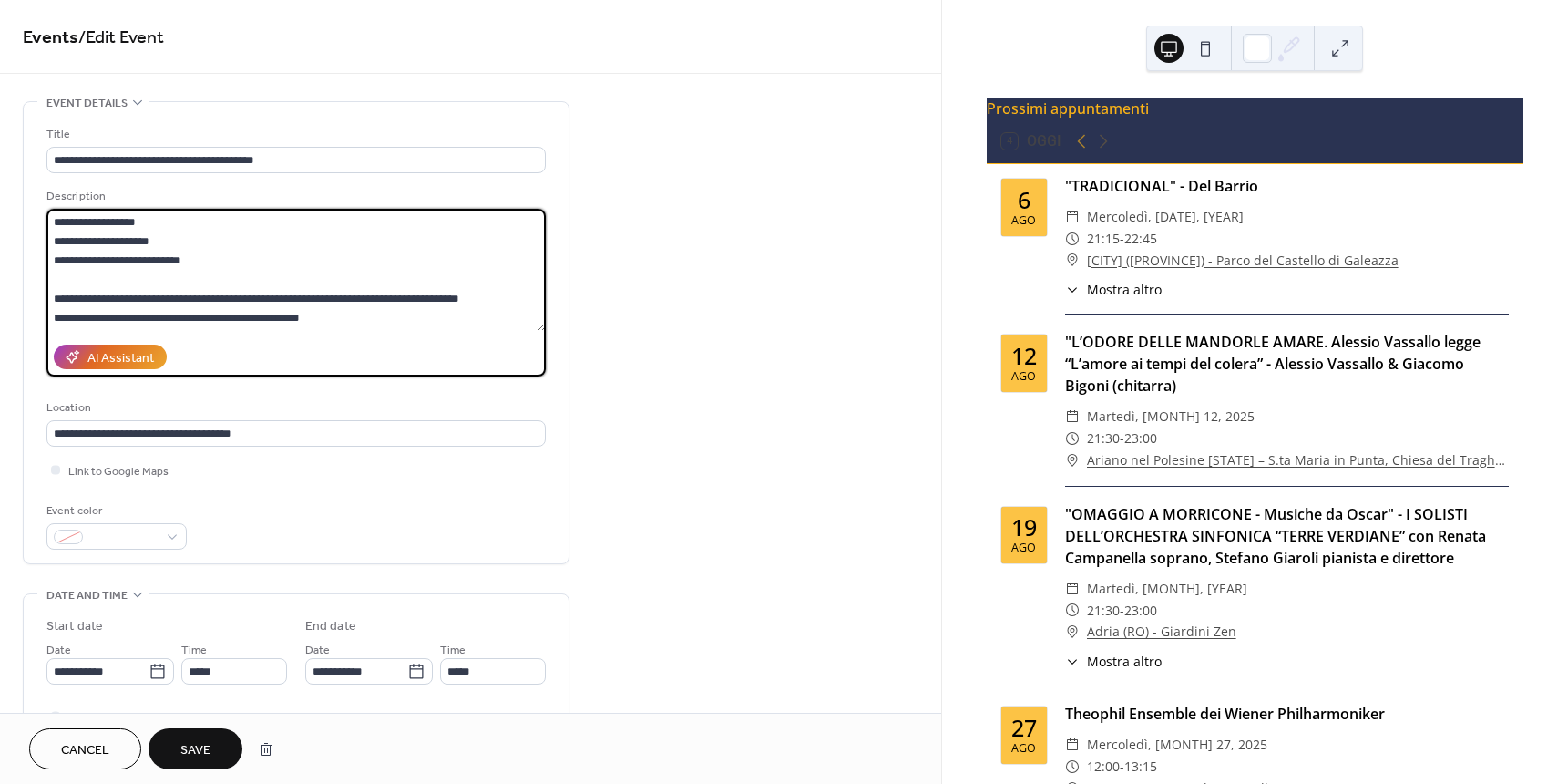 type on "**********" 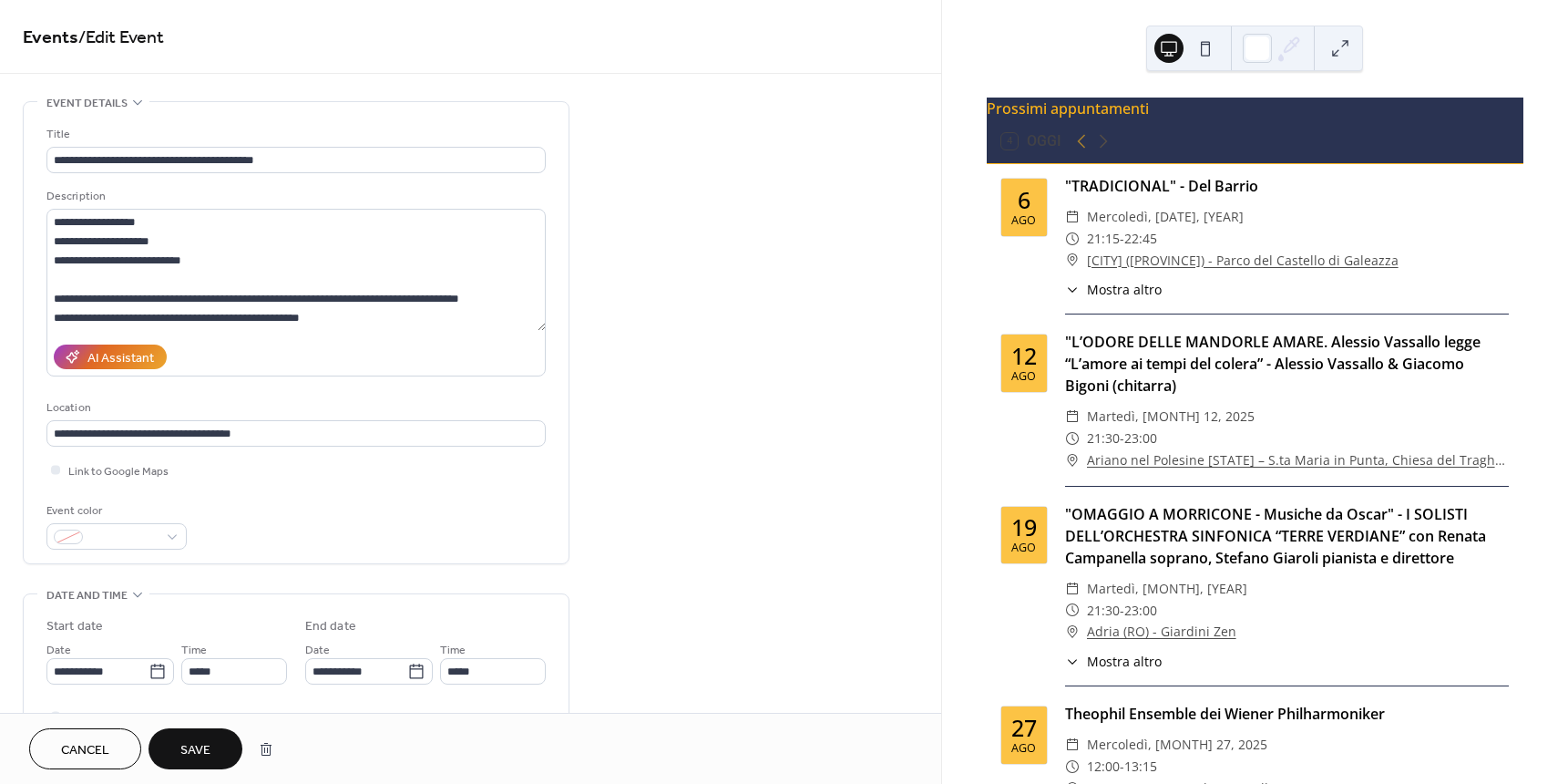 click on "Save" at bounding box center (195, 750) 